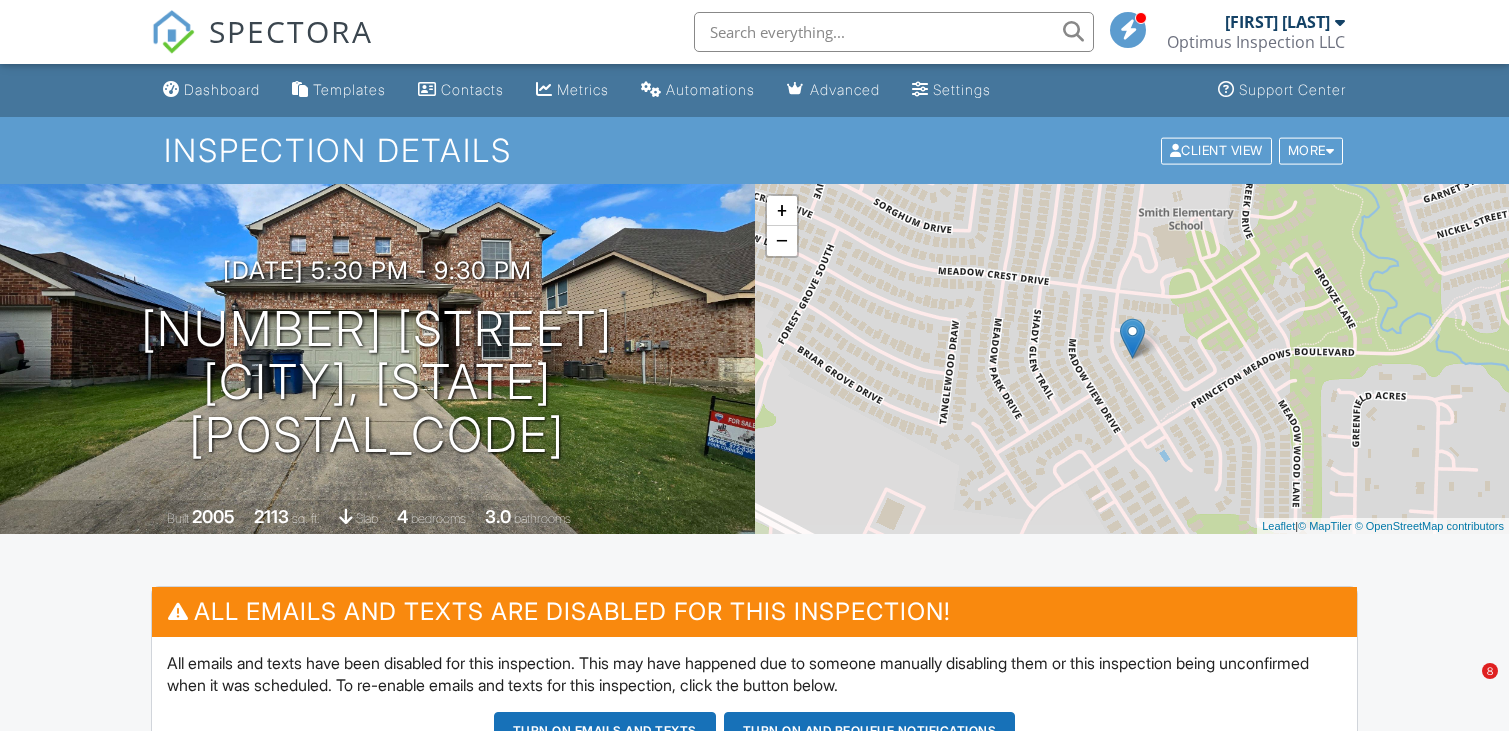 scroll, scrollTop: 600, scrollLeft: 0, axis: vertical 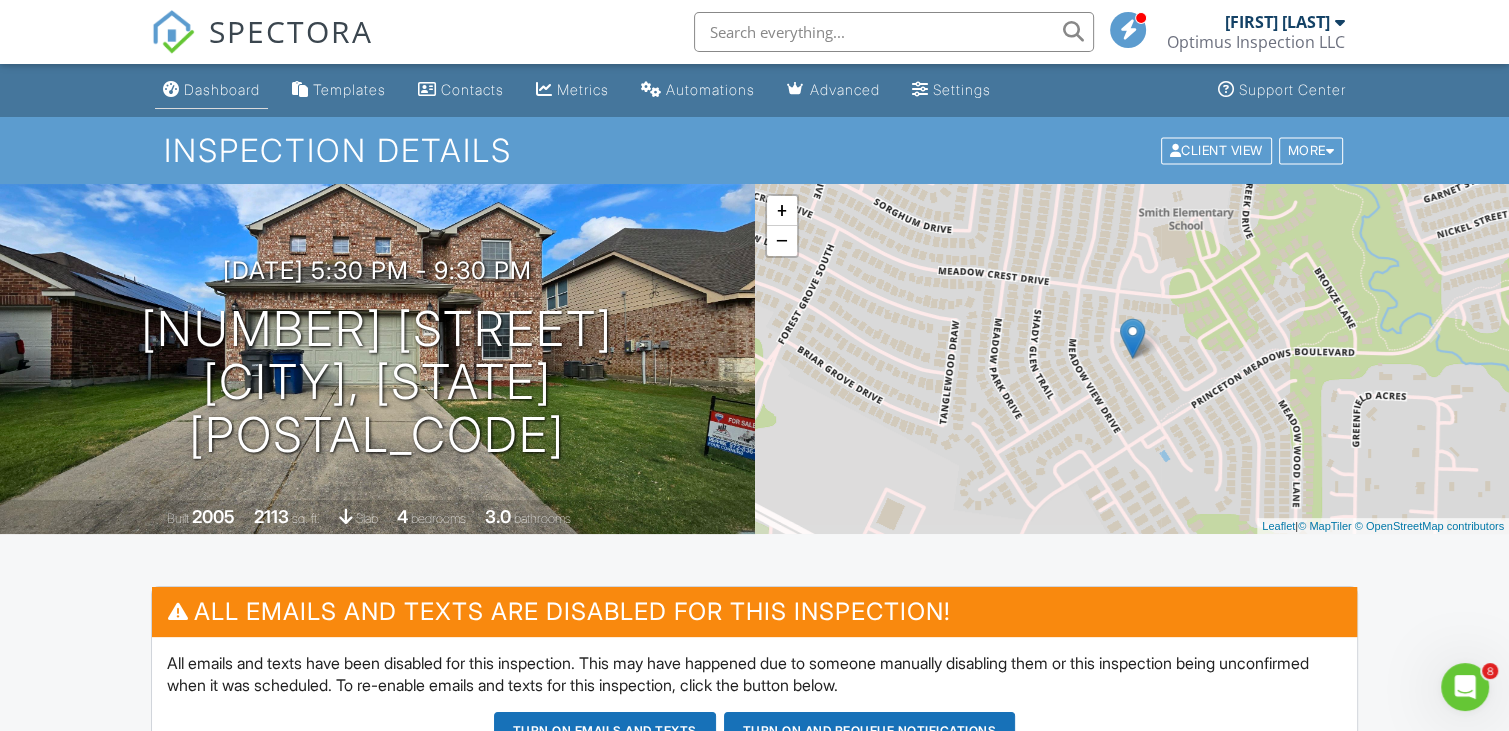click on "Dashboard" at bounding box center [211, 90] 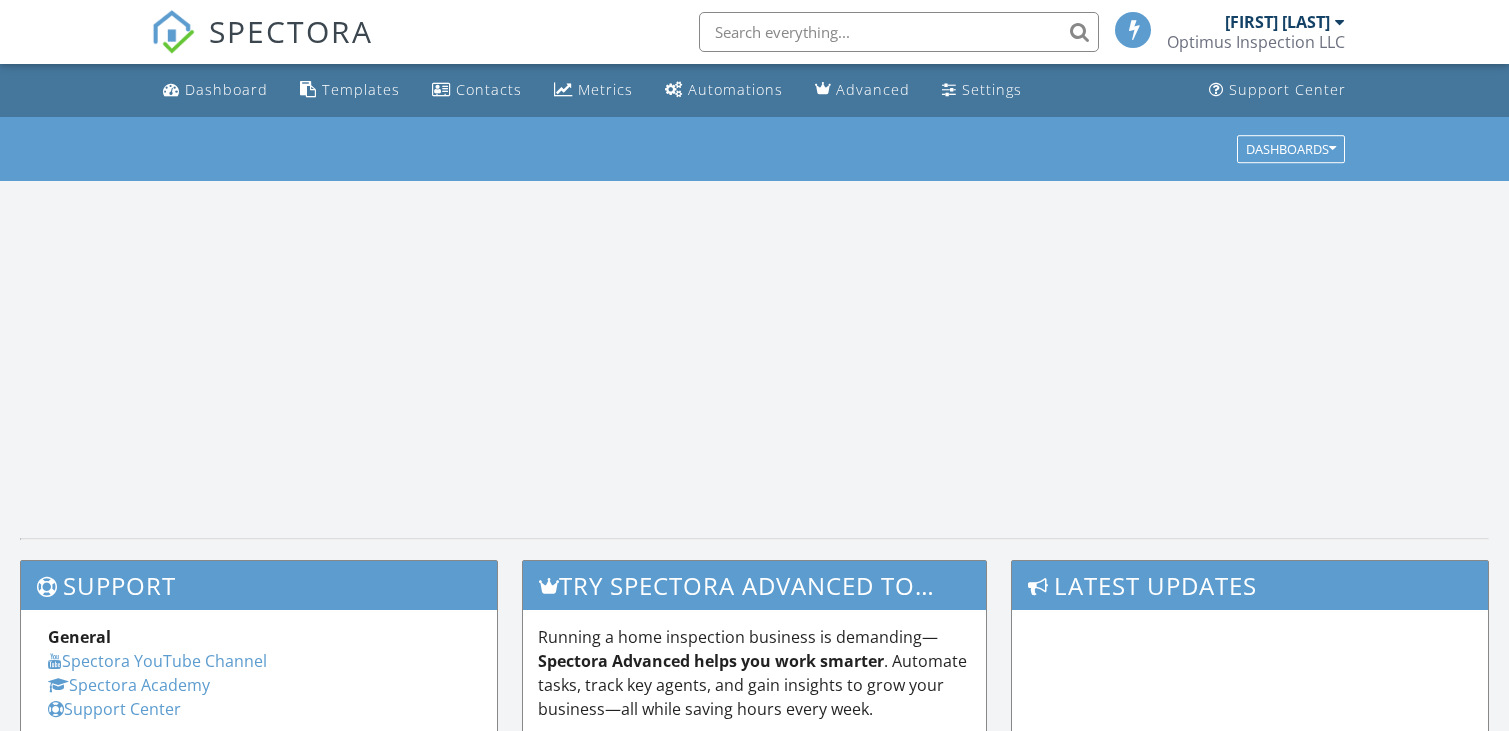scroll, scrollTop: 0, scrollLeft: 0, axis: both 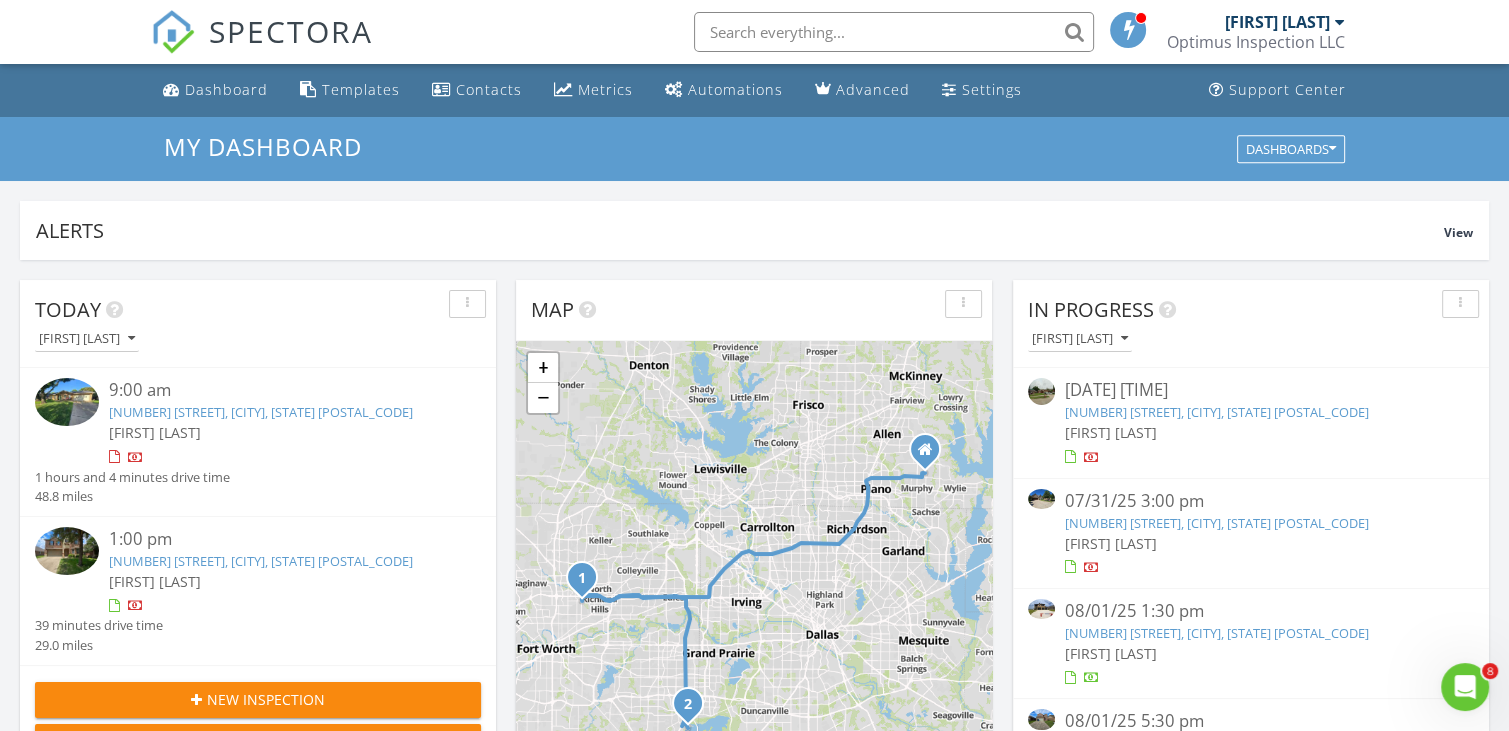 click on "[NUMBER] [STREET], [CITY], [STATE] [POSTAL_CODE]" at bounding box center (1217, 523) 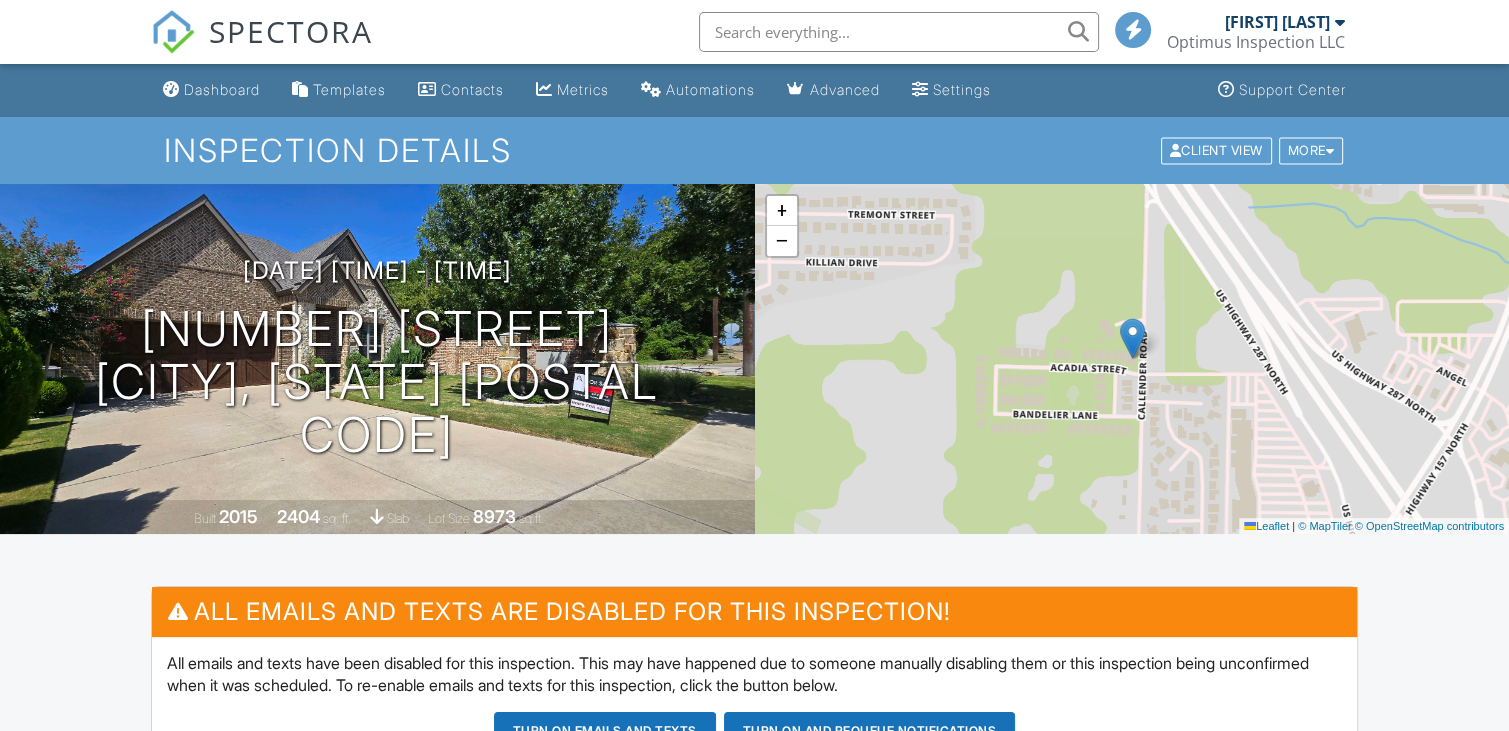 scroll, scrollTop: 200, scrollLeft: 0, axis: vertical 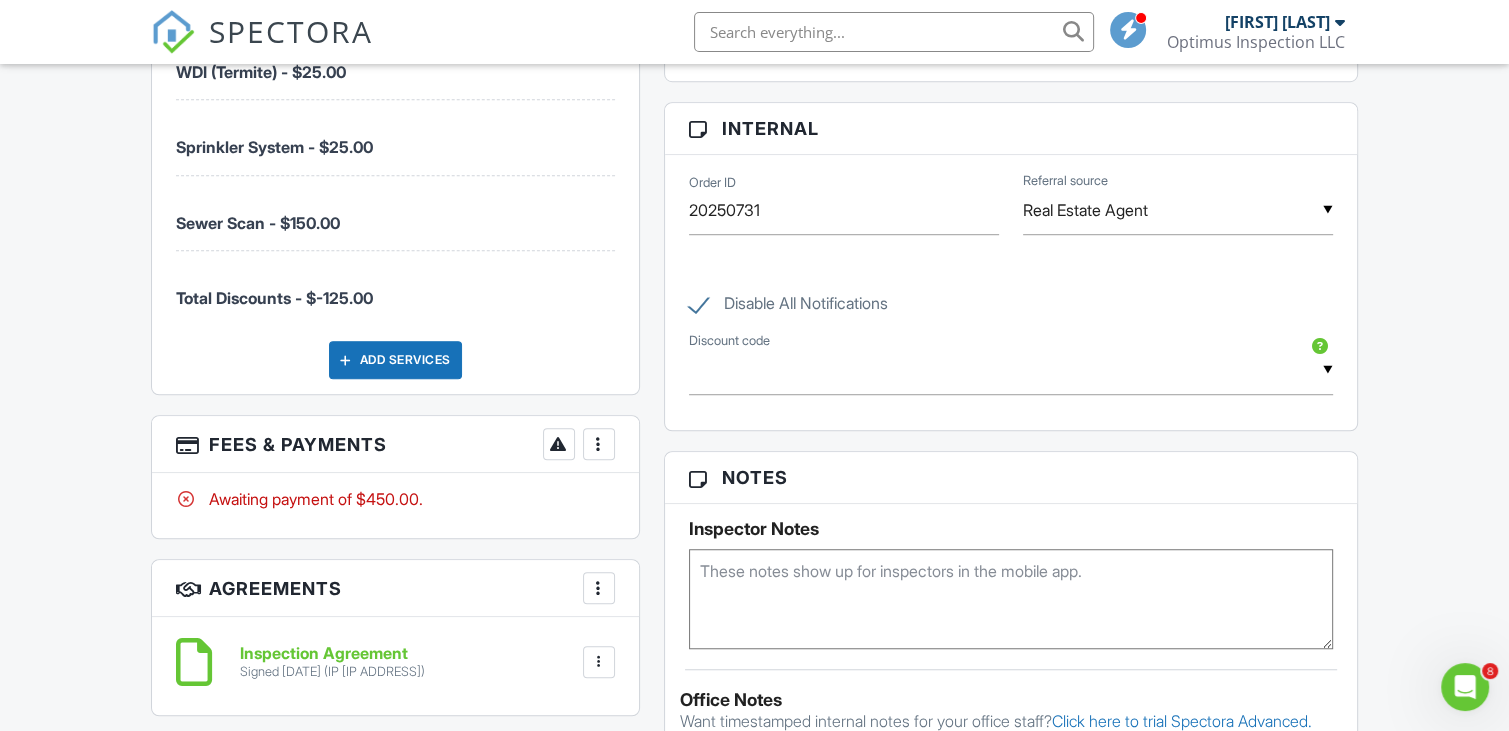 click on "More" at bounding box center [599, 444] 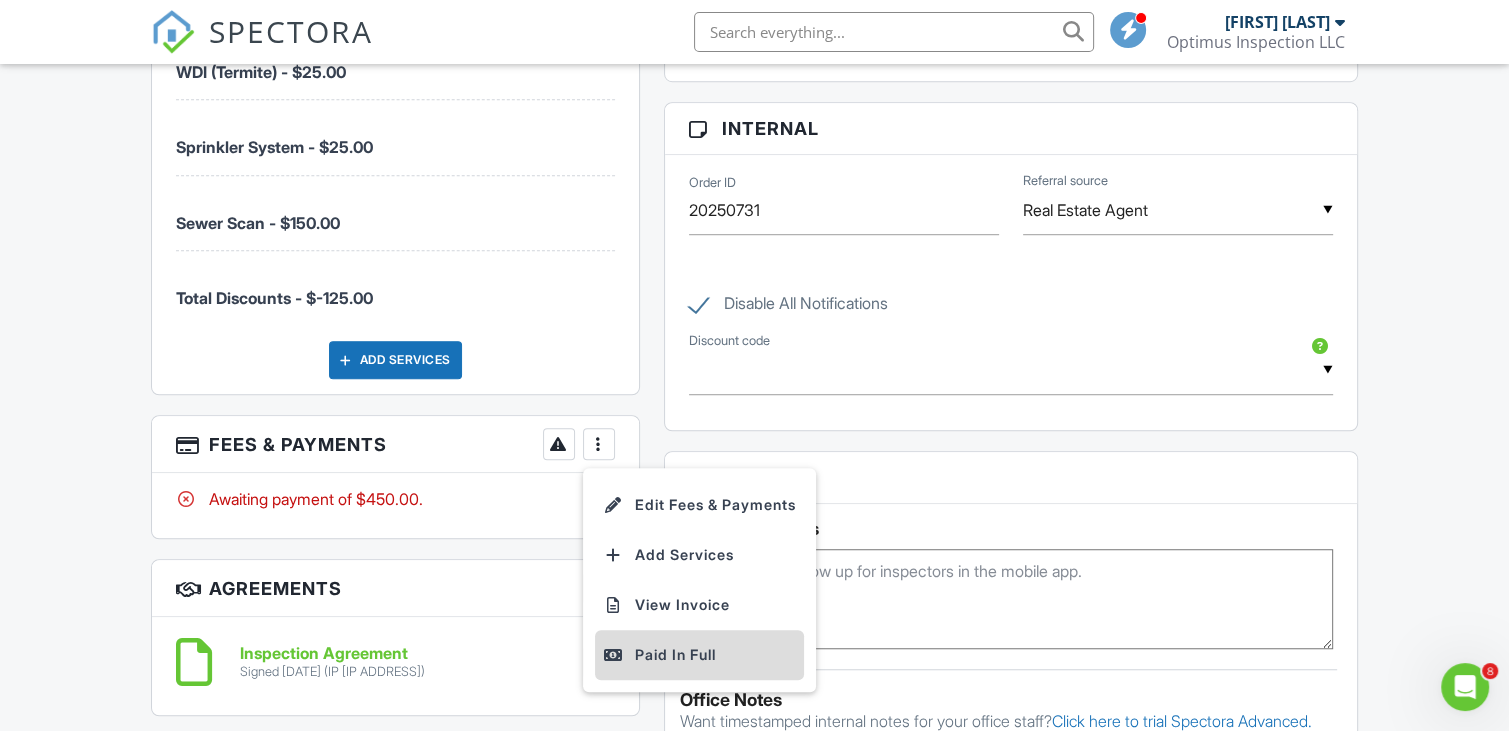 click on "Paid In Full" at bounding box center [699, 655] 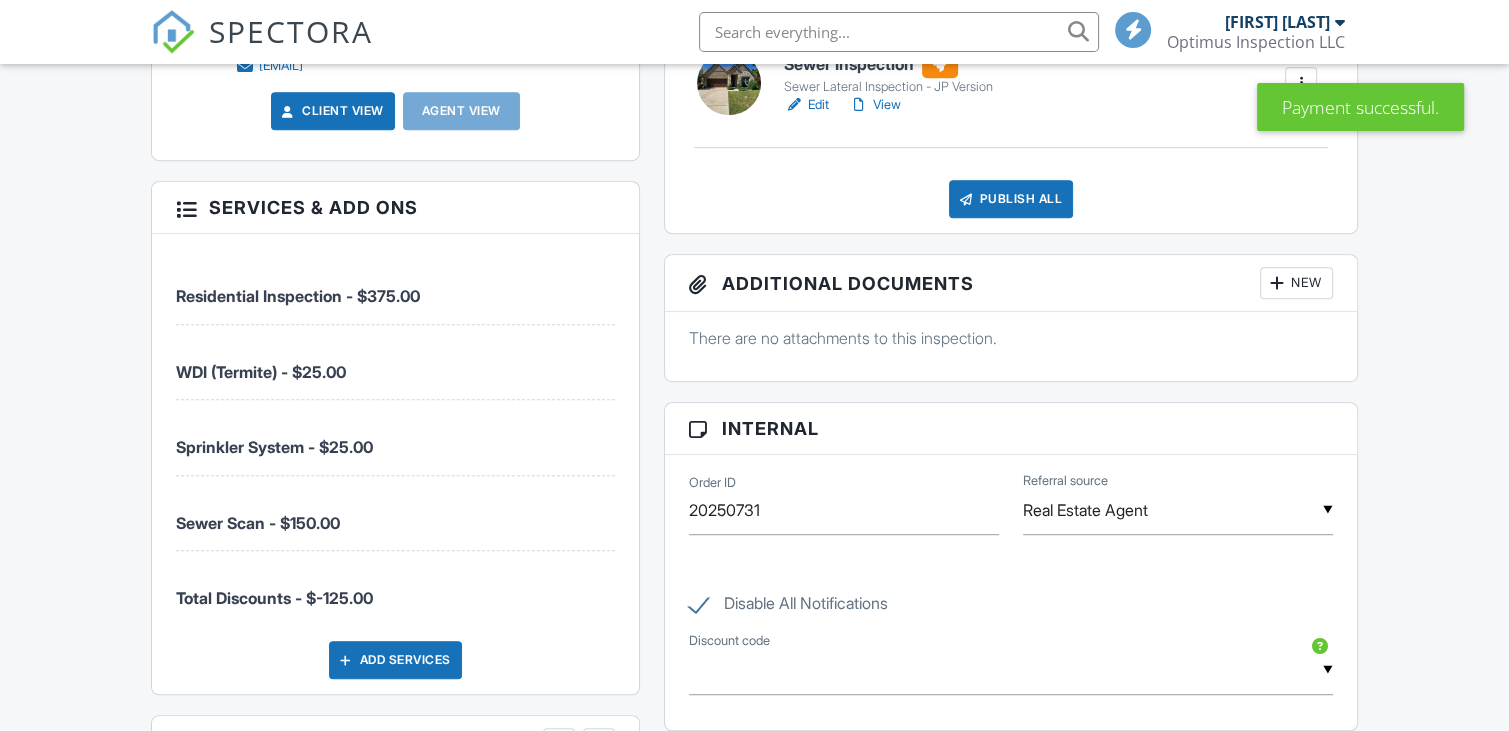 scroll, scrollTop: 700, scrollLeft: 0, axis: vertical 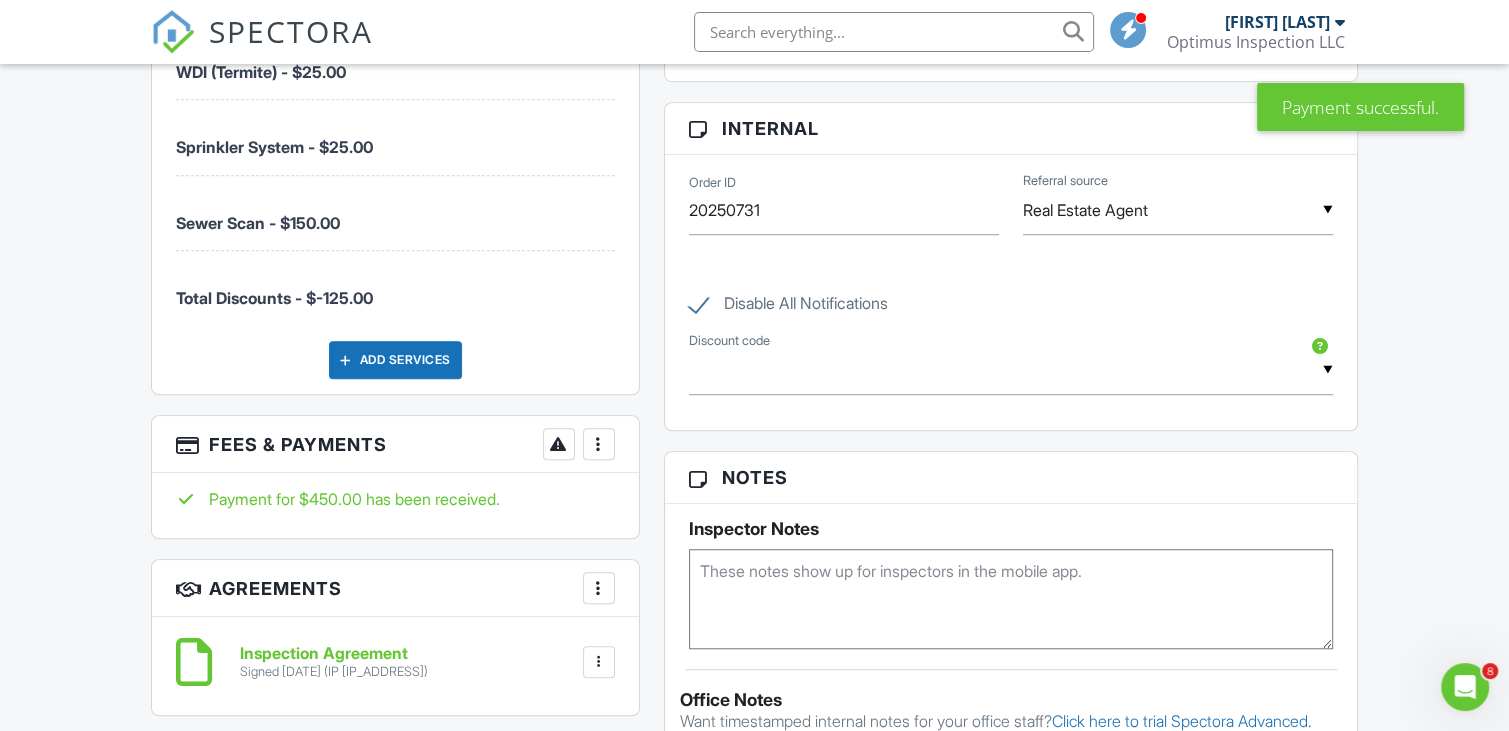 click at bounding box center [599, 444] 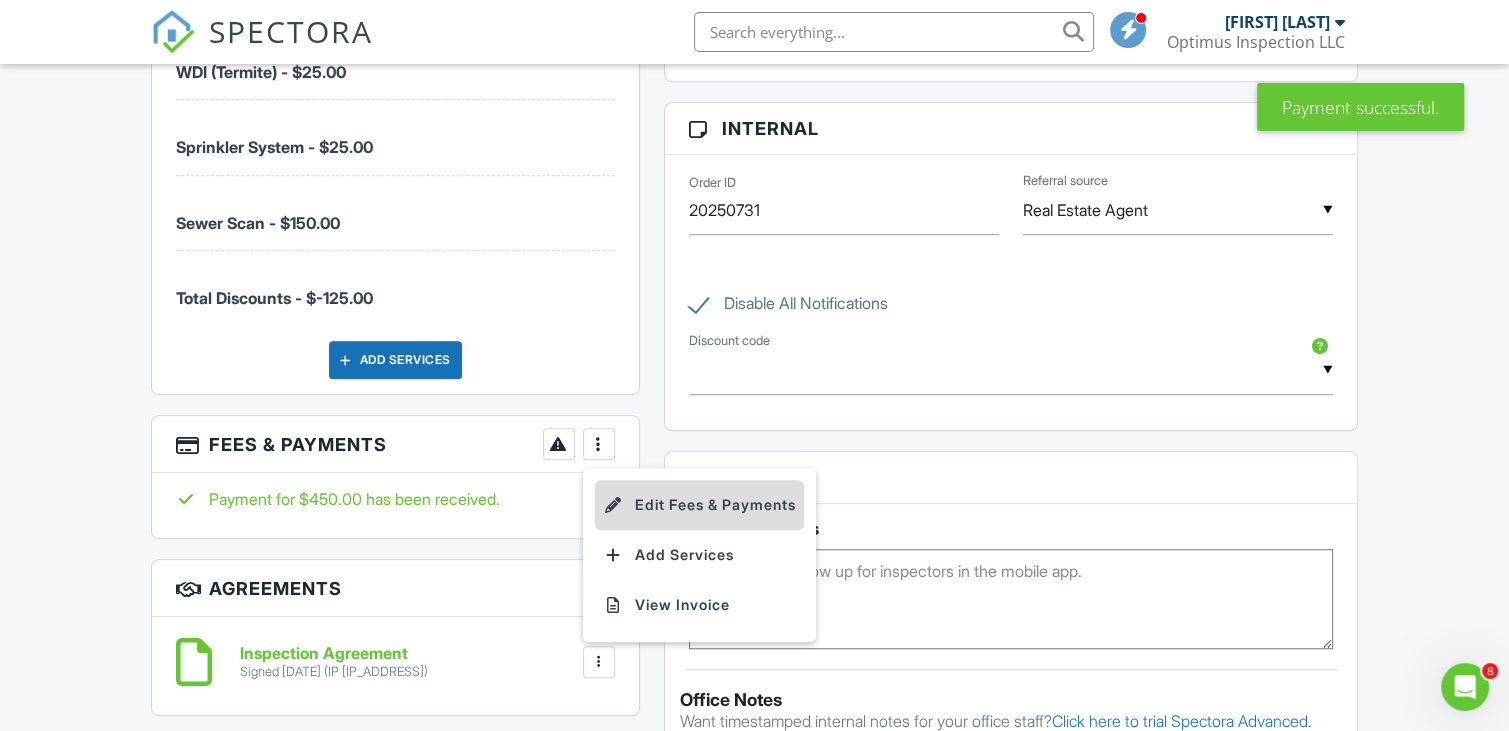 click on "Edit Fees & Payments" at bounding box center (699, 505) 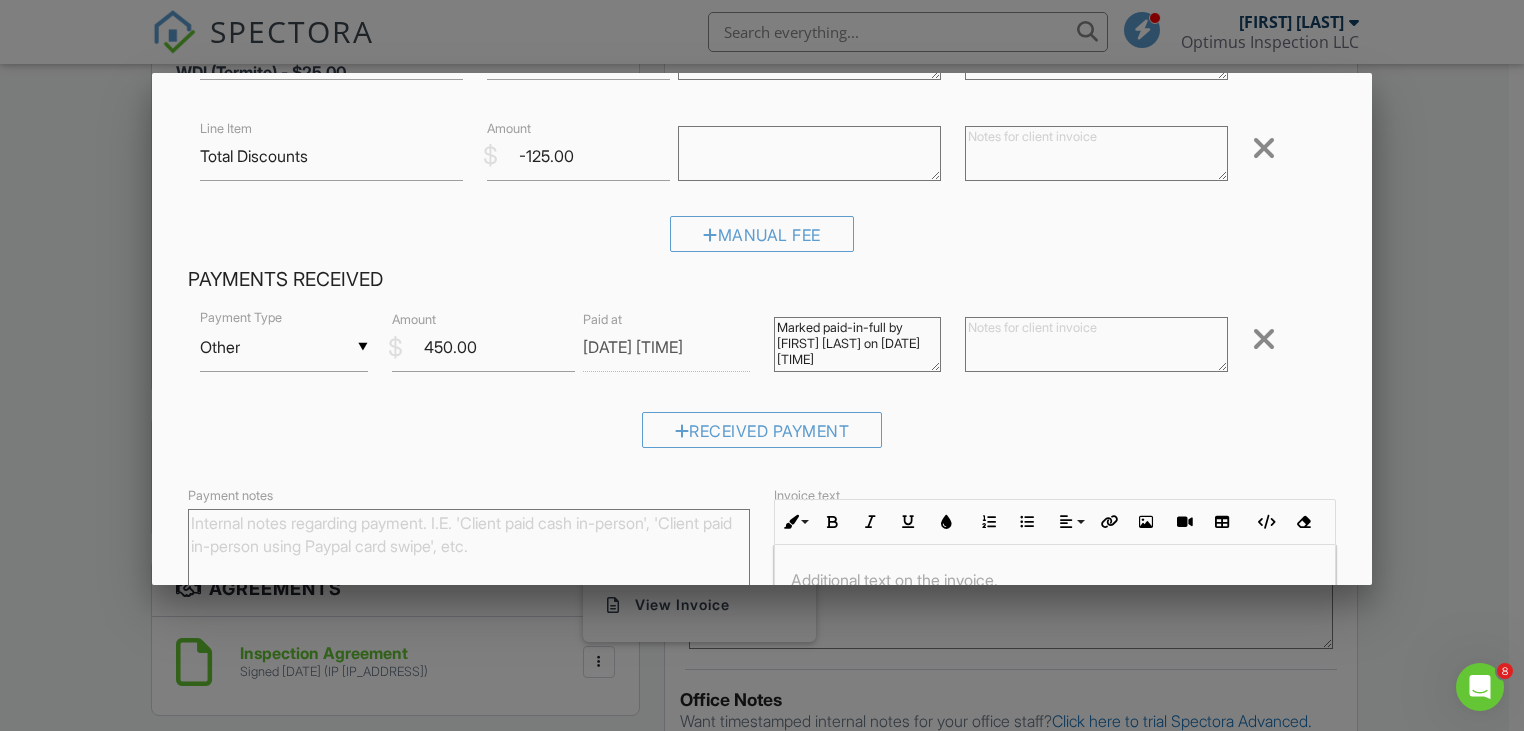 scroll, scrollTop: 600, scrollLeft: 0, axis: vertical 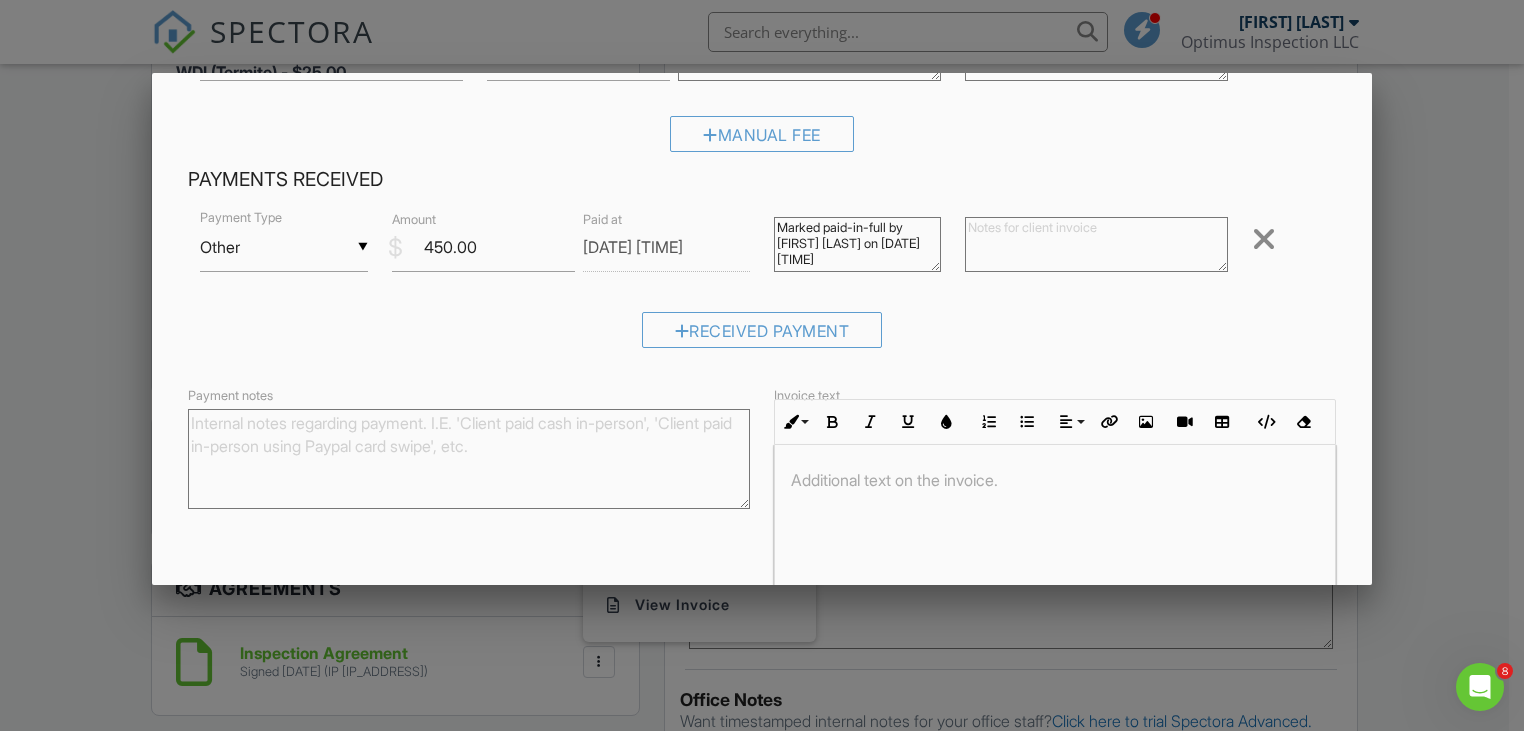 click on "▼ Other Cash Check On-Site Card Other Cash
Check
On-Site Card
Other" at bounding box center (283, 247) 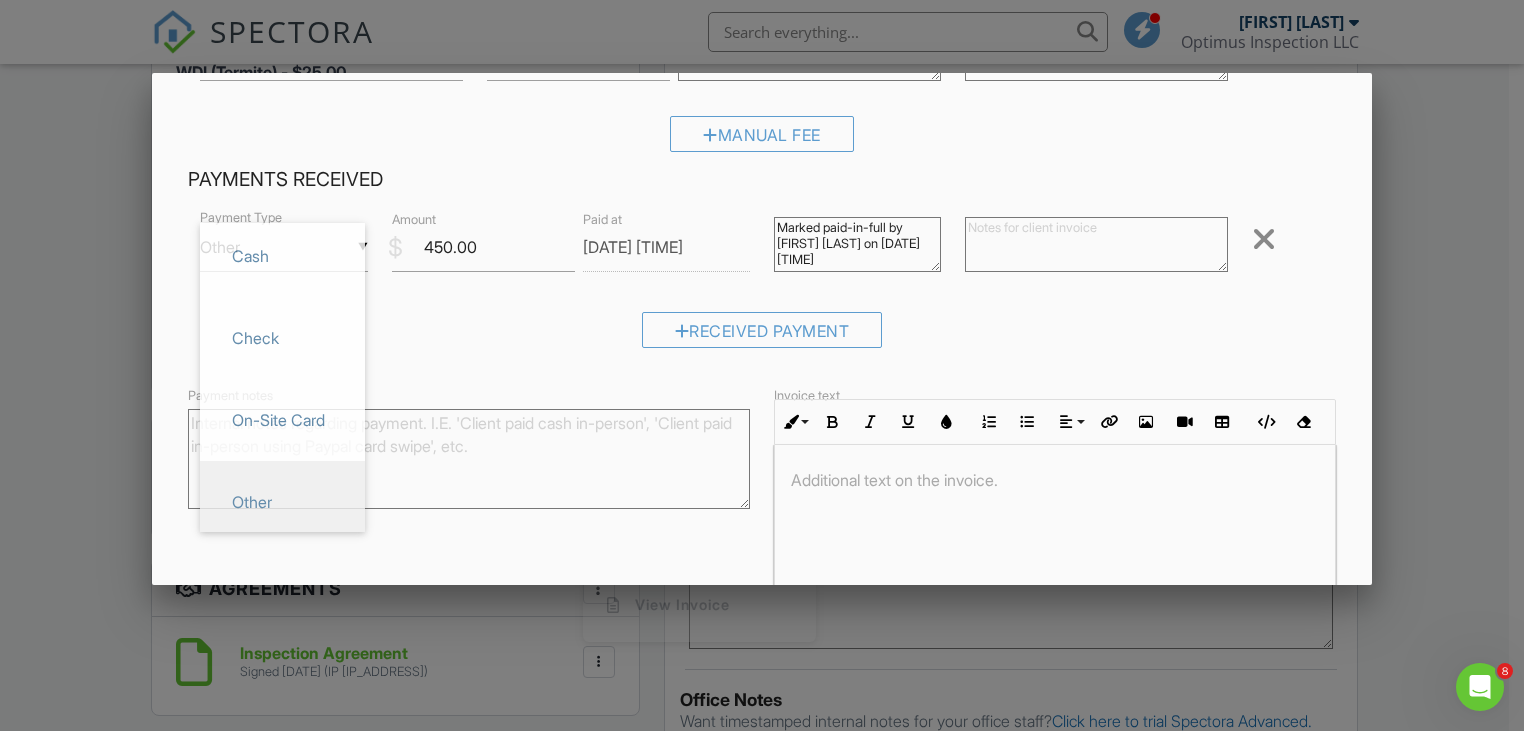 scroll, scrollTop: 0, scrollLeft: 0, axis: both 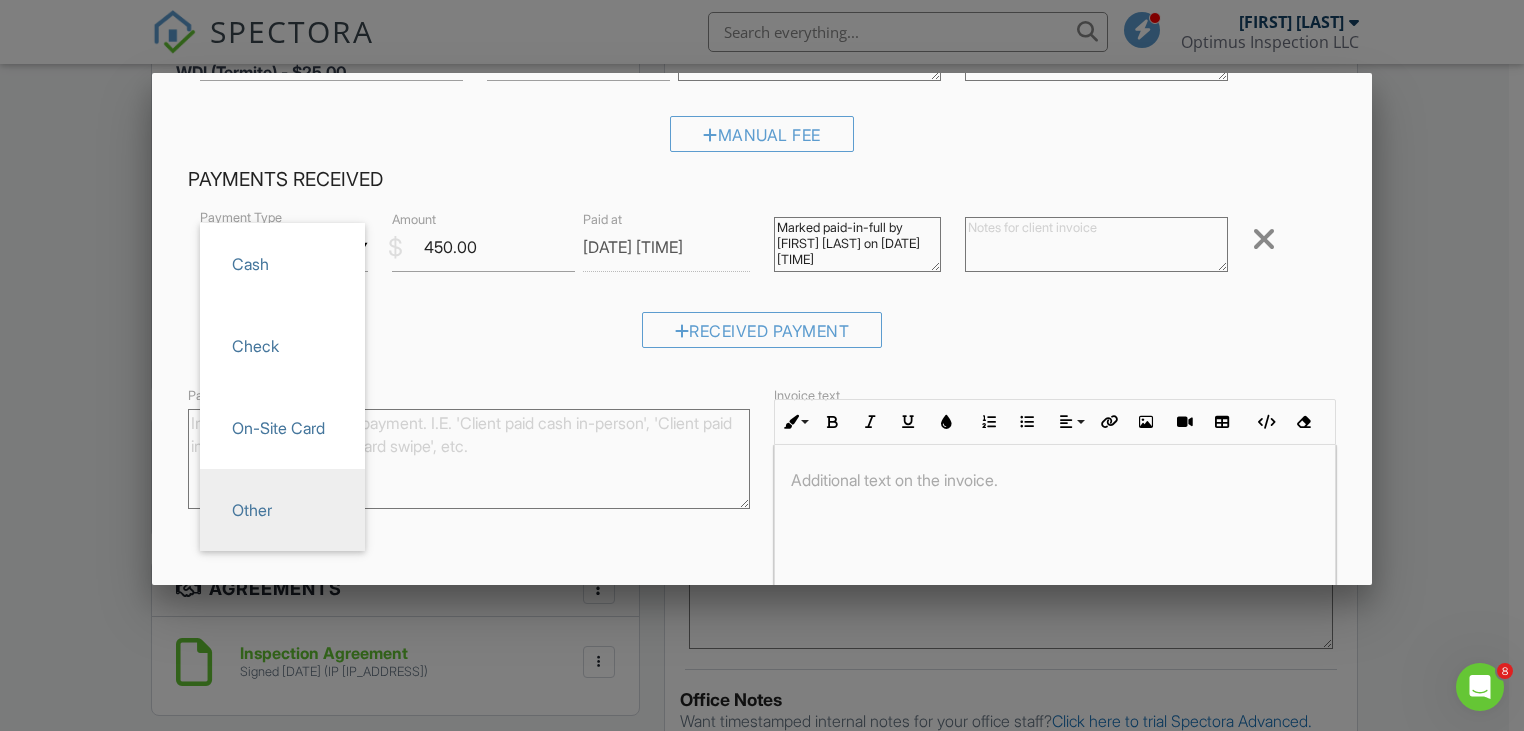 click on "Received Payment" at bounding box center (761, 337) 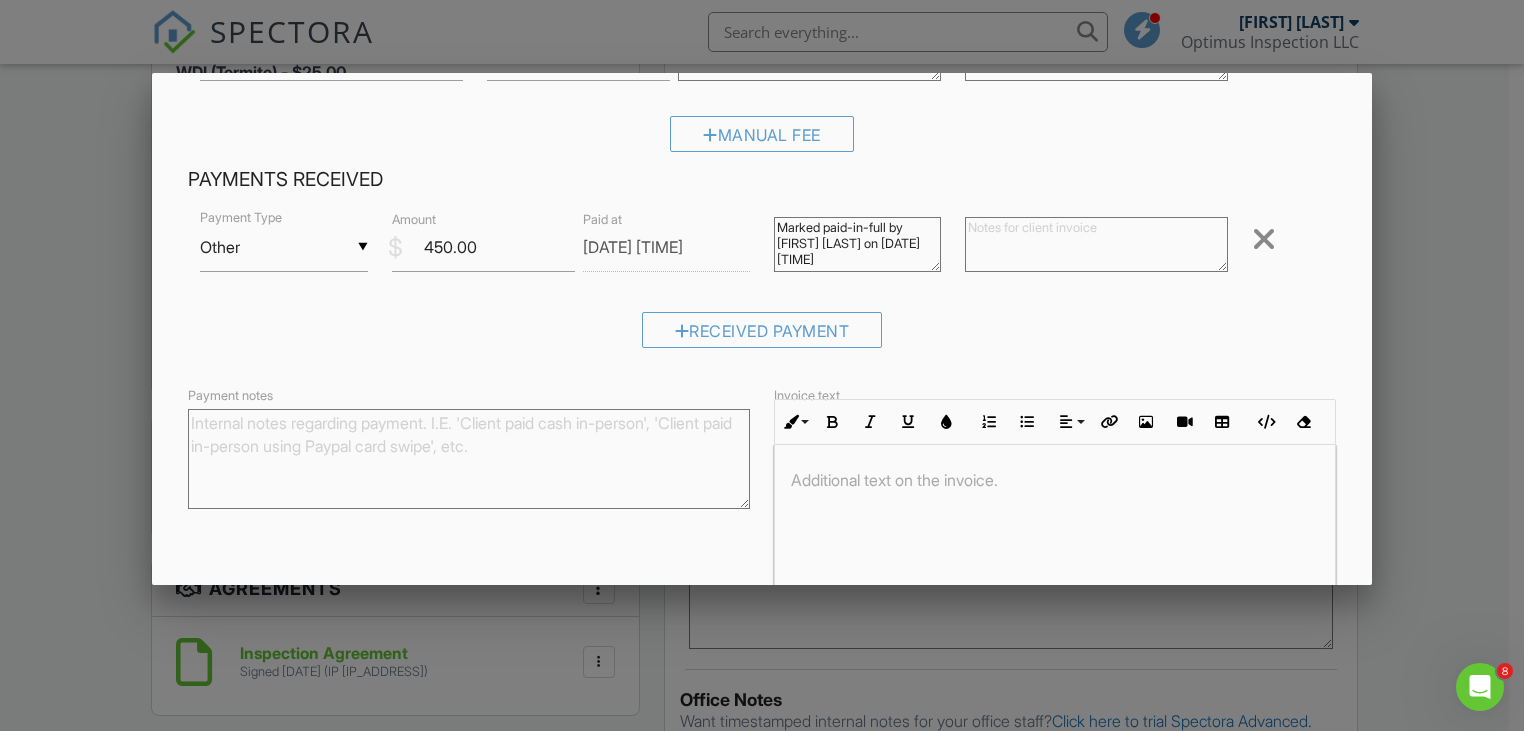 click on "08/02/2025 11:50 PM" at bounding box center (666, 247) 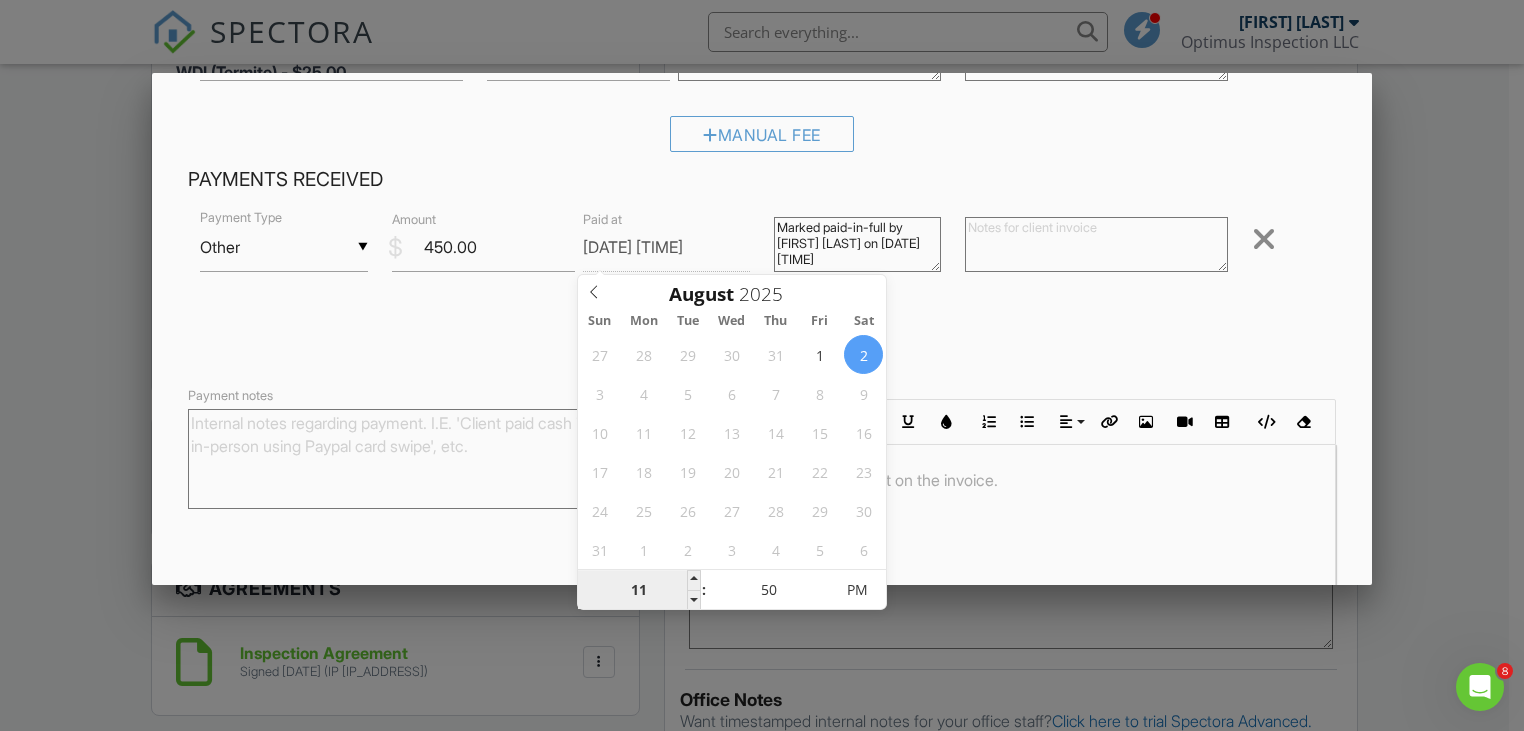 click on "11" at bounding box center [639, 591] 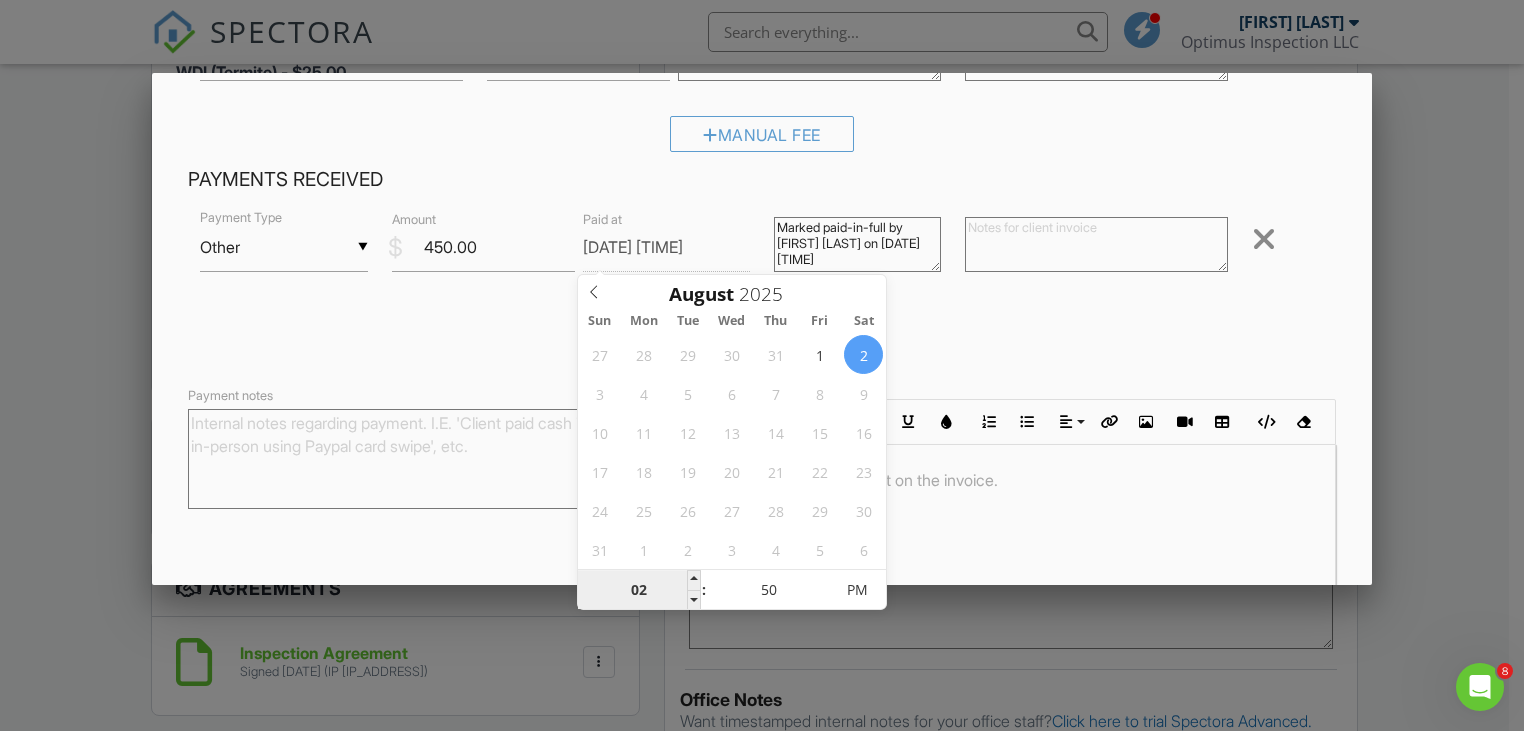 type on "08/02/2025 2:50 PM" 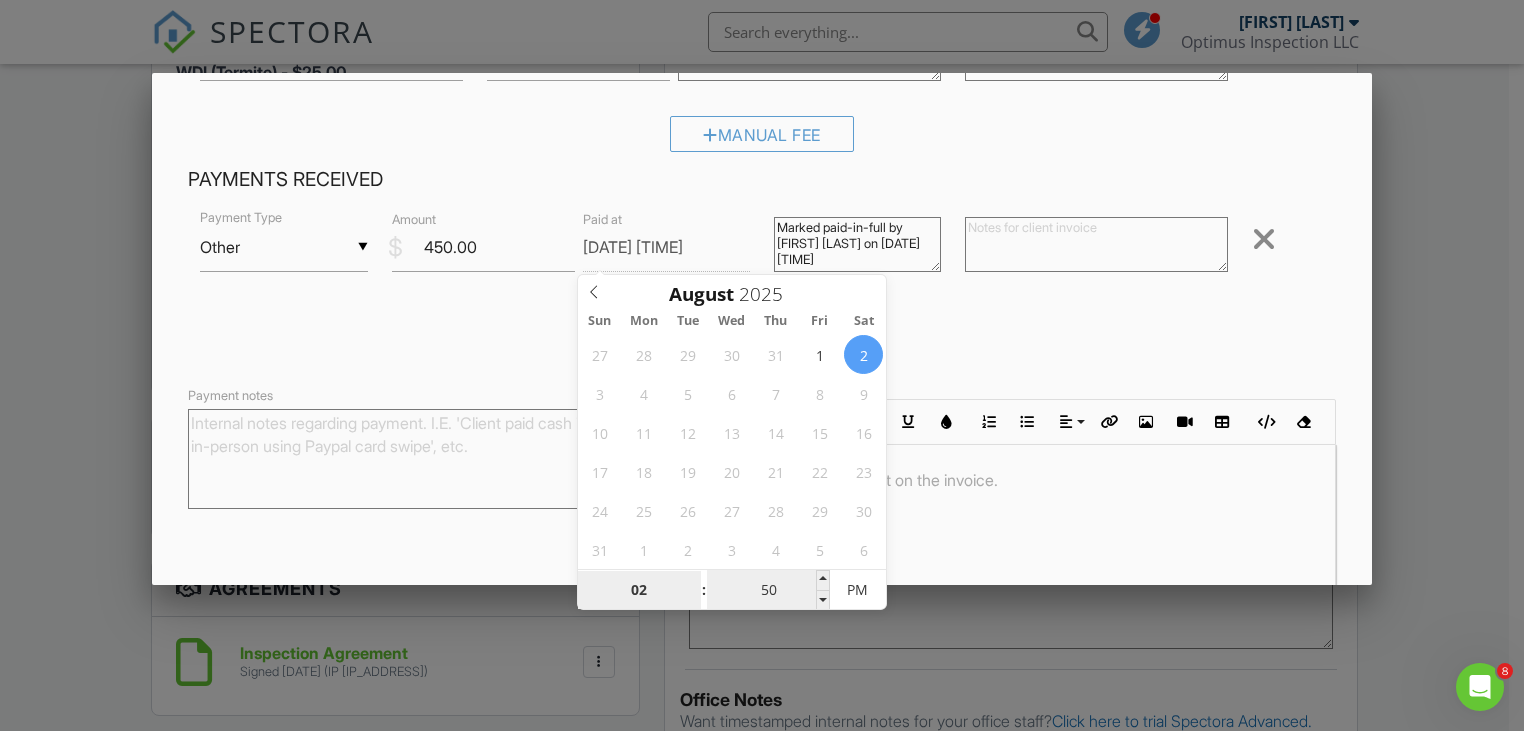 type on "02" 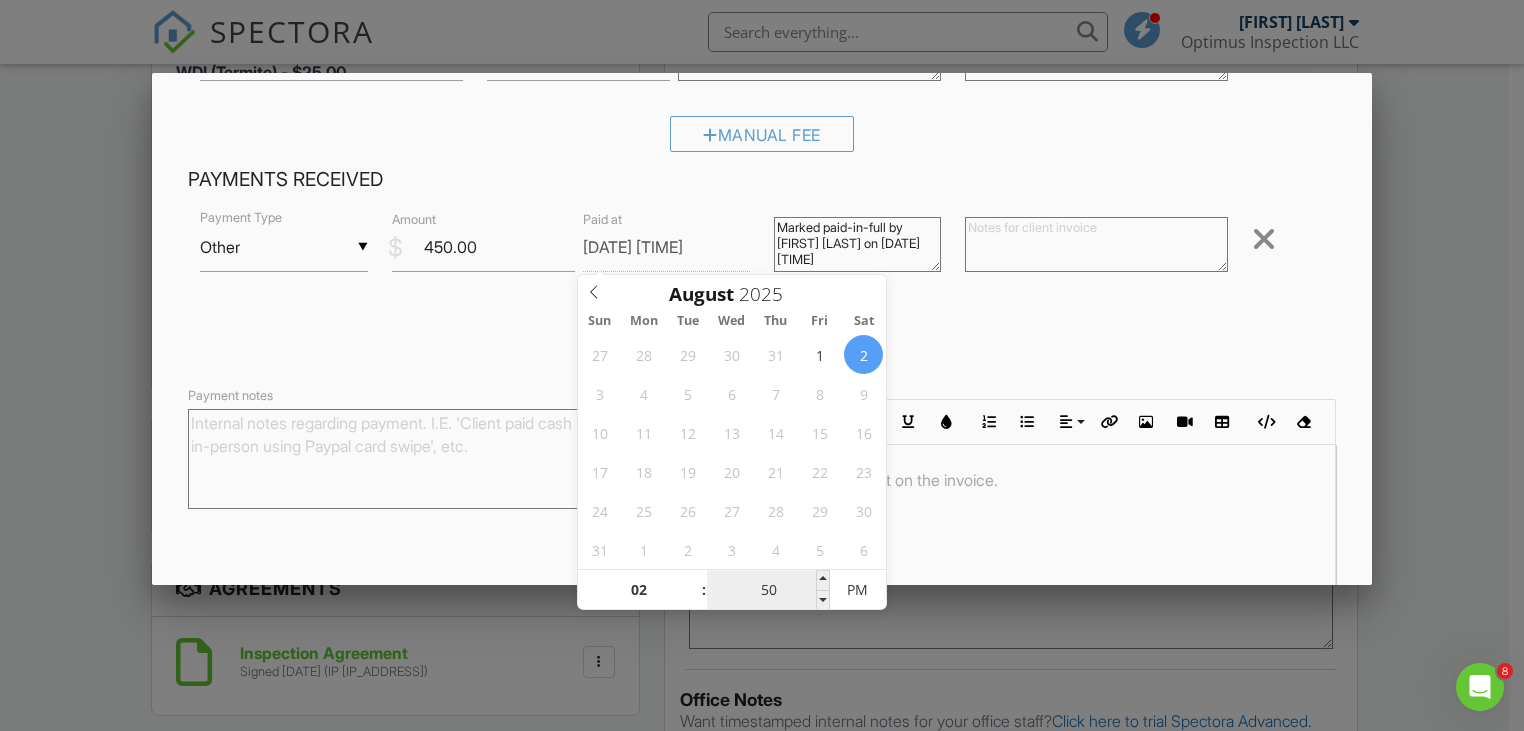 click on "50" at bounding box center (768, 591) 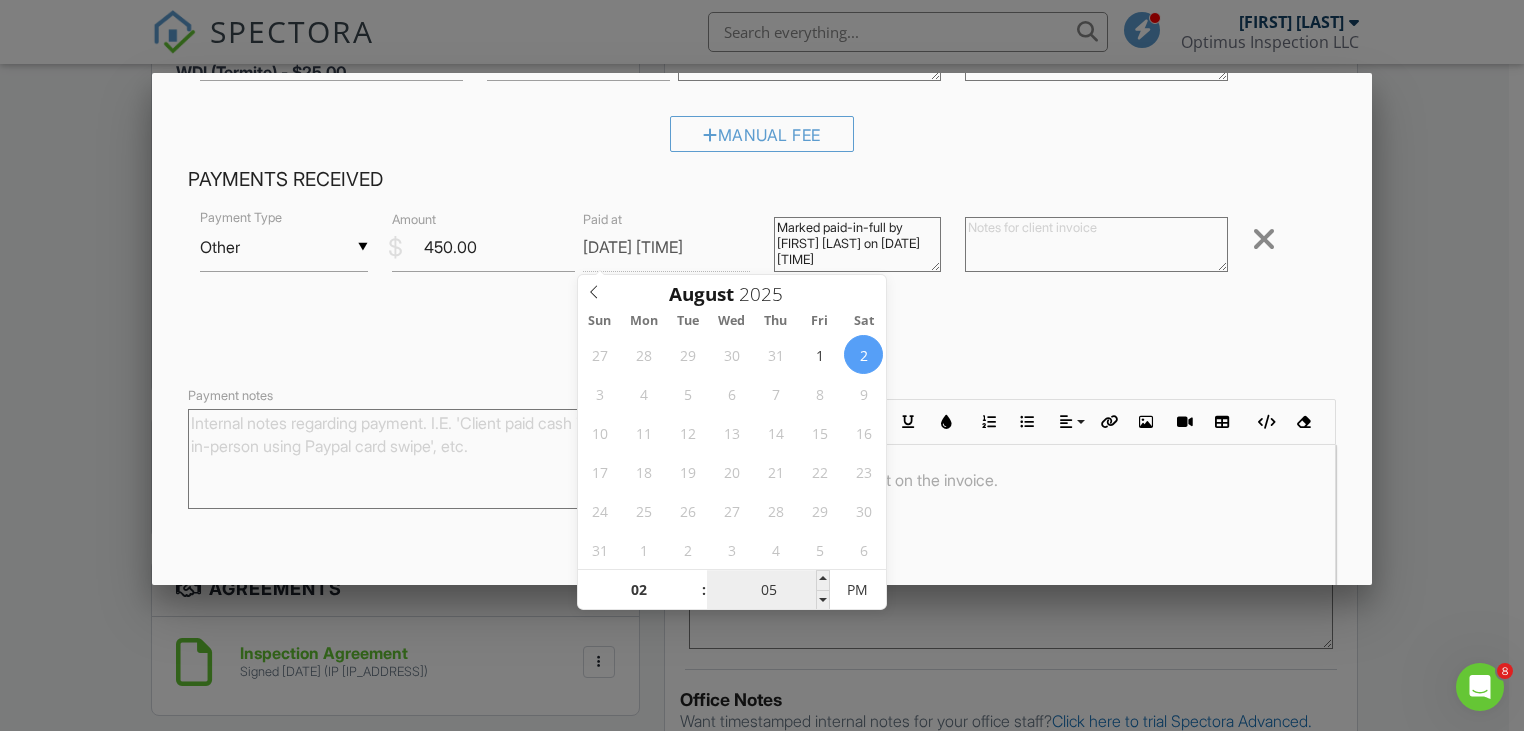 type on "[DATE] [TIME]" 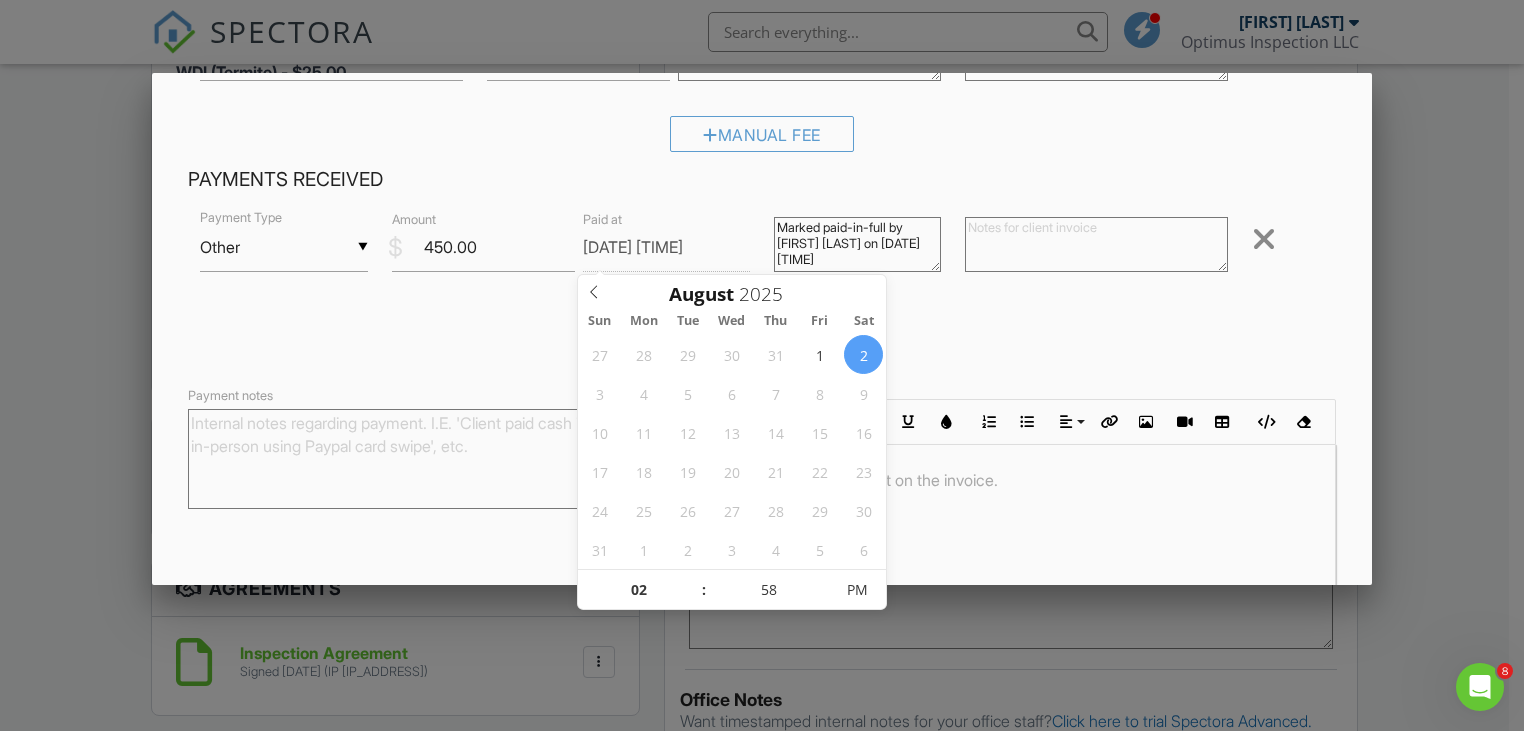 click at bounding box center [1096, 244] 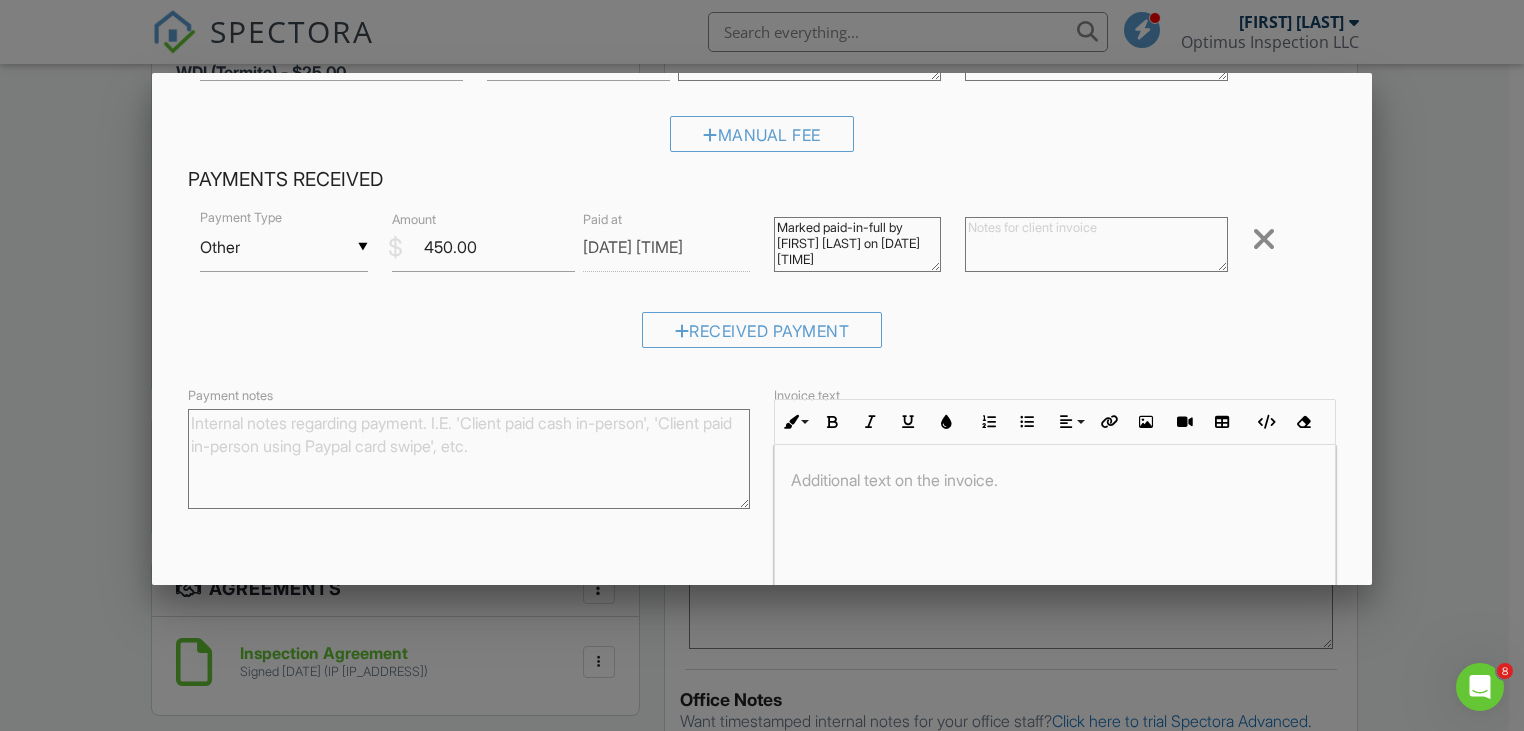 click on "Marked paid-in-full by John Pham on 08/02/2025 11:08pm" at bounding box center (857, 244) 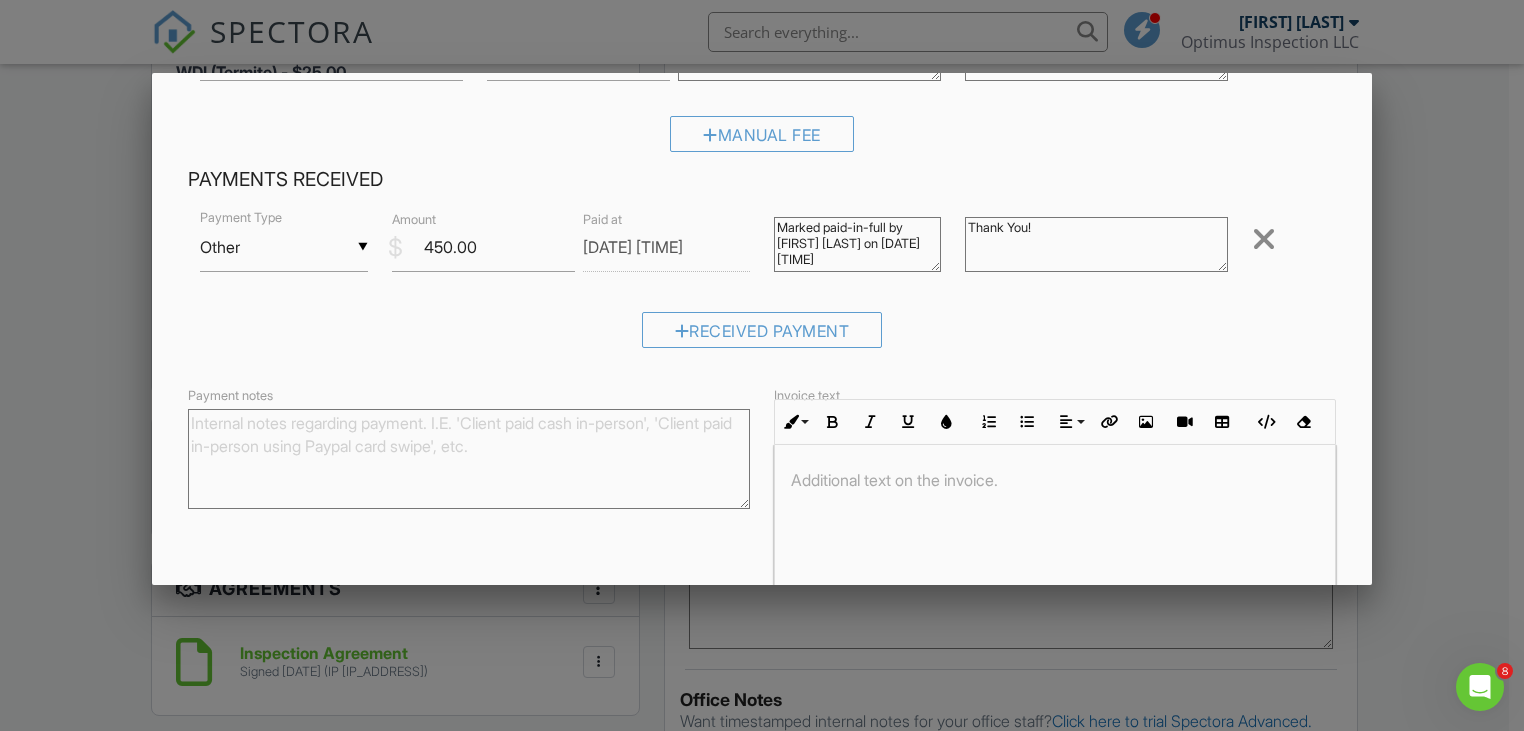 scroll, scrollTop: 0, scrollLeft: 0, axis: both 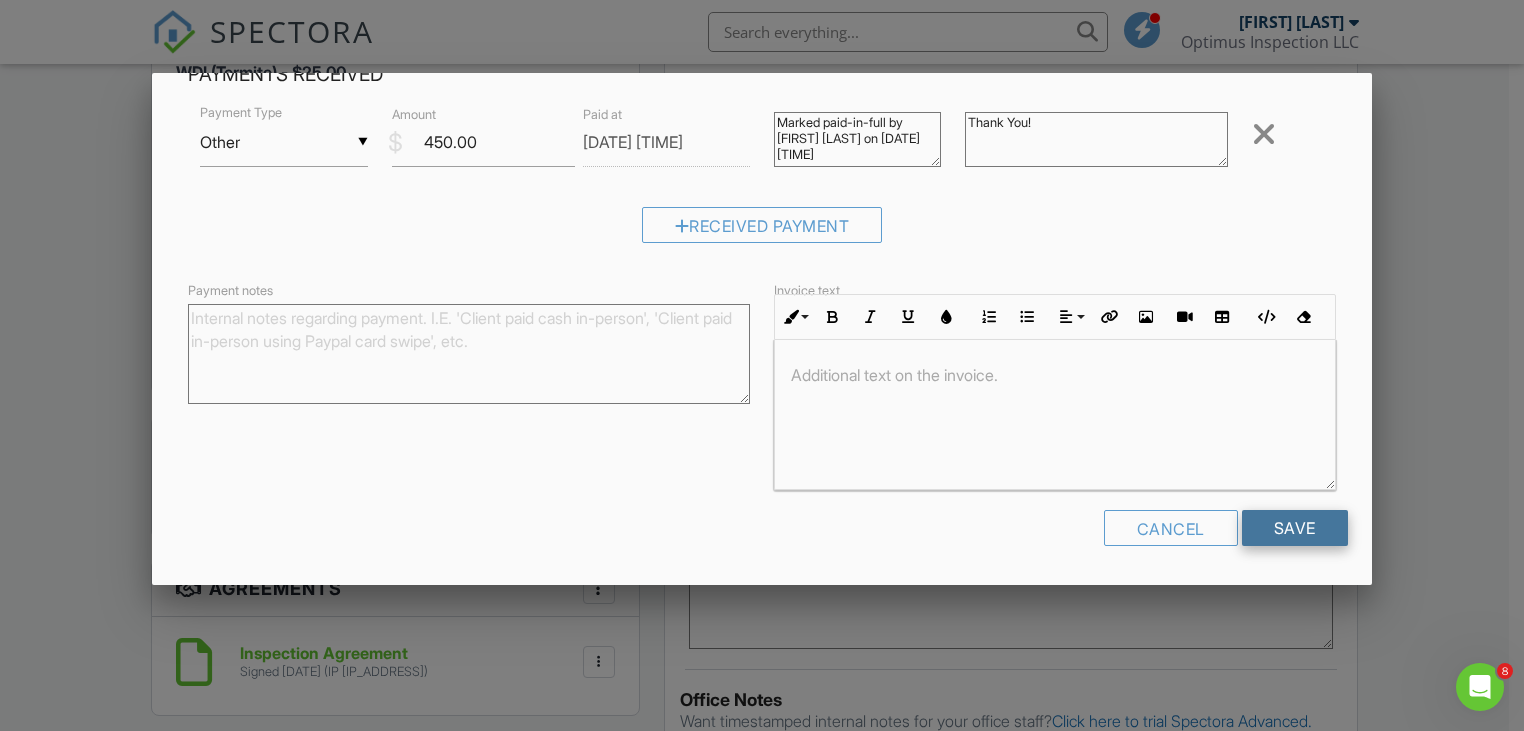 type on "Thank You!" 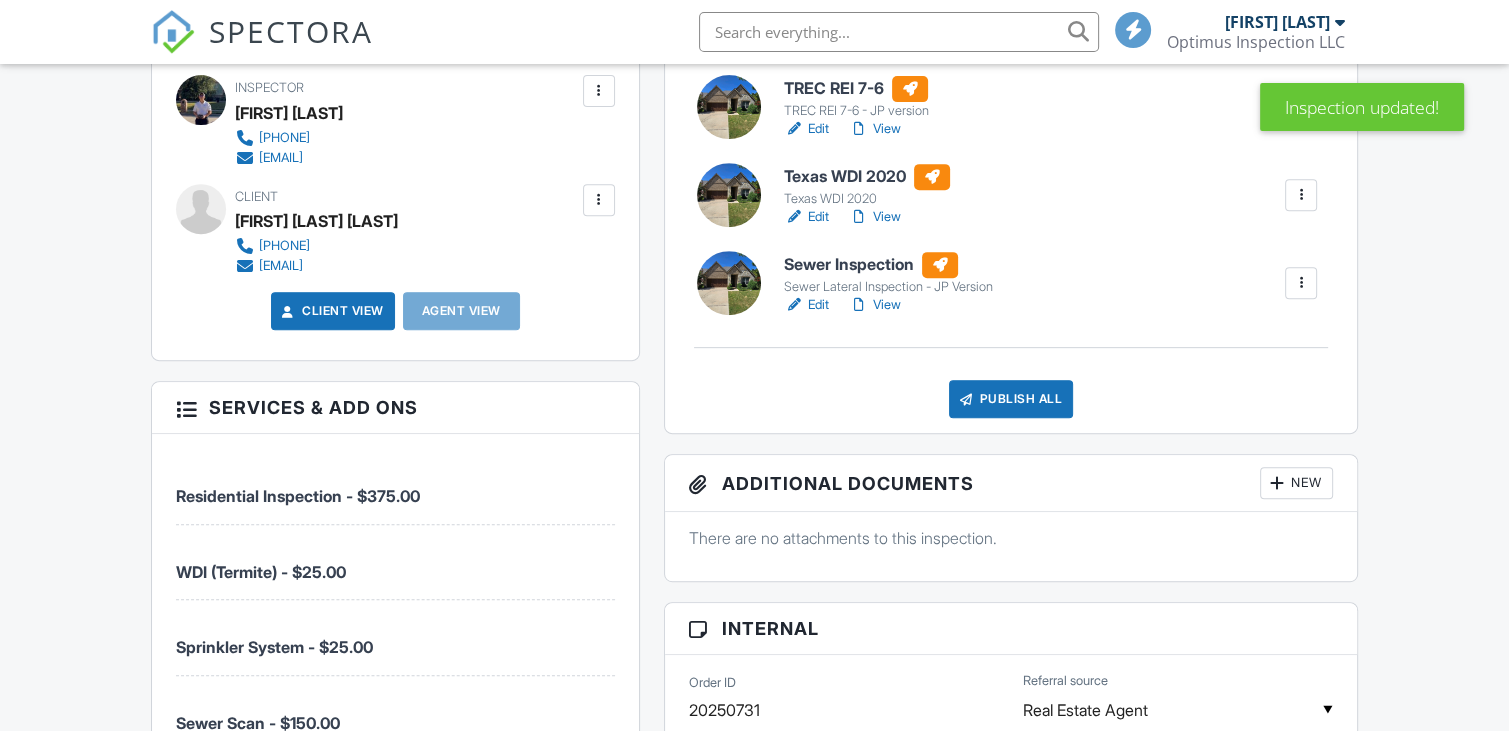 scroll, scrollTop: 800, scrollLeft: 0, axis: vertical 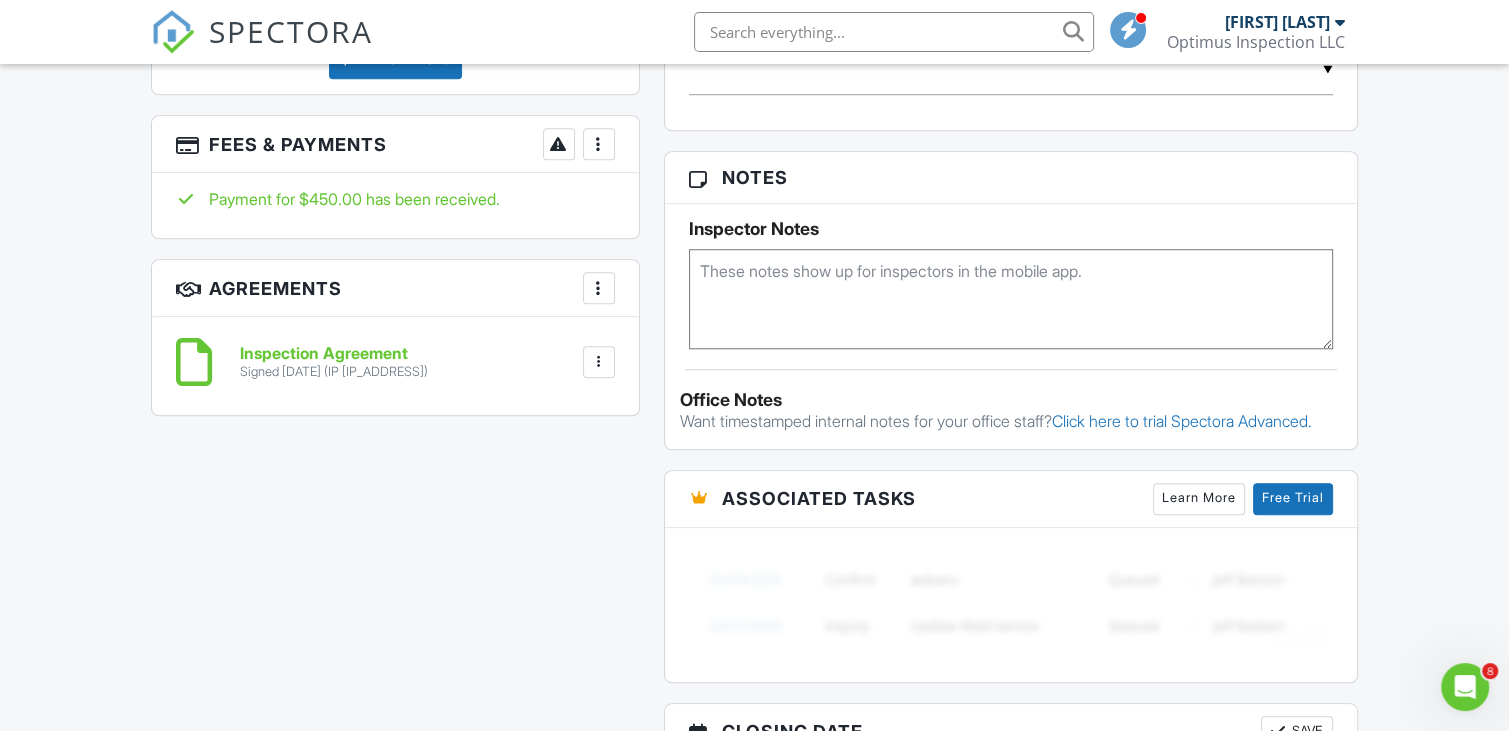 click at bounding box center [599, 144] 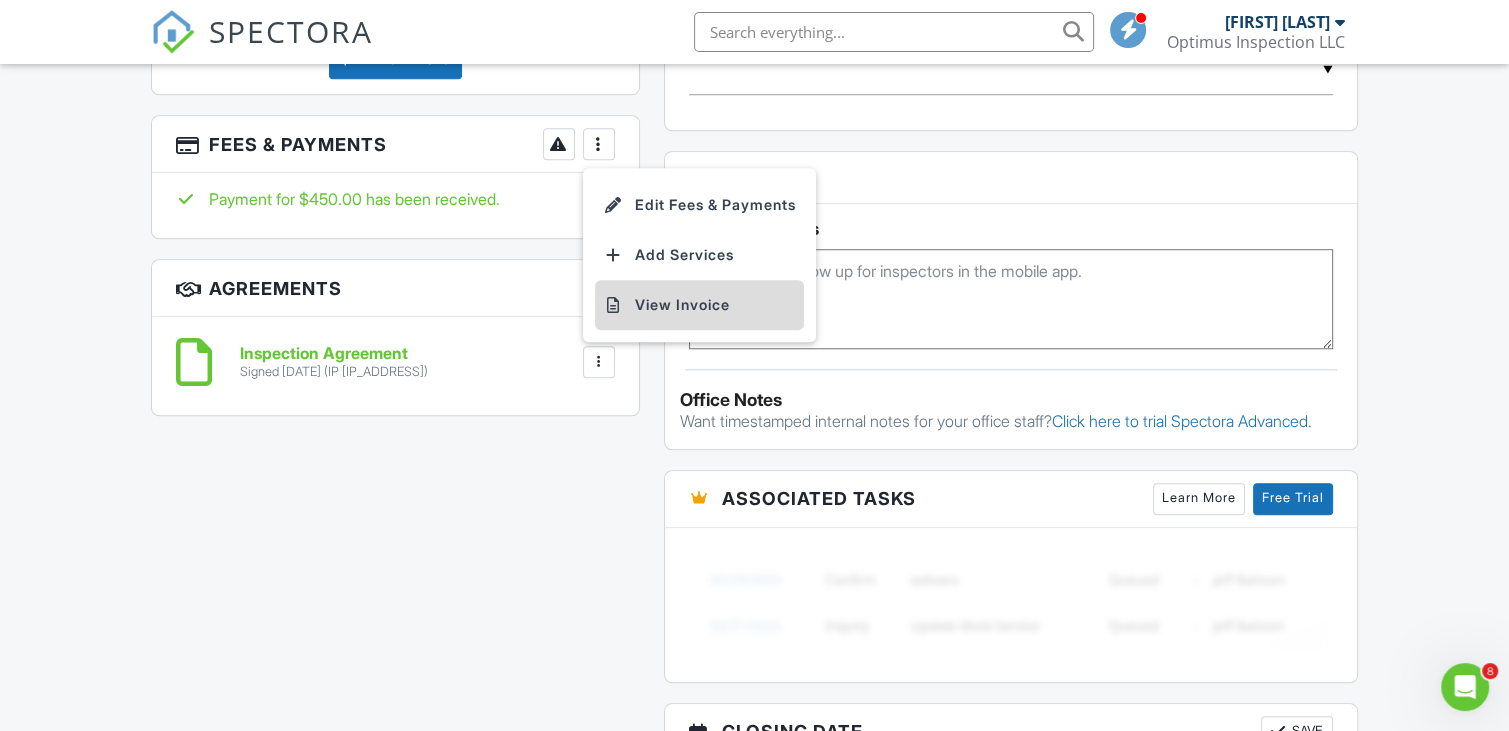click on "View Invoice" at bounding box center [699, 305] 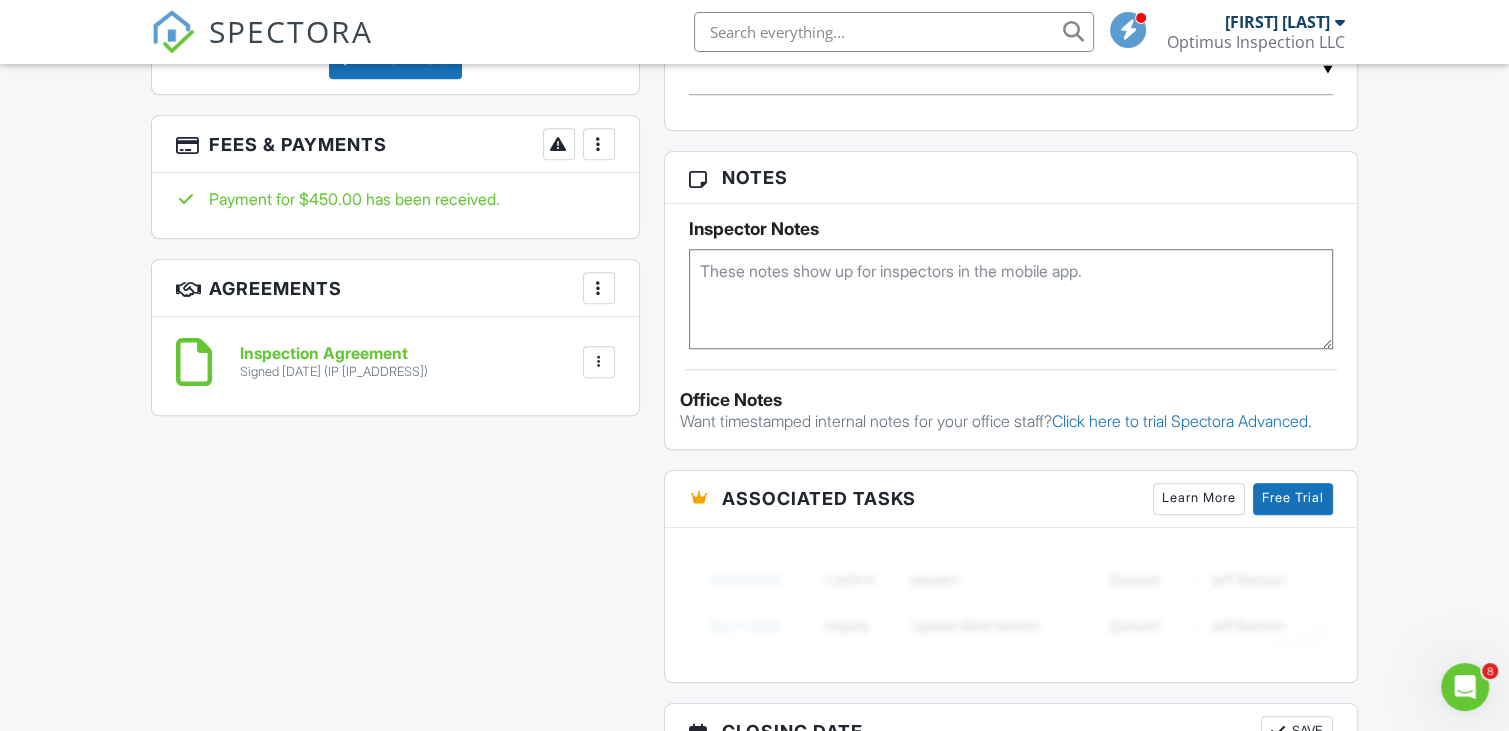 click on "All emails and texts are disabled for this inspection!
All emails and texts have been disabled for this inspection. This may have happened due to someone manually disabling them or this inspection being unconfirmed when it was scheduled. To re-enable emails and texts for this inspection, click the button below.
Turn on emails and texts
Turn on and Requeue Notifications
Reports
Unlocked
Attach
New
TREC REI 7-6
TREC REI 7-6 - JP version
Edit
View
Quick Publish
Copy
Delete
Texas WDI 2020
Texas WDI 2020
Edit
View
Quick Publish
Copy
Delete
Sewer Inspection
Sewer Lateral Inspection - JP Version
Edit
View
Quick Publish
Copy
Delete
Publish All
Checking report completion" at bounding box center (754, 2) 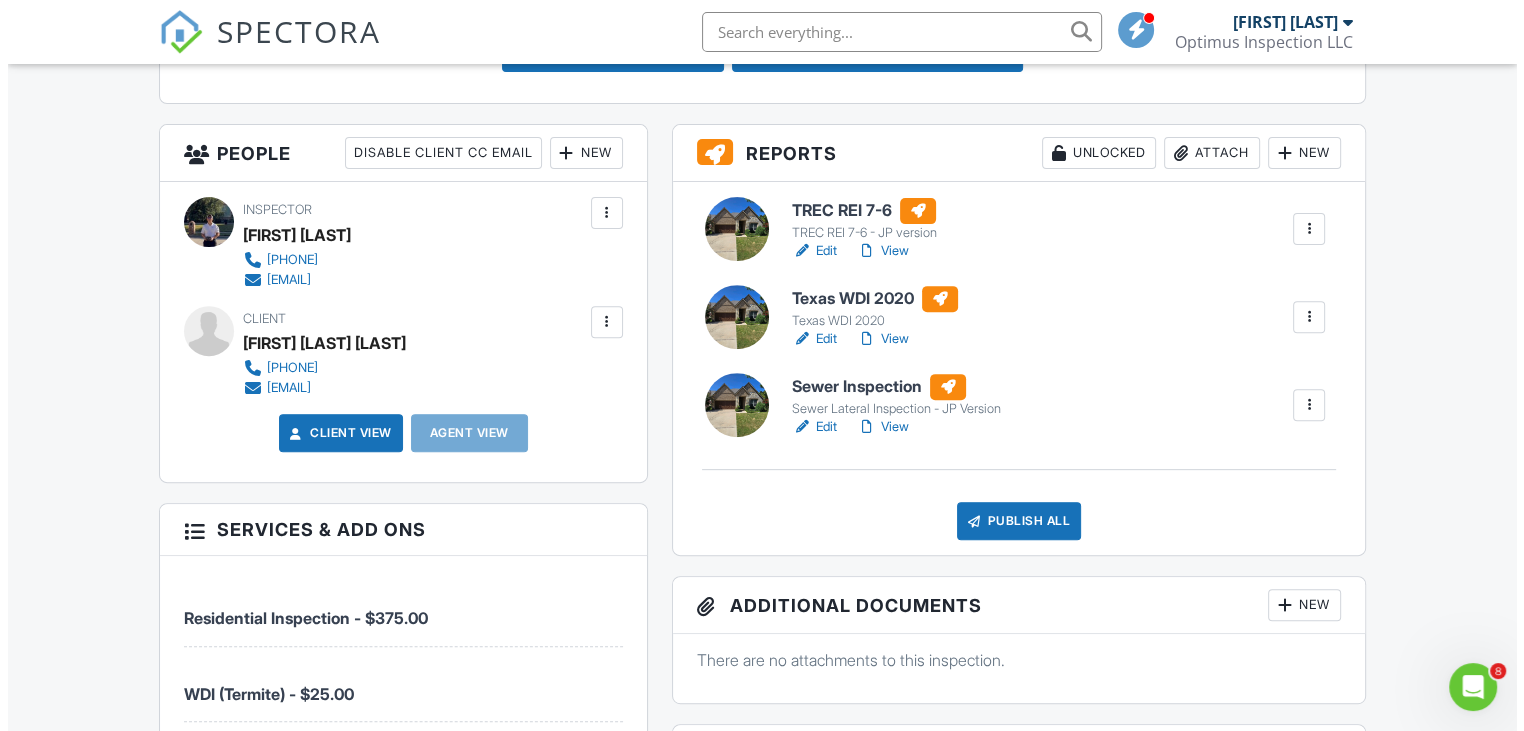 scroll, scrollTop: 600, scrollLeft: 0, axis: vertical 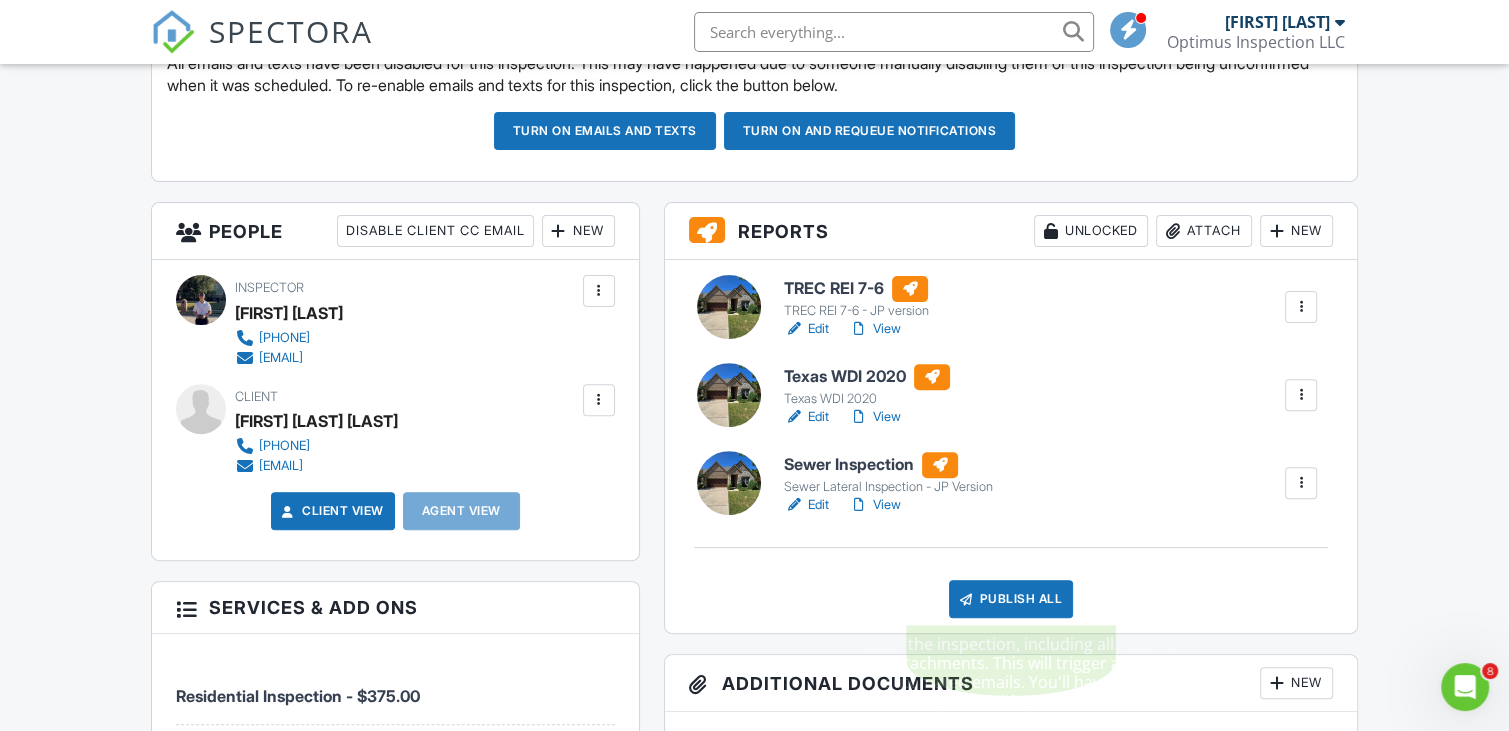 click on "Publish All" at bounding box center [1011, 599] 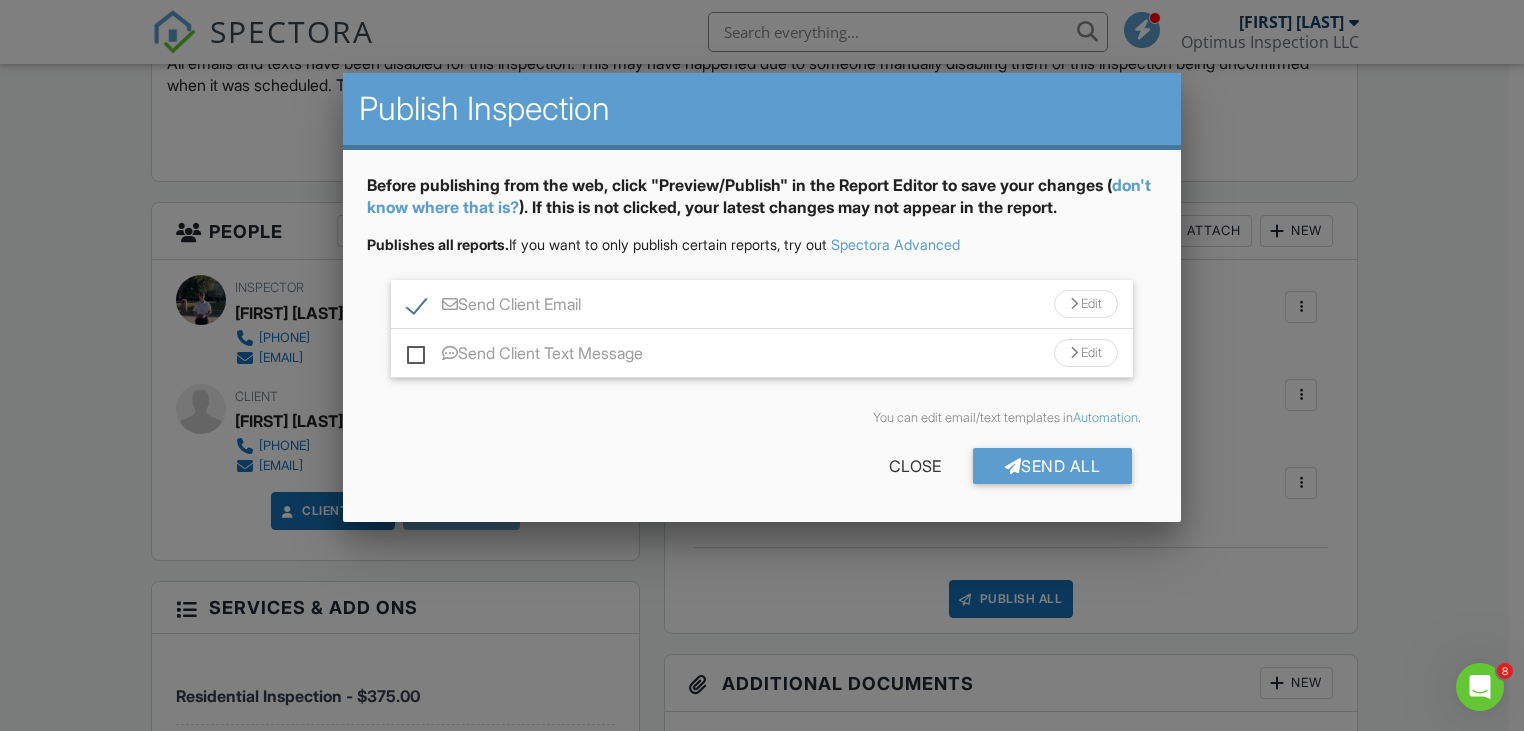 click on "Send Client Email" at bounding box center [494, 307] 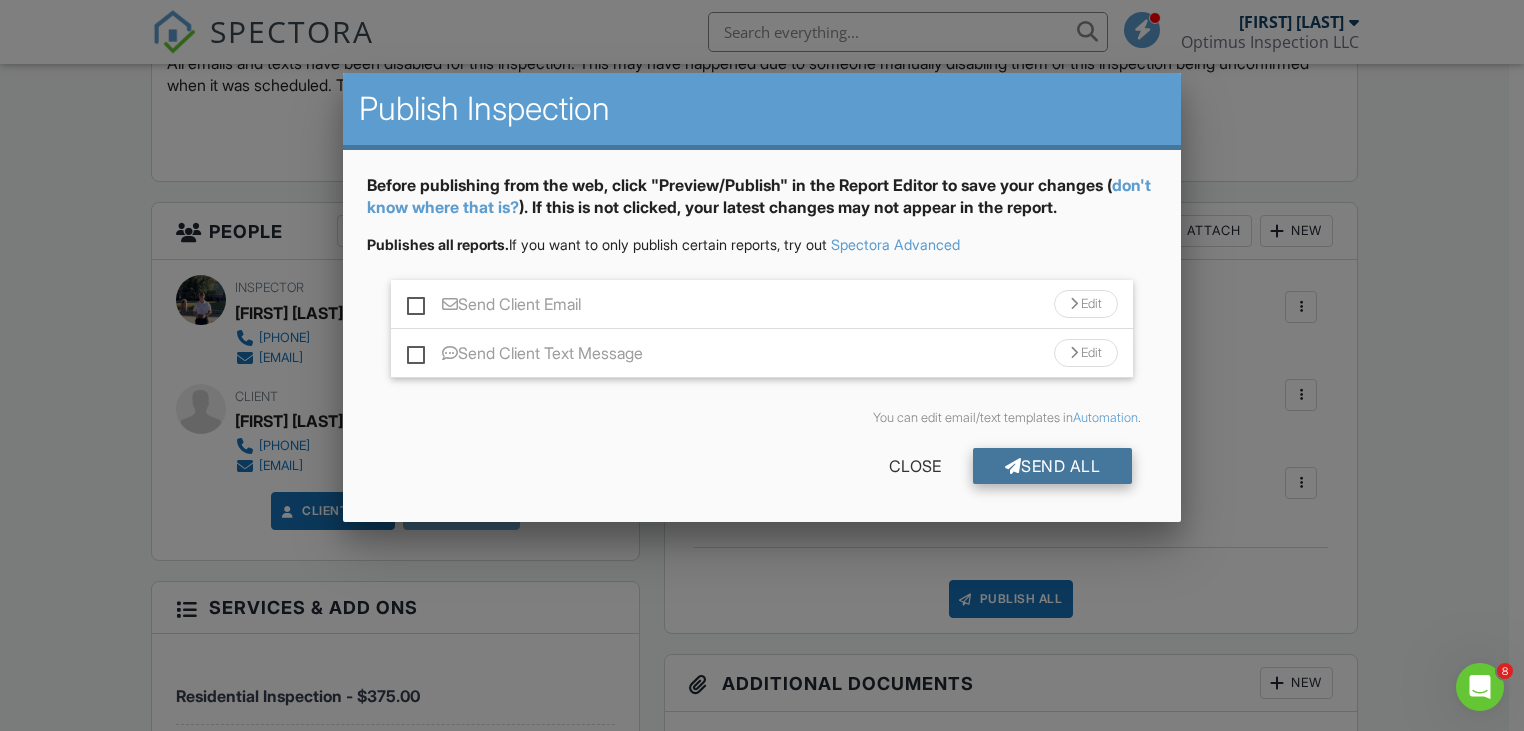 click on "Send All" at bounding box center (1053, 466) 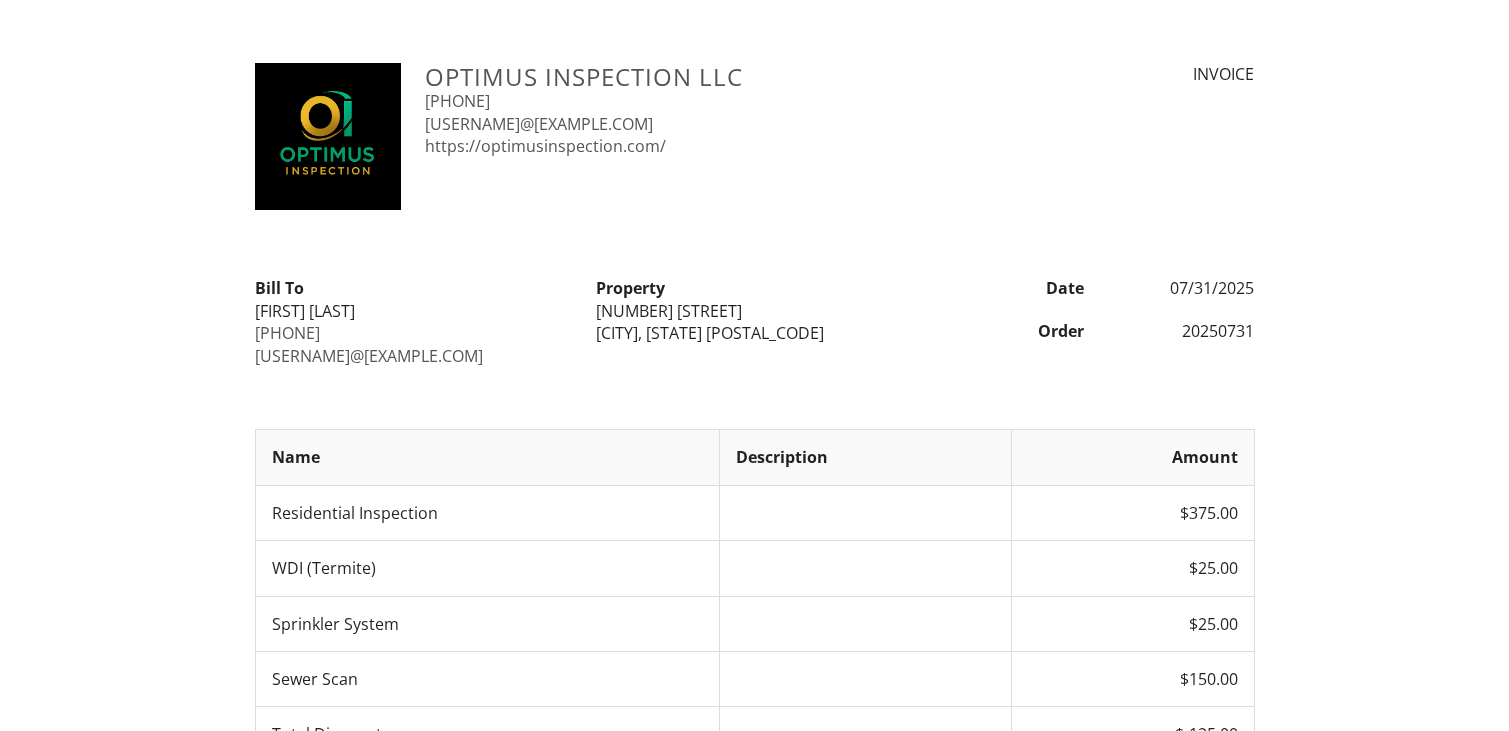 scroll, scrollTop: 0, scrollLeft: 0, axis: both 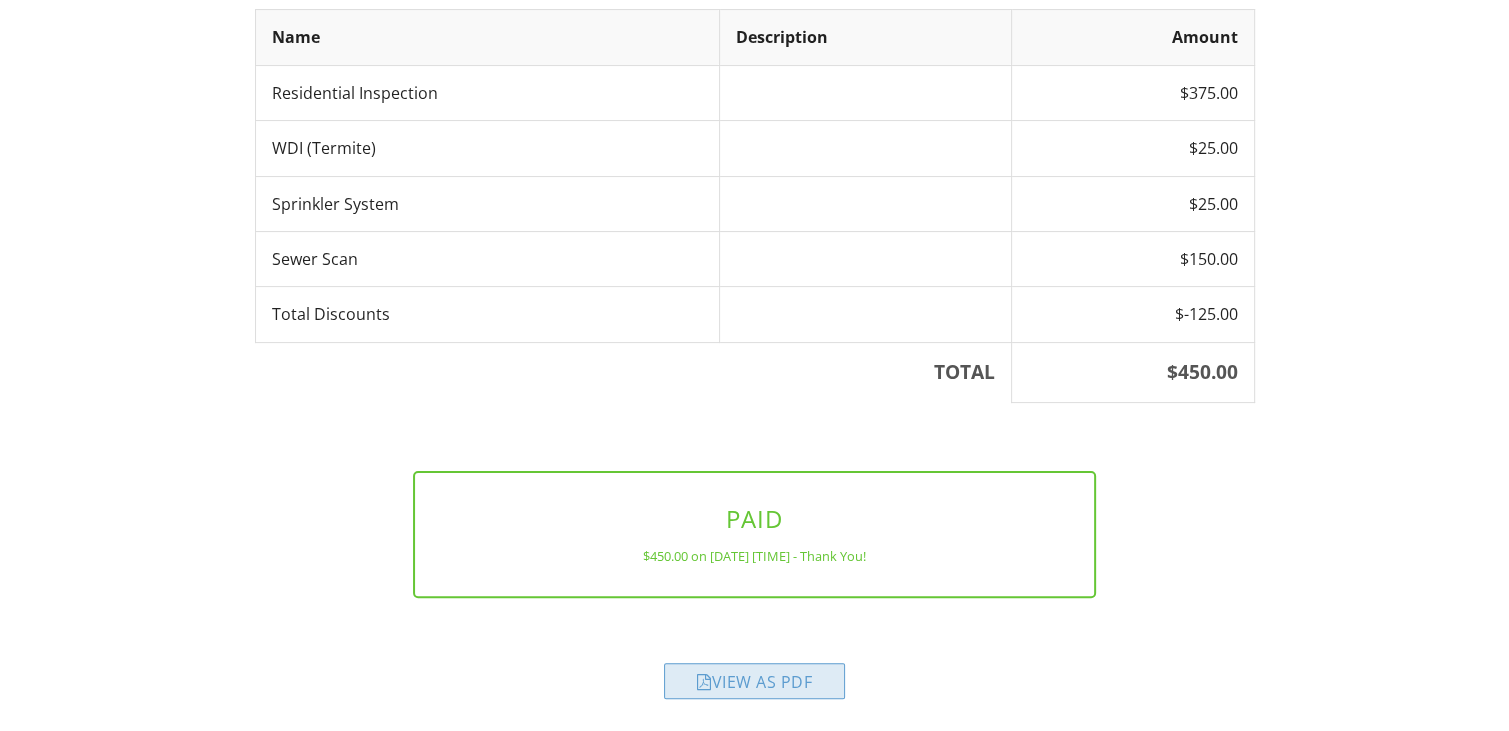click on "View as PDF" at bounding box center [754, 681] 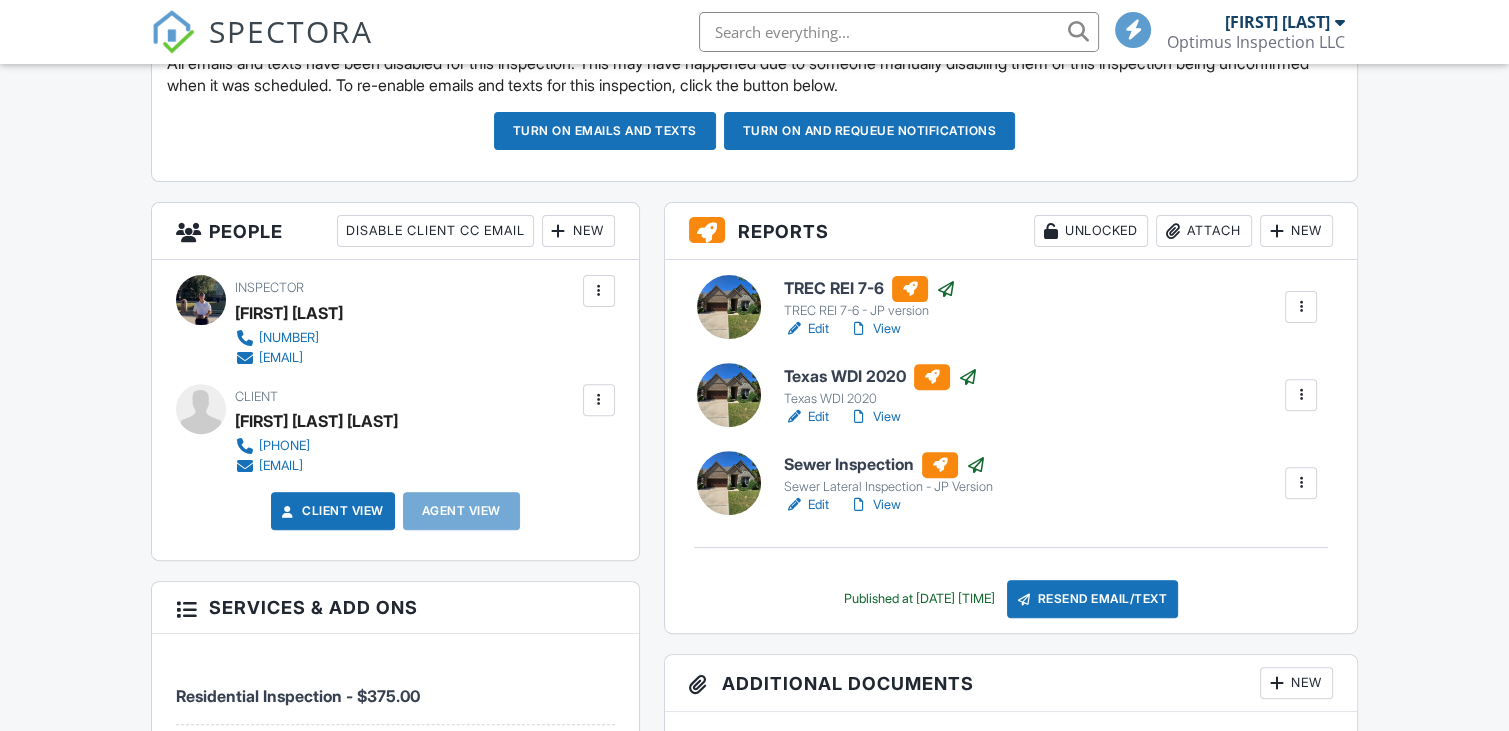 scroll, scrollTop: 0, scrollLeft: 0, axis: both 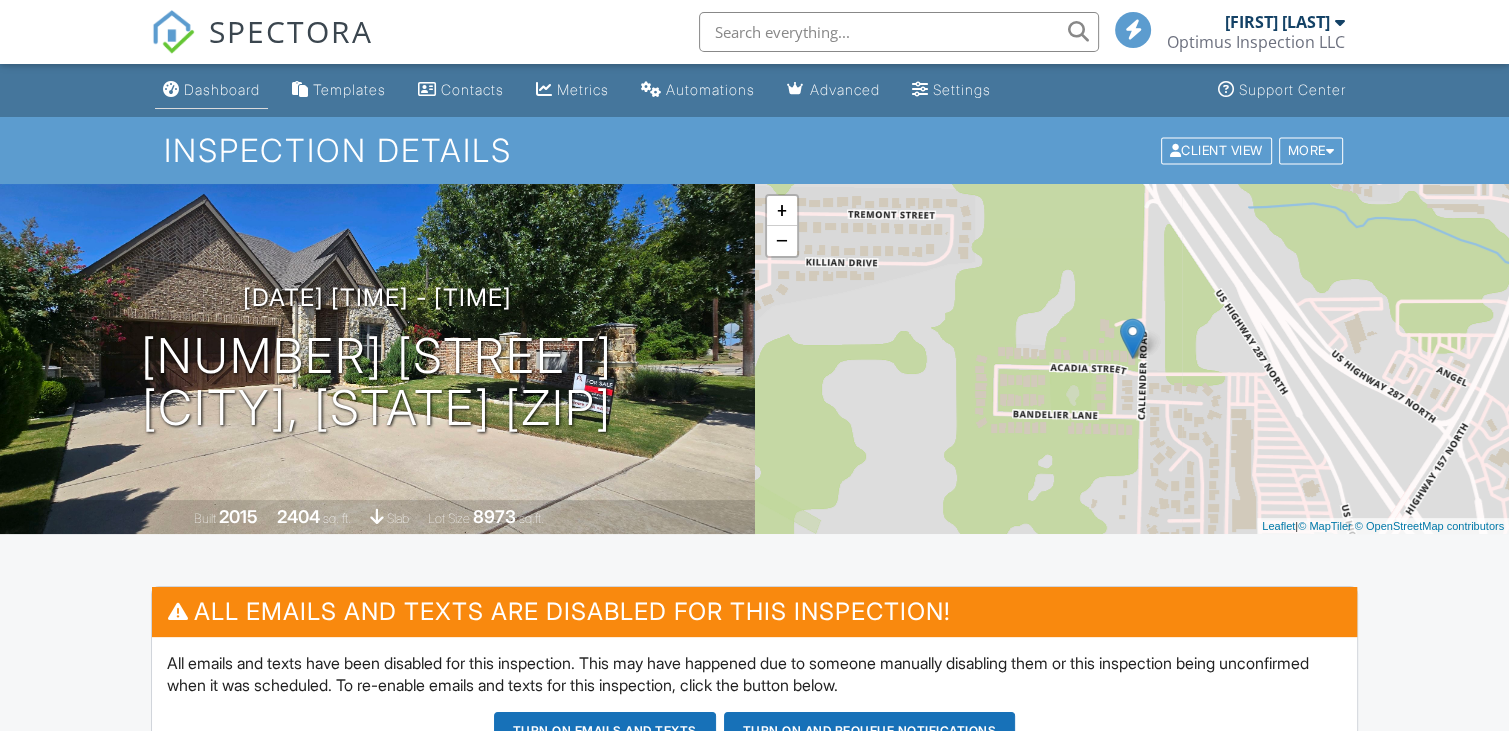 click on "Dashboard" at bounding box center (222, 89) 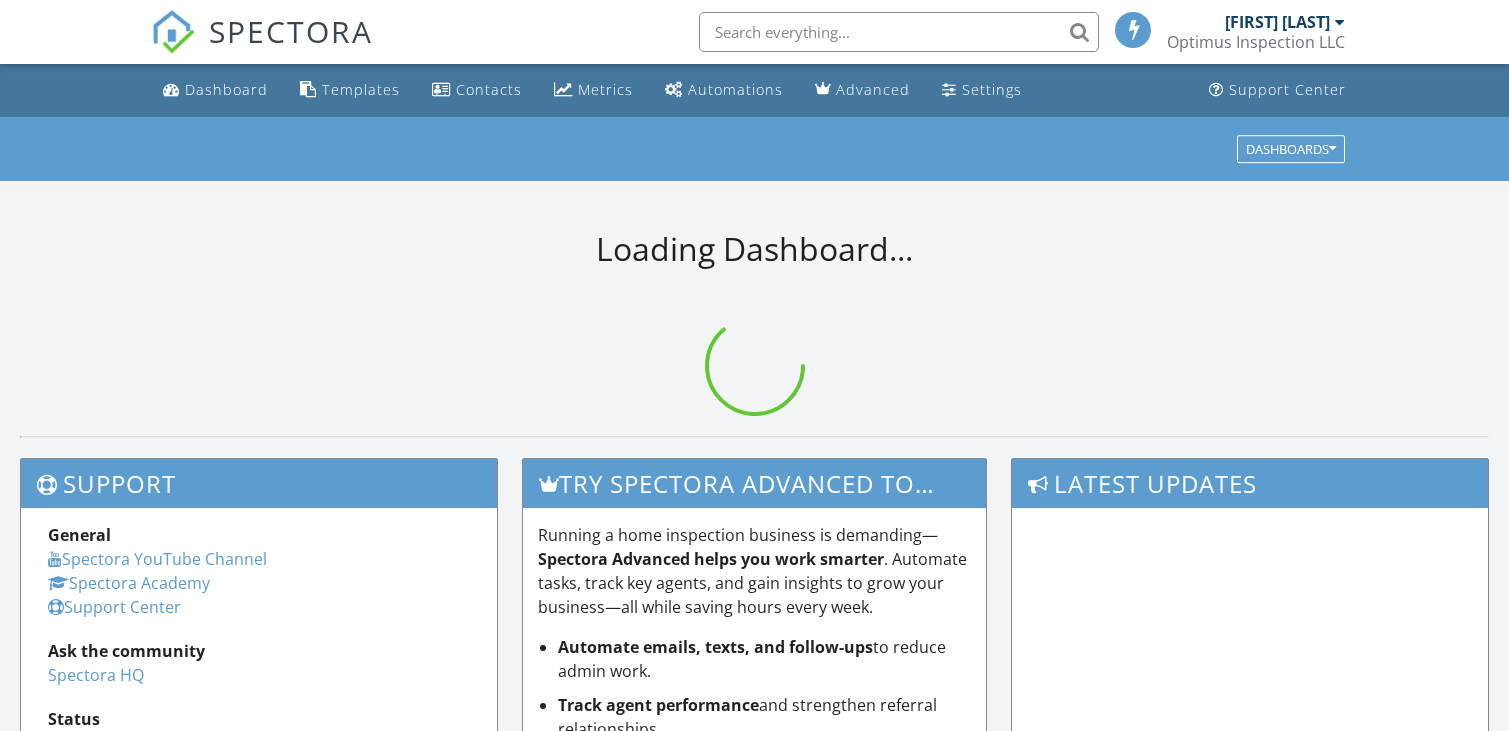 scroll, scrollTop: 0, scrollLeft: 0, axis: both 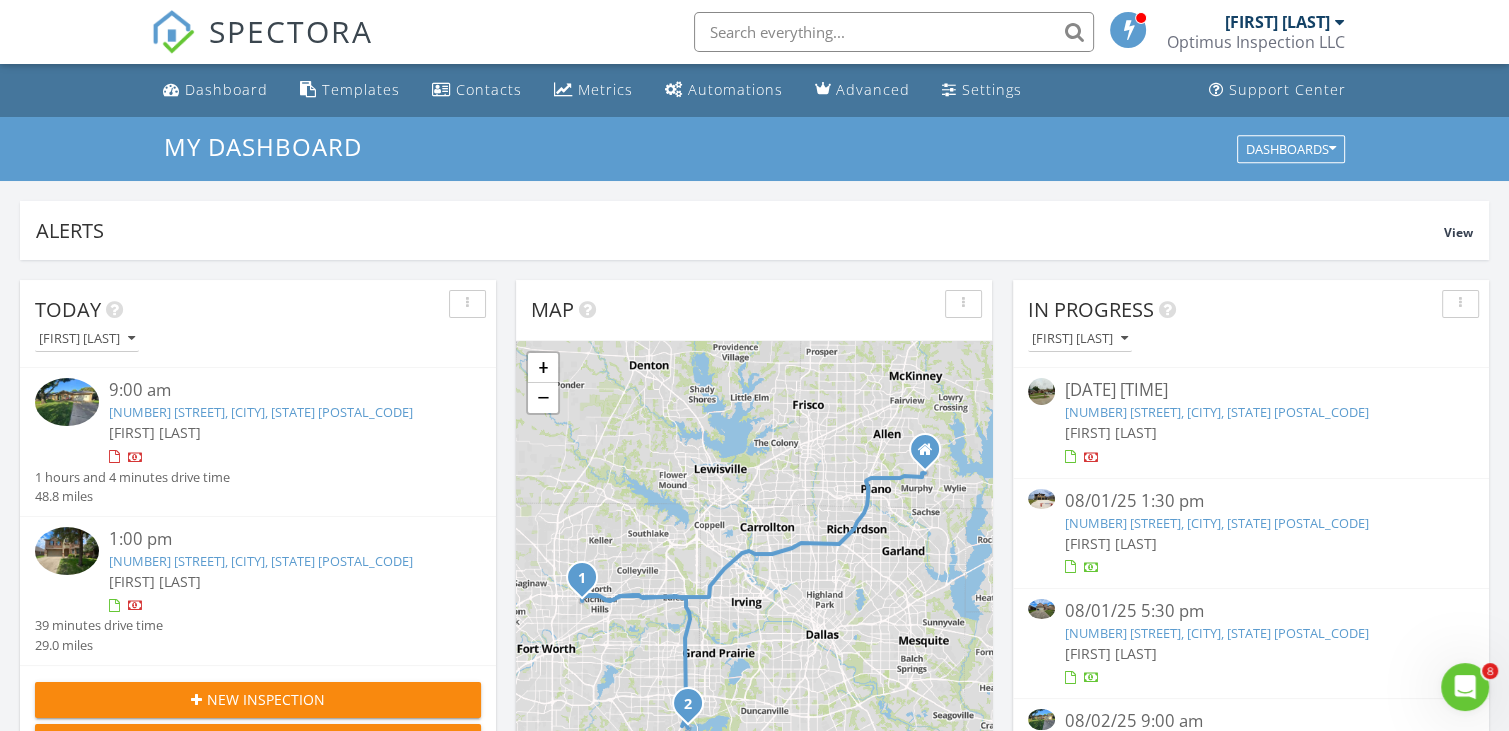 click on "13736 Riola Dr, Little Elm, TX 75068" at bounding box center (1217, 523) 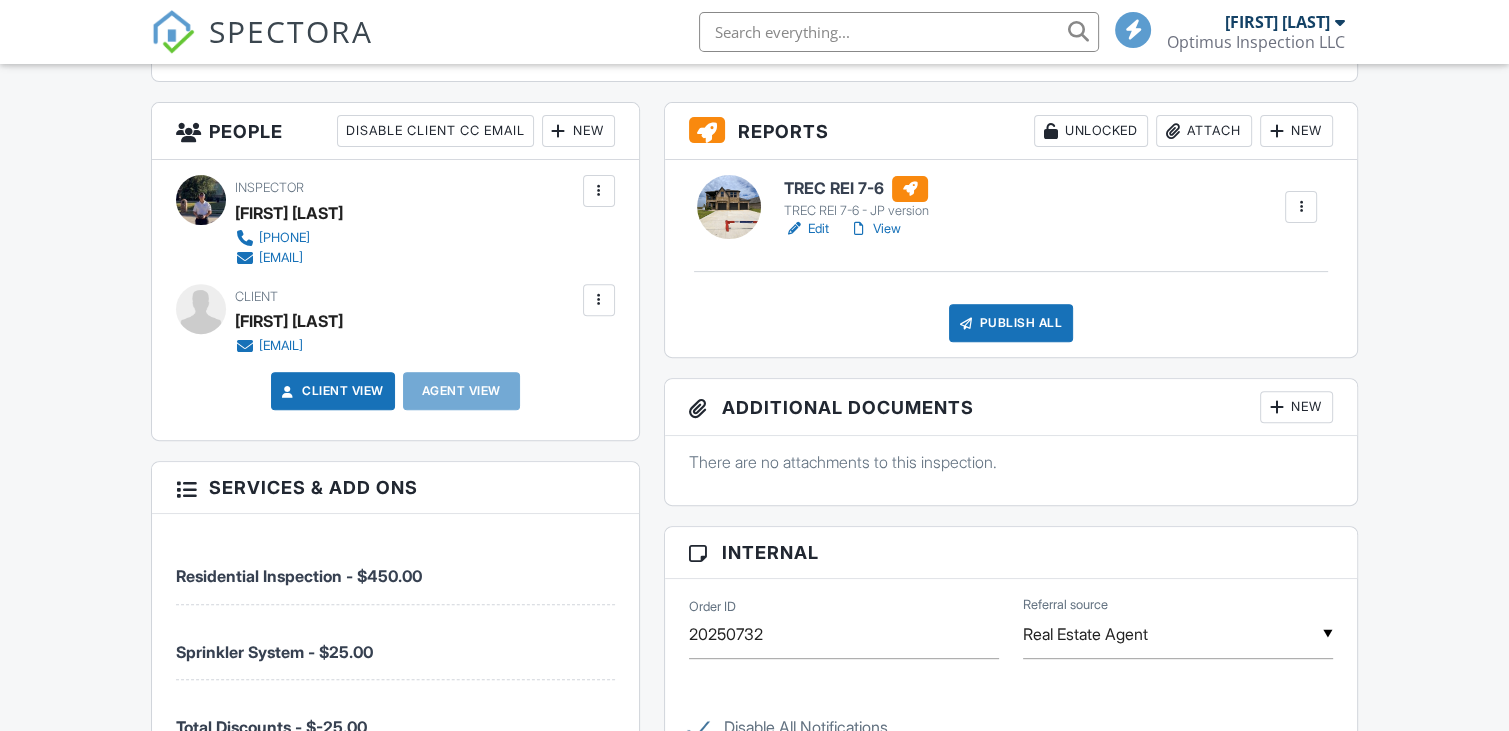 scroll, scrollTop: 1000, scrollLeft: 0, axis: vertical 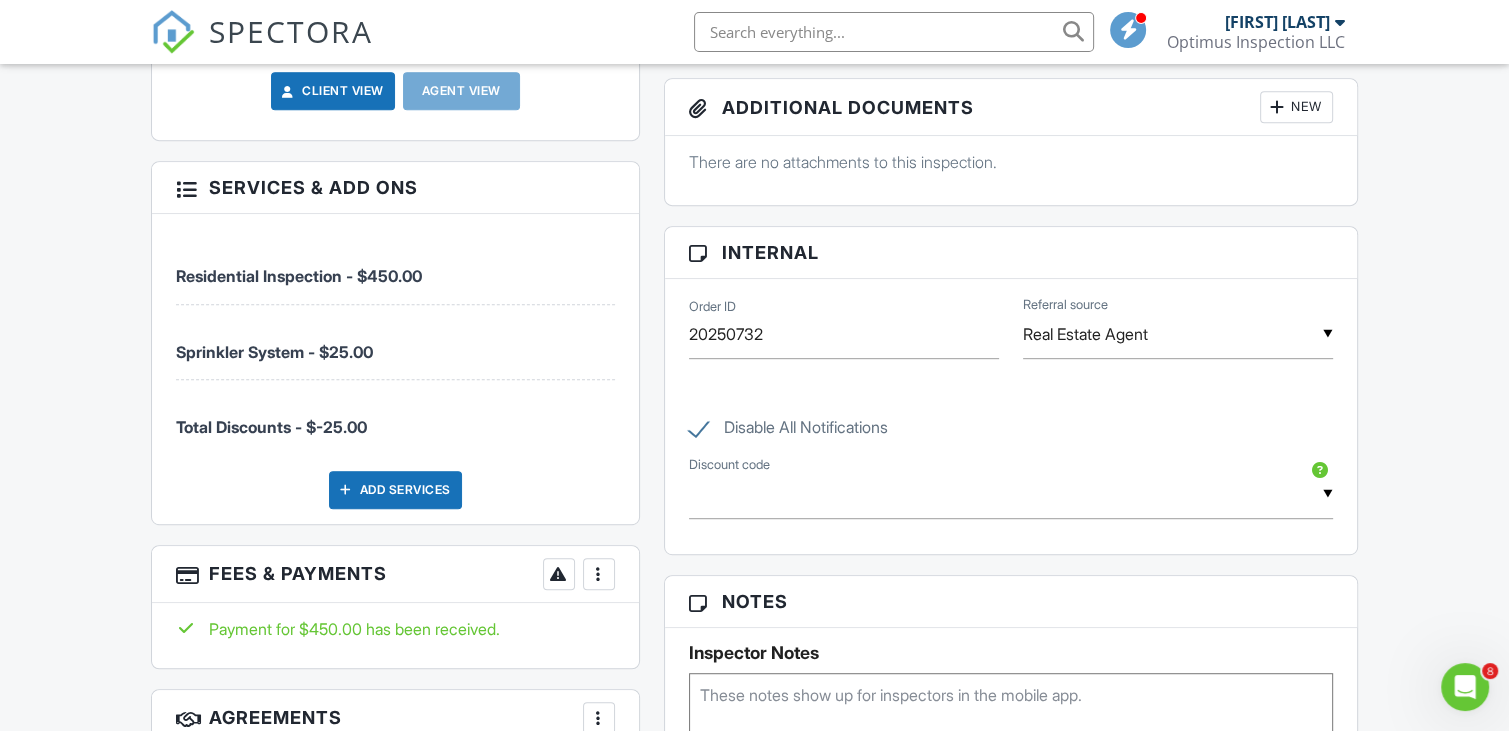 click at bounding box center (599, 574) 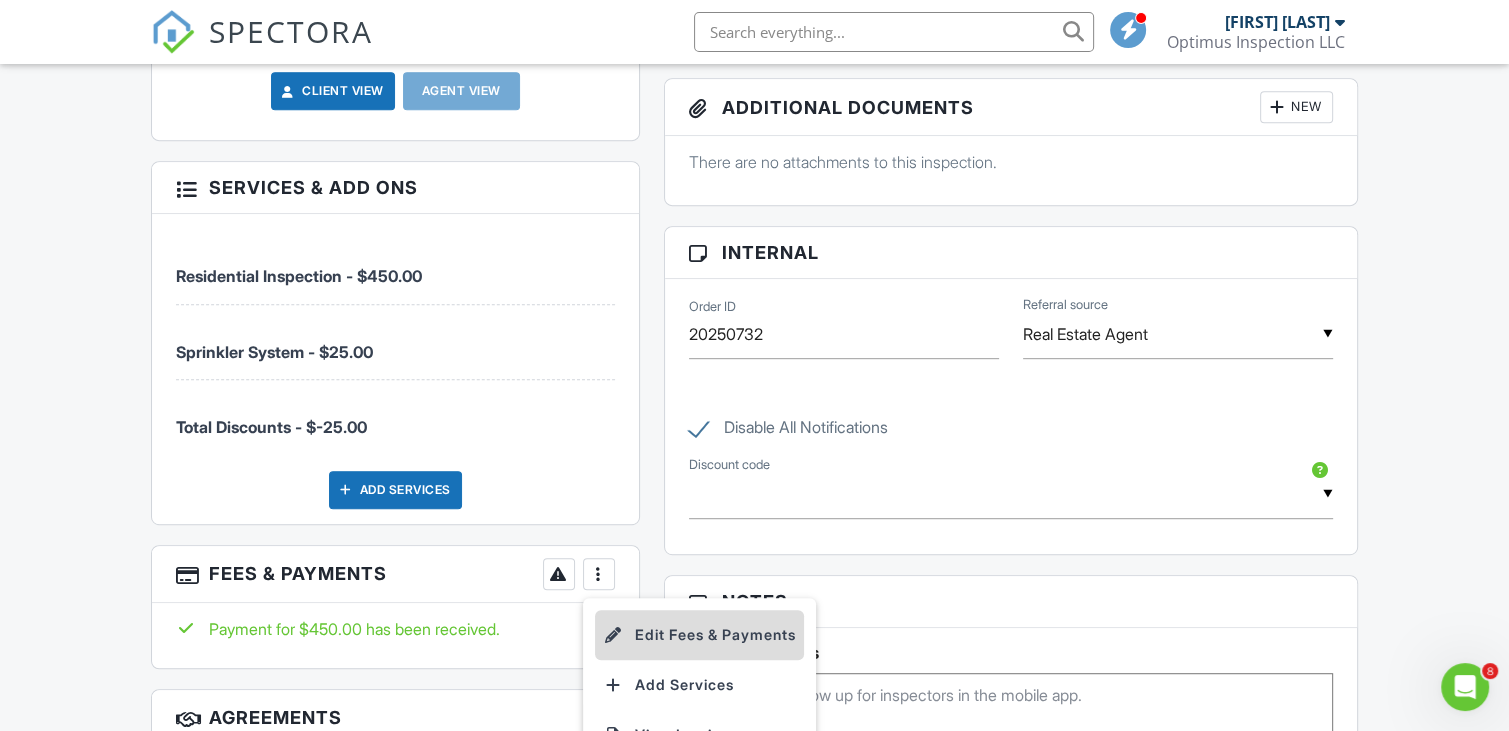 click on "Edit Fees & Payments" at bounding box center (699, 635) 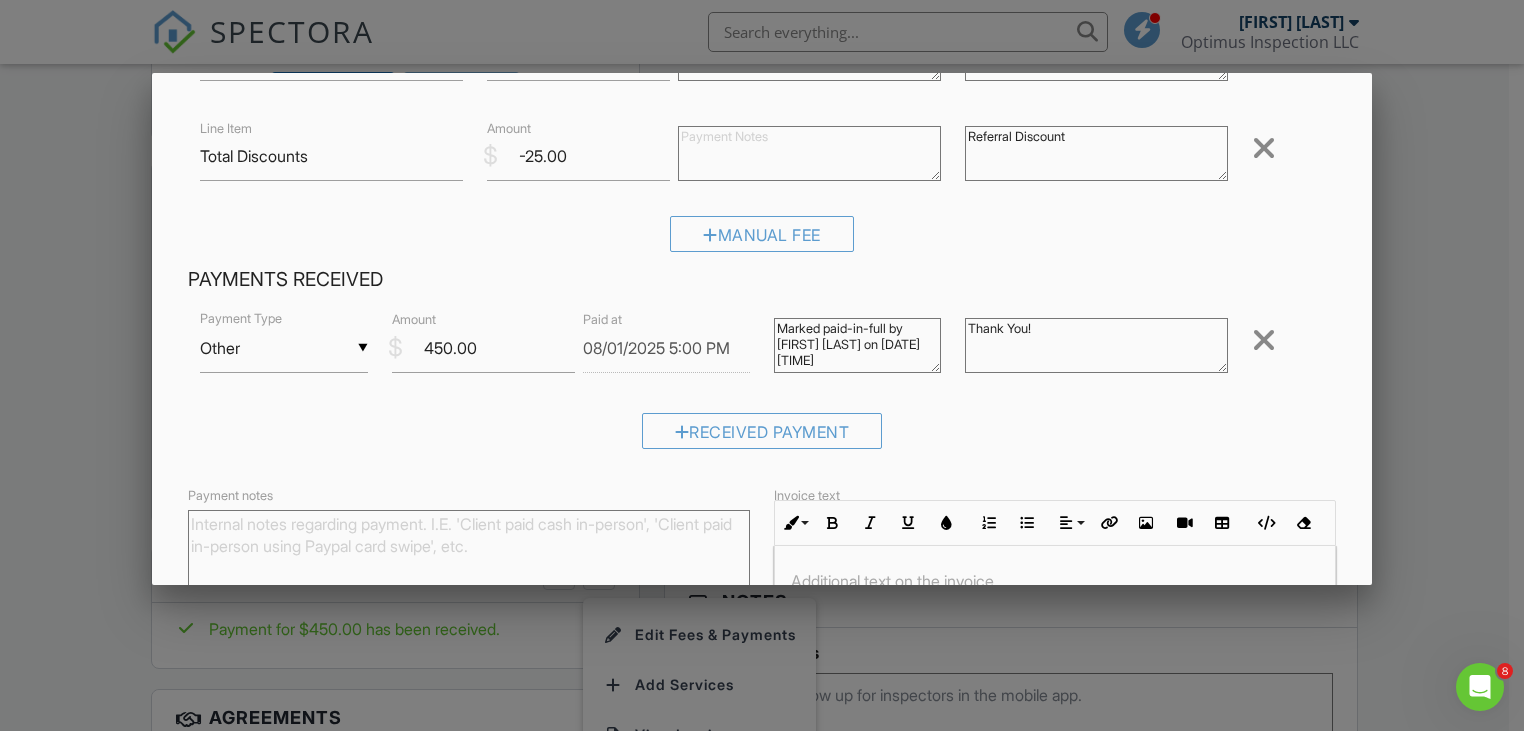 scroll, scrollTop: 300, scrollLeft: 0, axis: vertical 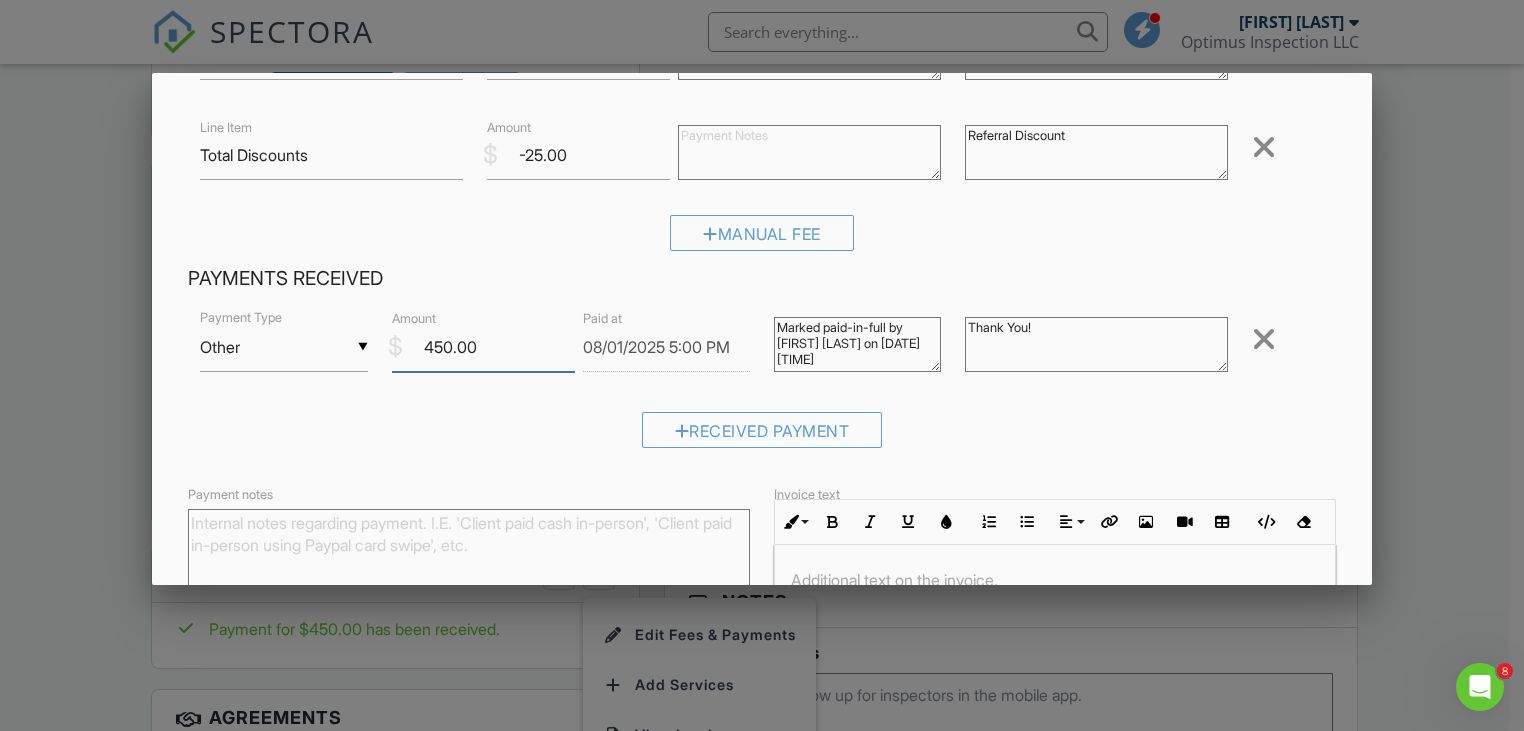 click on "450.00" at bounding box center (483, 347) 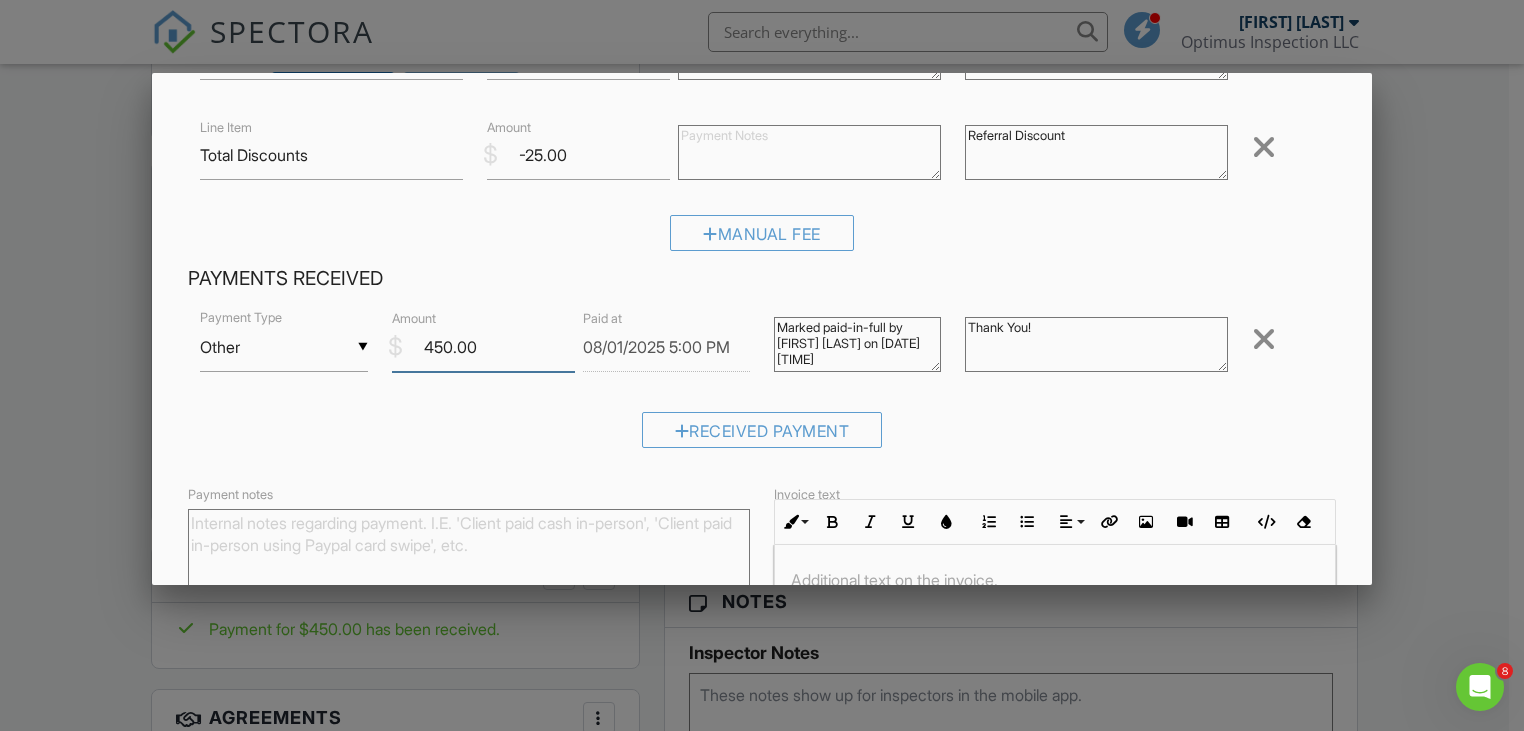 click on "450.00" at bounding box center [483, 347] 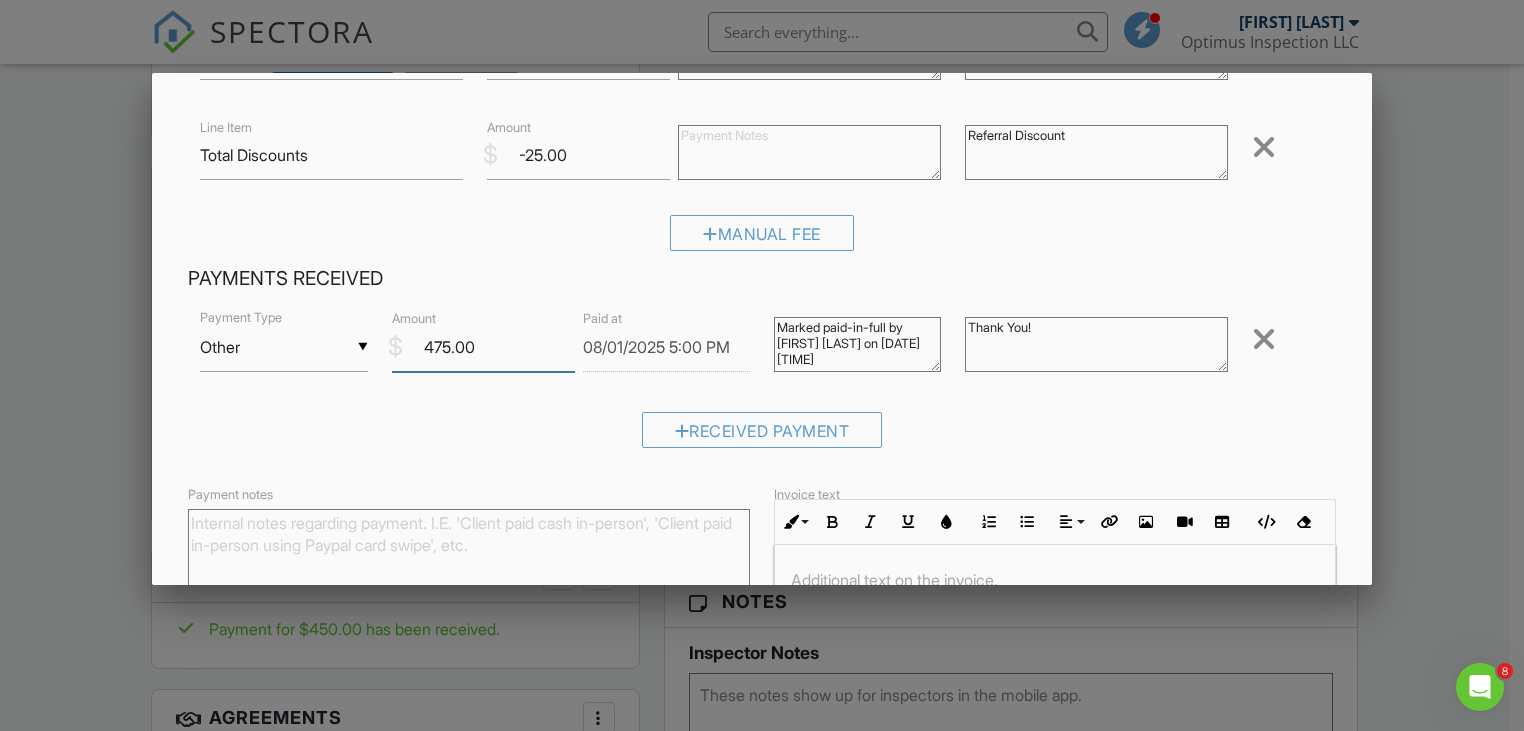 type on "475.00" 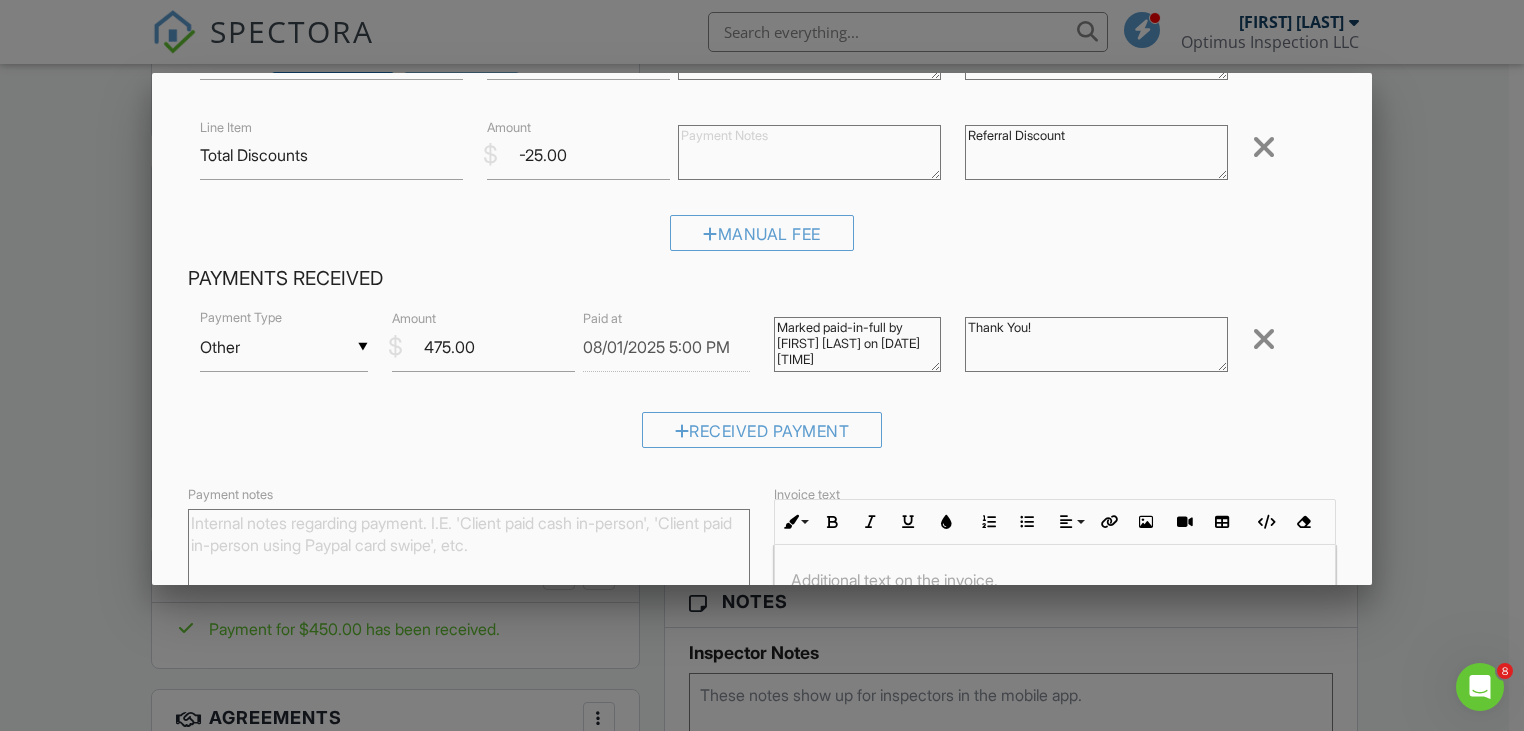 click on "Other" at bounding box center (283, 347) 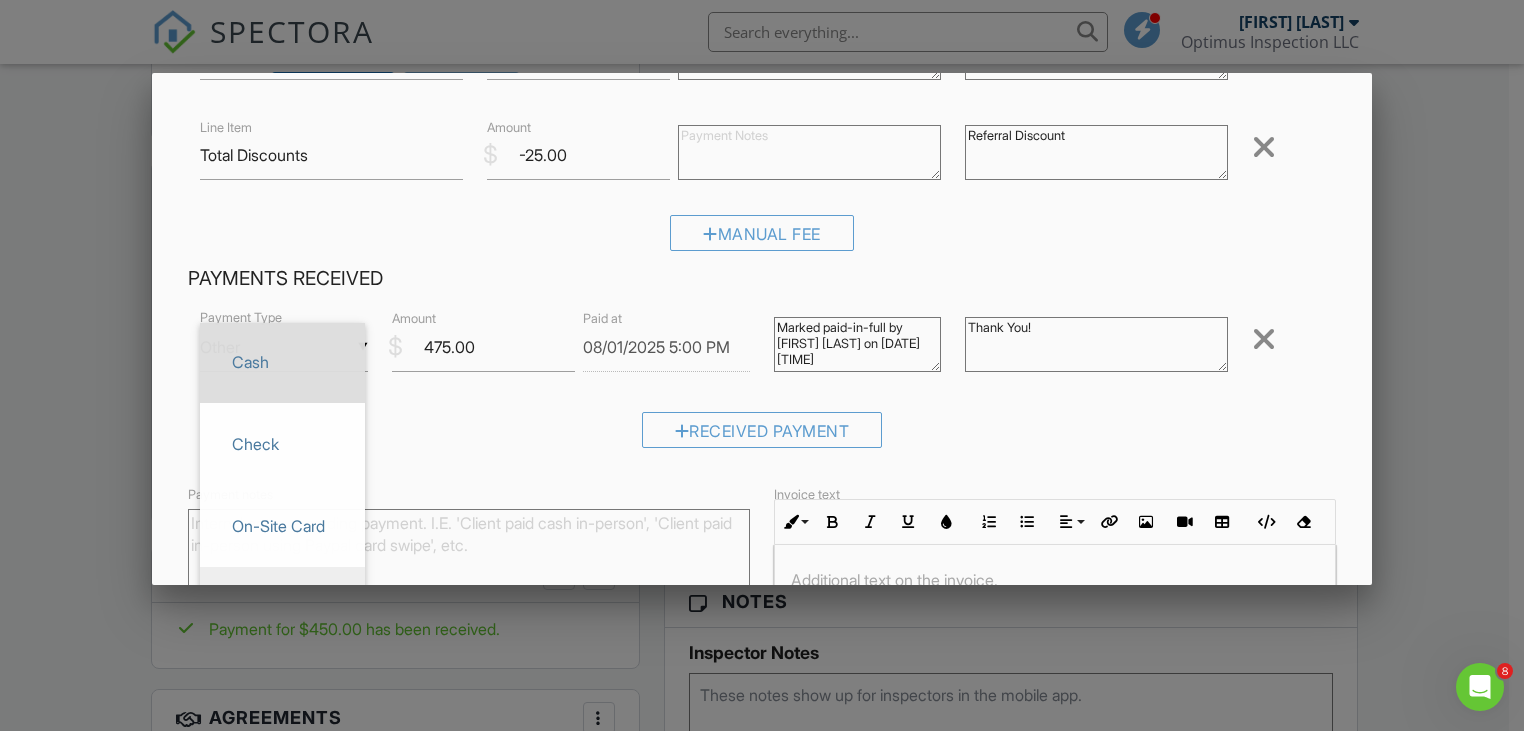 scroll, scrollTop: 0, scrollLeft: 0, axis: both 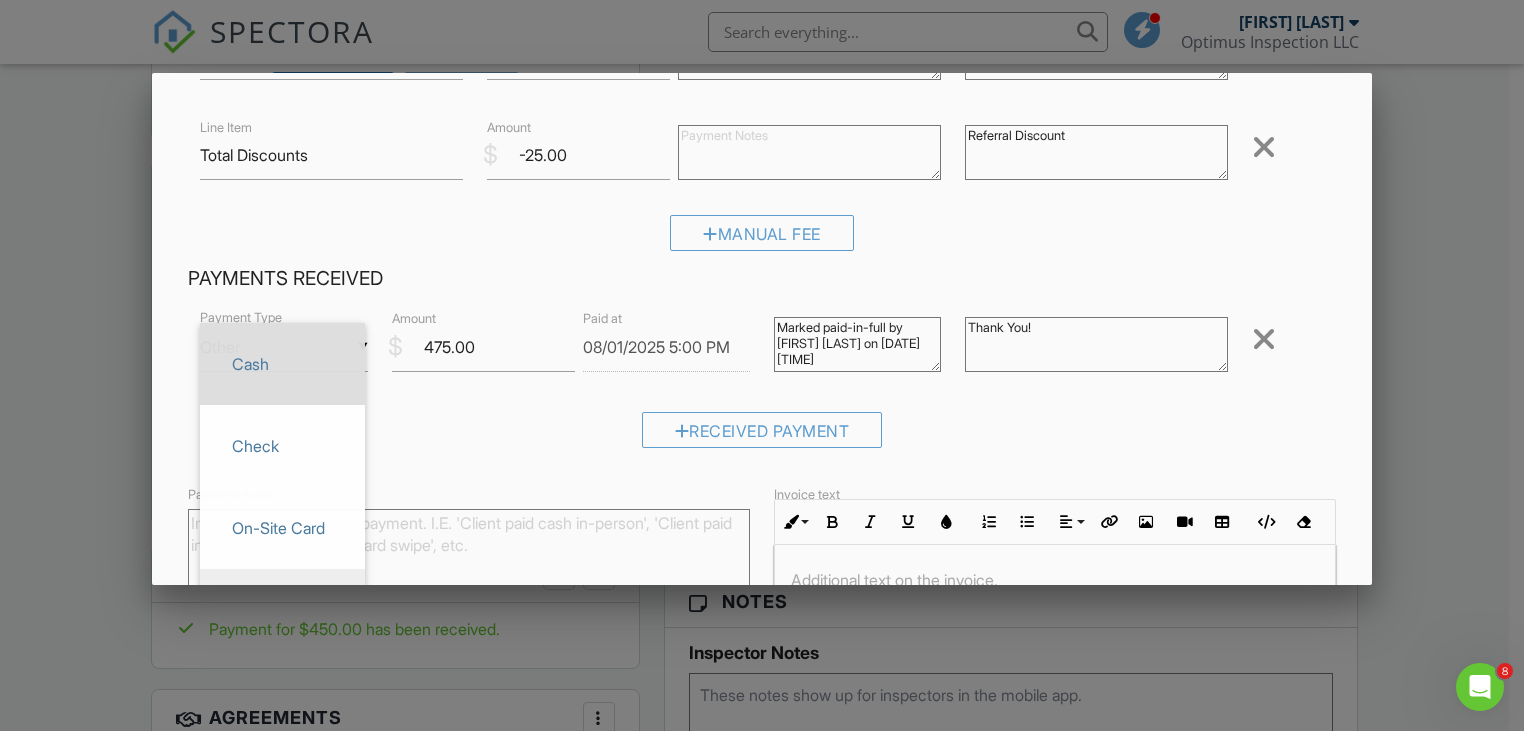 click on "Cash" at bounding box center [282, 364] 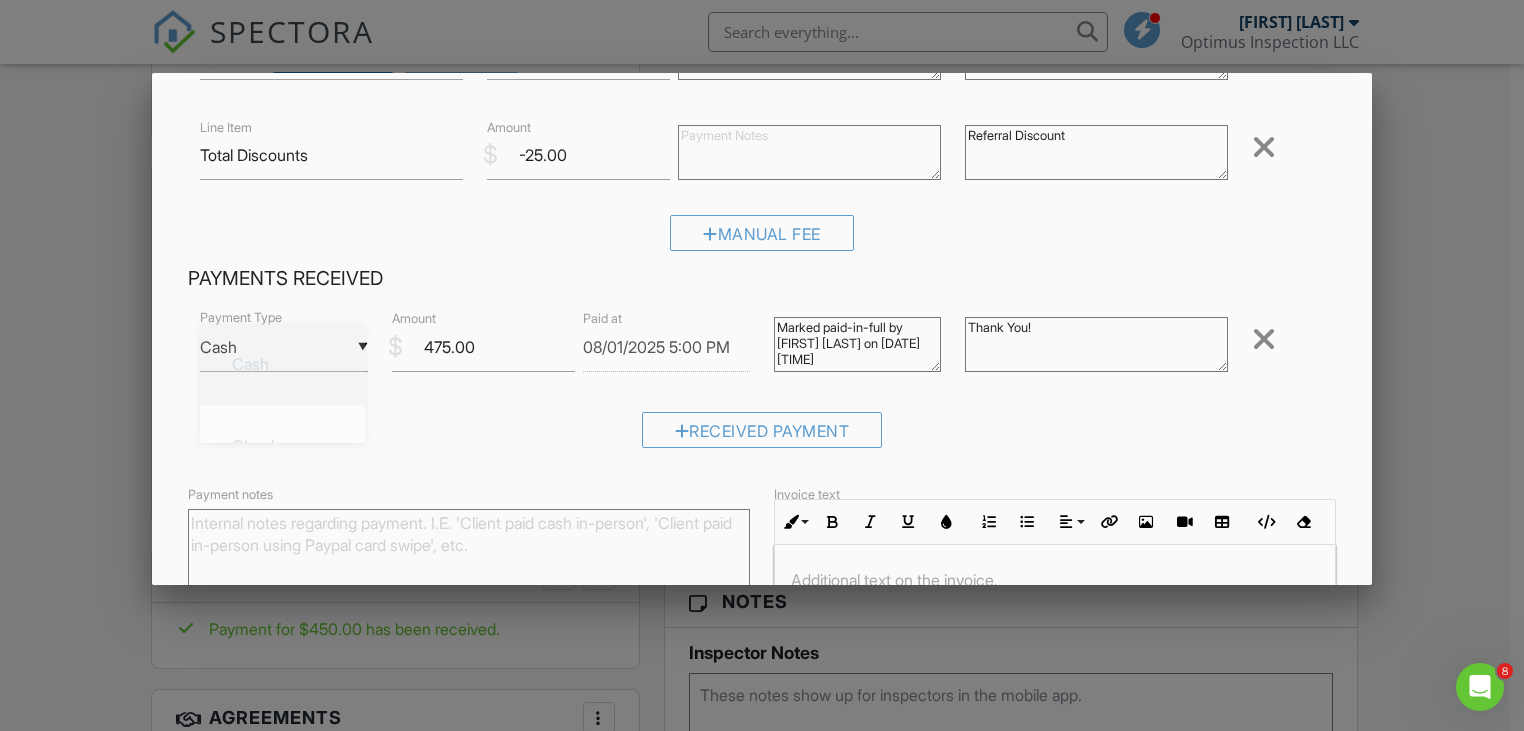 click on "▼ Cash Cash Check On-Site Card Other Cash
Check
On-Site Card
Other" at bounding box center (283, 347) 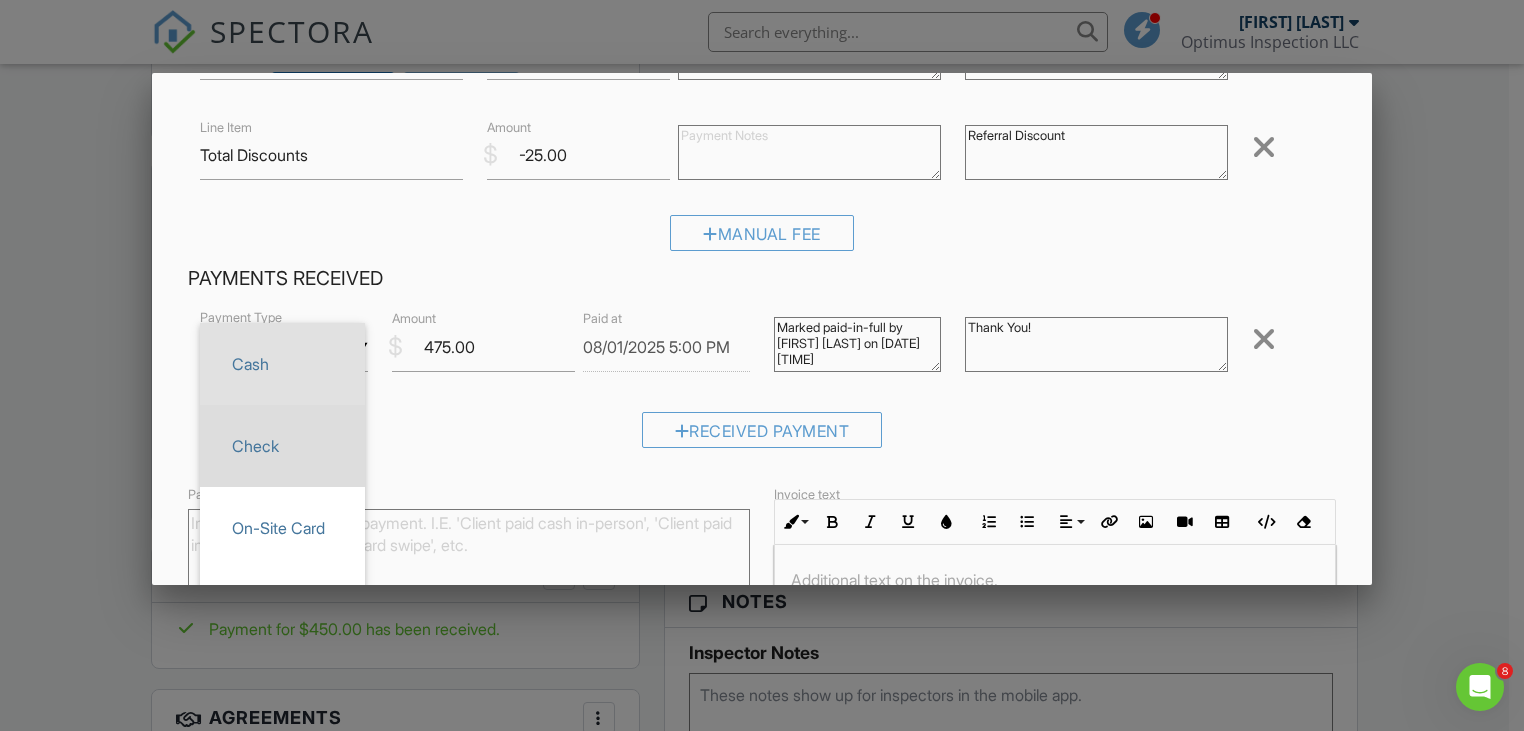 click on "Check" at bounding box center [282, 446] 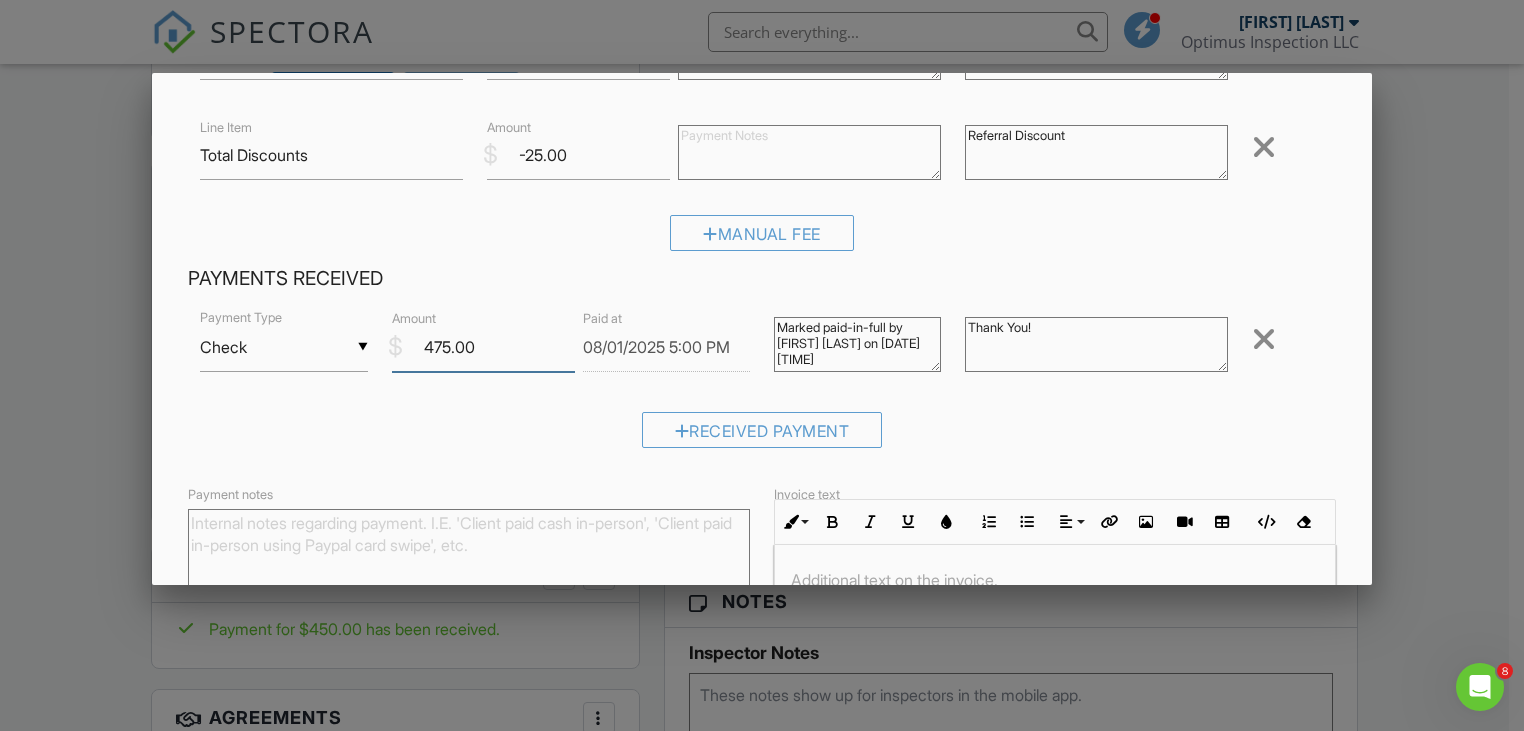 click on "475.00" at bounding box center [483, 347] 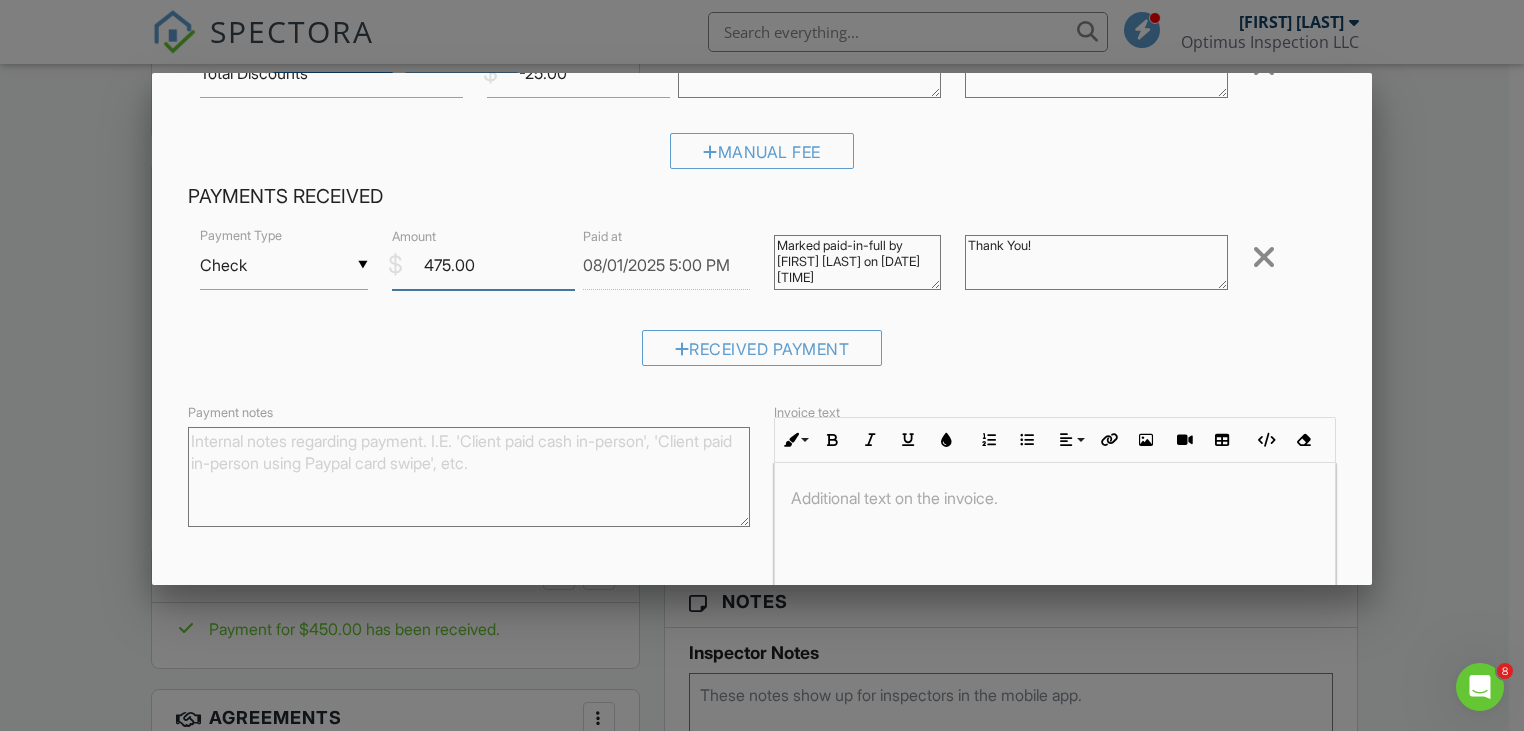 scroll, scrollTop: 400, scrollLeft: 0, axis: vertical 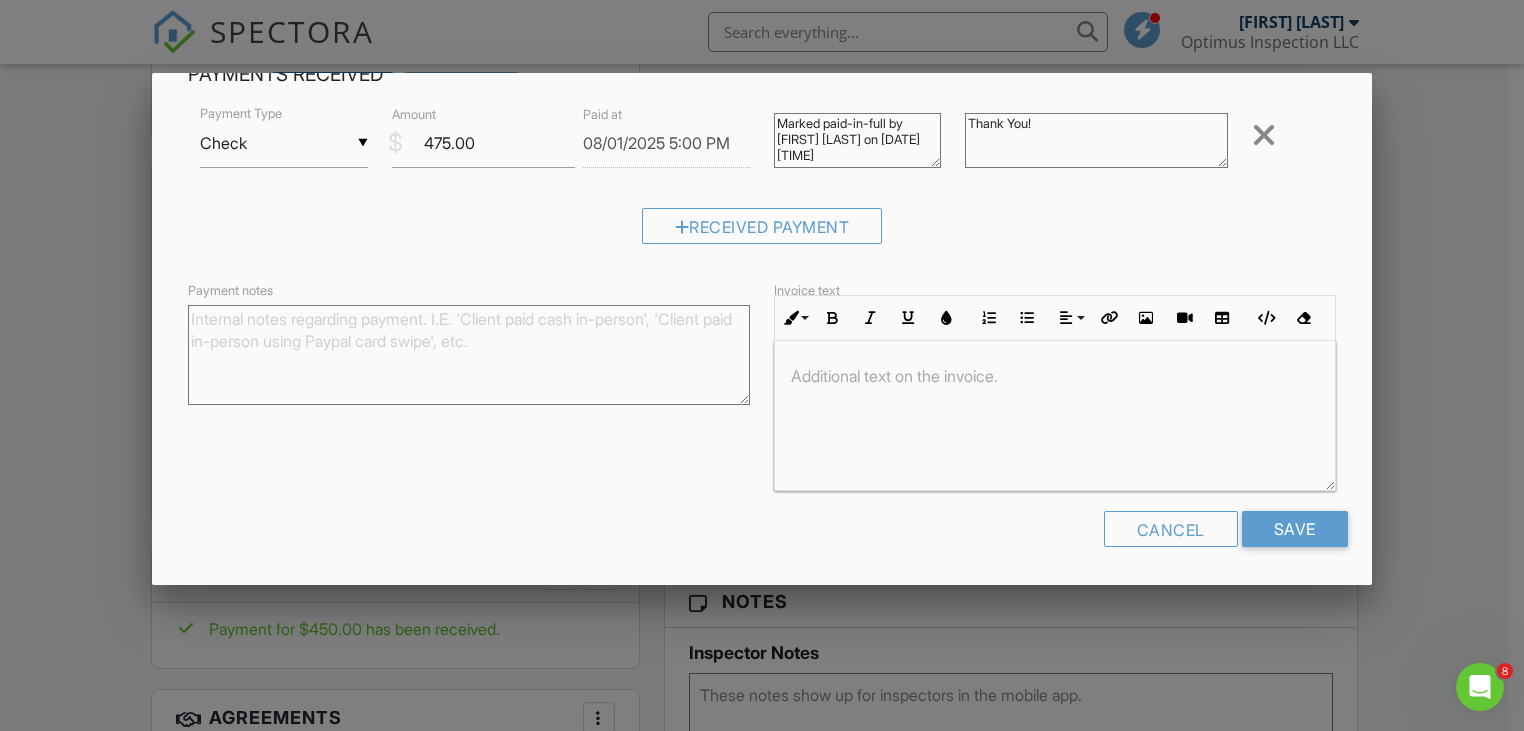 click at bounding box center [1055, 376] 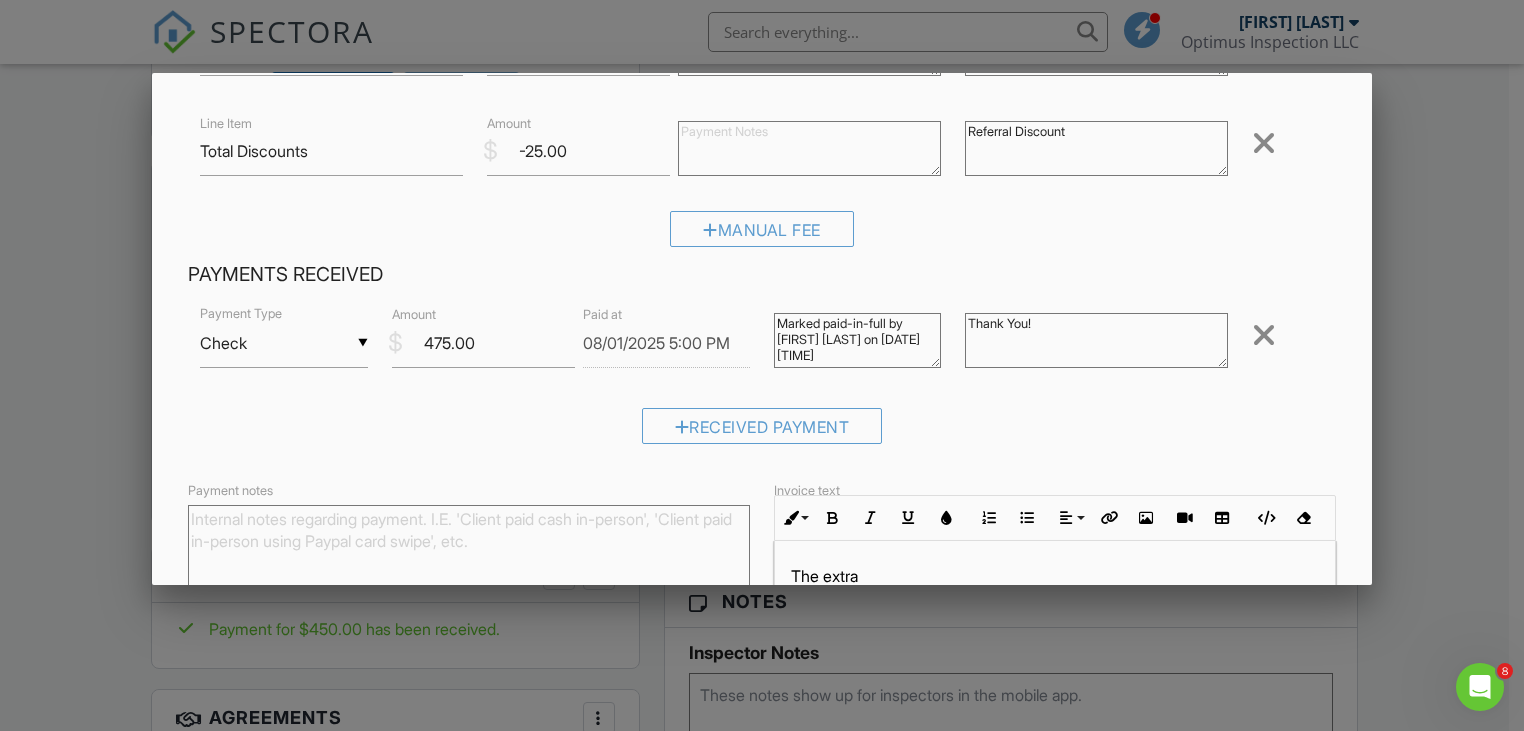 scroll, scrollTop: 504, scrollLeft: 0, axis: vertical 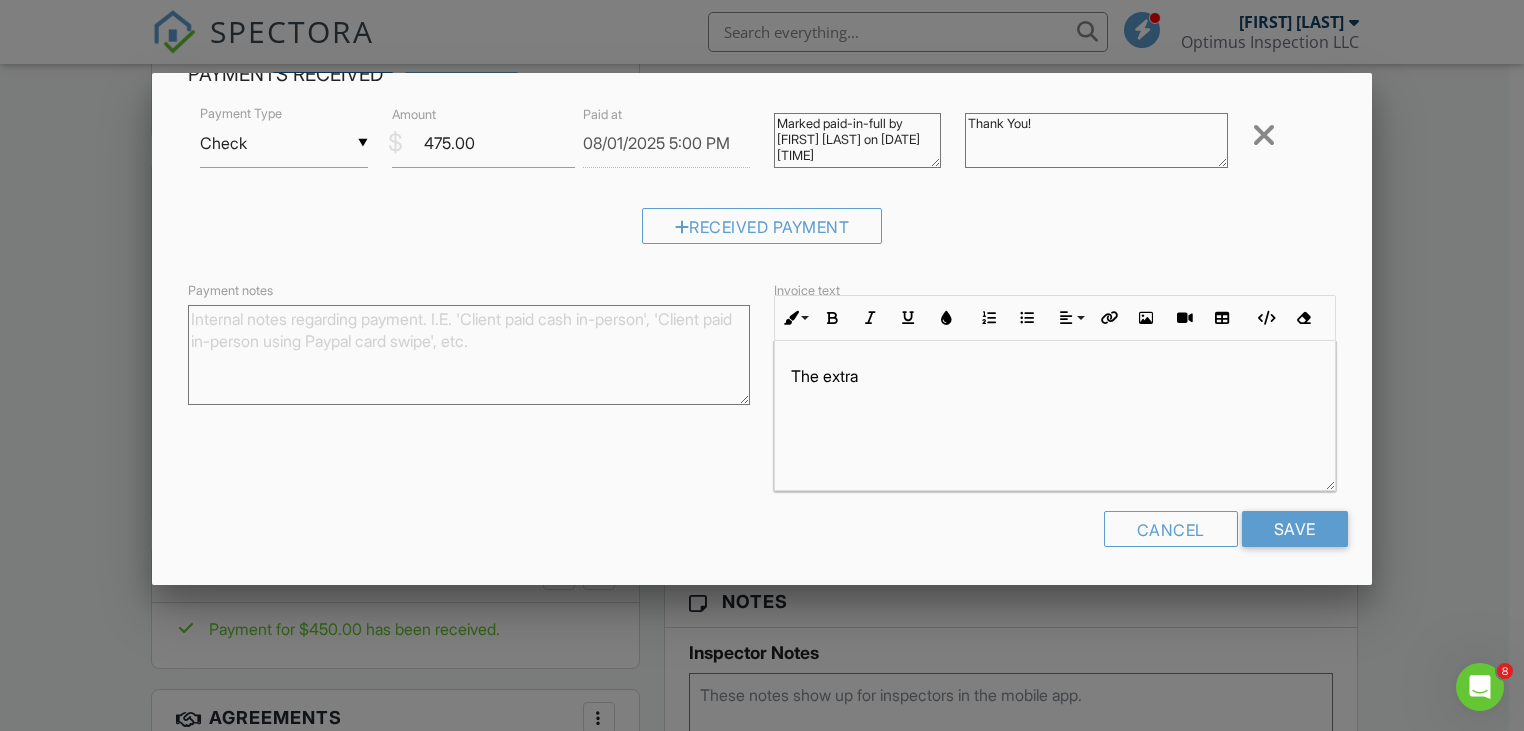click on "The extra" at bounding box center [1055, 416] 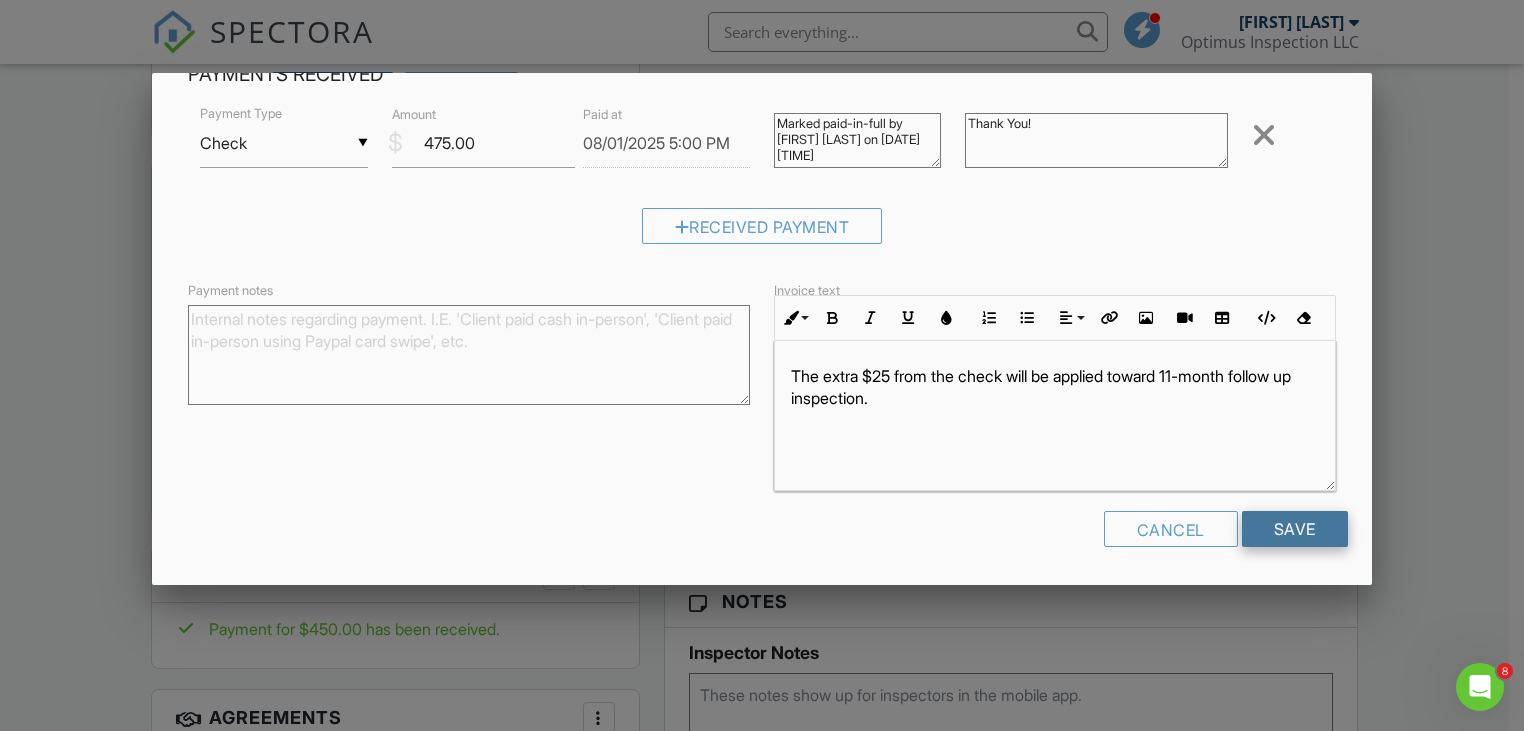 click on "Save" at bounding box center (1295, 529) 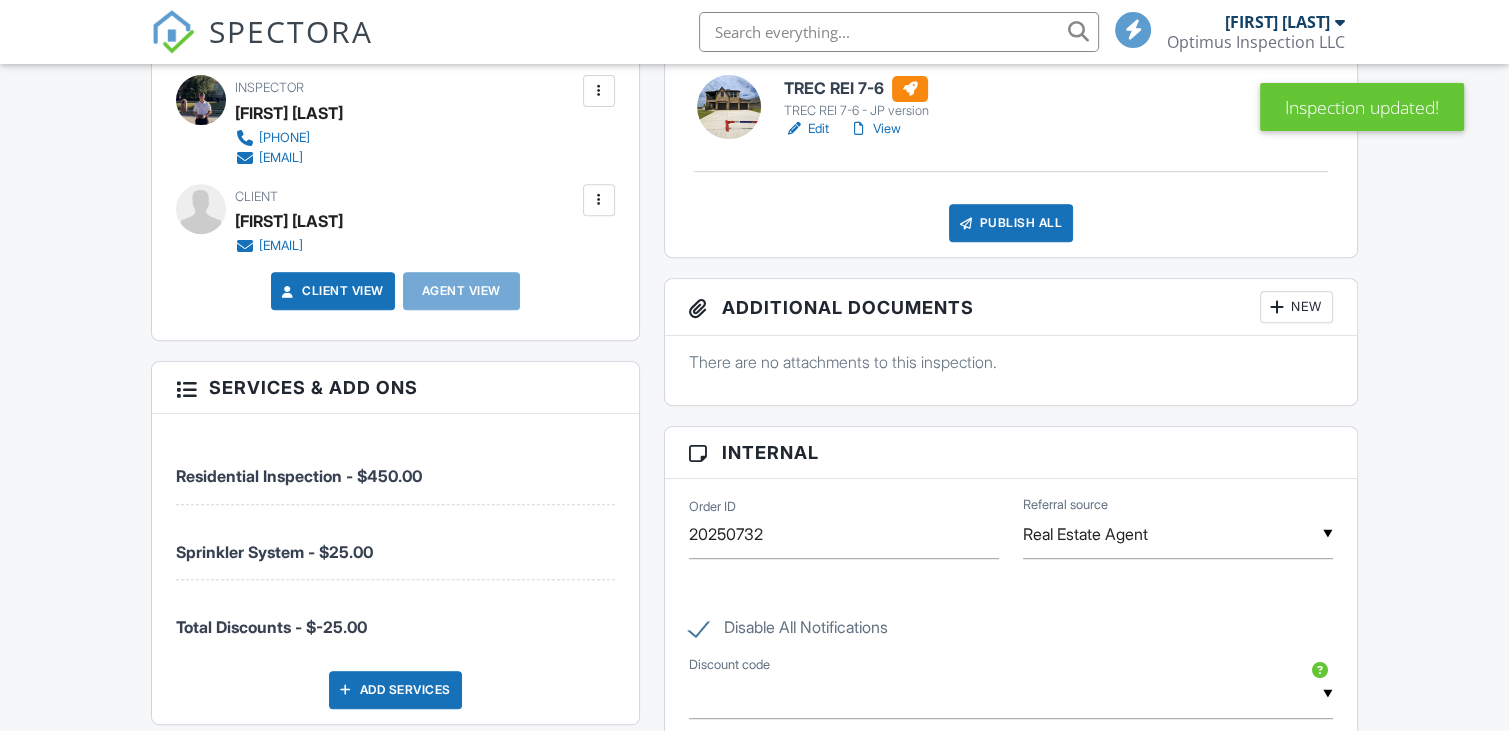 scroll, scrollTop: 800, scrollLeft: 0, axis: vertical 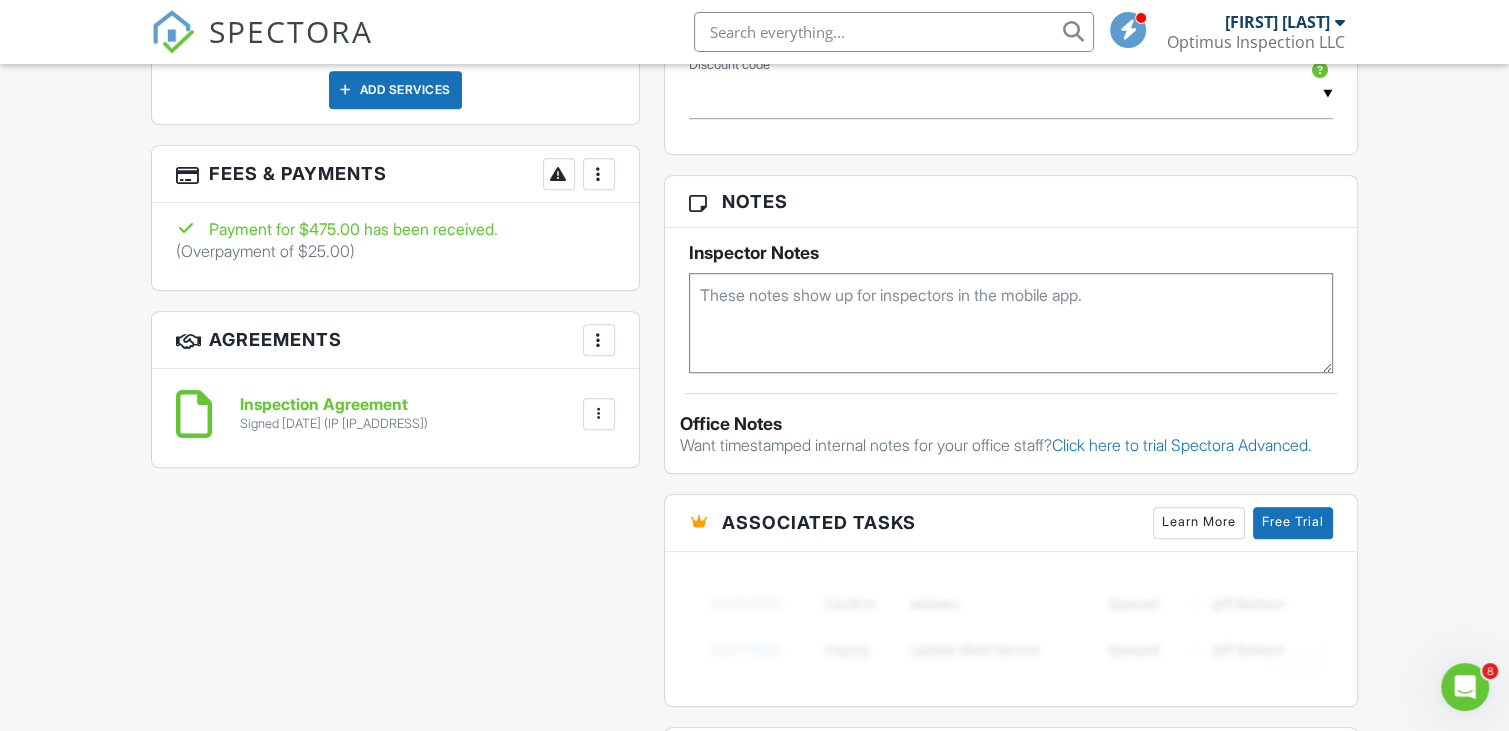 click on "More" at bounding box center [599, 174] 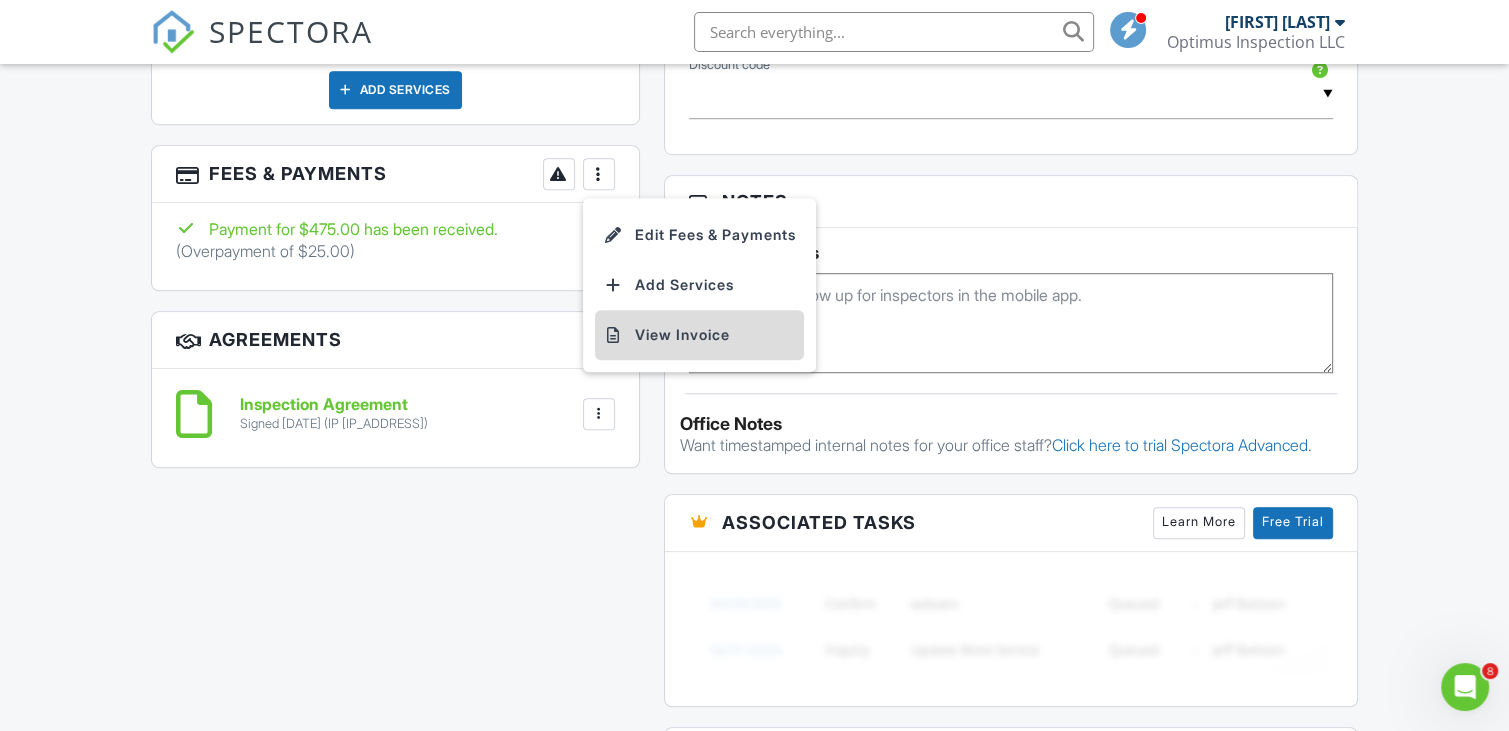 click on "View Invoice" at bounding box center [699, 335] 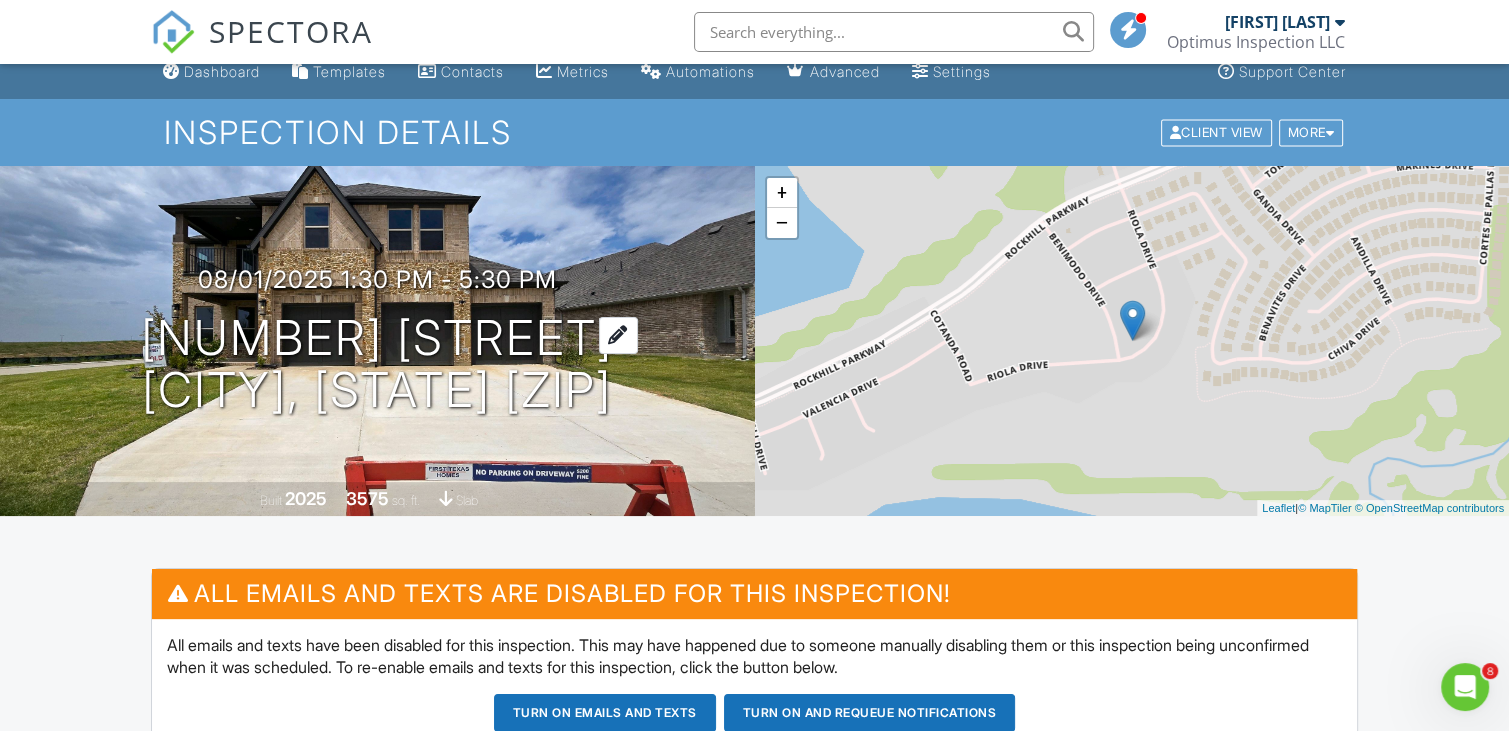scroll, scrollTop: 0, scrollLeft: 0, axis: both 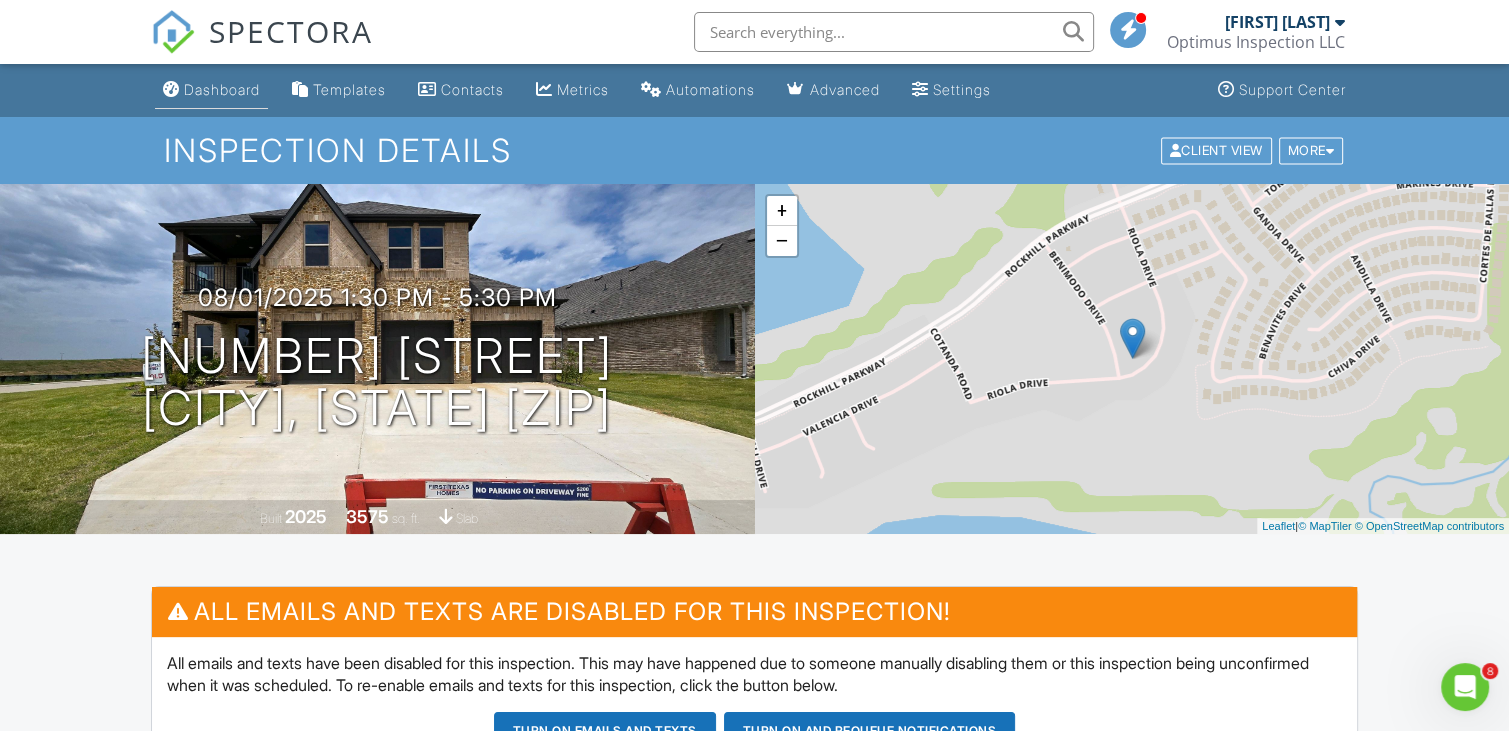 click on "Dashboard" at bounding box center (211, 90) 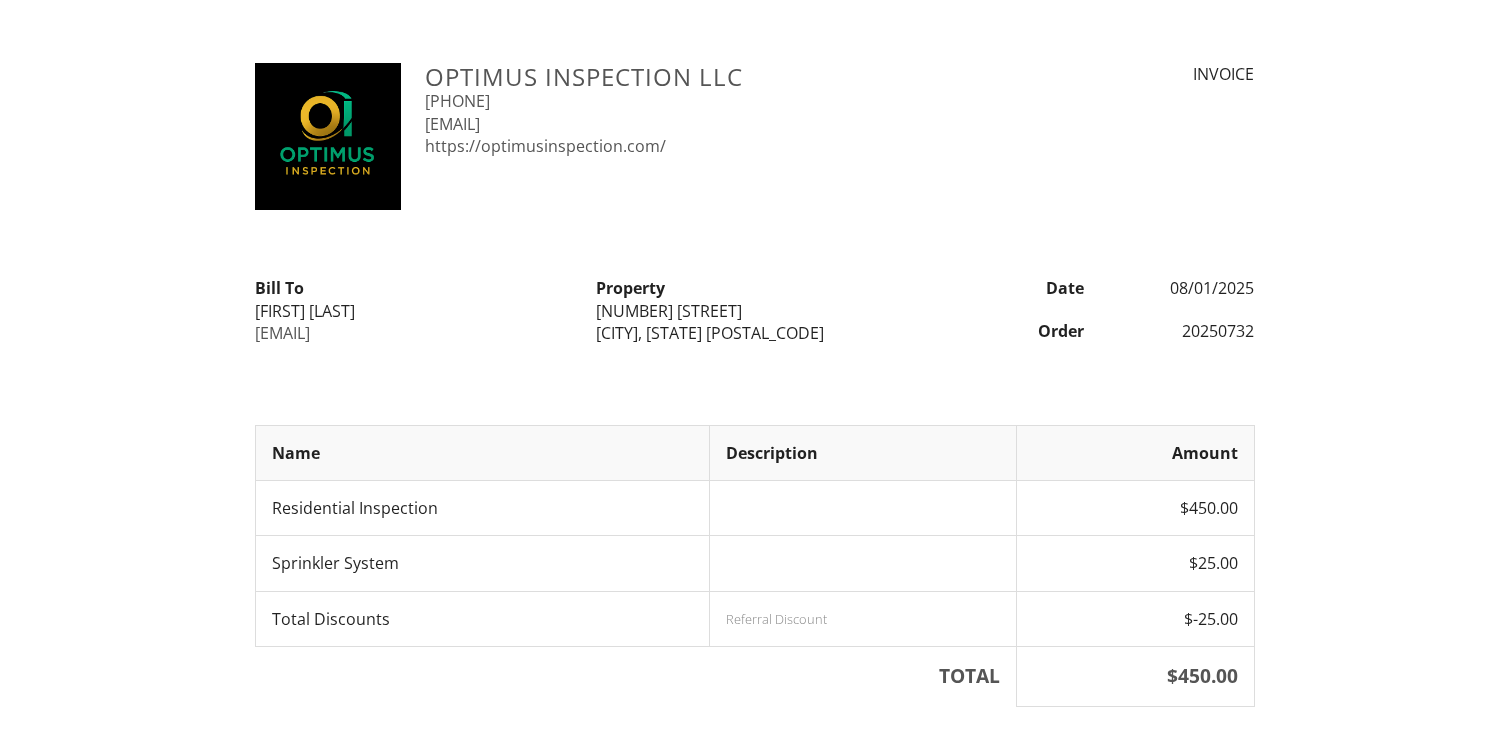 scroll, scrollTop: 0, scrollLeft: 0, axis: both 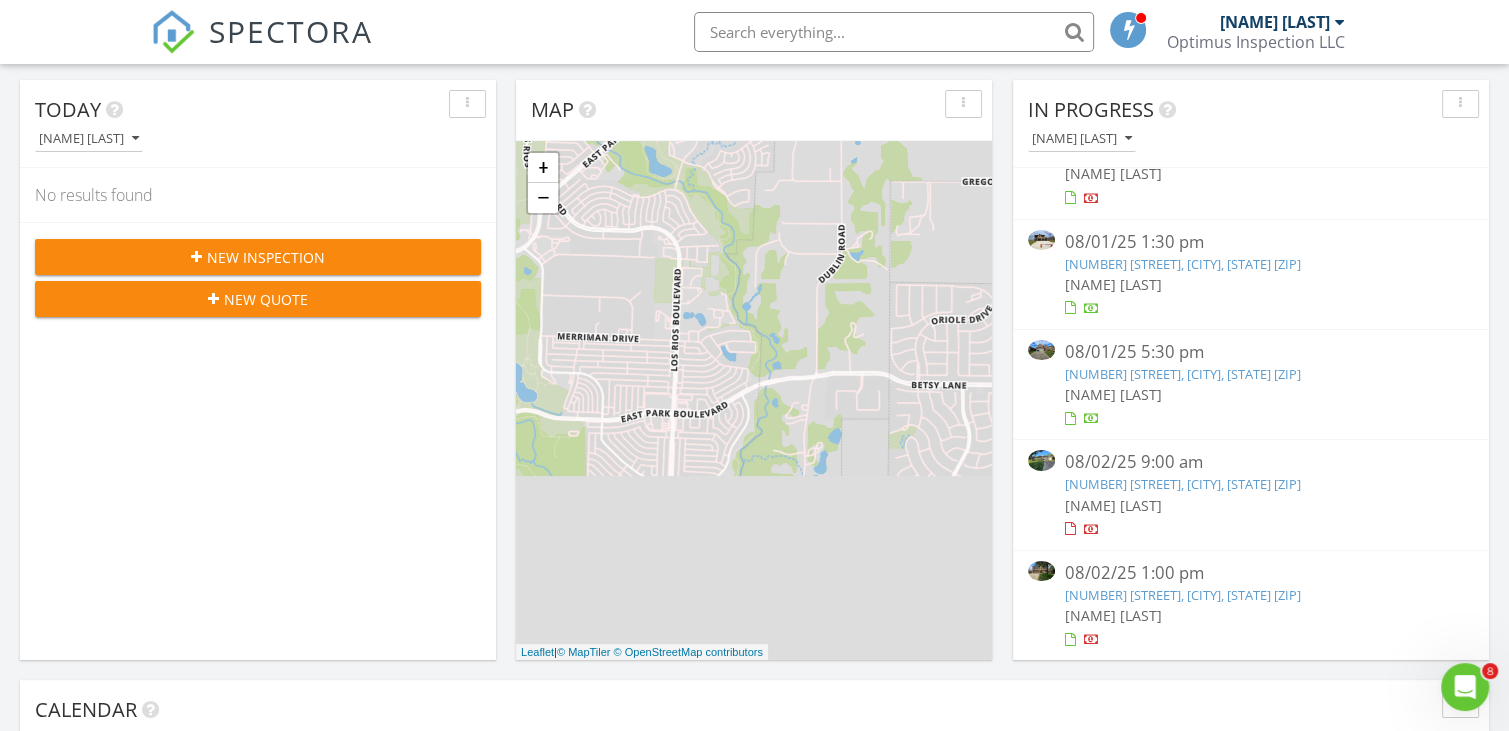 click on "2029 Forest Meadow Dr, Princeton, TX 75407" at bounding box center (1183, 374) 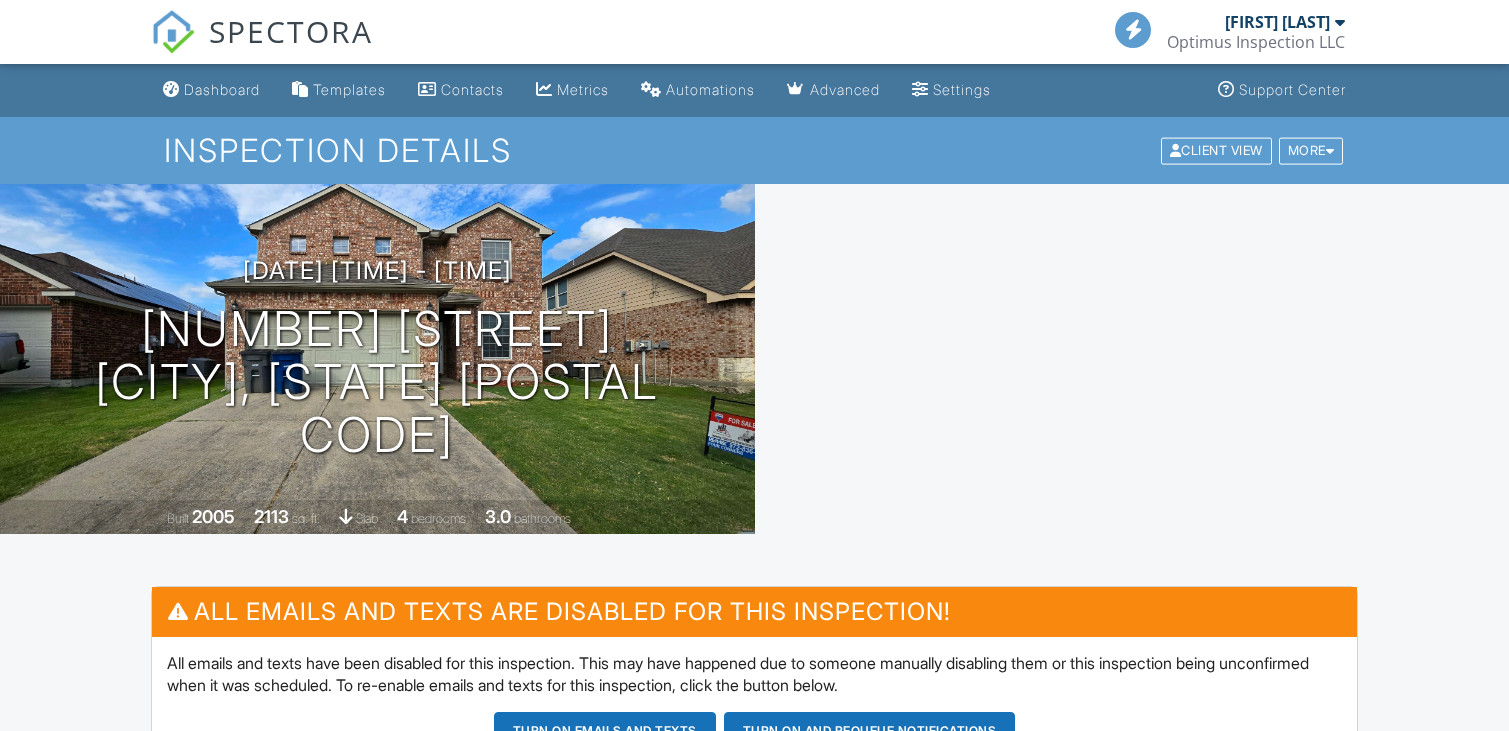 scroll, scrollTop: 0, scrollLeft: 0, axis: both 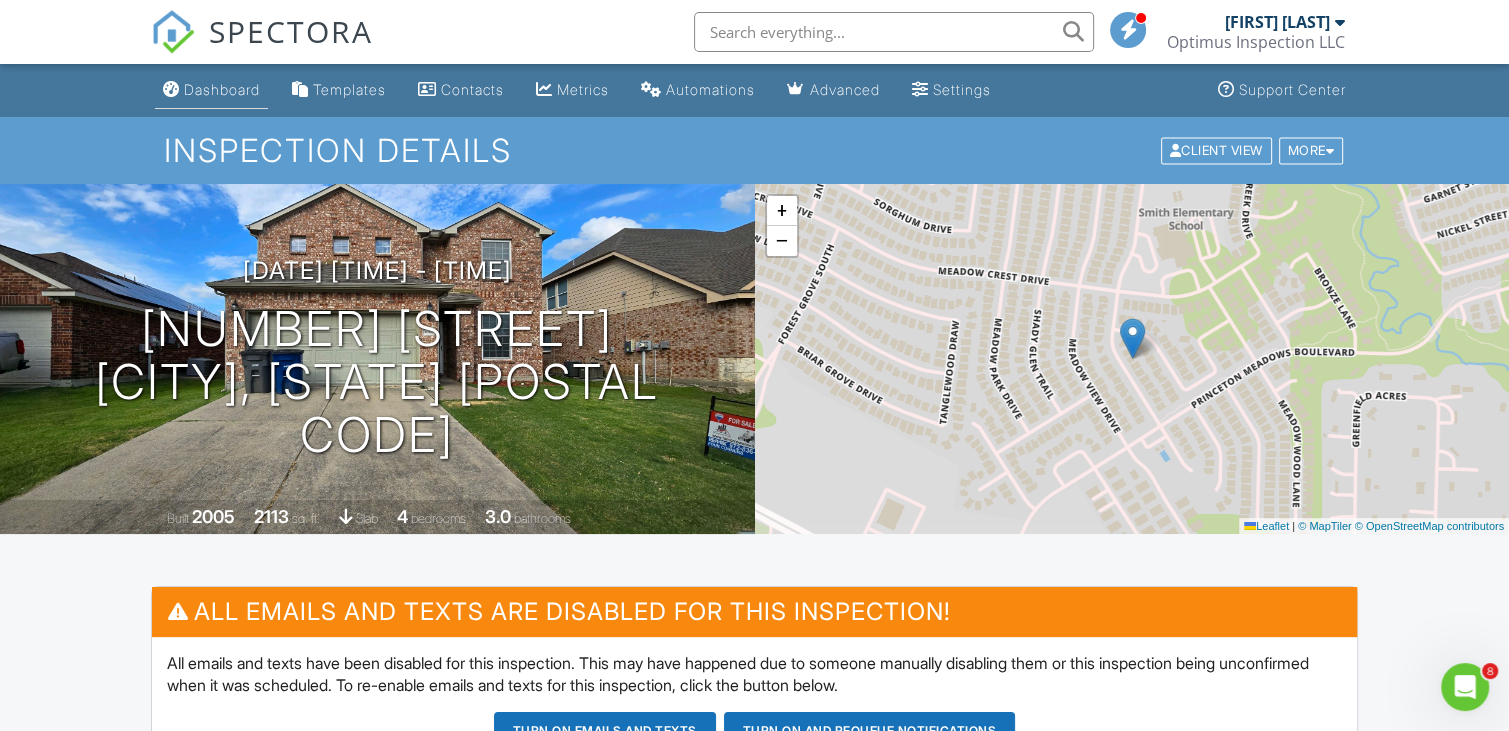 click on "Dashboard" at bounding box center (222, 89) 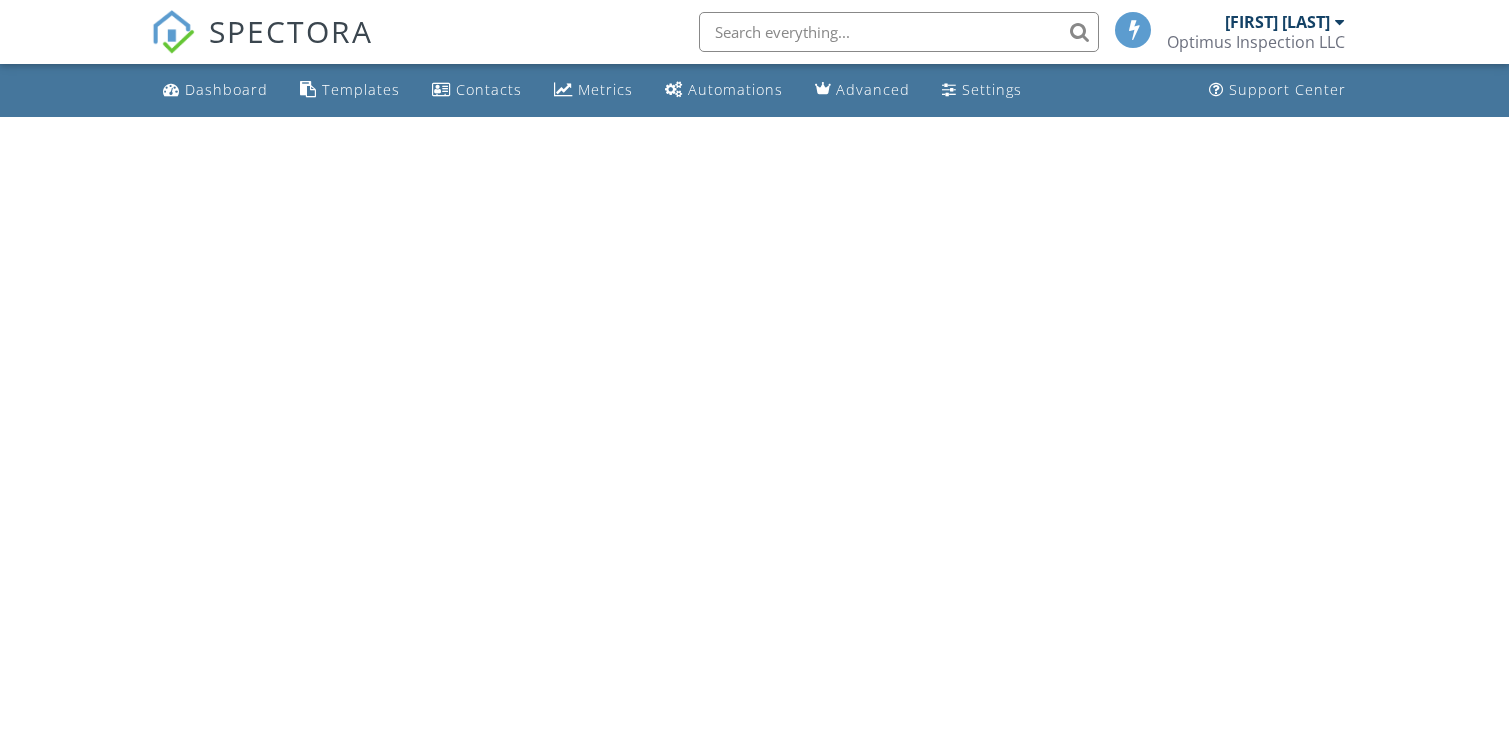 scroll, scrollTop: 0, scrollLeft: 0, axis: both 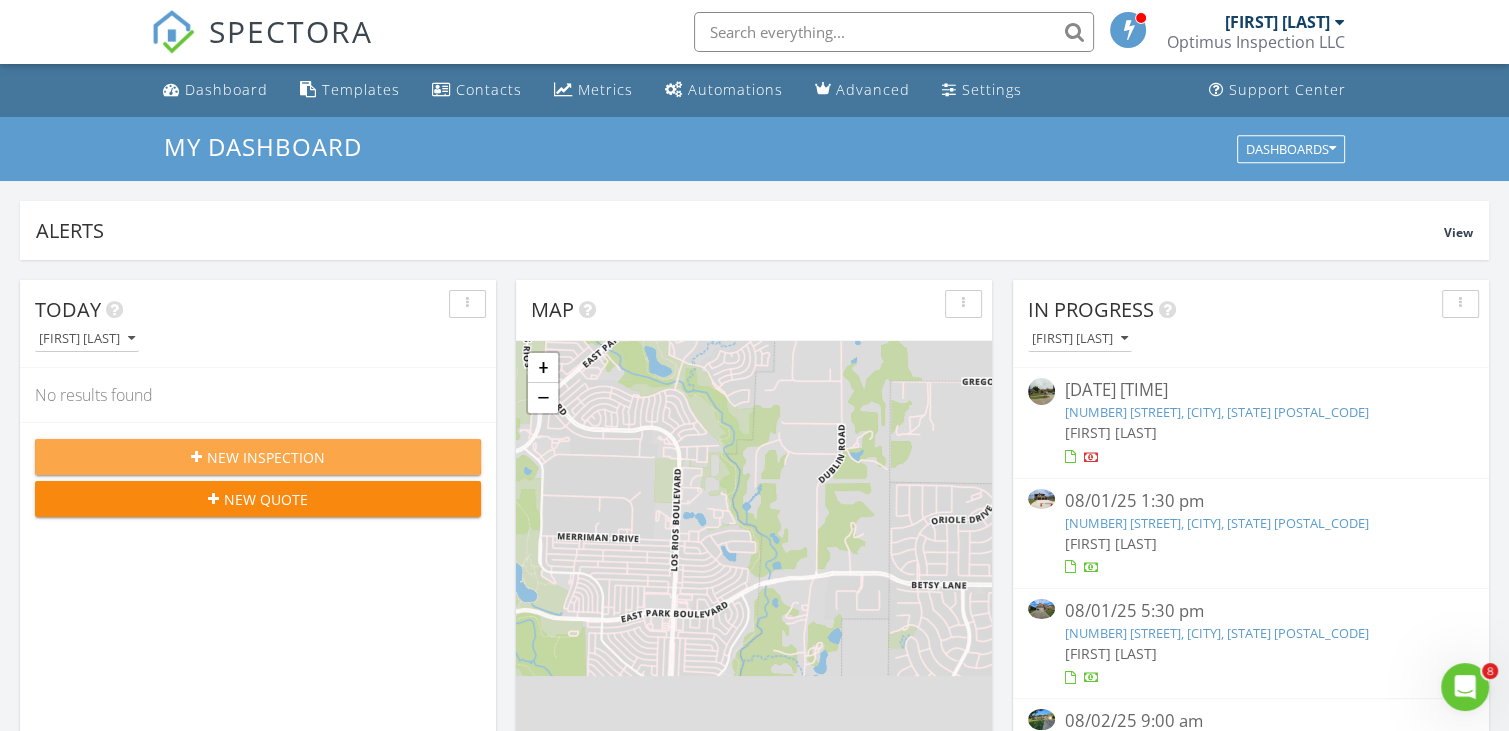 click on "New Inspection" at bounding box center [266, 457] 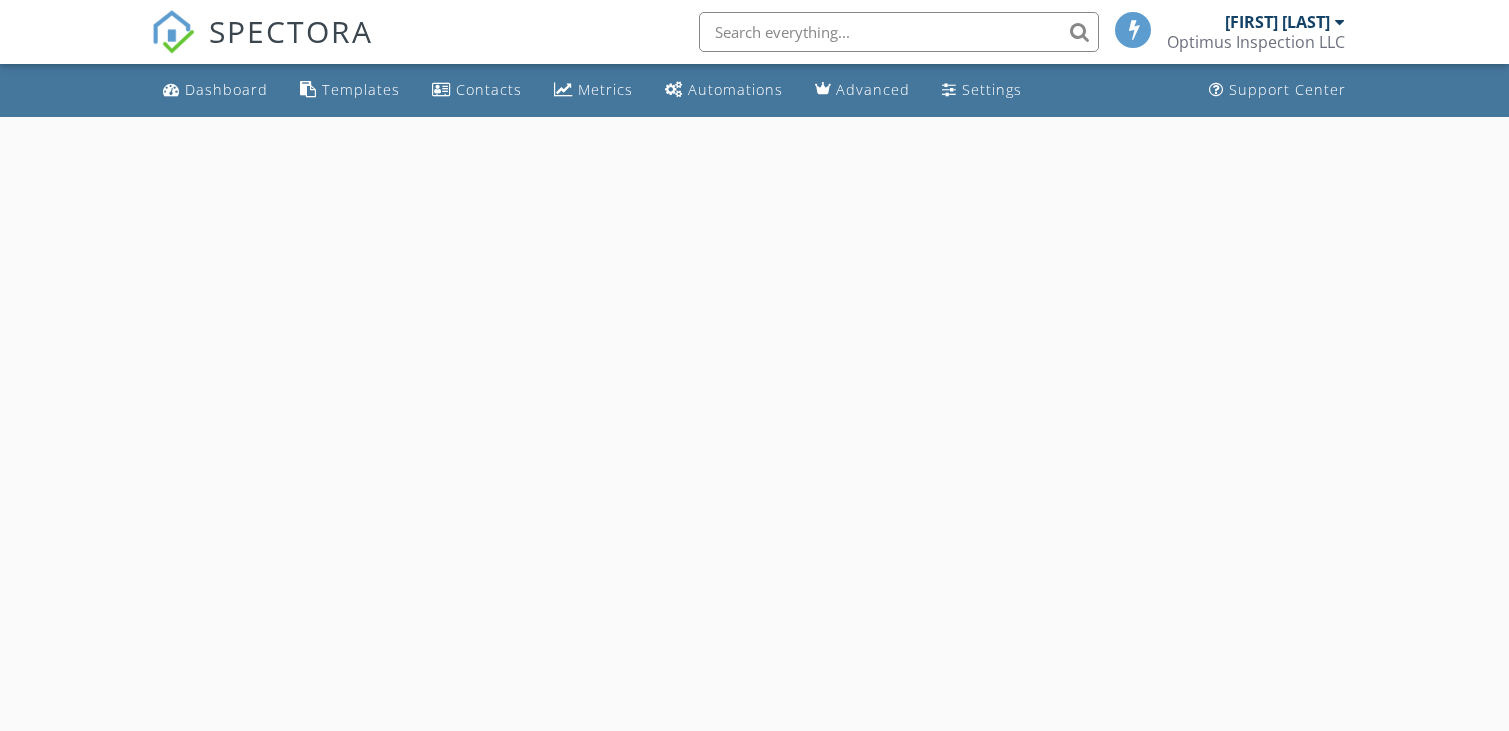 scroll, scrollTop: 0, scrollLeft: 0, axis: both 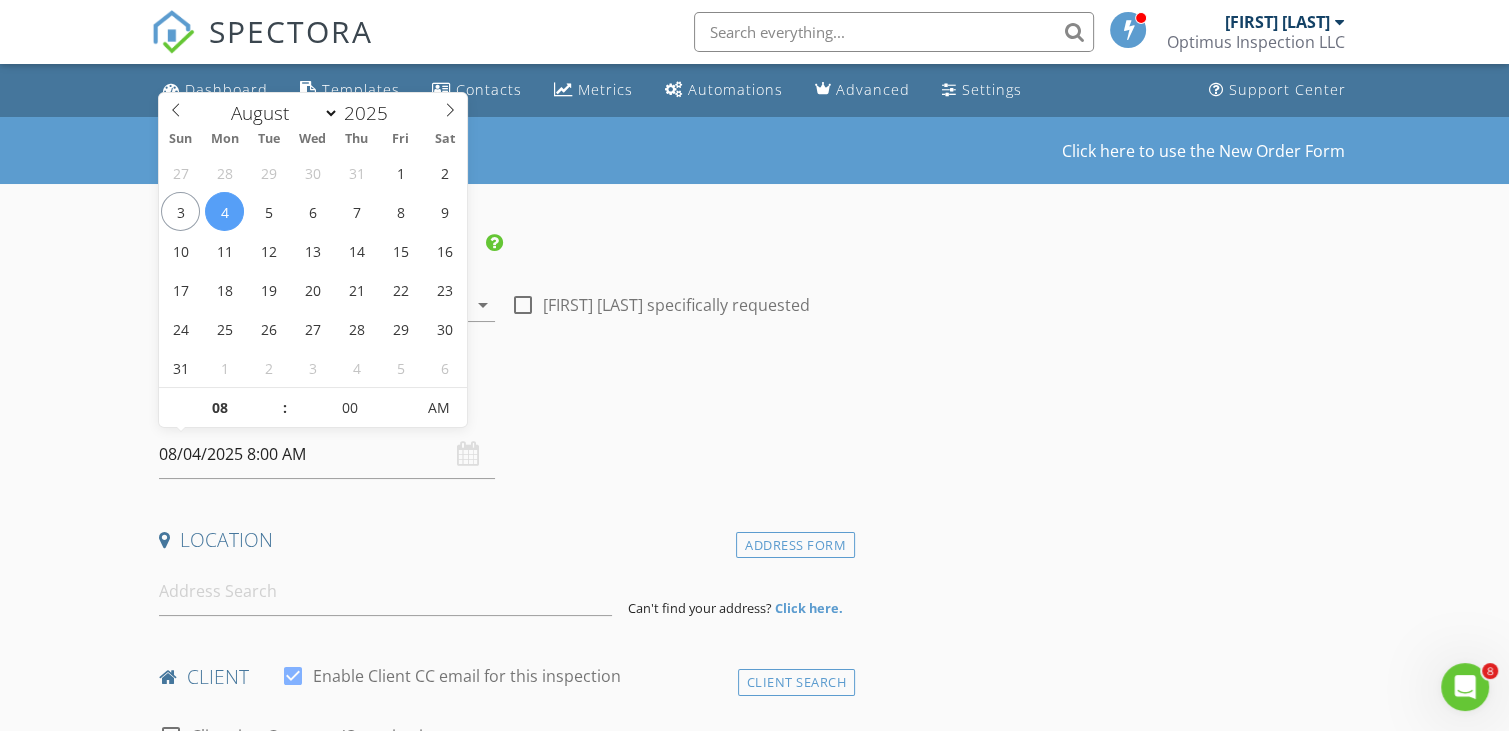 click on "08/04/2025 8:00 AM" at bounding box center (327, 454) 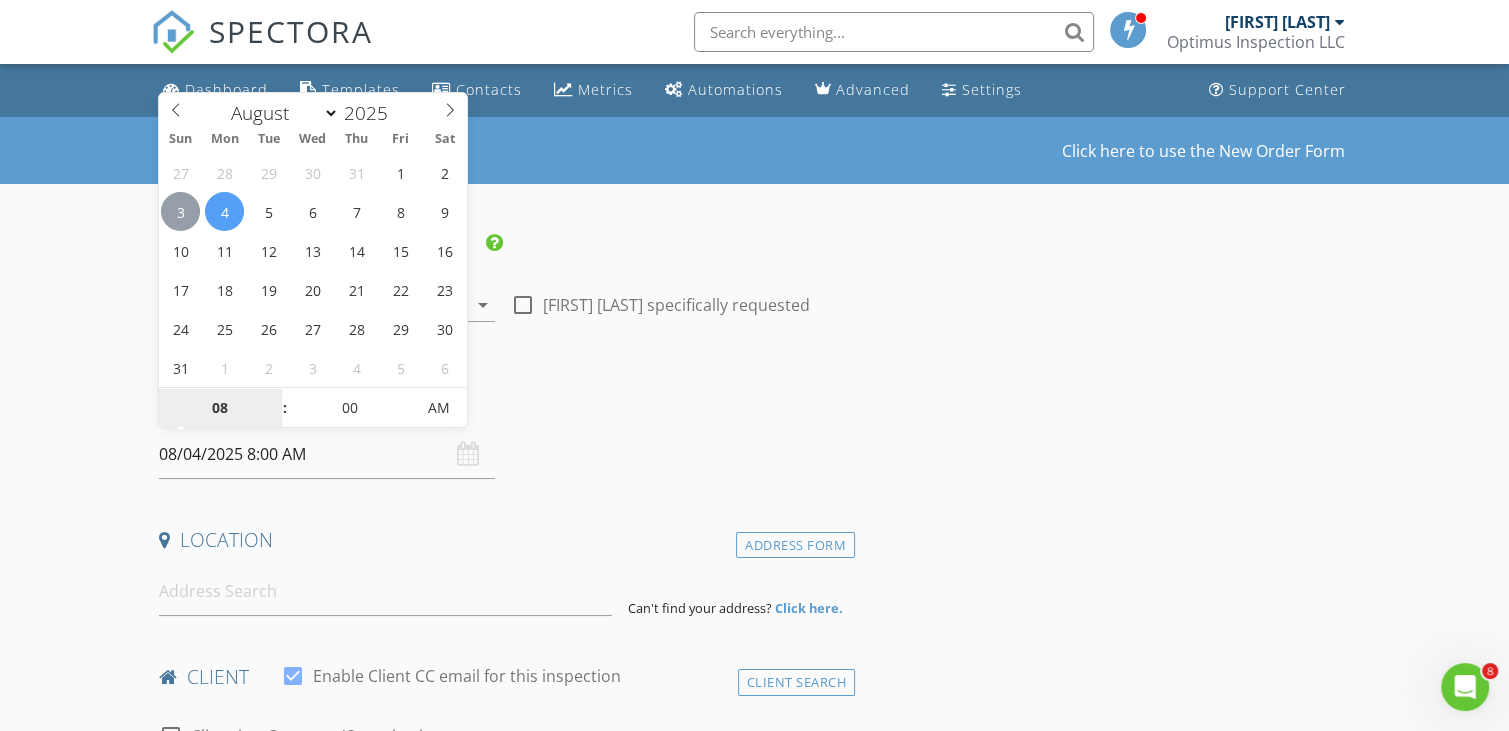 type on "08/03/2025 8:00 AM" 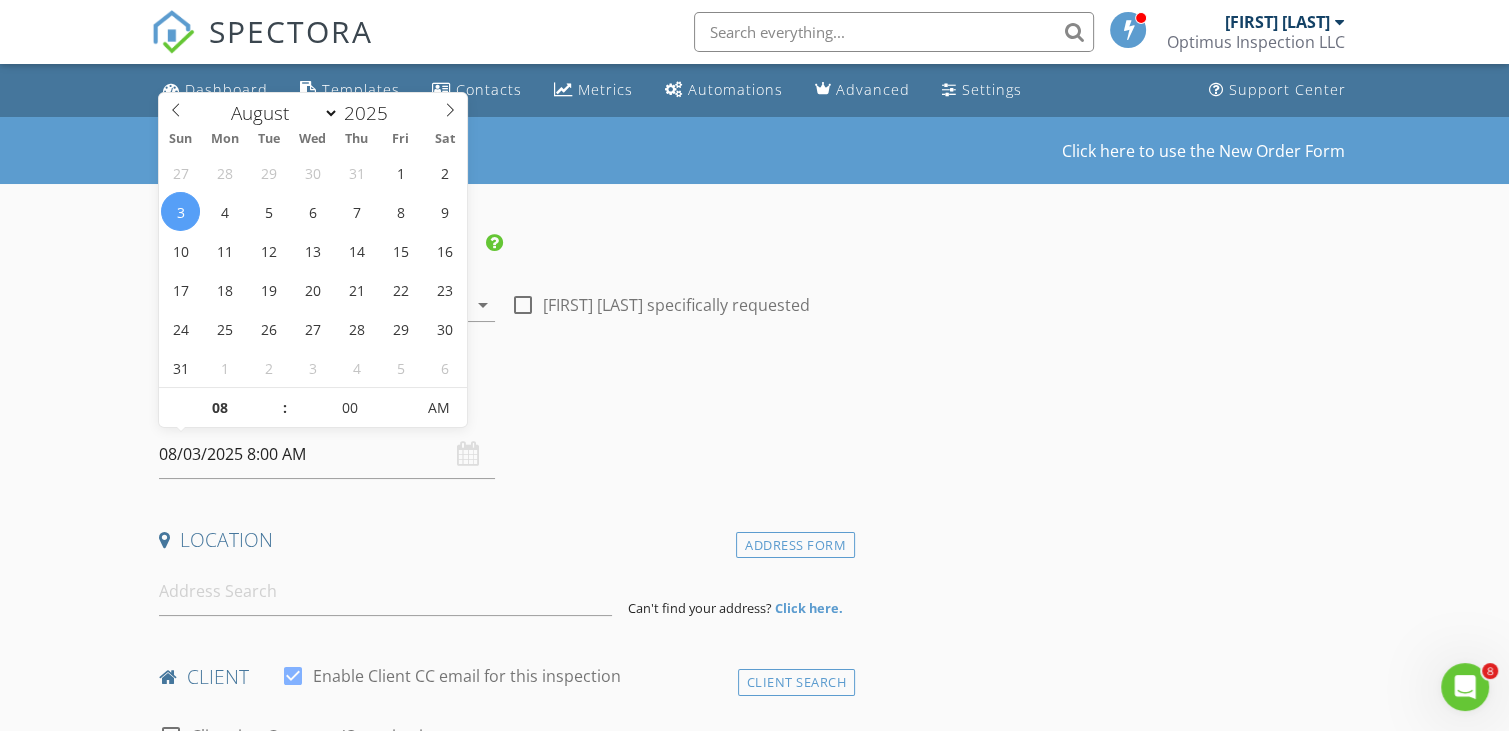 click on "New Inspection
Click here to use the New Order Form
INSPECTOR(S)
check_box   John Pham   PRIMARY   John Pham arrow_drop_down   check_box_outline_blank John Pham specifically requested
Date/Time
08/03/2025 8:00 AM
Location
Address Form       Can't find your address?   Click here.
client
check_box Enable Client CC email for this inspection   Client Search     check_box_outline_blank Client is a Company/Organization     First Name   Last Name   Email   CC Email   Phone           Notes   Private Notes
ADD ADDITIONAL client
SERVICES
check_box_outline_blank   Residential Inspection   check_box_outline_blank   WDI (Termite)   check_box_outline_blank   Sprinkler System   check_box_outline_blank   Sewer Scan   check_box_outline_blank   Pool Inspection     New Service" at bounding box center (754, 1633) 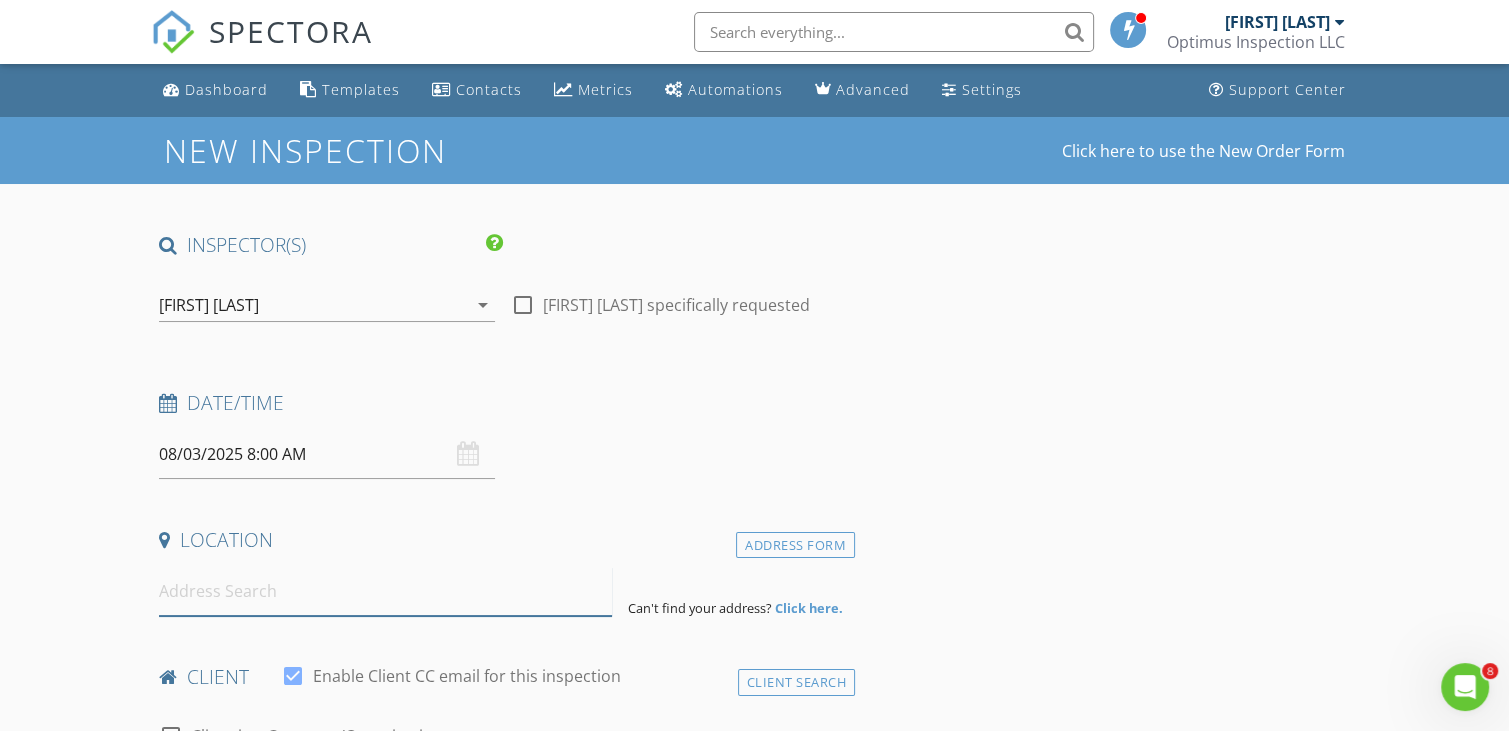 click at bounding box center (385, 591) 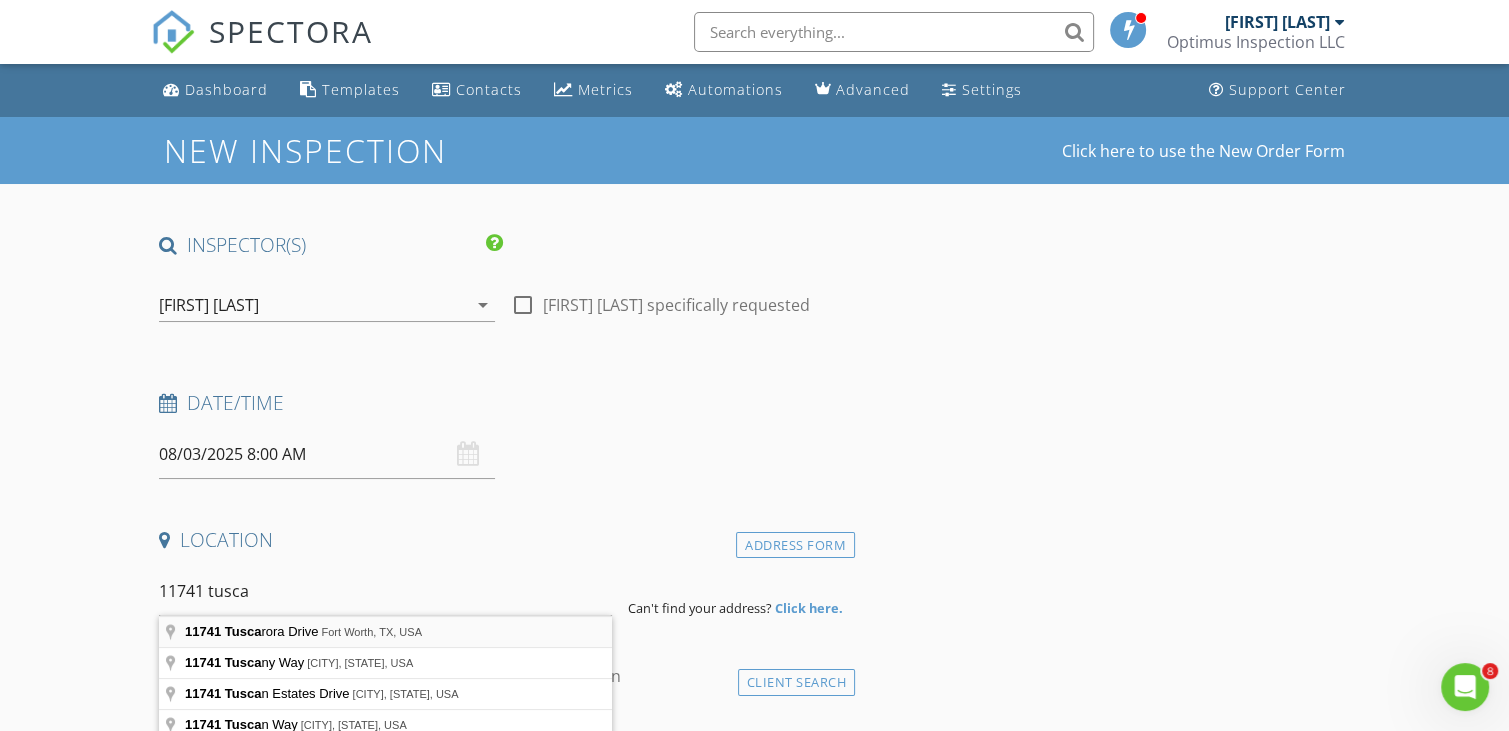 type on "11741 Tuscarora Drive, Fort Worth, TX, USA" 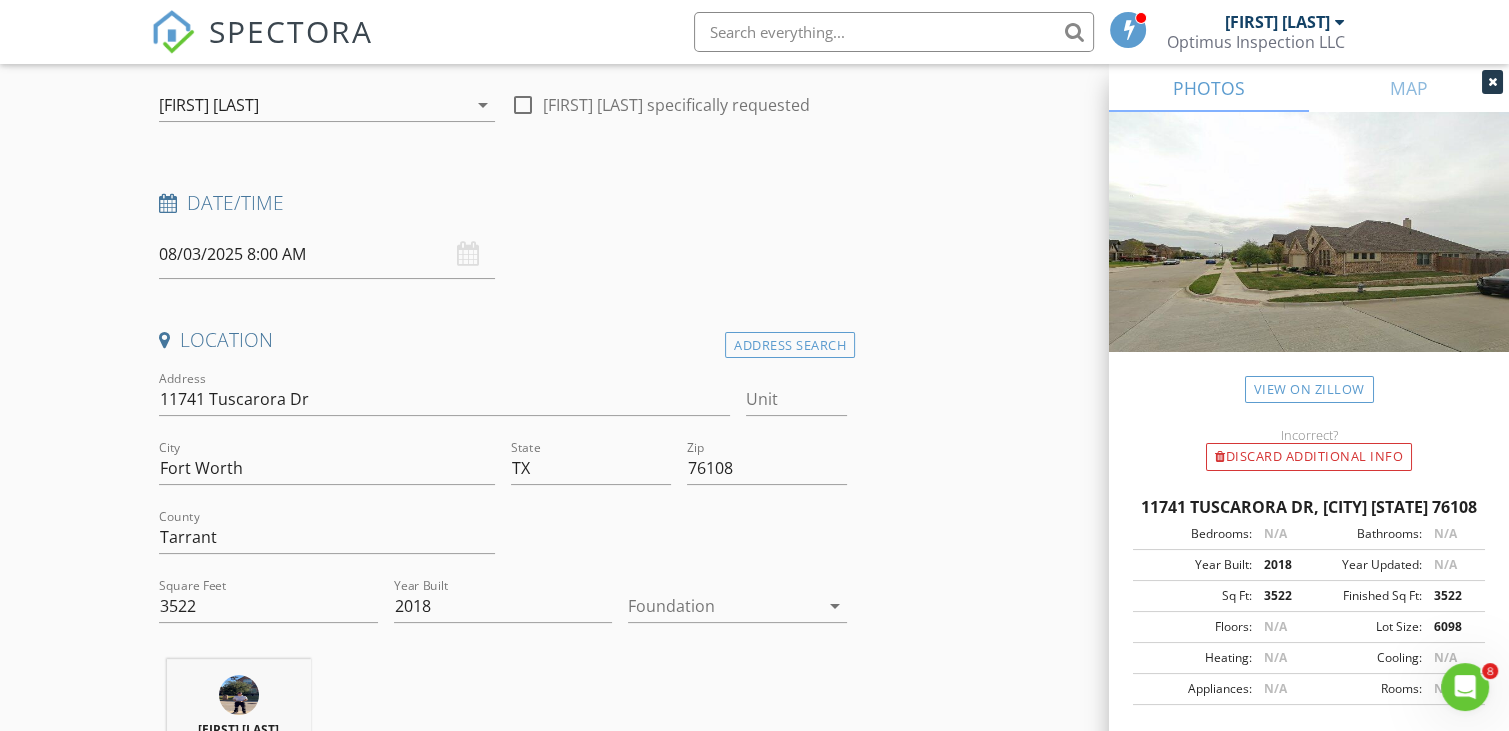 scroll, scrollTop: 300, scrollLeft: 0, axis: vertical 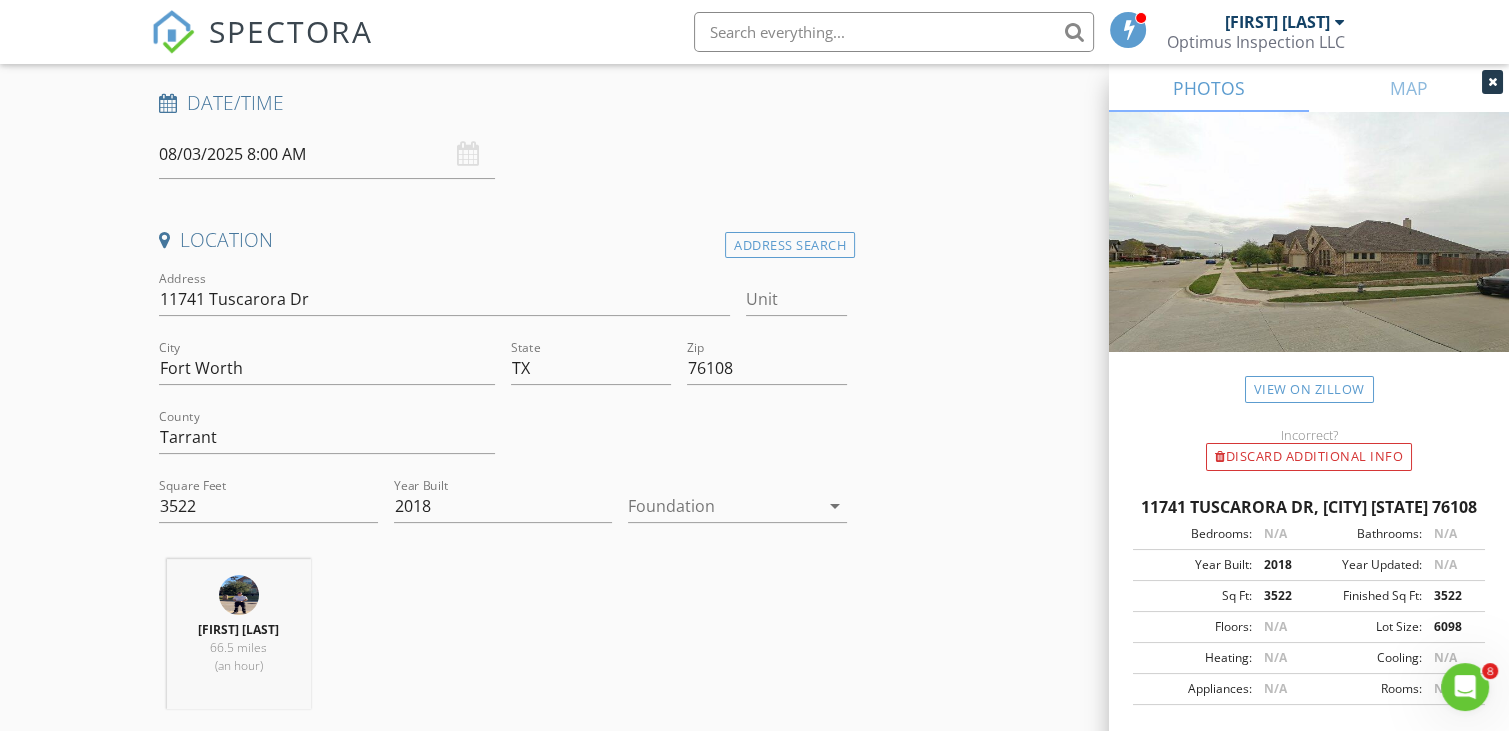 click at bounding box center (723, 506) 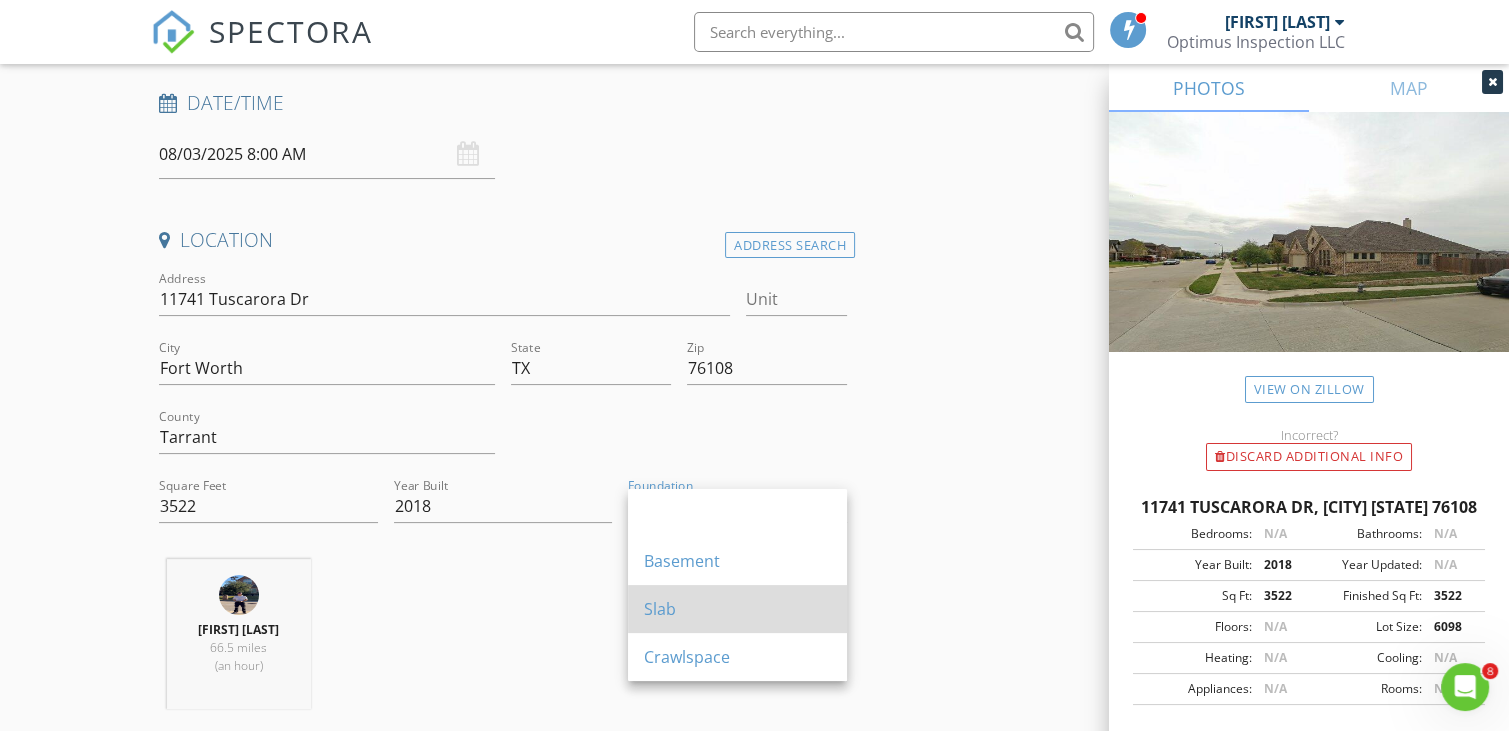 drag, startPoint x: 685, startPoint y: 612, endPoint x: 722, endPoint y: 612, distance: 37 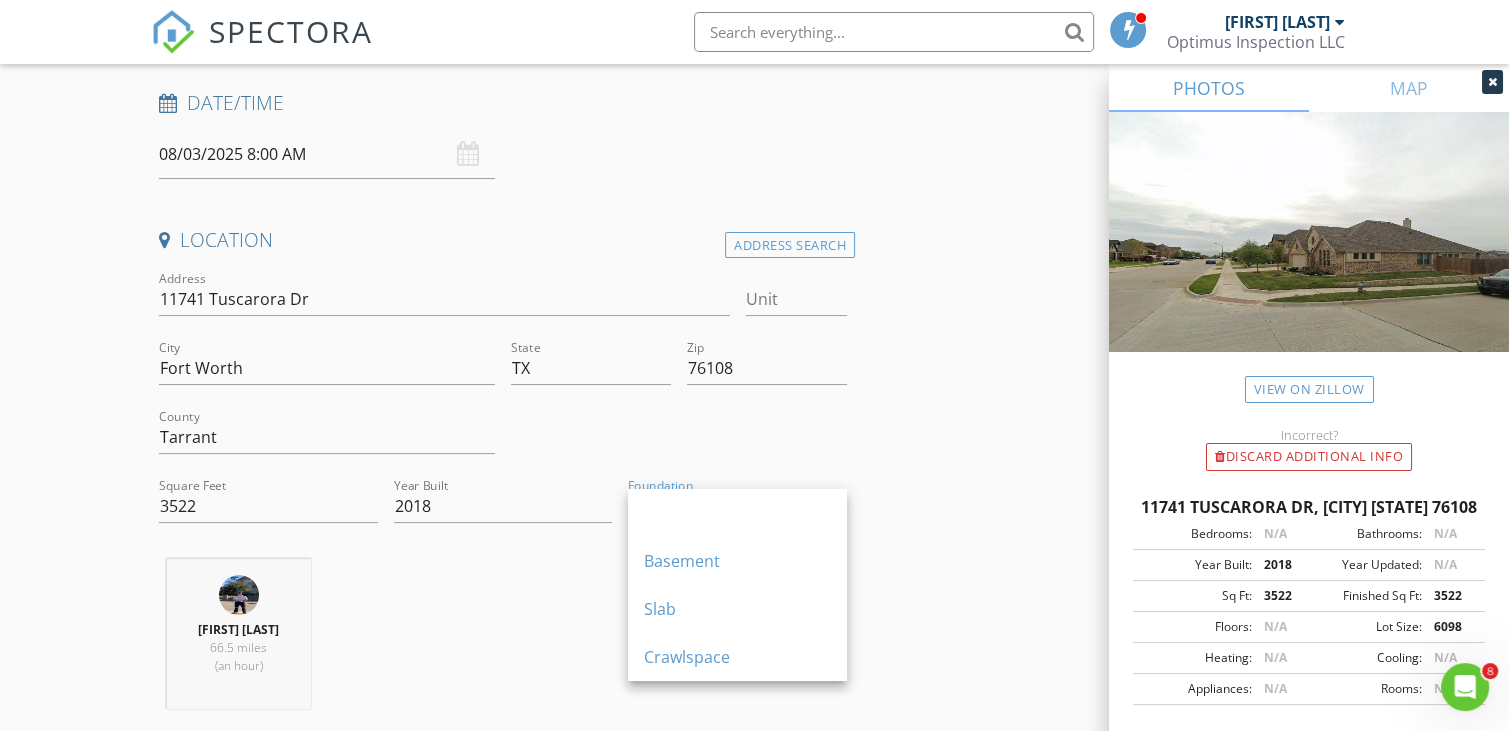 click on "Slab" at bounding box center [737, 609] 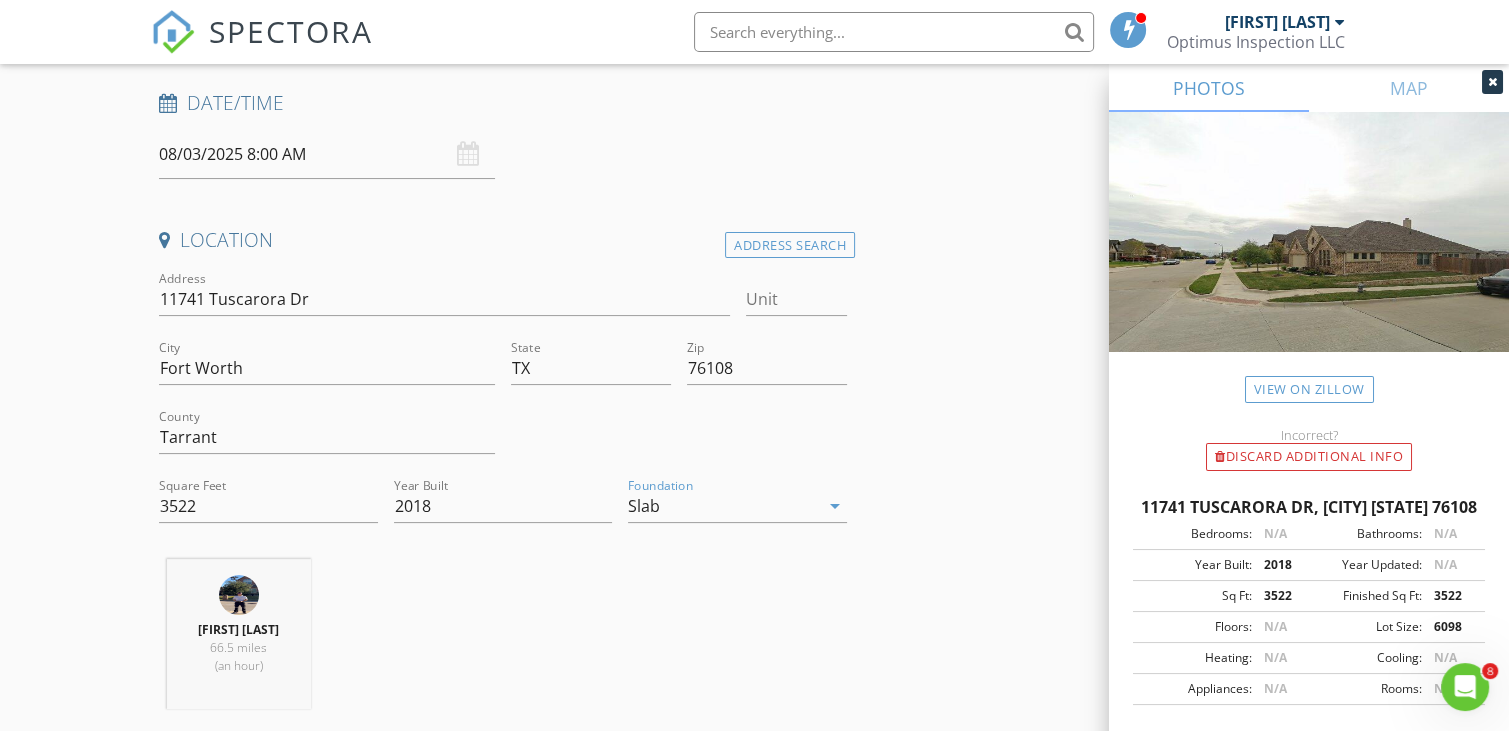 click on "INSPECTOR(S)
check_box   John Pham   PRIMARY   John Pham arrow_drop_down   check_box_outline_blank John Pham specifically requested
Date/Time
08/03/2025 8:00 AM
Location
Address Search       Address 11741 Tuscarora Dr   Unit   City Fort Worth   State TX   Zip 76108   County Tarrant     Square Feet 3522   Year Built 2018   Foundation Slab arrow_drop_down     John Pham     66.5 miles     (an hour)
client
check_box Enable Client CC email for this inspection   Client Search     check_box_outline_blank Client is a Company/Organization     First Name   Last Name   Email   CC Email   Phone           Notes   Private Notes
ADD ADDITIONAL client
SERVICES
check_box_outline_blank   Residential Inspection   check_box_outline_blank   WDI (Termite)   check_box_outline_blank" at bounding box center [754, 1571] 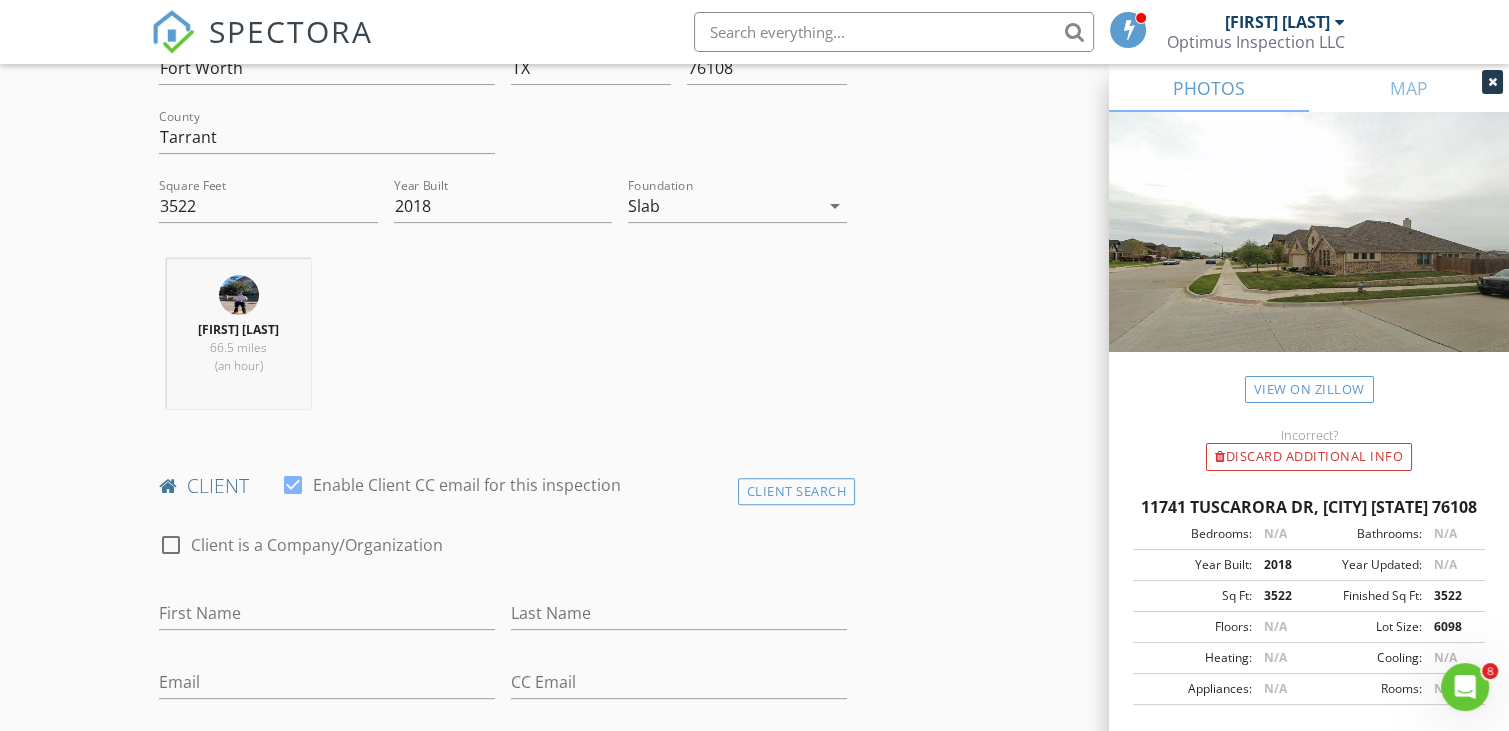 scroll, scrollTop: 800, scrollLeft: 0, axis: vertical 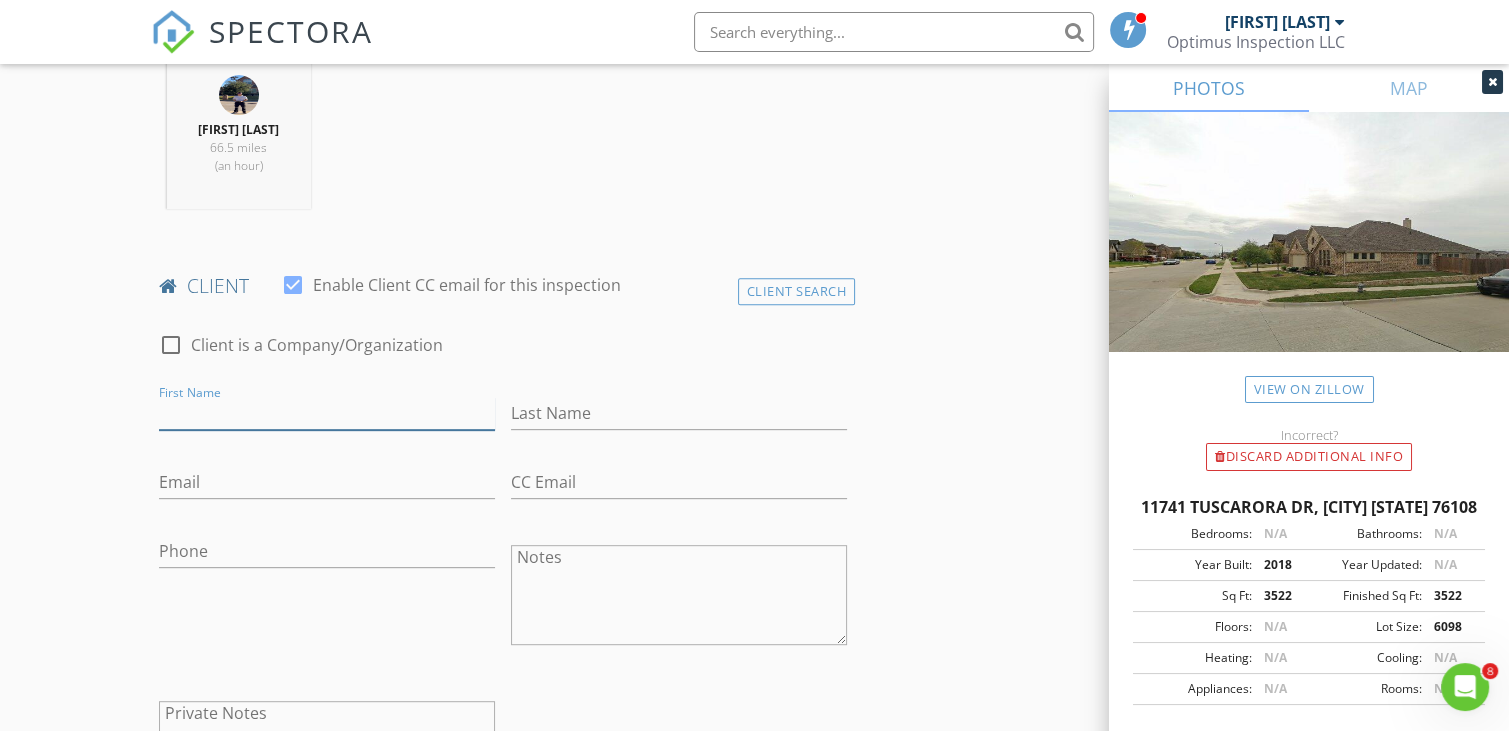 click on "First Name" at bounding box center [327, 413] 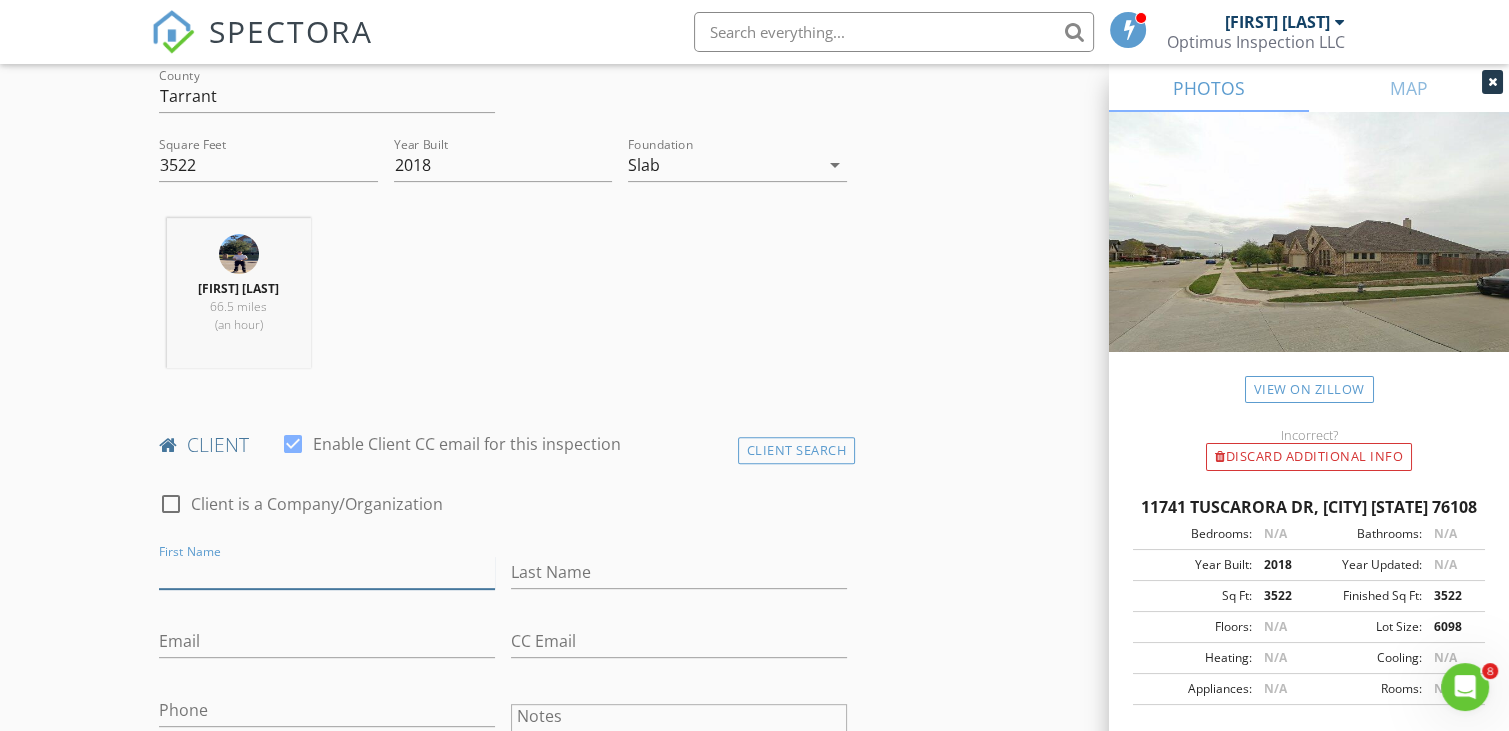 scroll, scrollTop: 800, scrollLeft: 0, axis: vertical 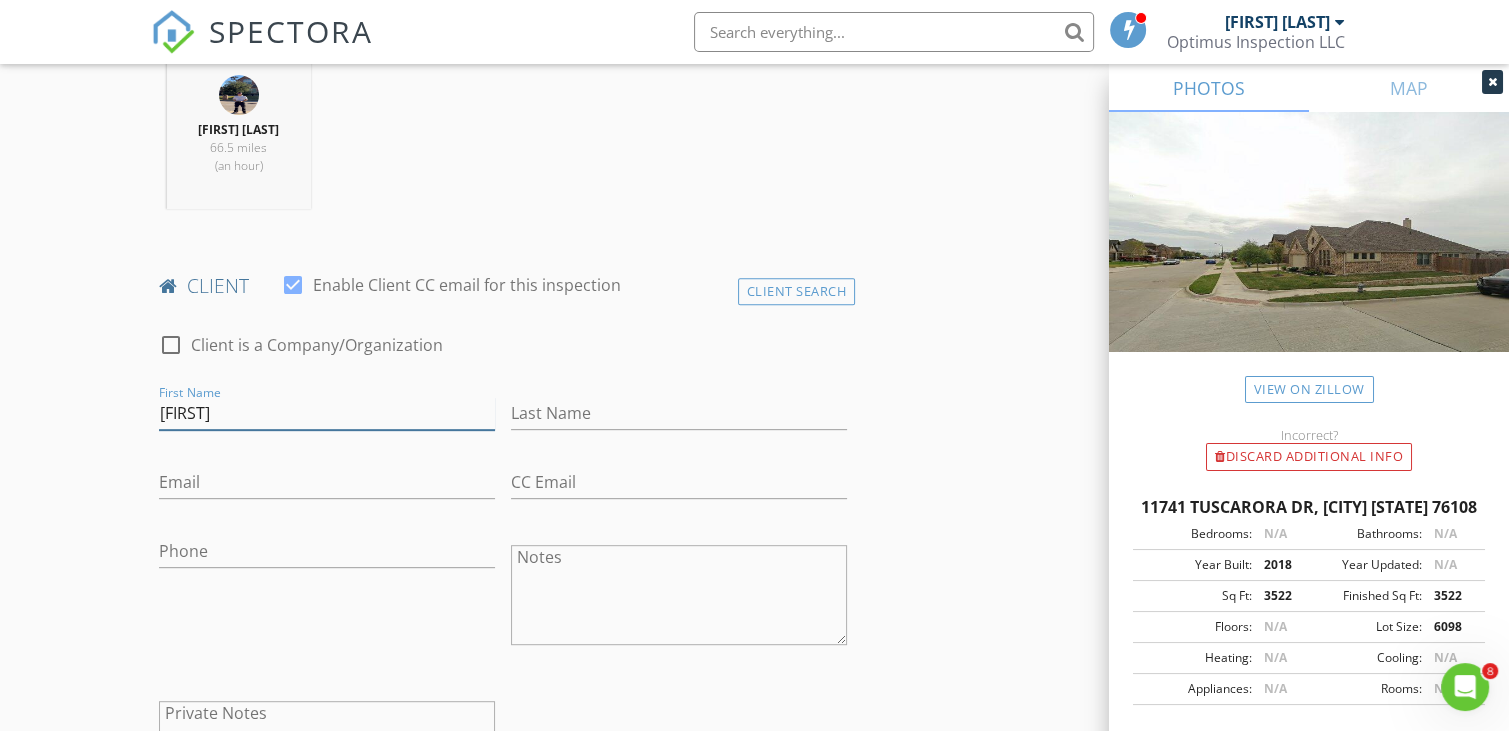 type on "Hoang" 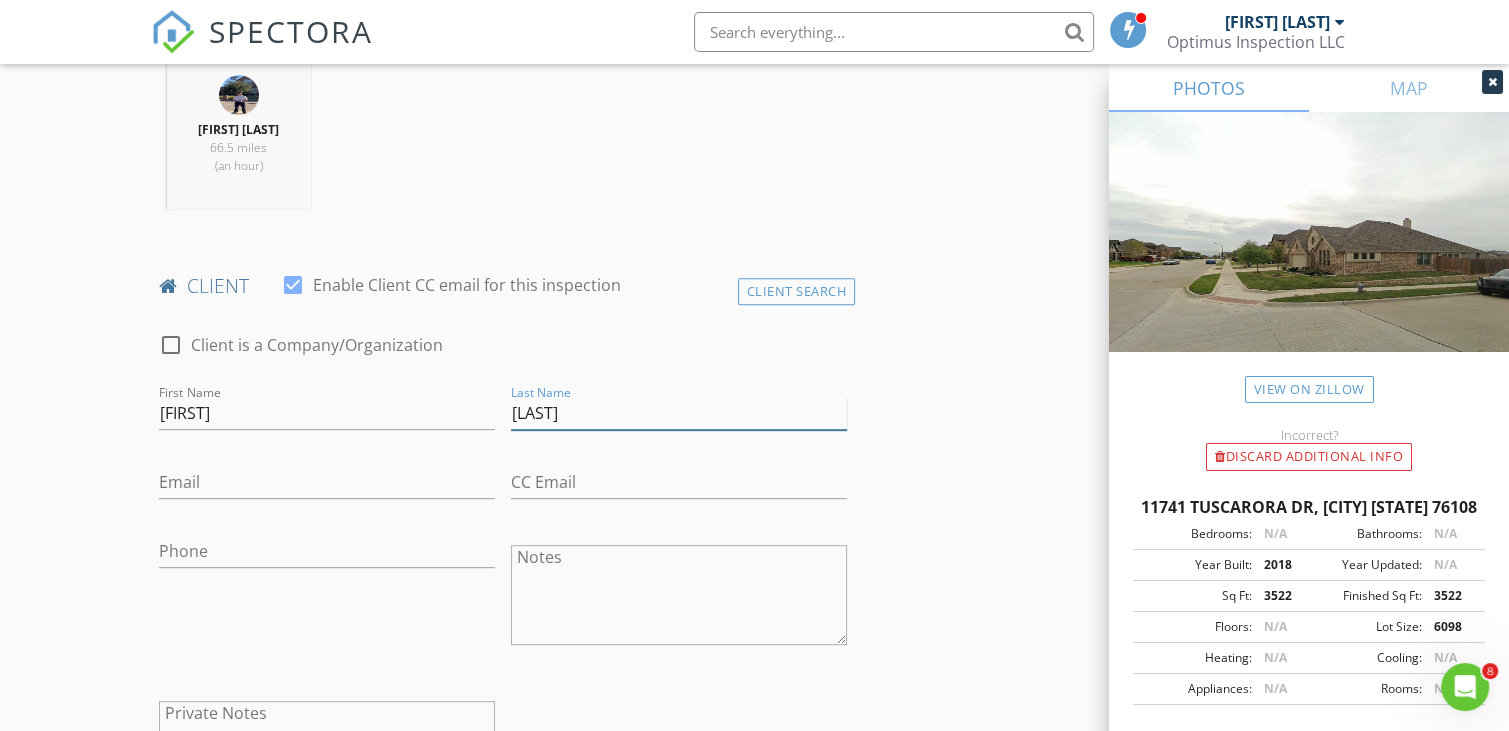 type on "Pham" 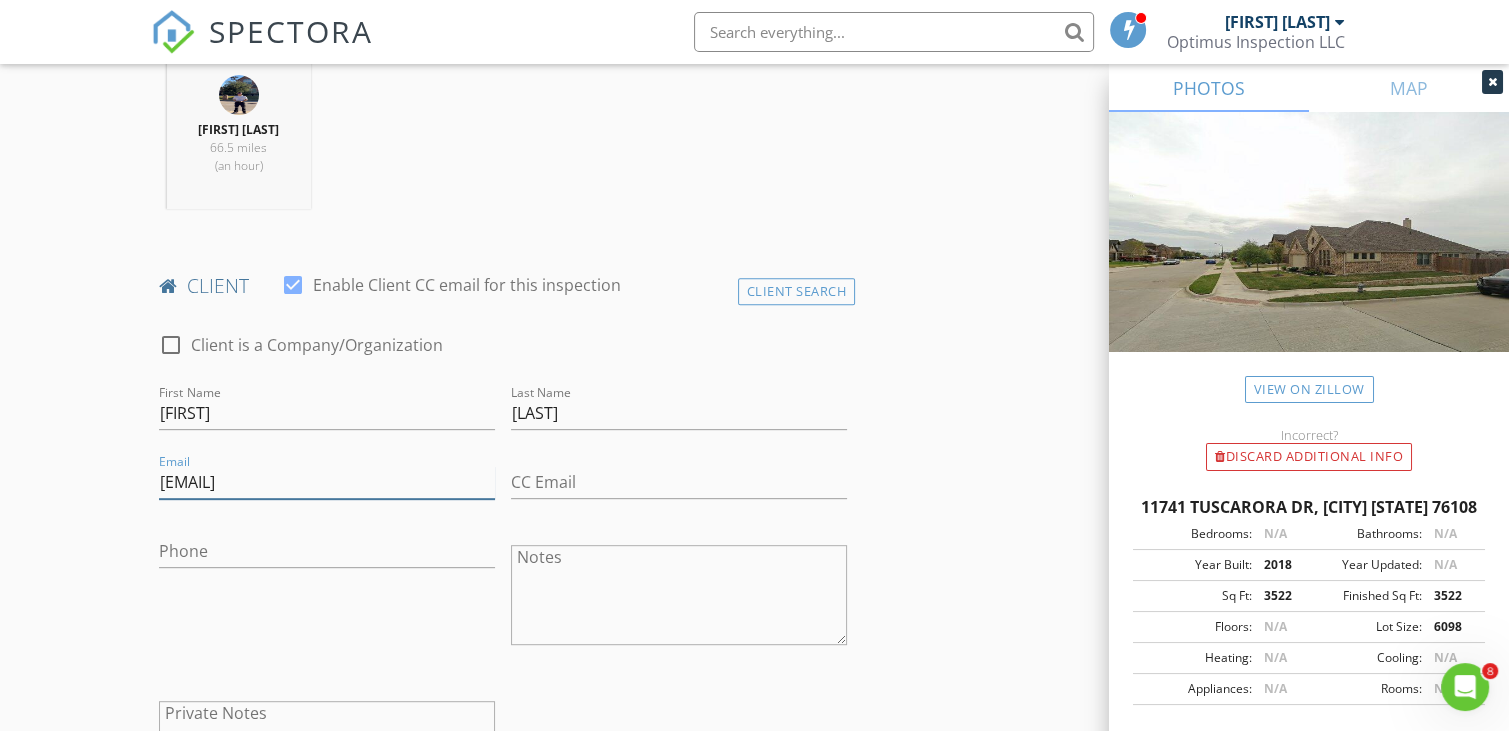 type on "Martinphamhoang@gmail.com" 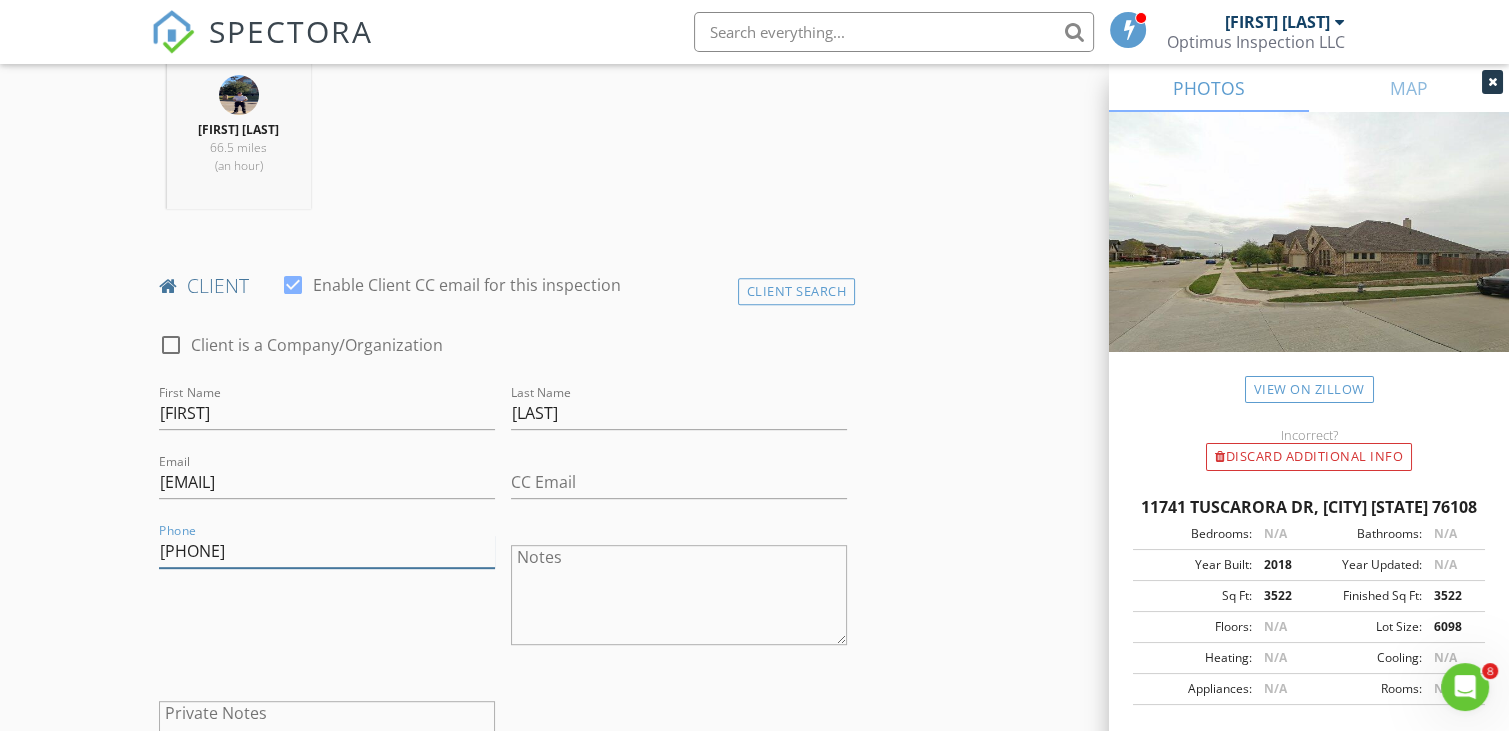 type on "469-810-1692" 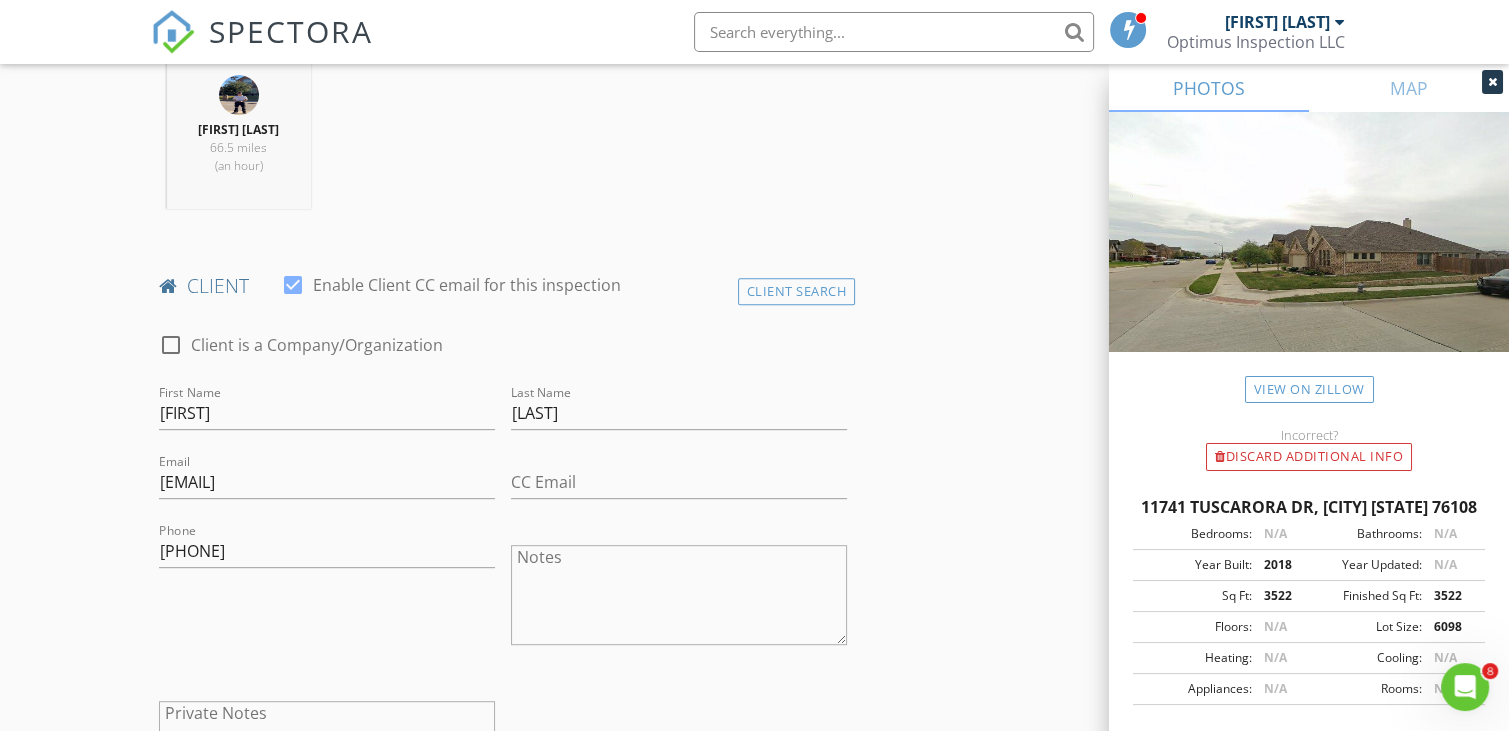 click on "INSPECTOR(S)
check_box   John Pham   PRIMARY   John Pham arrow_drop_down   check_box_outline_blank John Pham specifically requested
Date/Time
08/03/2025 8:00 AM
Location
Address Search       Address 11741 Tuscarora Dr   Unit   City Fort Worth   State TX   Zip 76108   County Tarrant     Square Feet 3522   Year Built 2018   Foundation Slab arrow_drop_down     John Pham     66.5 miles     (an hour)
client
check_box Enable Client CC email for this inspection   Client Search     check_box_outline_blank Client is a Company/Organization     First Name Hoang   Last Name Pham   Email Martinphamhoang@gmail.com   CC Email   Phone 469-810-1692           Notes   Private Notes
ADD ADDITIONAL client
SERVICES
check_box_outline_blank   Residential Inspection   check_box_outline_blank" at bounding box center (754, 1071) 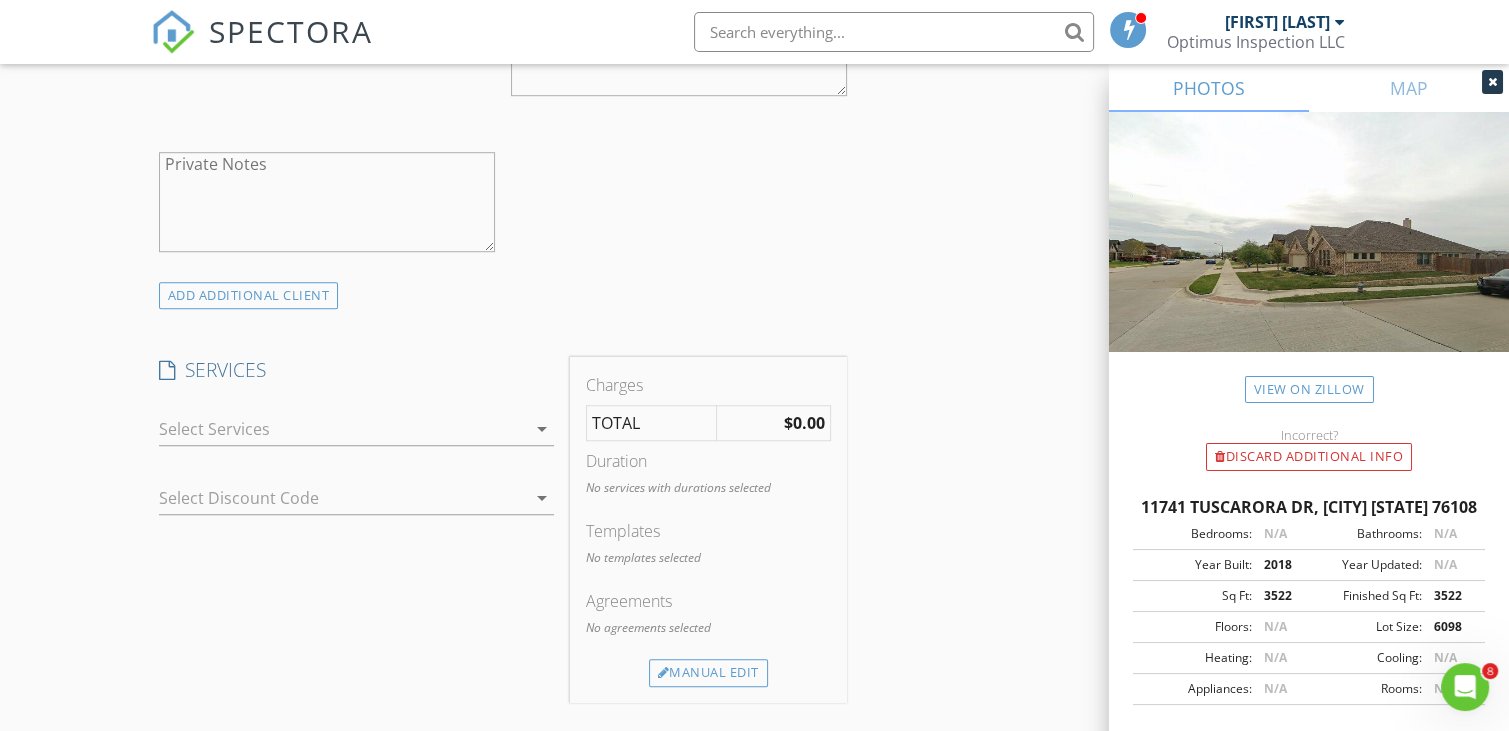 scroll, scrollTop: 1400, scrollLeft: 0, axis: vertical 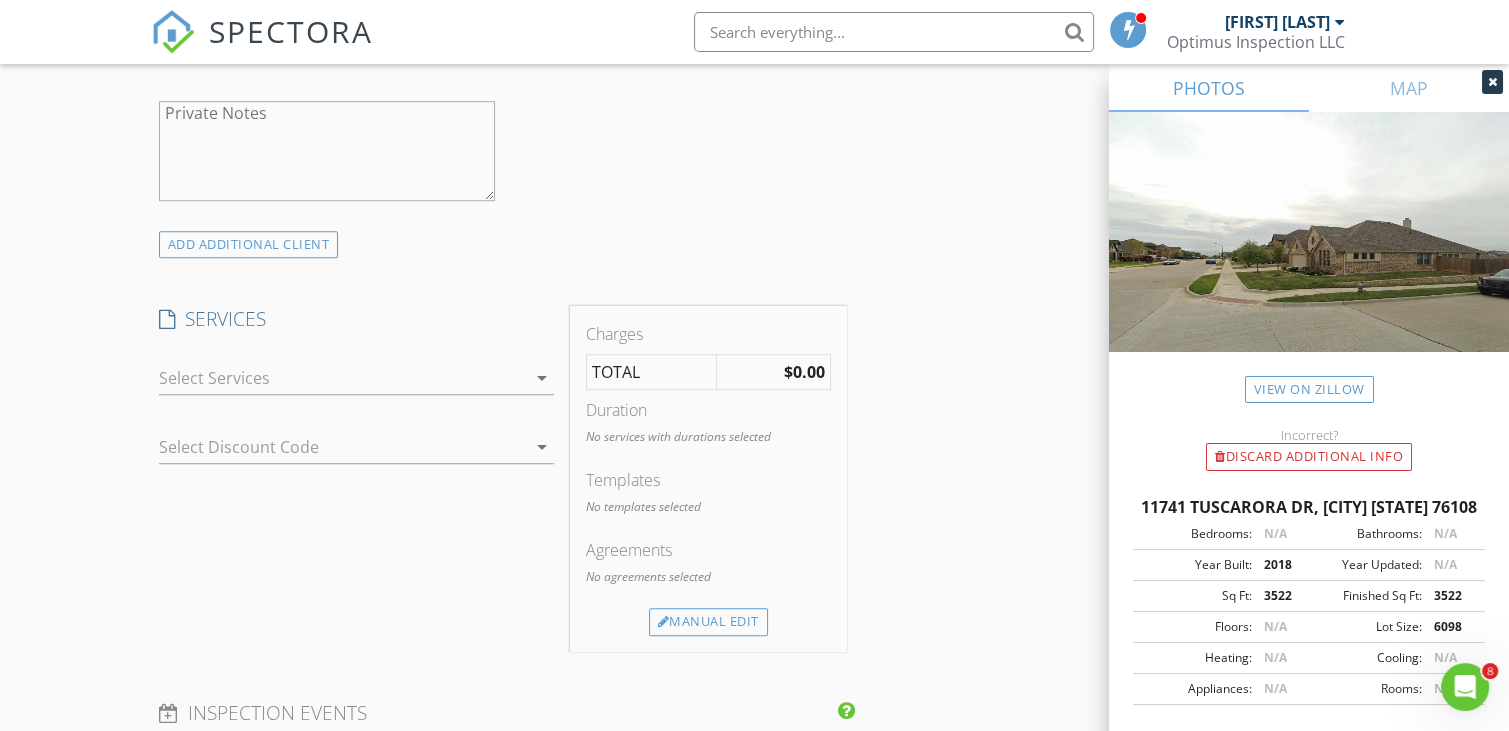 click at bounding box center (342, 378) 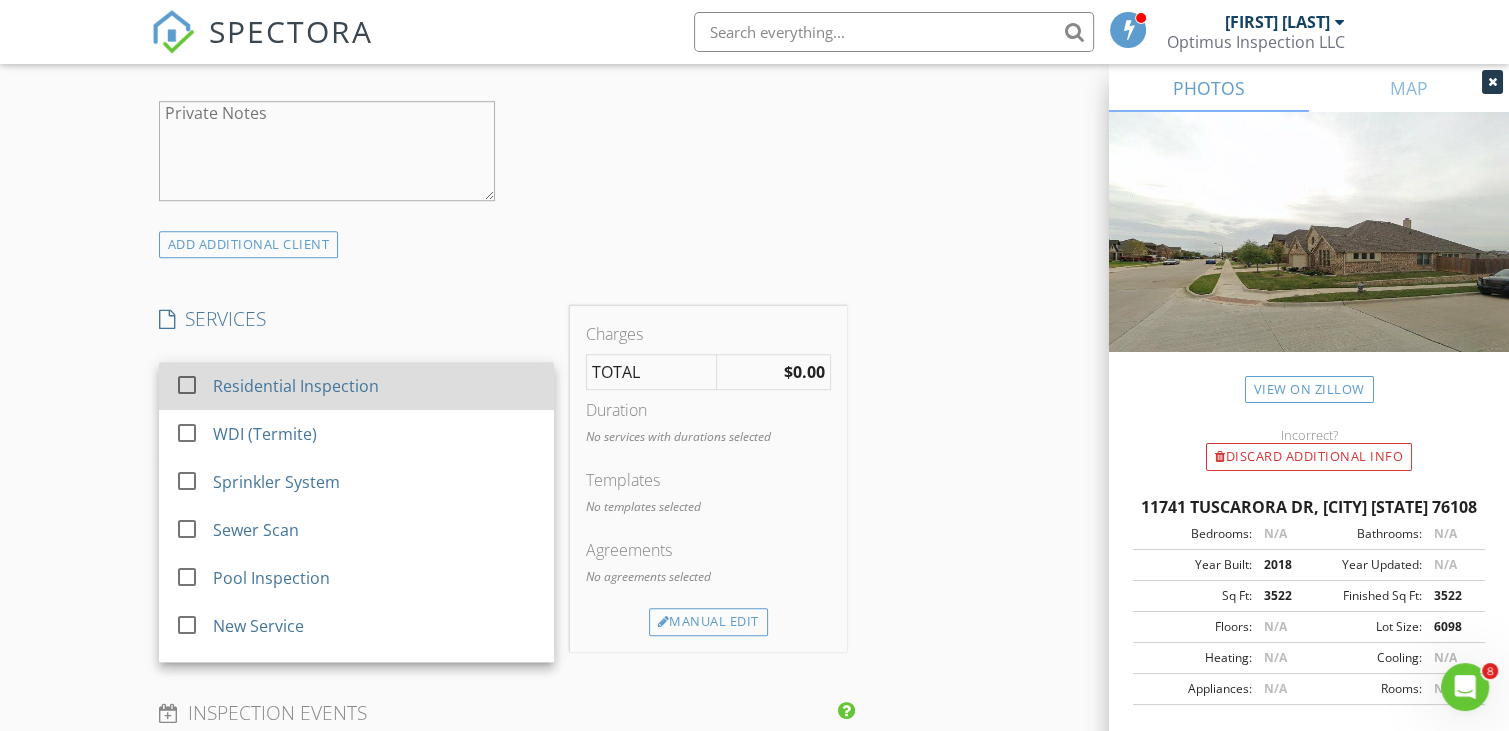 click at bounding box center (187, 385) 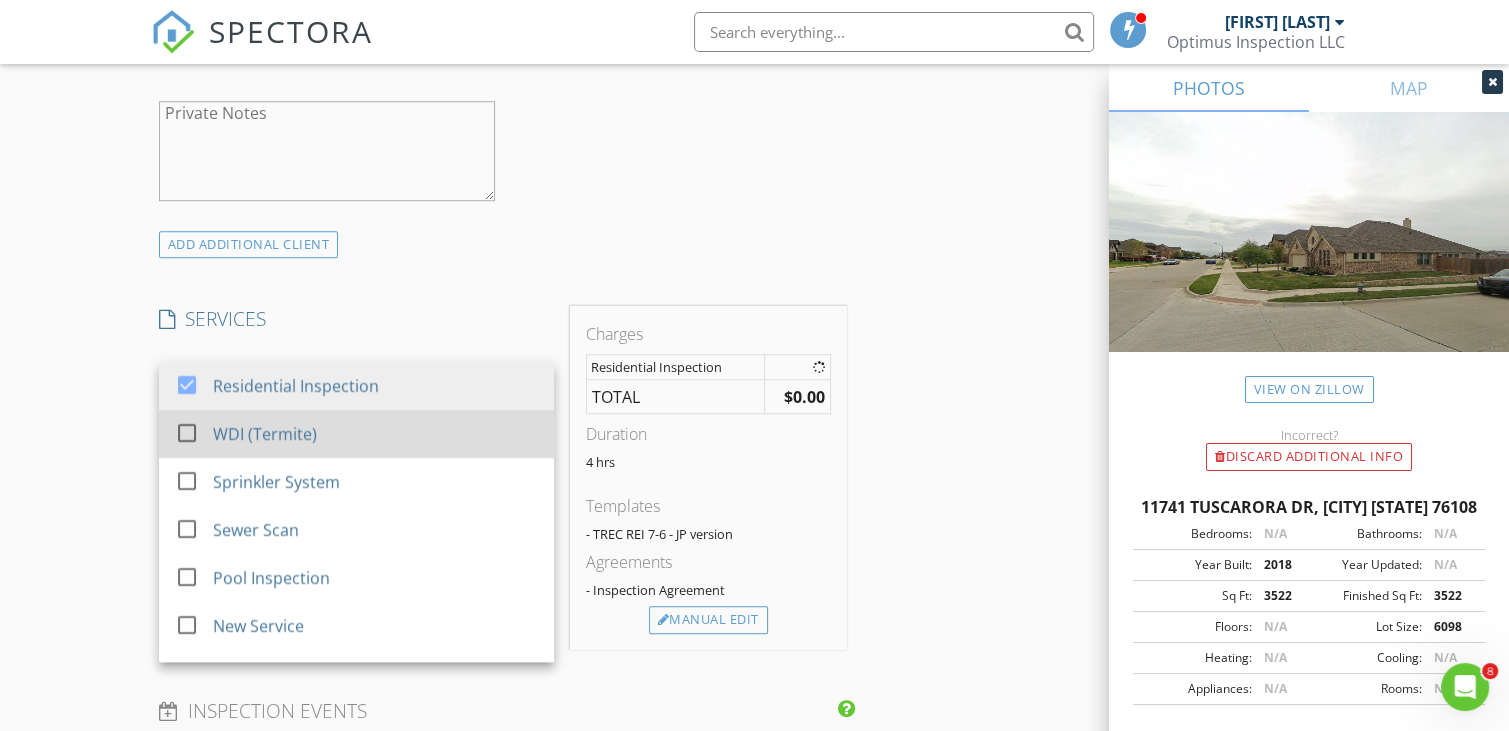 click at bounding box center (187, 433) 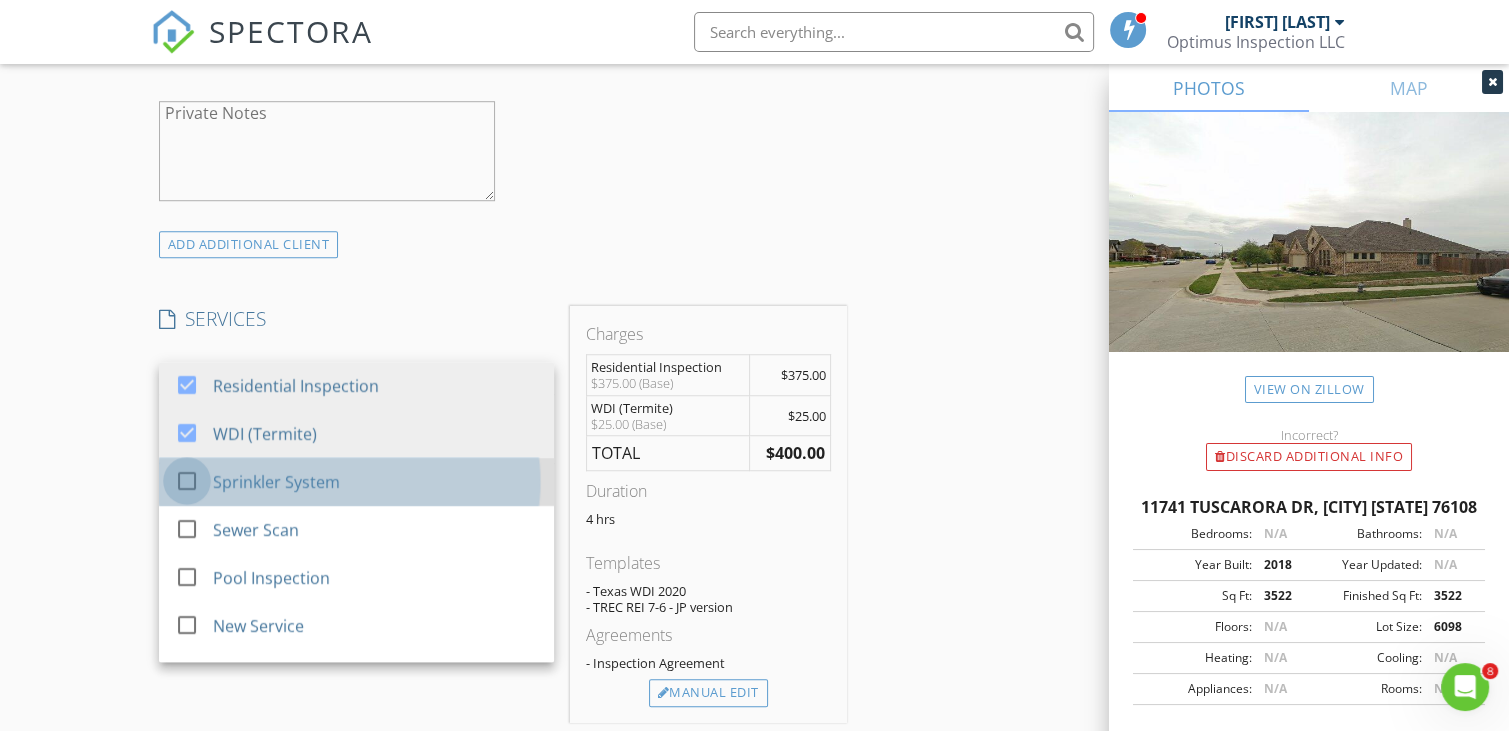 click at bounding box center (187, 481) 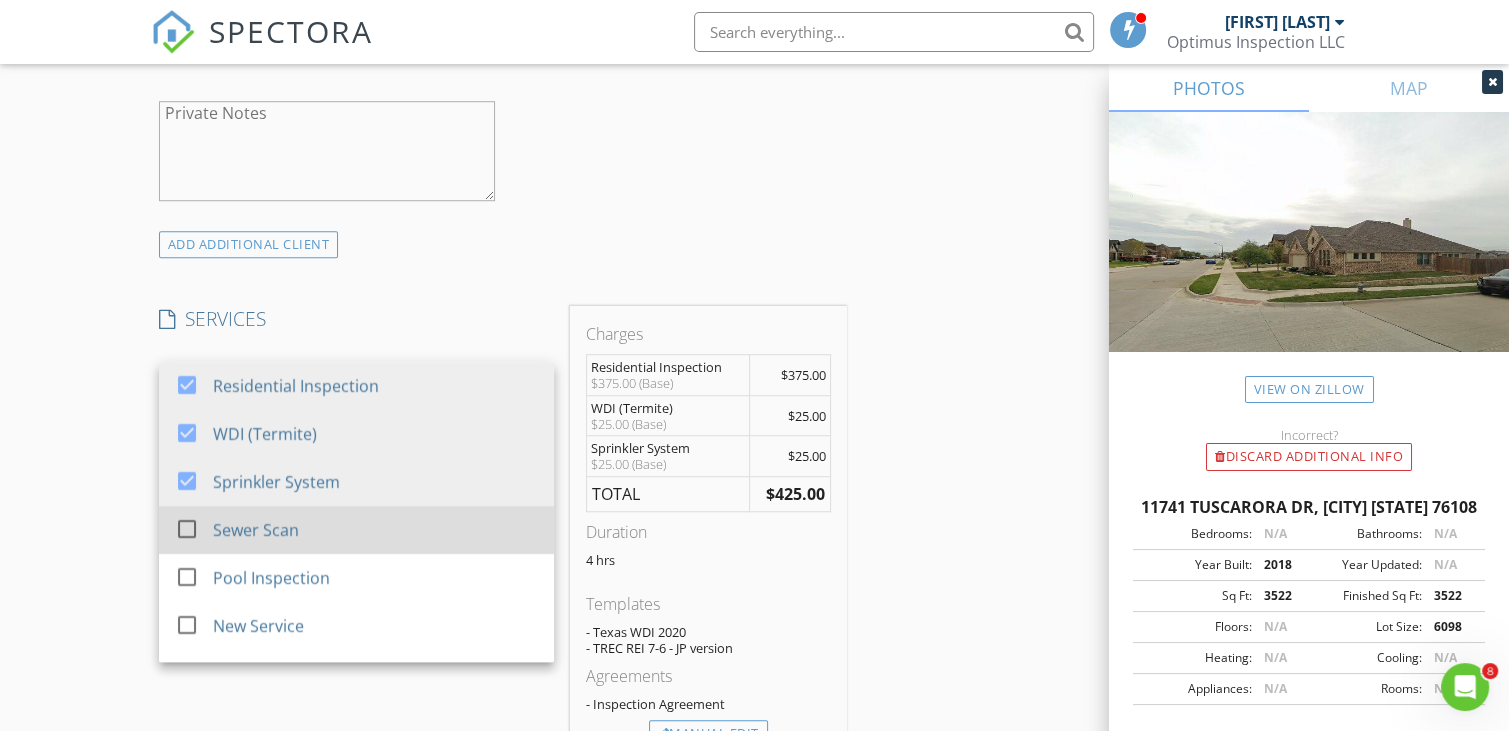 click at bounding box center [187, 529] 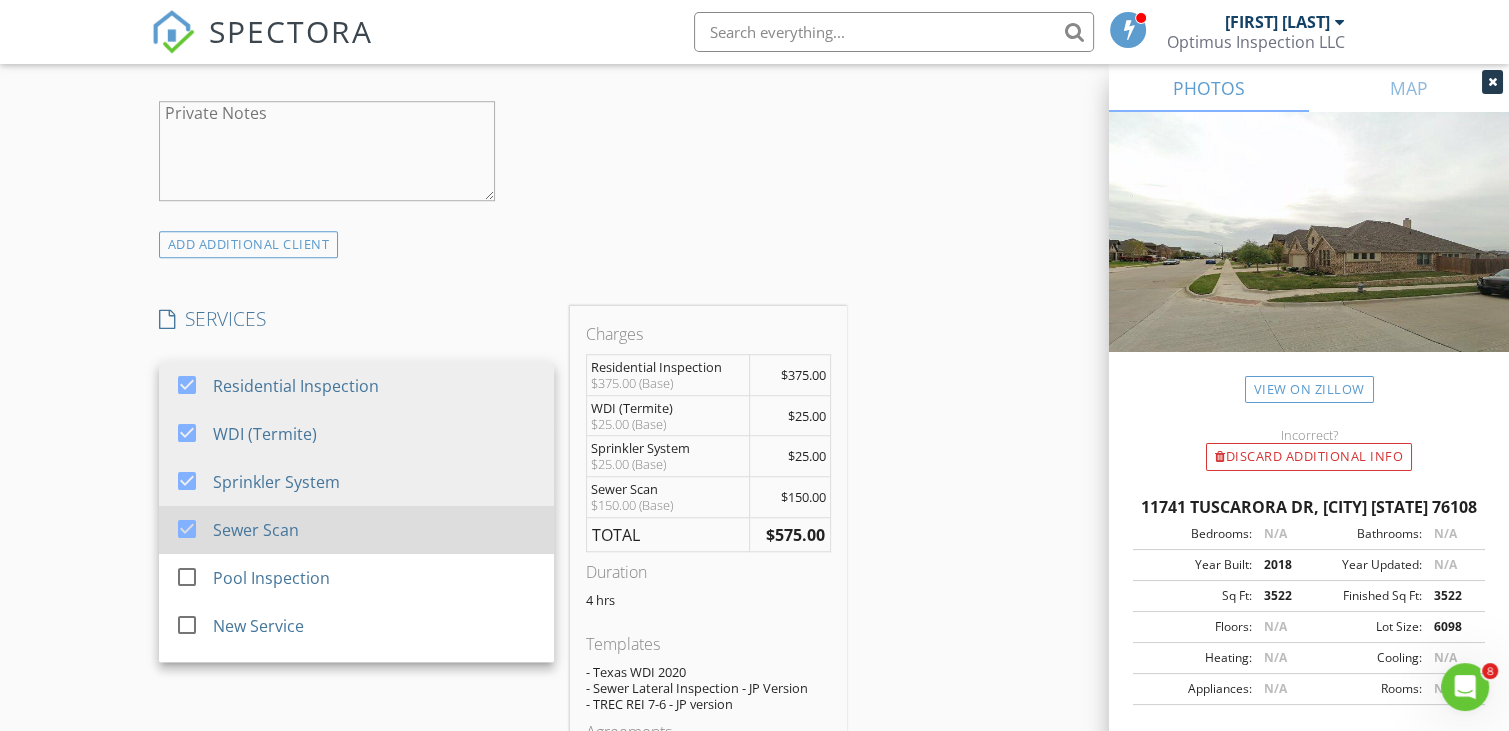 scroll, scrollTop: 84, scrollLeft: 0, axis: vertical 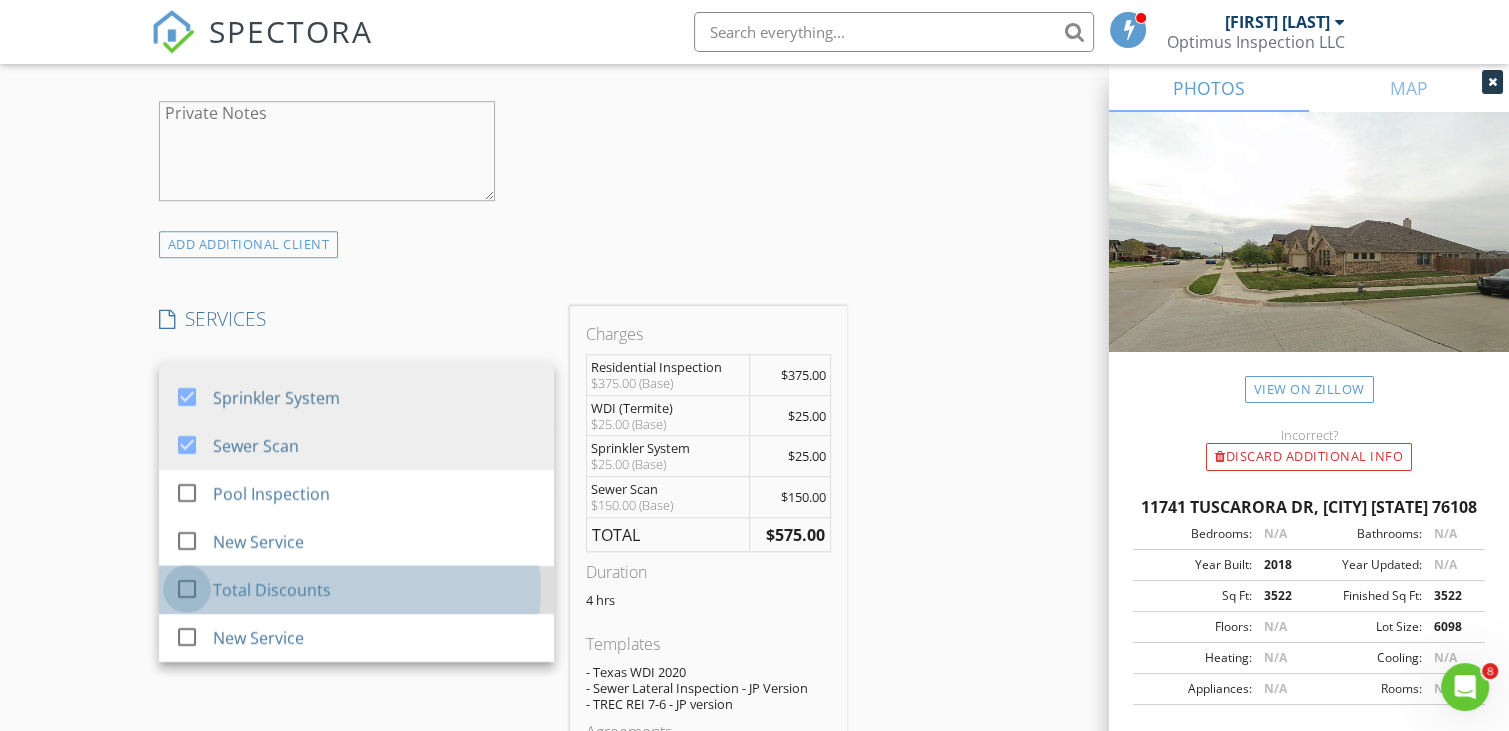click at bounding box center (187, 589) 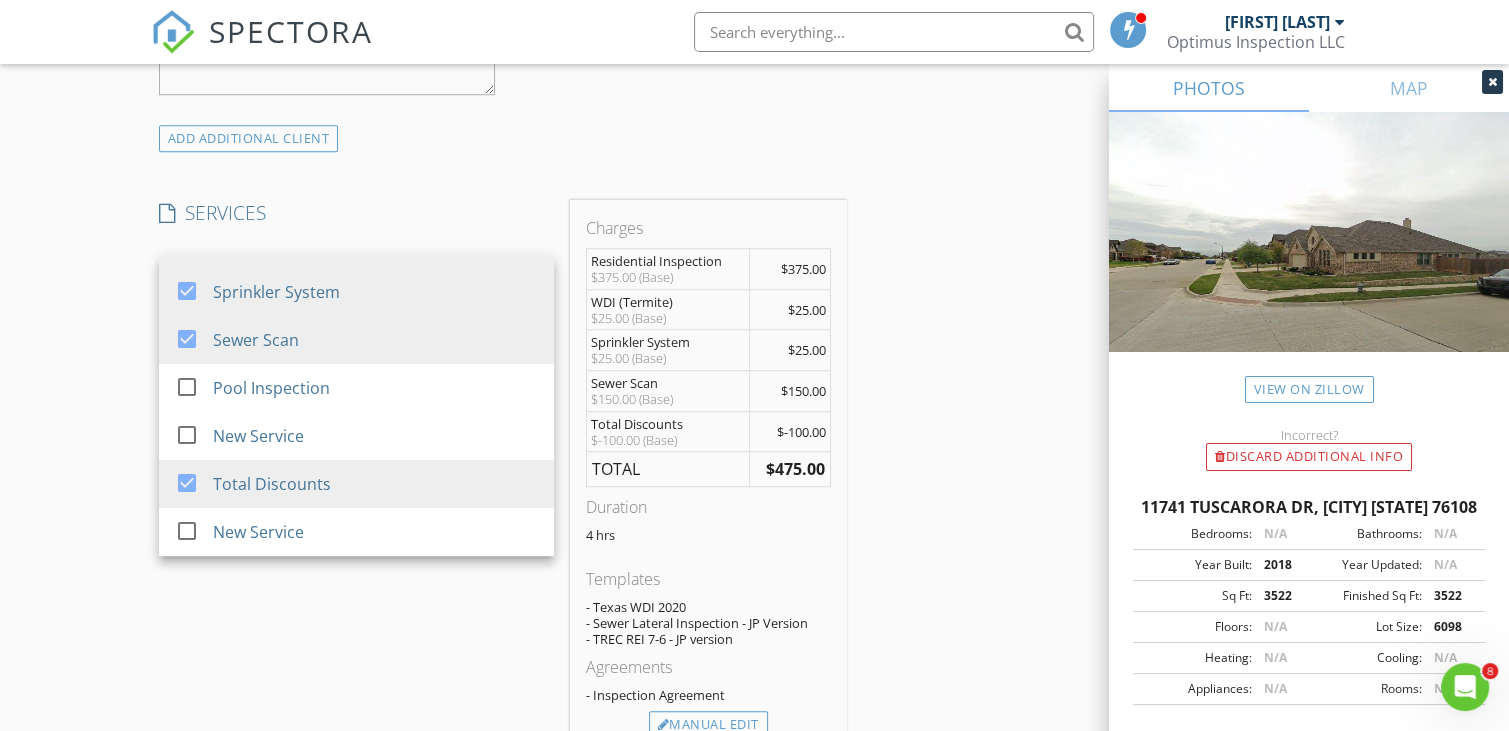scroll, scrollTop: 1600, scrollLeft: 0, axis: vertical 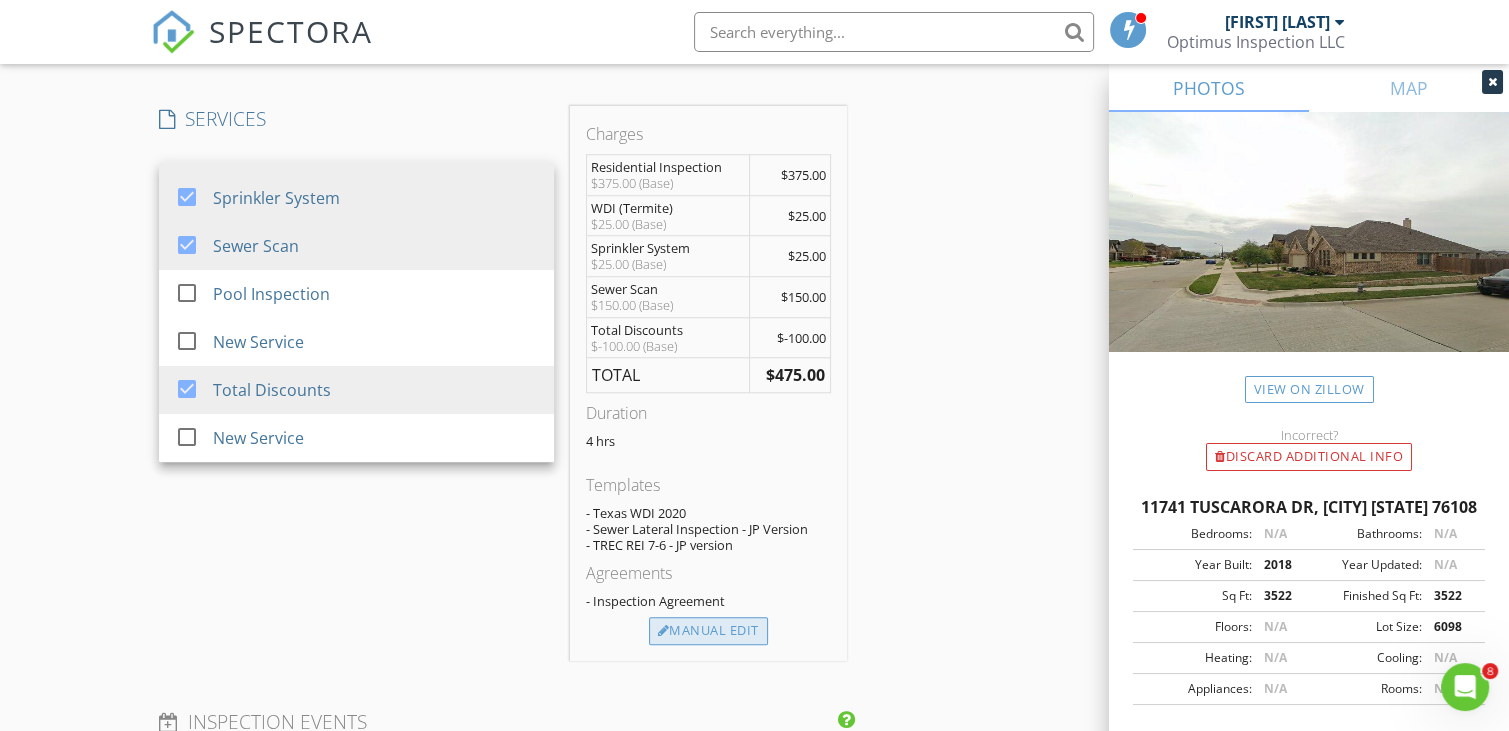 click on "Manual Edit" at bounding box center [708, 631] 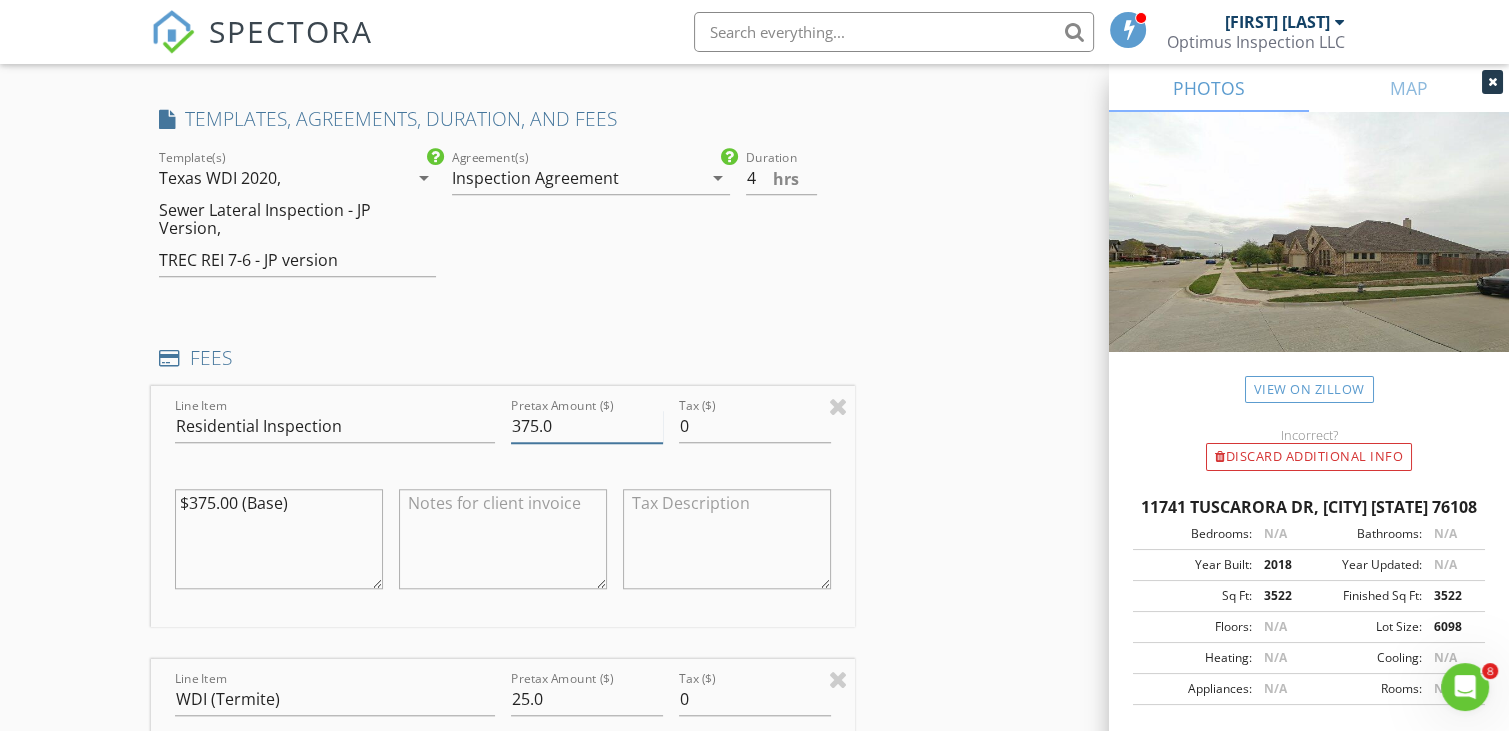 click on "375.0" at bounding box center [587, 426] 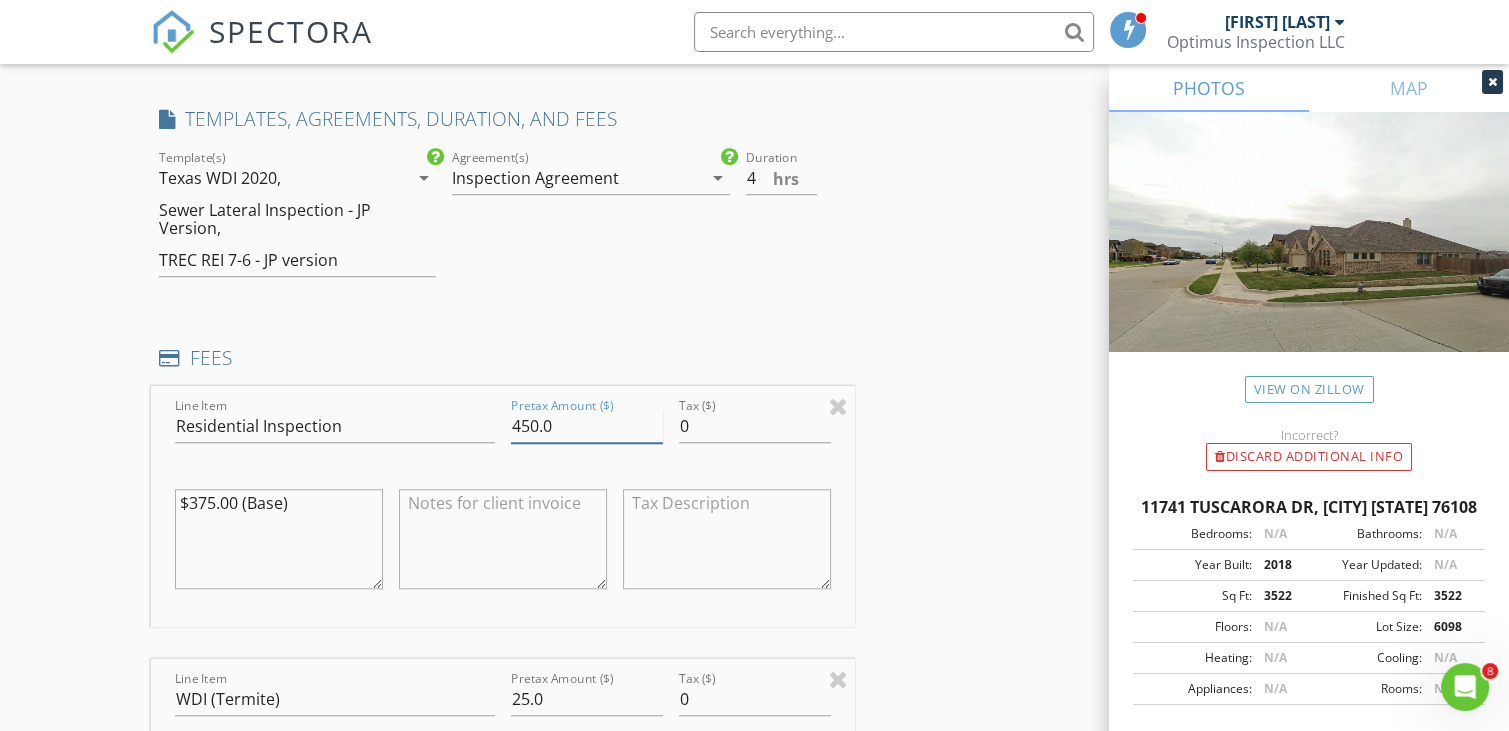 type on "450.0" 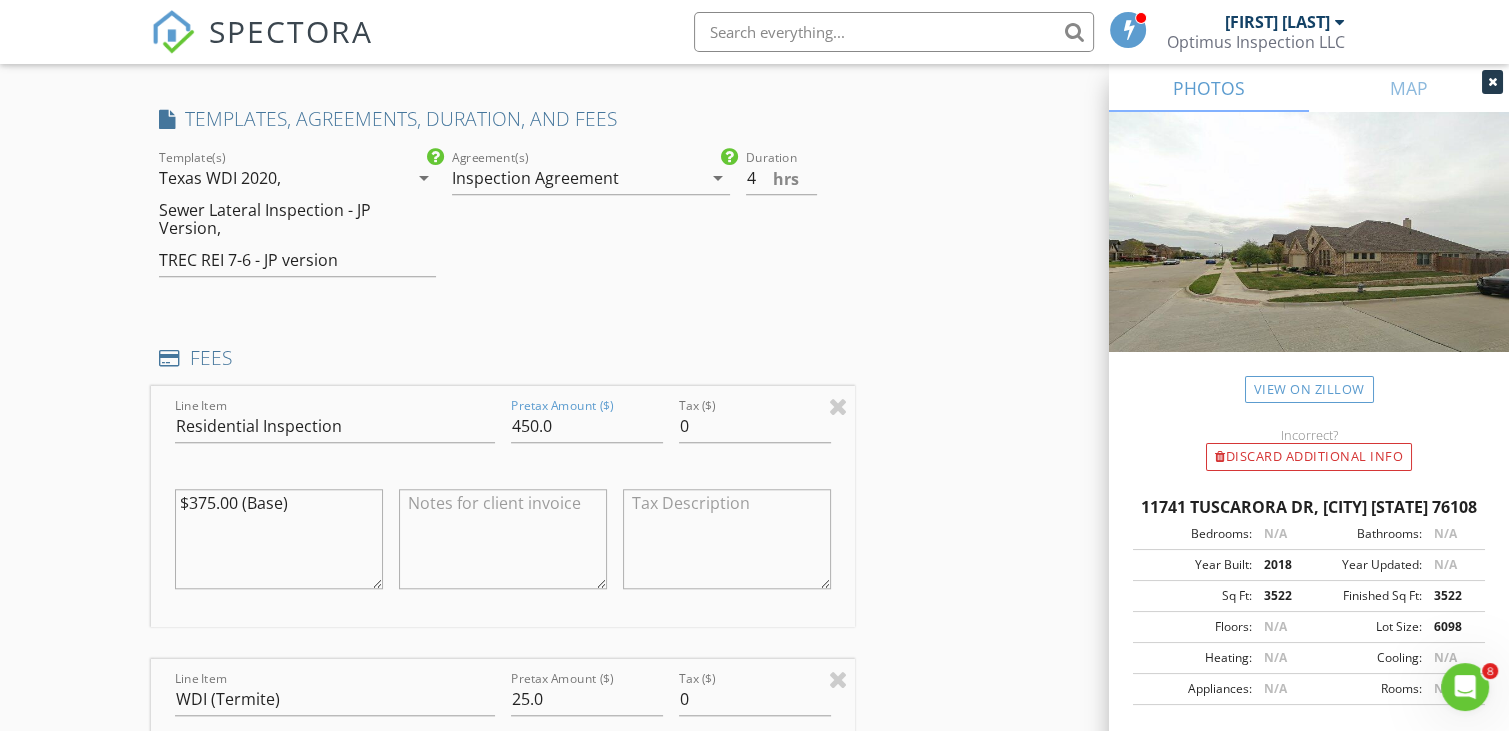 click on "$375.00 (Base)" at bounding box center [279, 539] 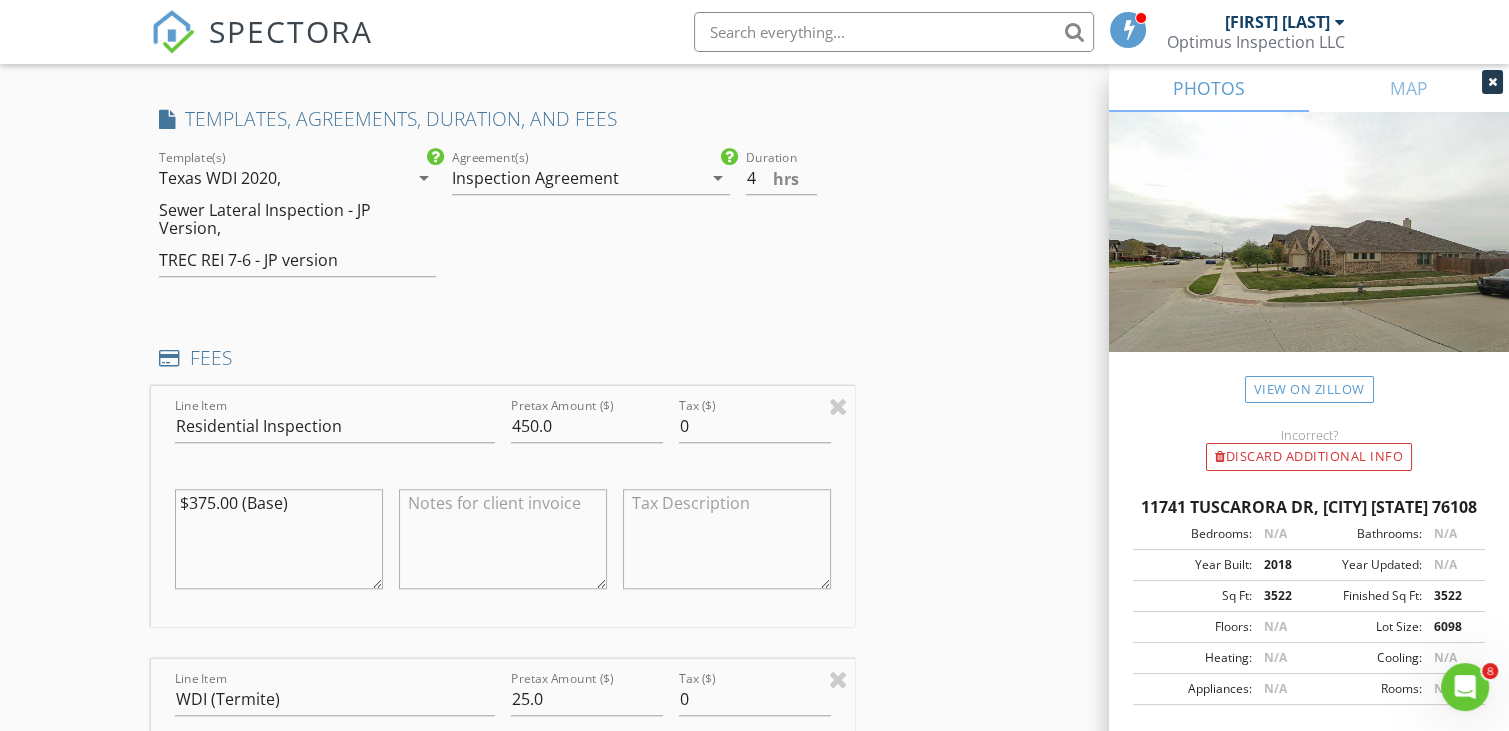 drag, startPoint x: 342, startPoint y: 502, endPoint x: 131, endPoint y: 483, distance: 211.85373 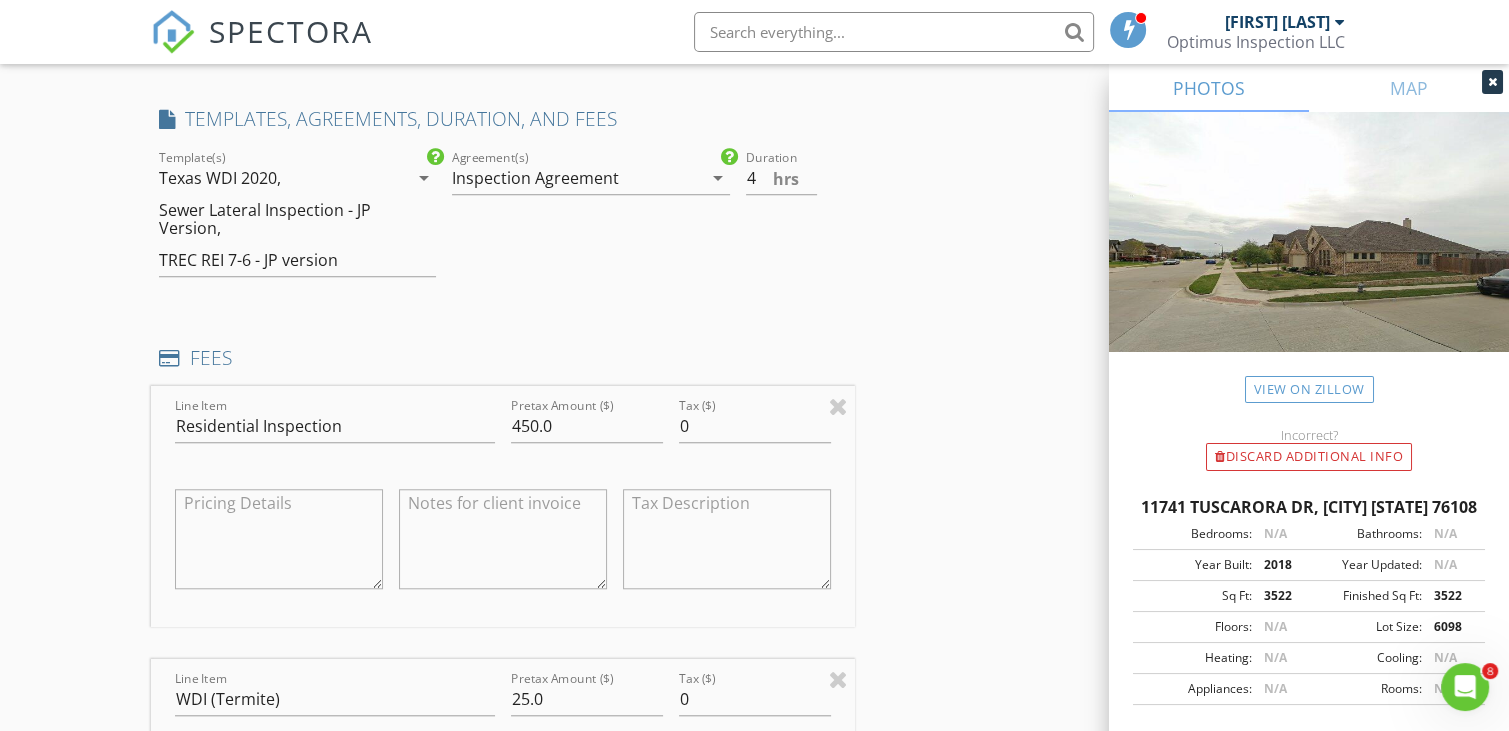 type 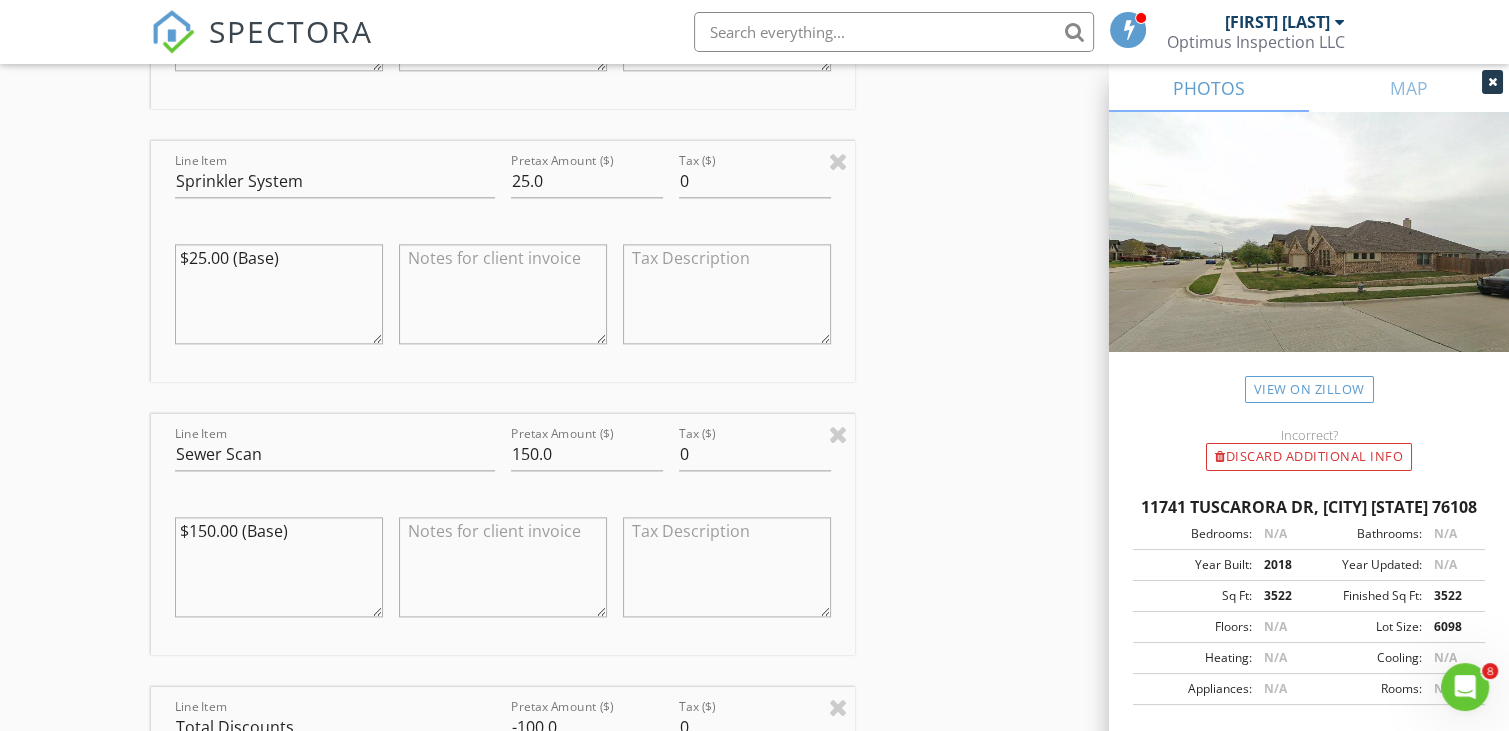 scroll, scrollTop: 2400, scrollLeft: 0, axis: vertical 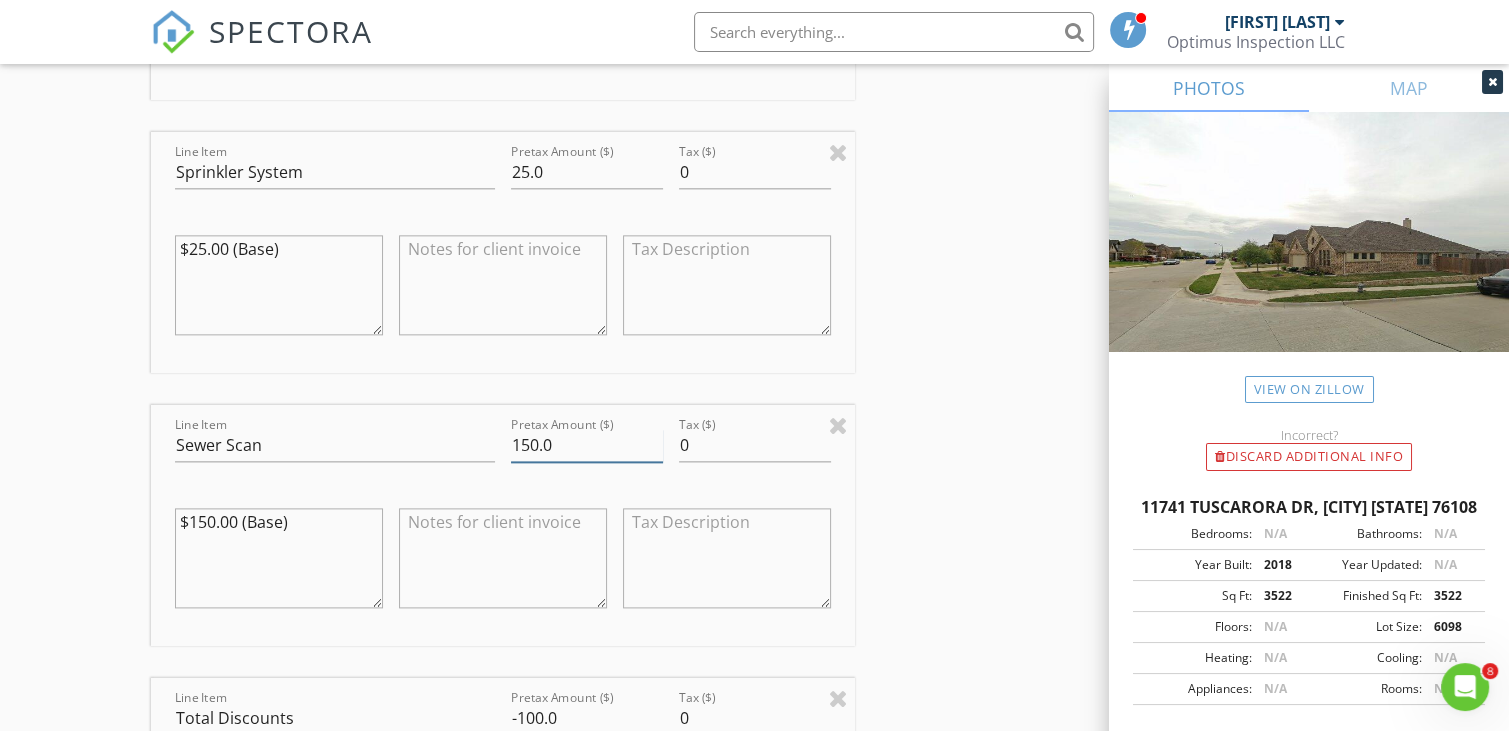 click on "150.0" at bounding box center [587, 445] 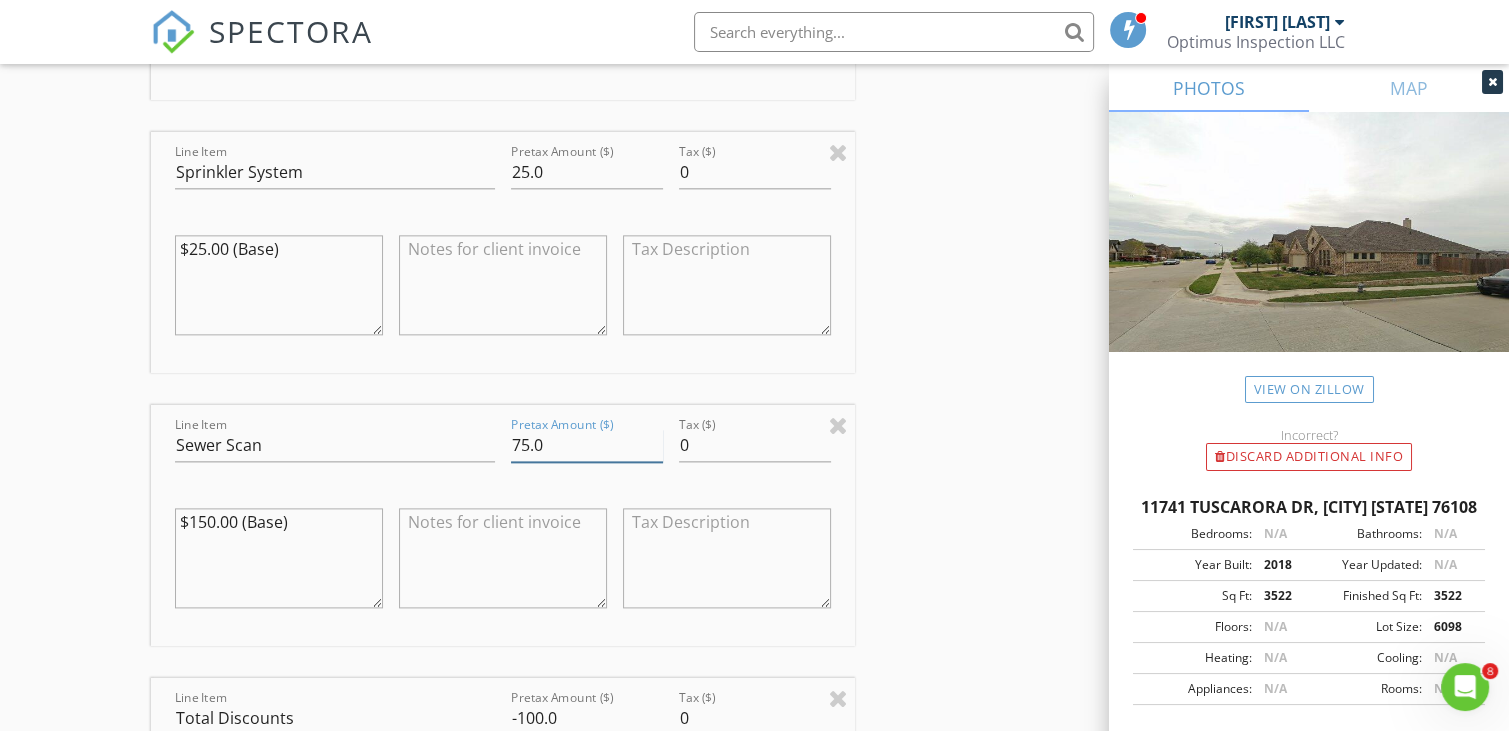 type on "75.0" 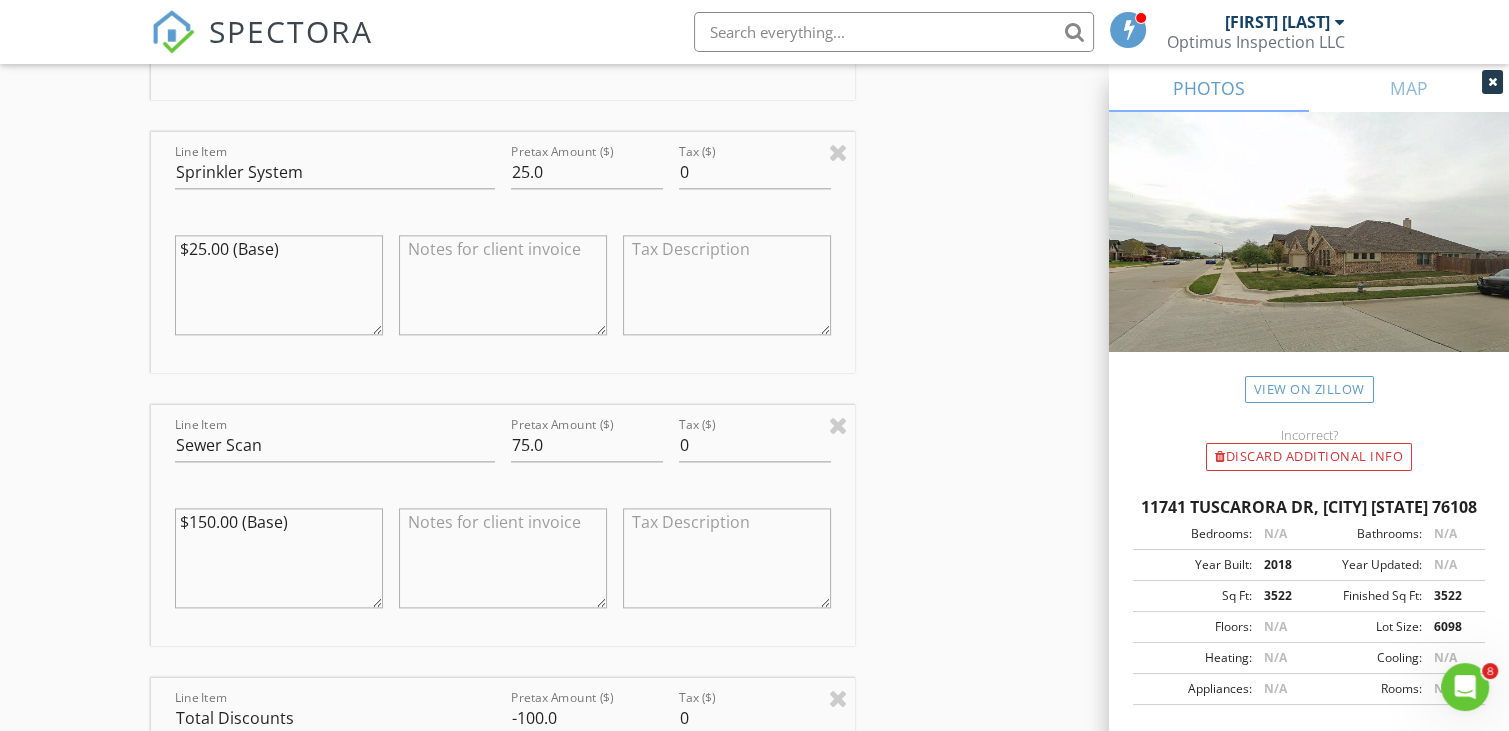 drag, startPoint x: 304, startPoint y: 528, endPoint x: 127, endPoint y: 511, distance: 177.81451 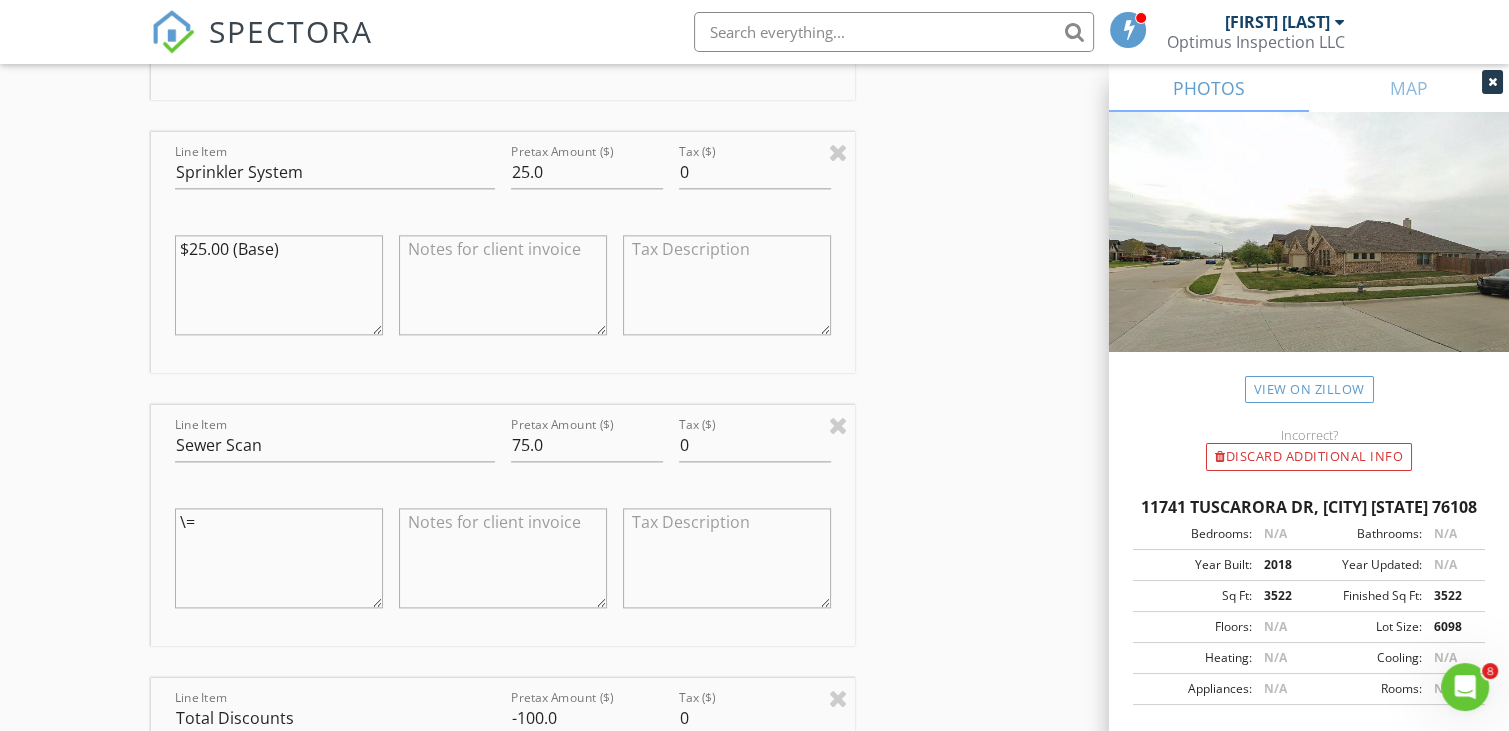 type on "\" 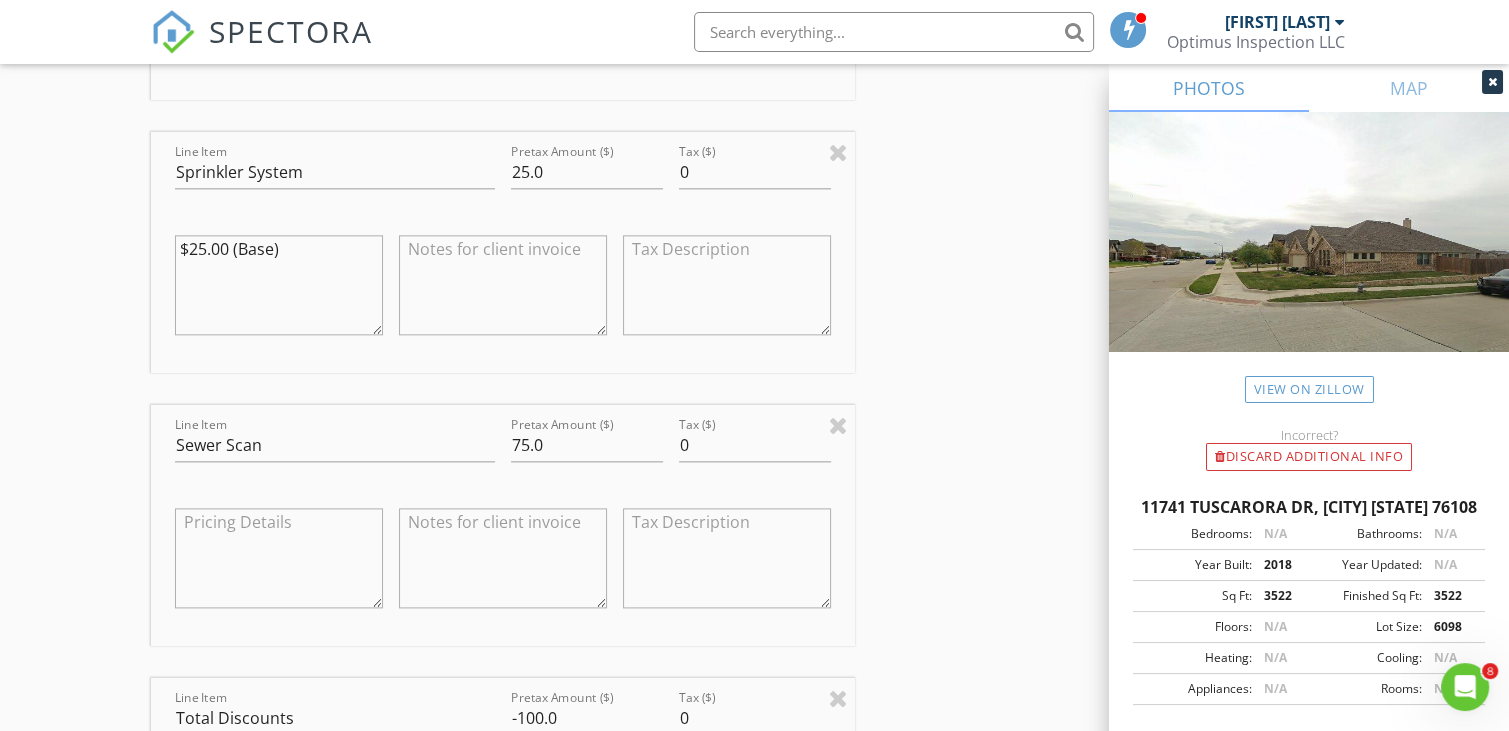 type 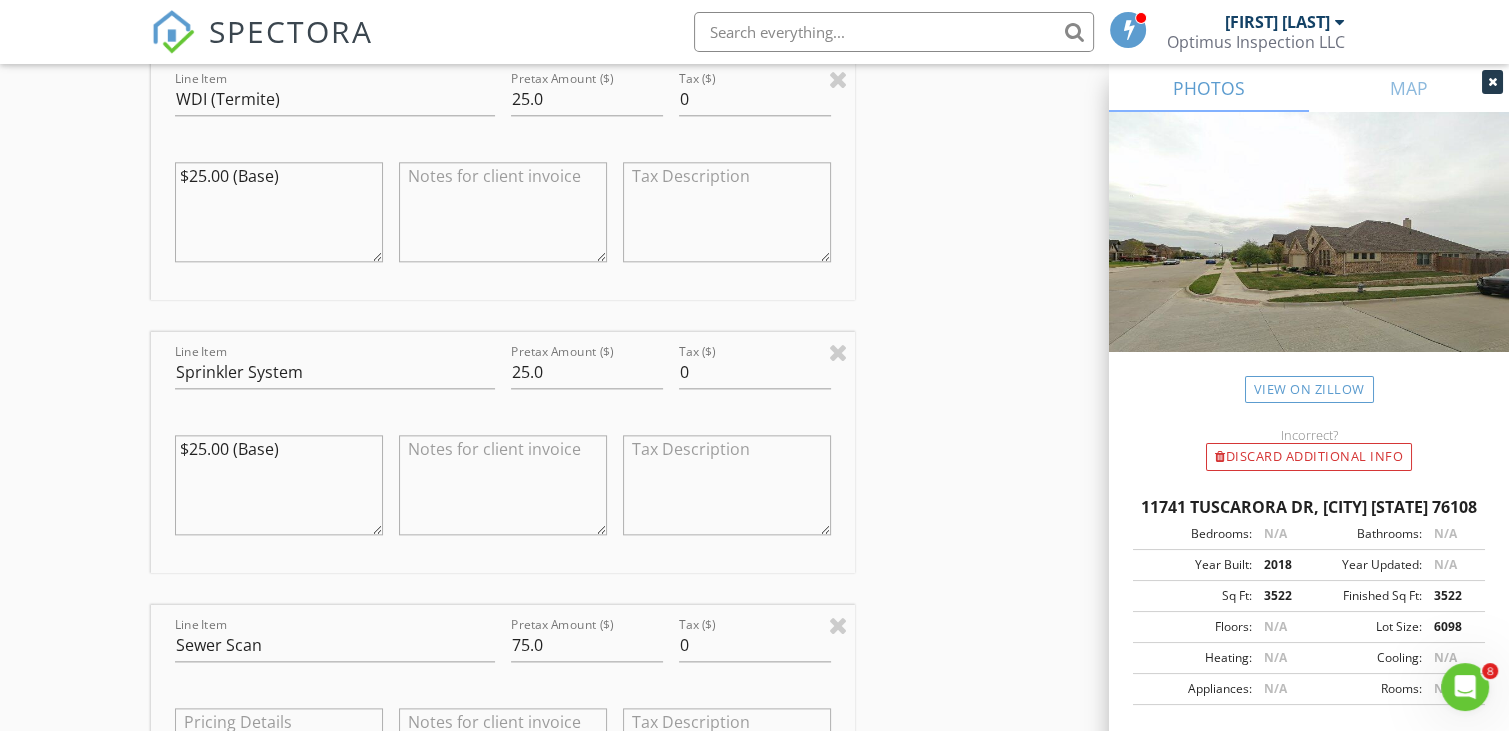 scroll, scrollTop: 2400, scrollLeft: 0, axis: vertical 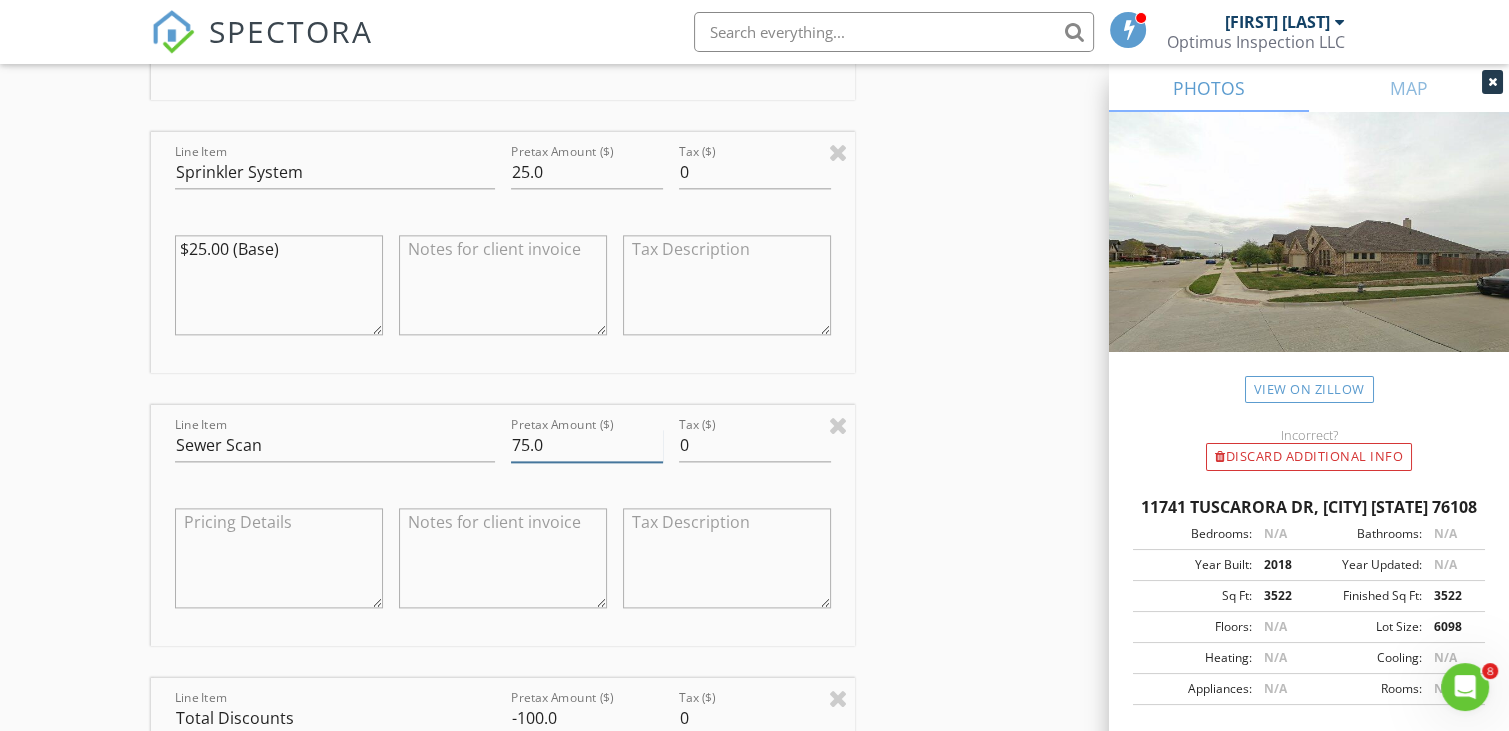 click on "75.0" at bounding box center (587, 445) 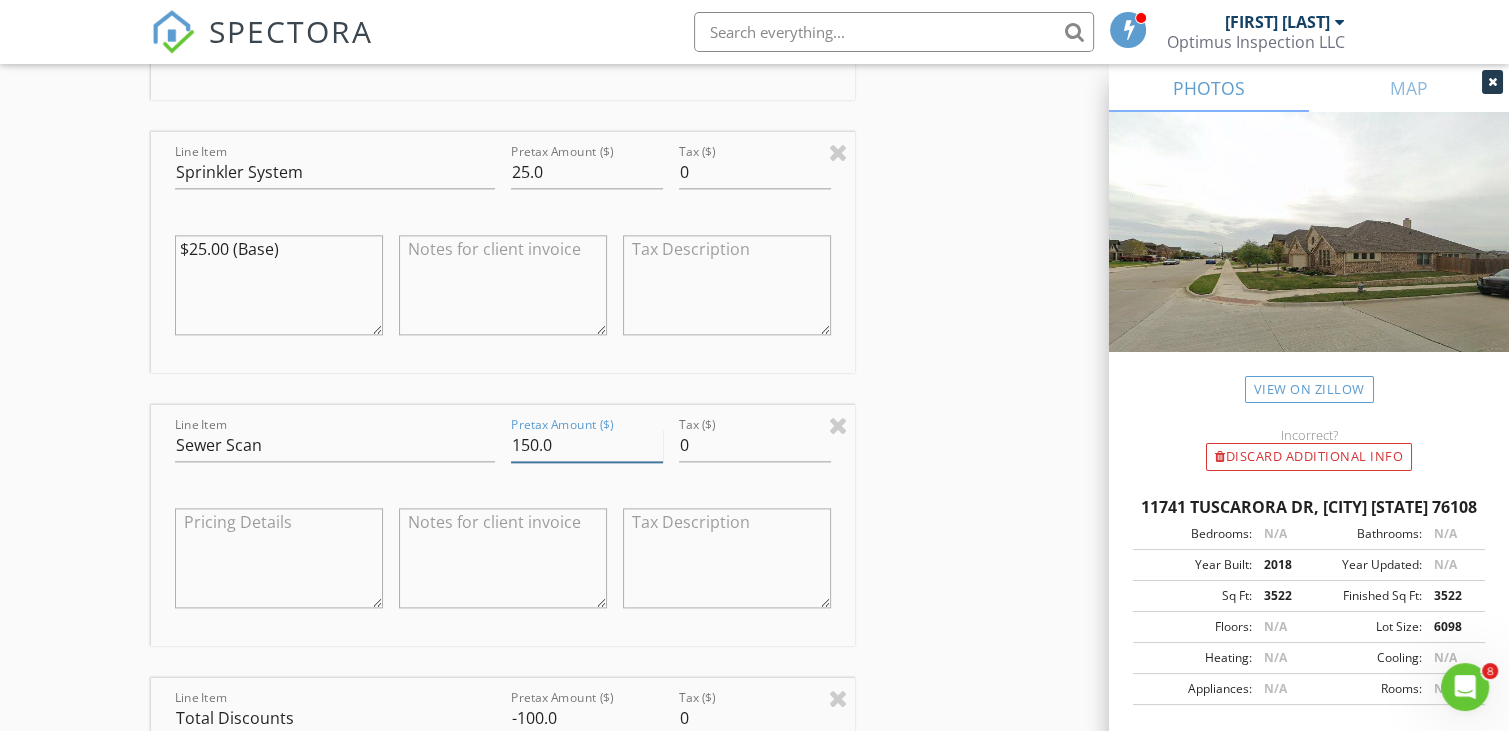 type on "150.0" 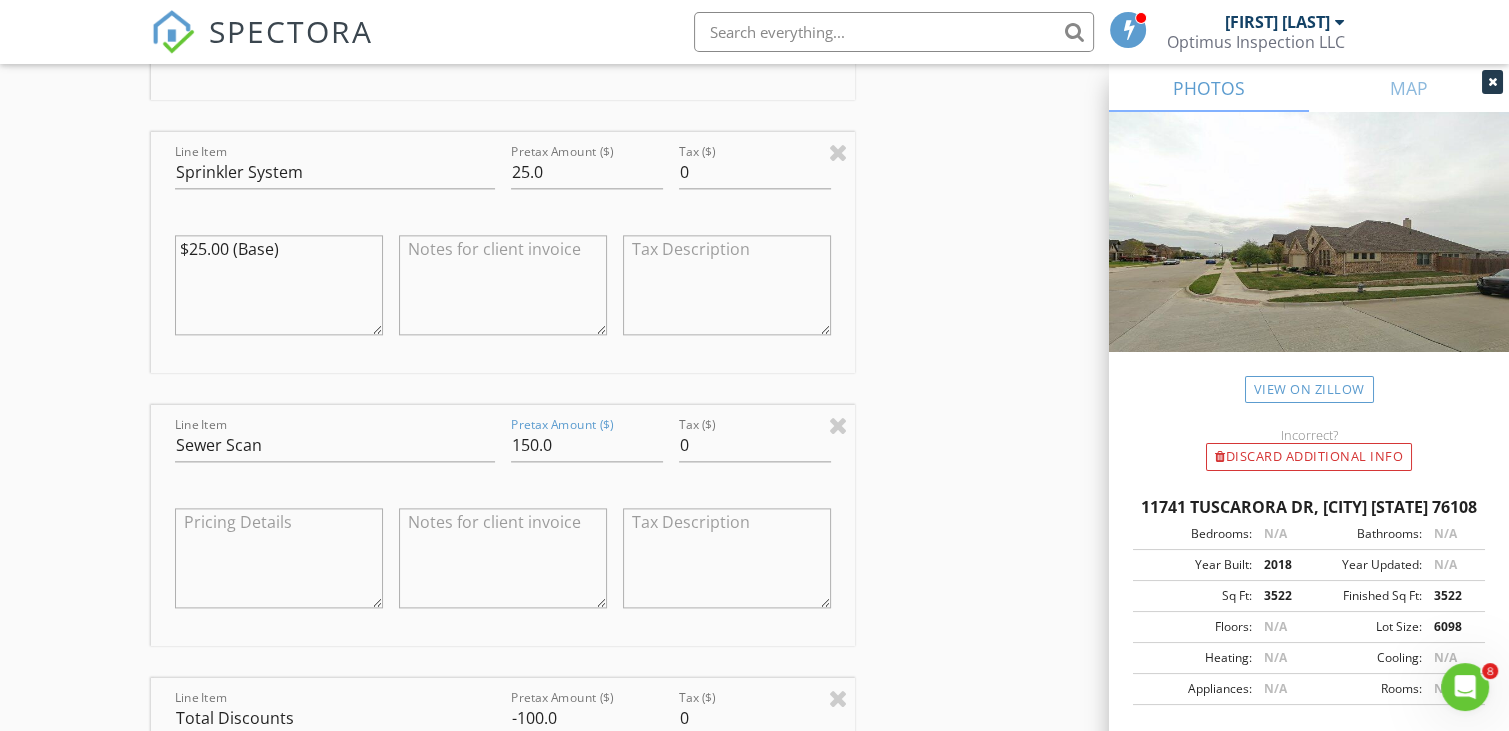 click on "INSPECTOR(S)
check_box   John Pham   PRIMARY   John Pham arrow_drop_down   check_box_outline_blank John Pham specifically requested
Date/Time
08/03/2025 8:00 AM
Location
Address Search       Address 11741 Tuscarora Dr   Unit   City Fort Worth   State TX   Zip 76108   County Tarrant     Square Feet 3522   Year Built 2018   Foundation Slab arrow_drop_down     John Pham     66.5 miles     (an hour)
client
check_box Enable Client CC email for this inspection   Client Search     check_box_outline_blank Client is a Company/Organization     First Name Hoang   Last Name Pham   Email Martinphamhoang@gmail.com   CC Email   Phone 469-810-1692           Notes   Private Notes
ADD ADDITIONAL client
SERVICES
check_box   Residential Inspection   check_box   WDI (Termite)   check_box" at bounding box center [754, 167] 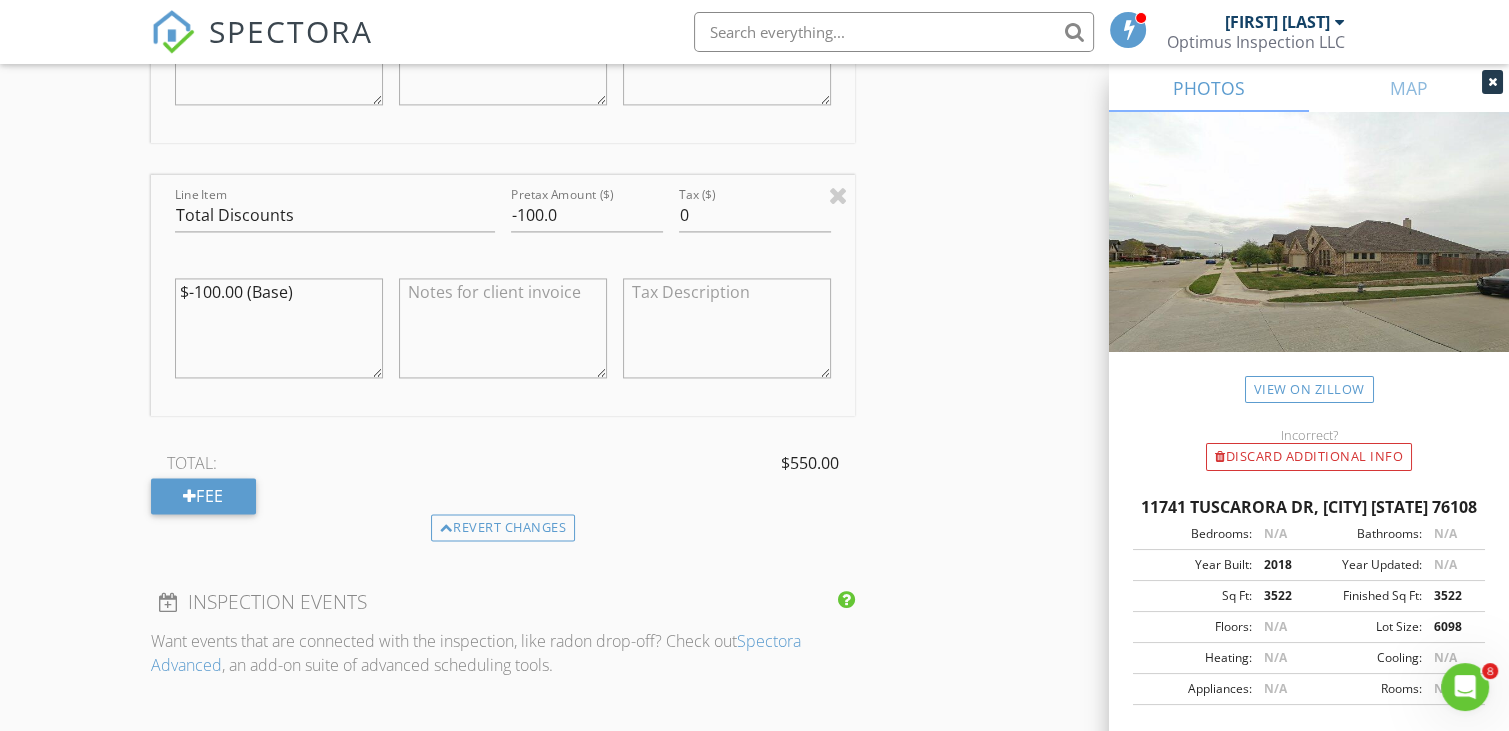scroll, scrollTop: 2800, scrollLeft: 0, axis: vertical 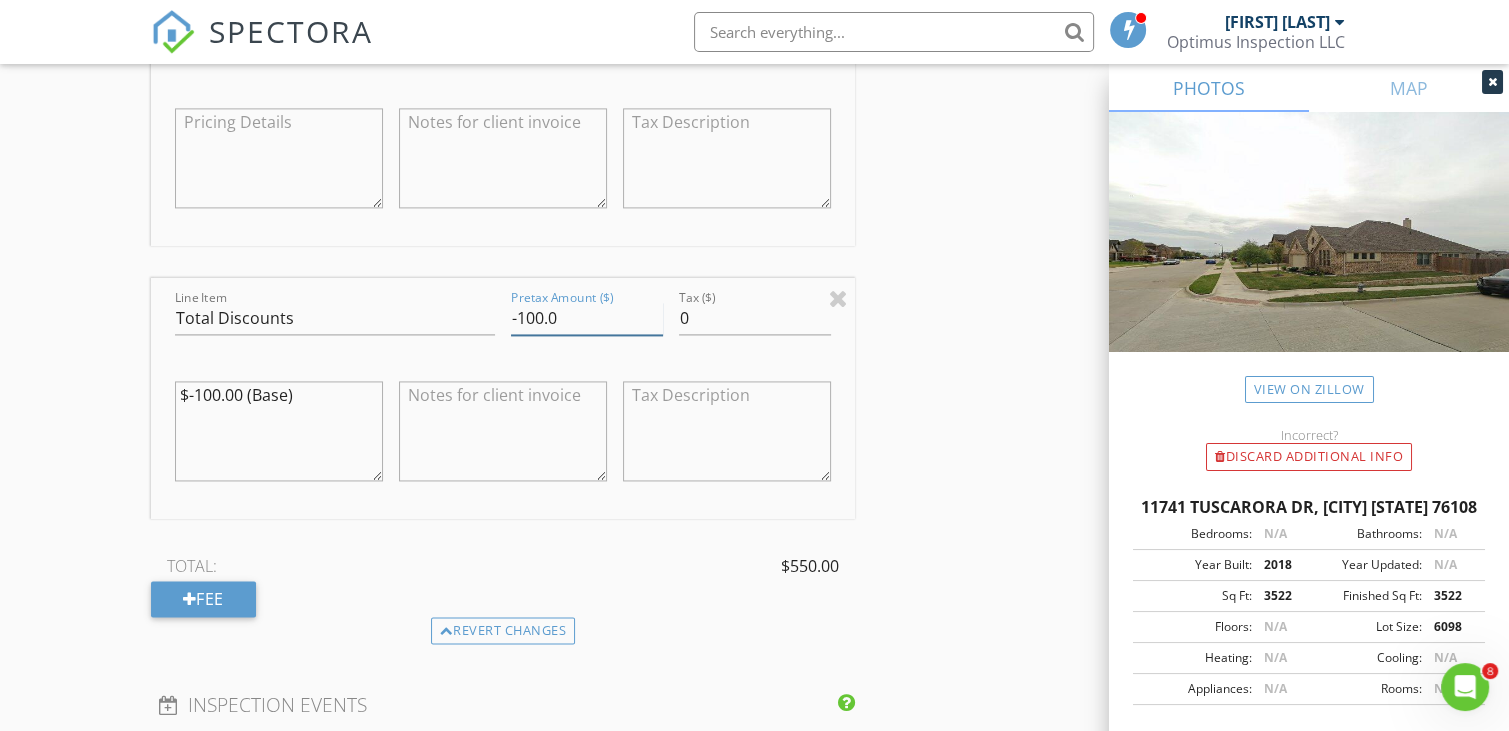 click on "-100.0" at bounding box center (587, 318) 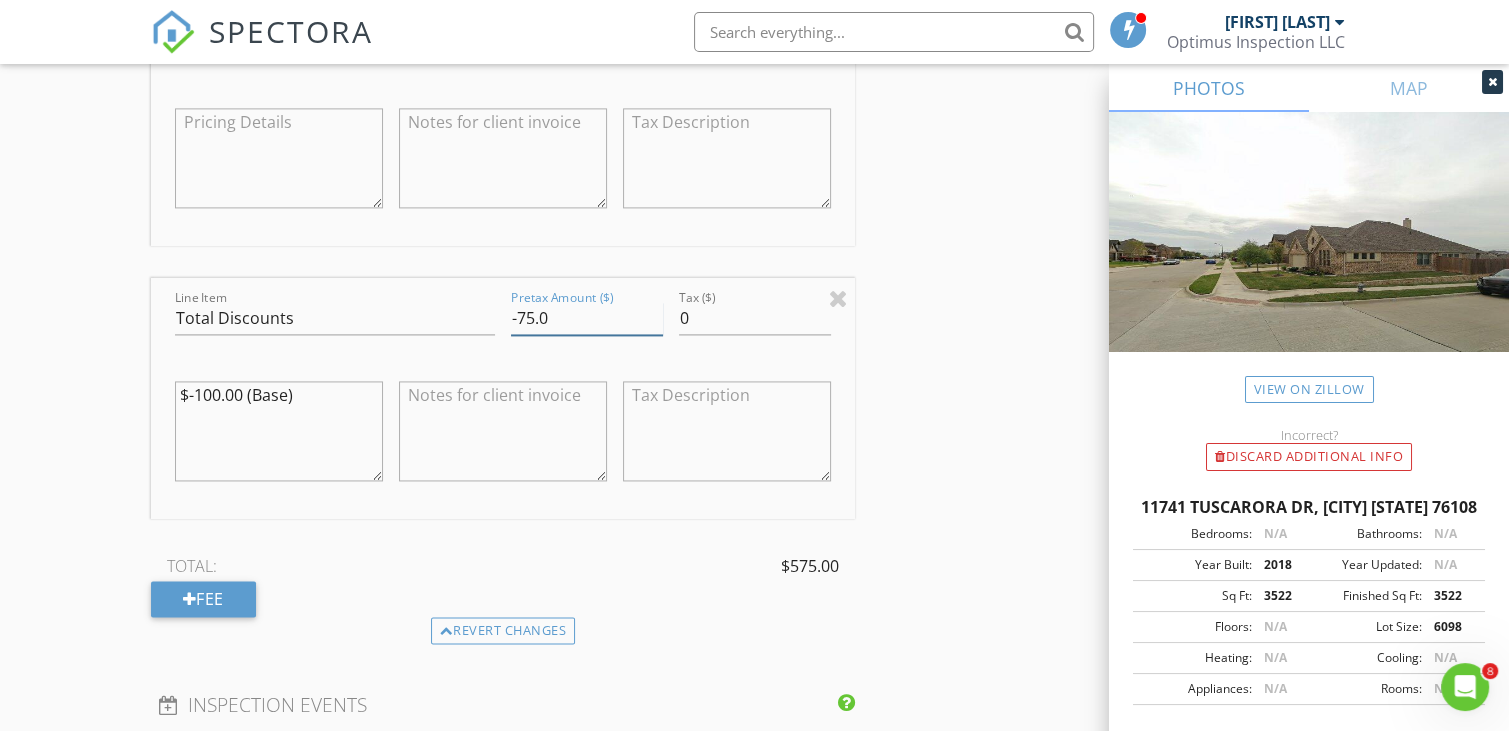 type on "-75.0" 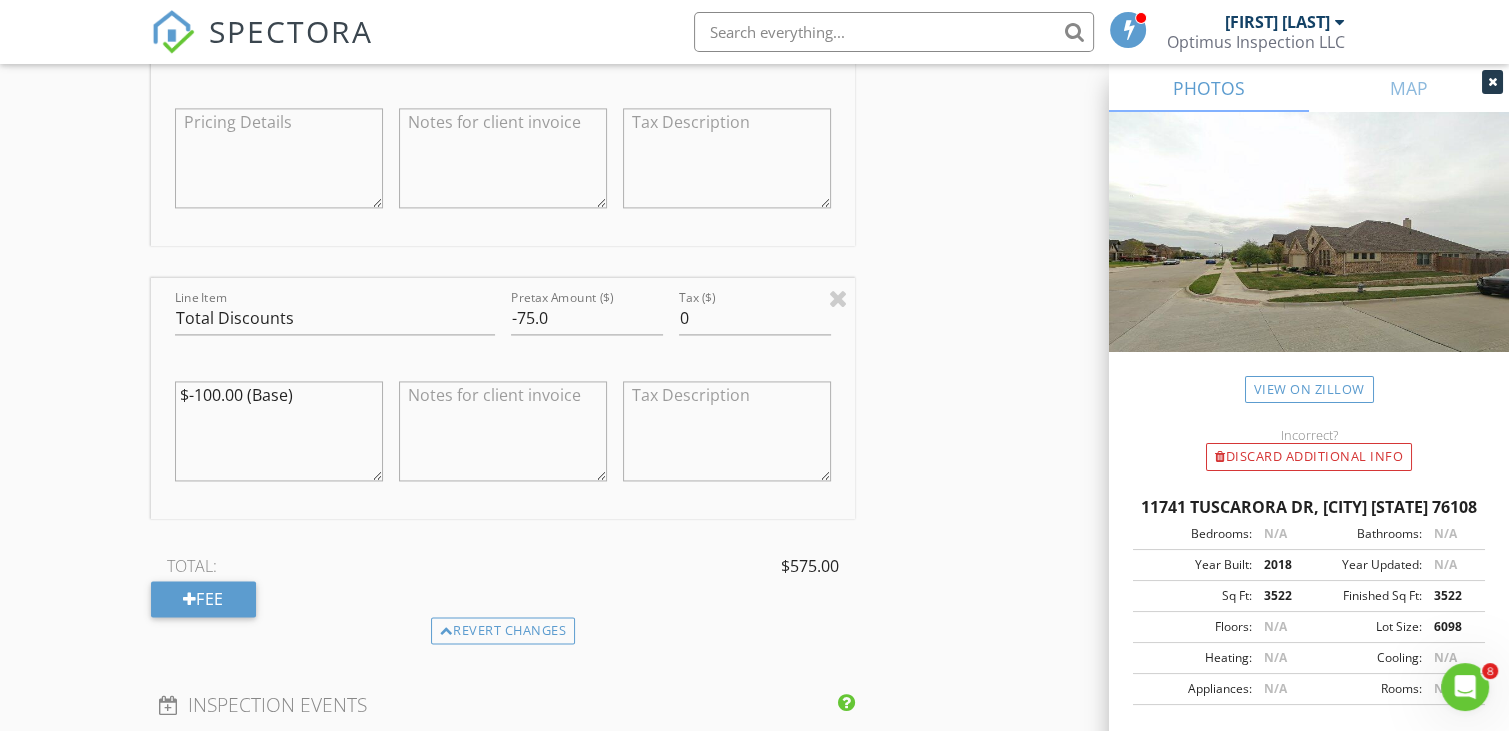 drag, startPoint x: 256, startPoint y: 391, endPoint x: 124, endPoint y: 377, distance: 132.74034 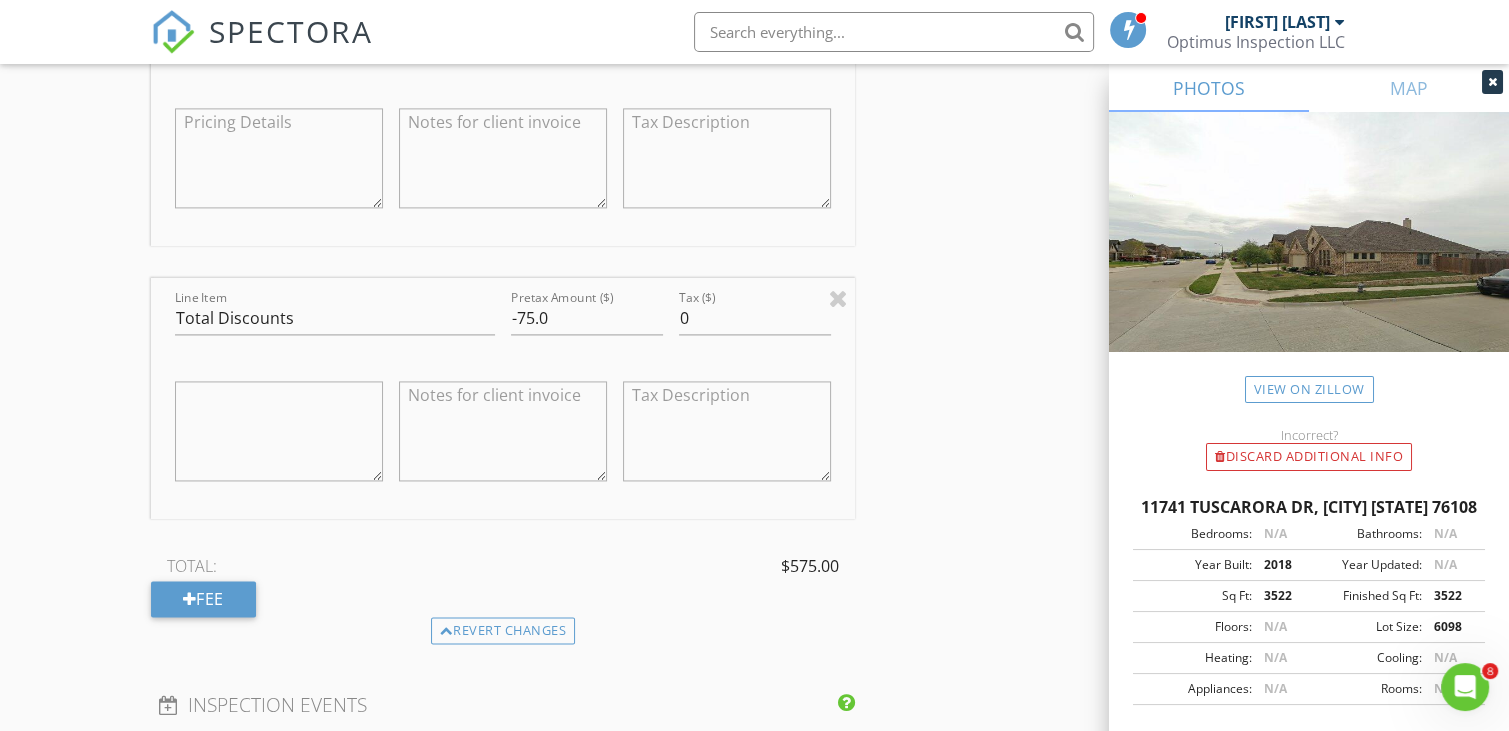 type 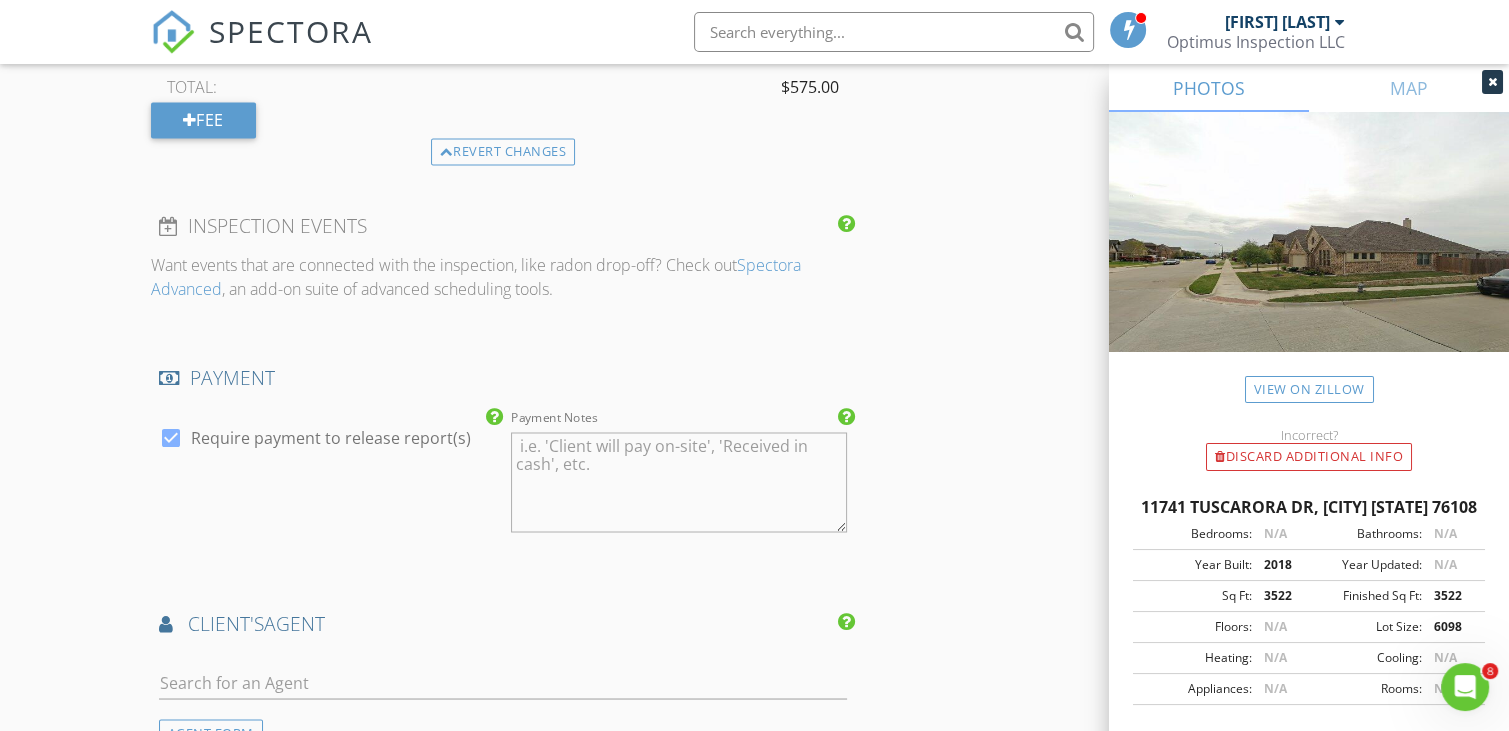 scroll, scrollTop: 3300, scrollLeft: 0, axis: vertical 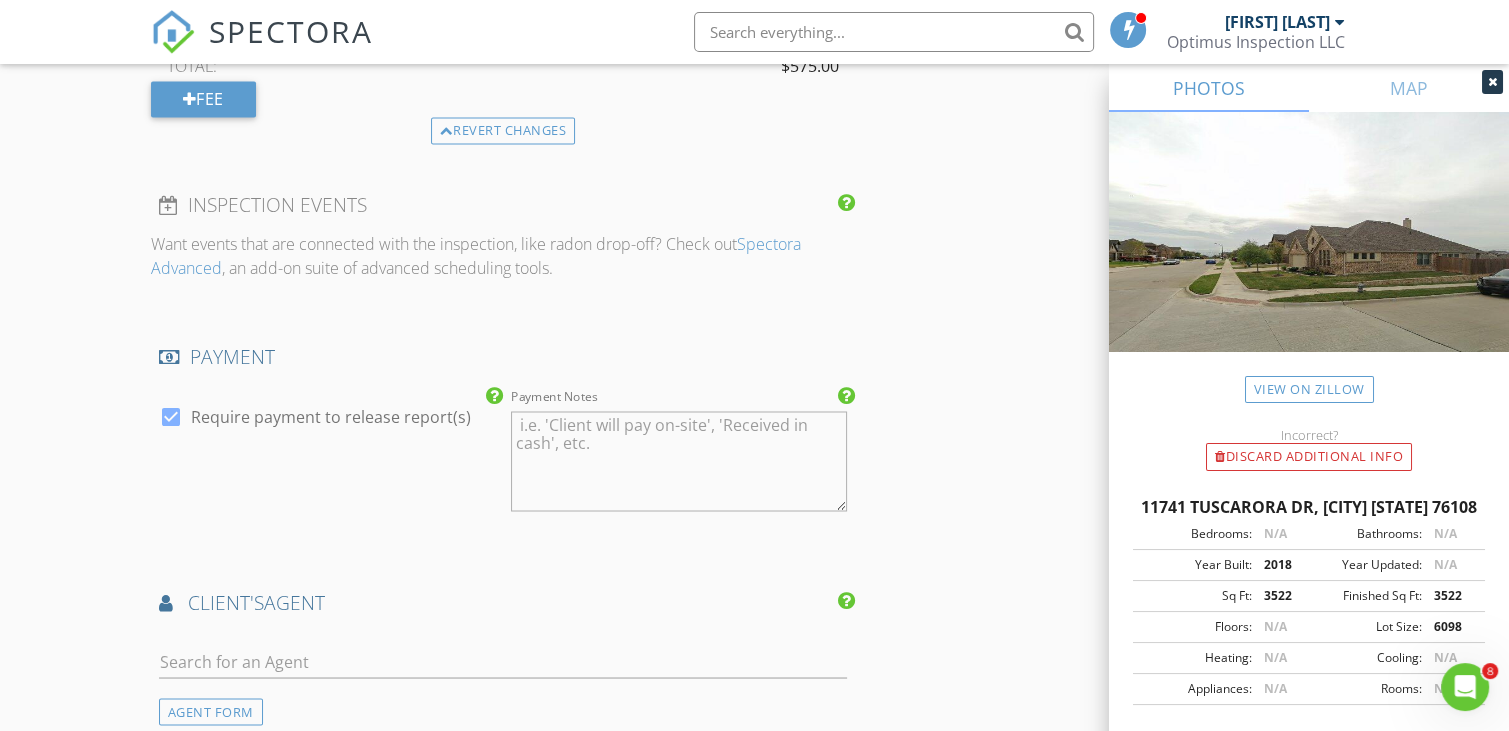 click at bounding box center [171, 417] 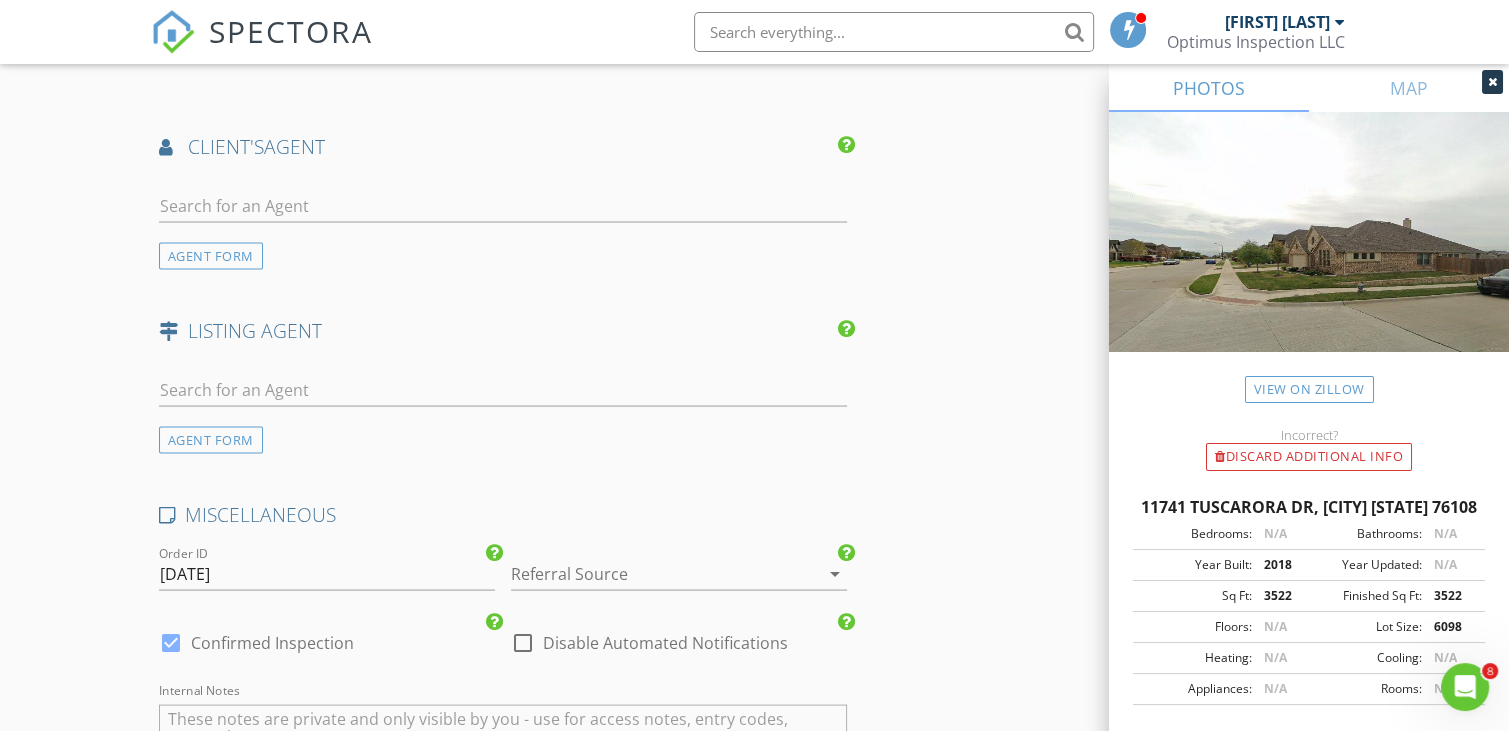 scroll, scrollTop: 3800, scrollLeft: 0, axis: vertical 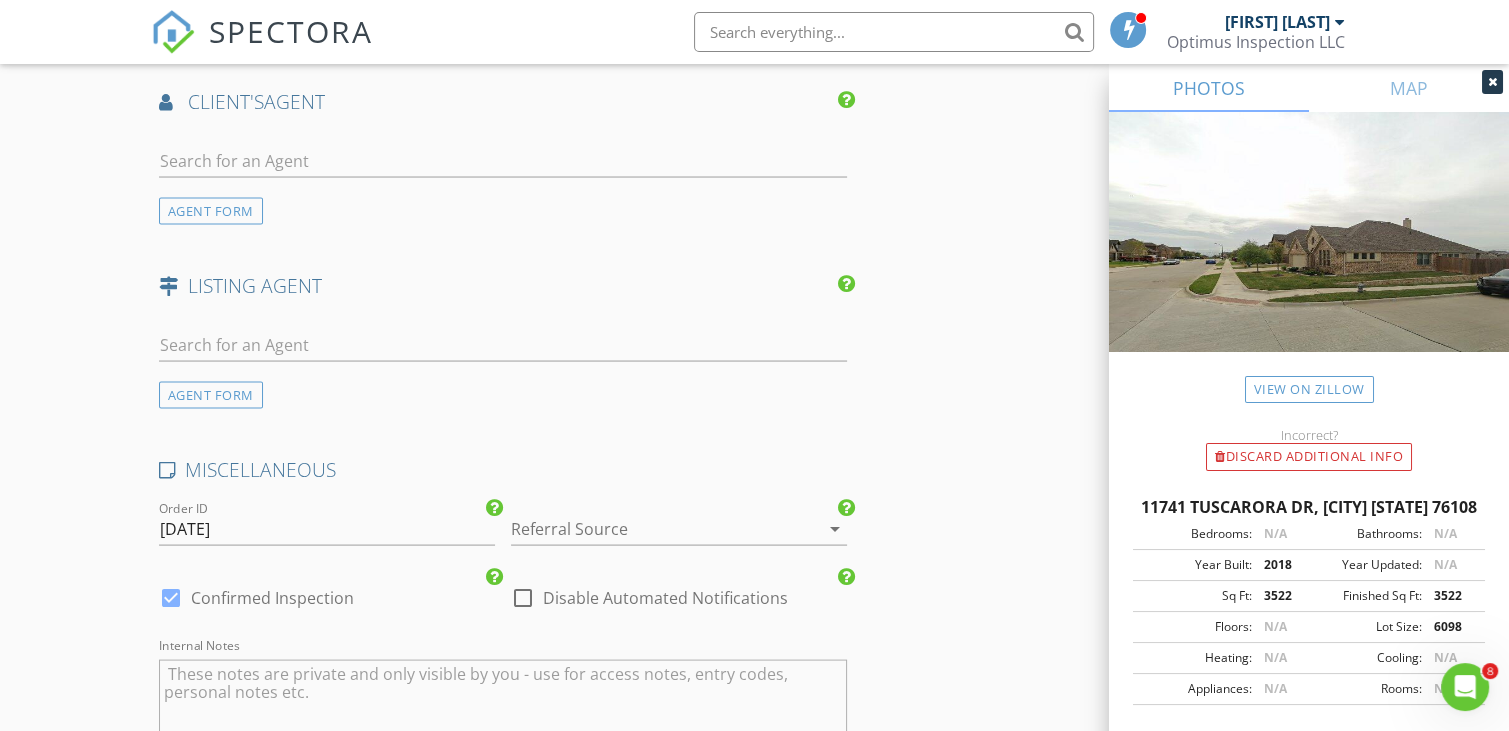 click at bounding box center [651, 529] 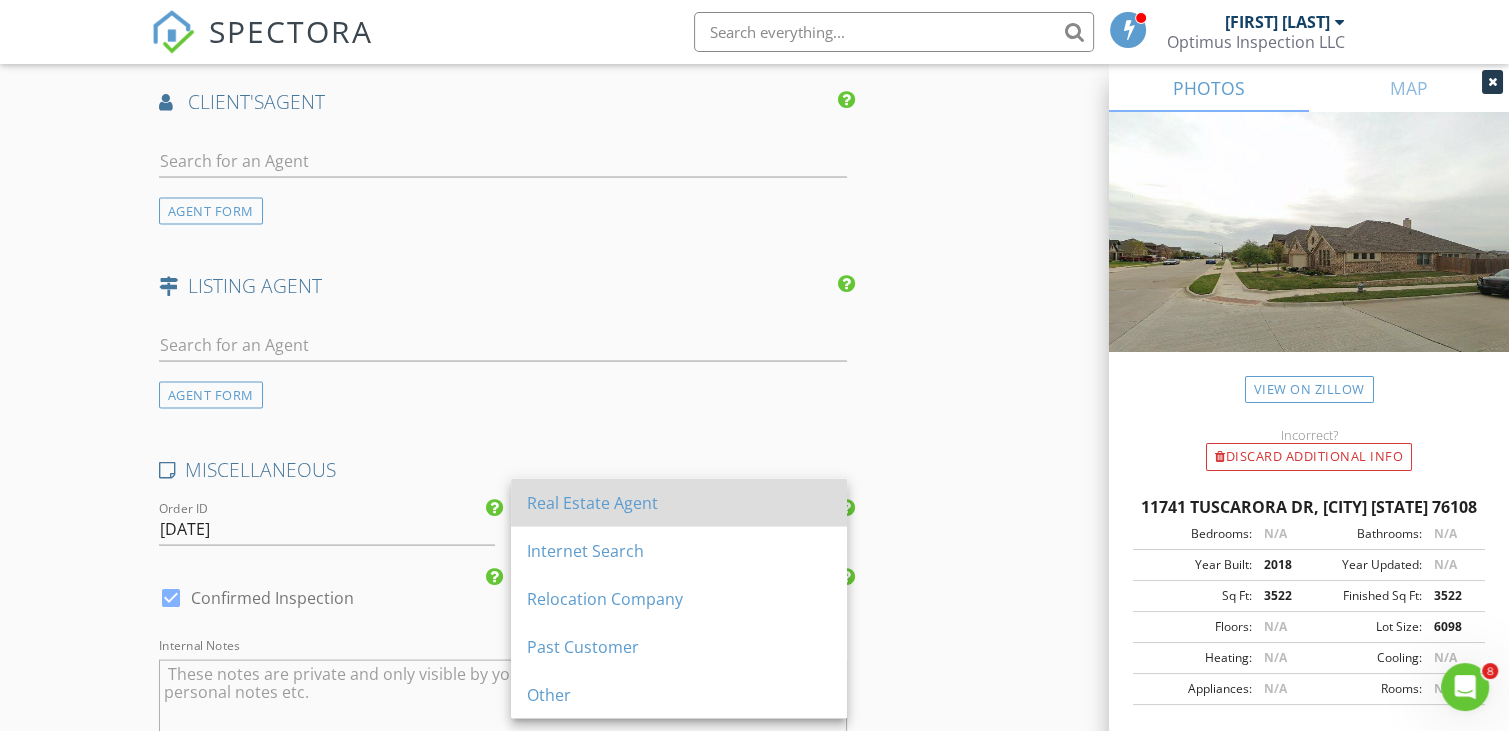 click on "Real Estate Agent" at bounding box center [679, 503] 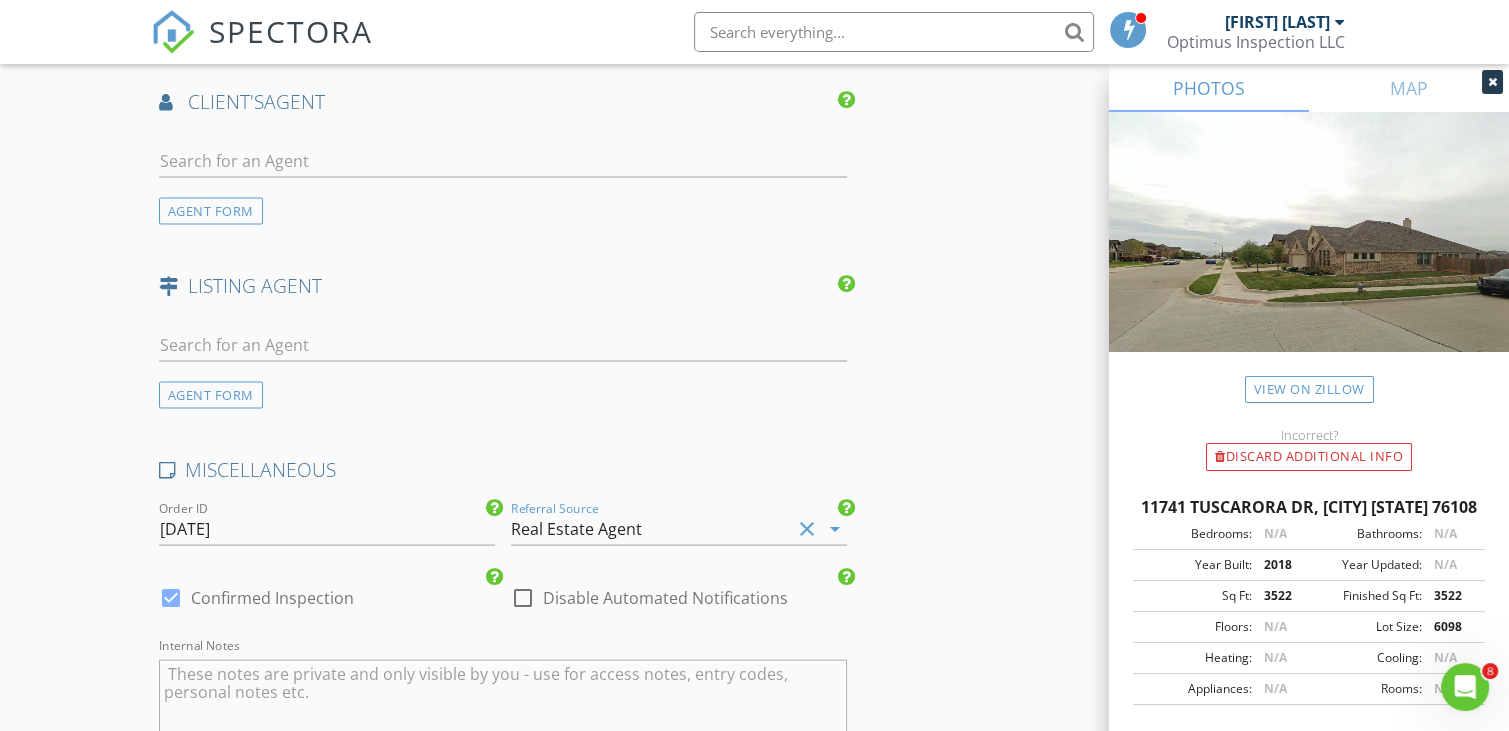click at bounding box center [523, 598] 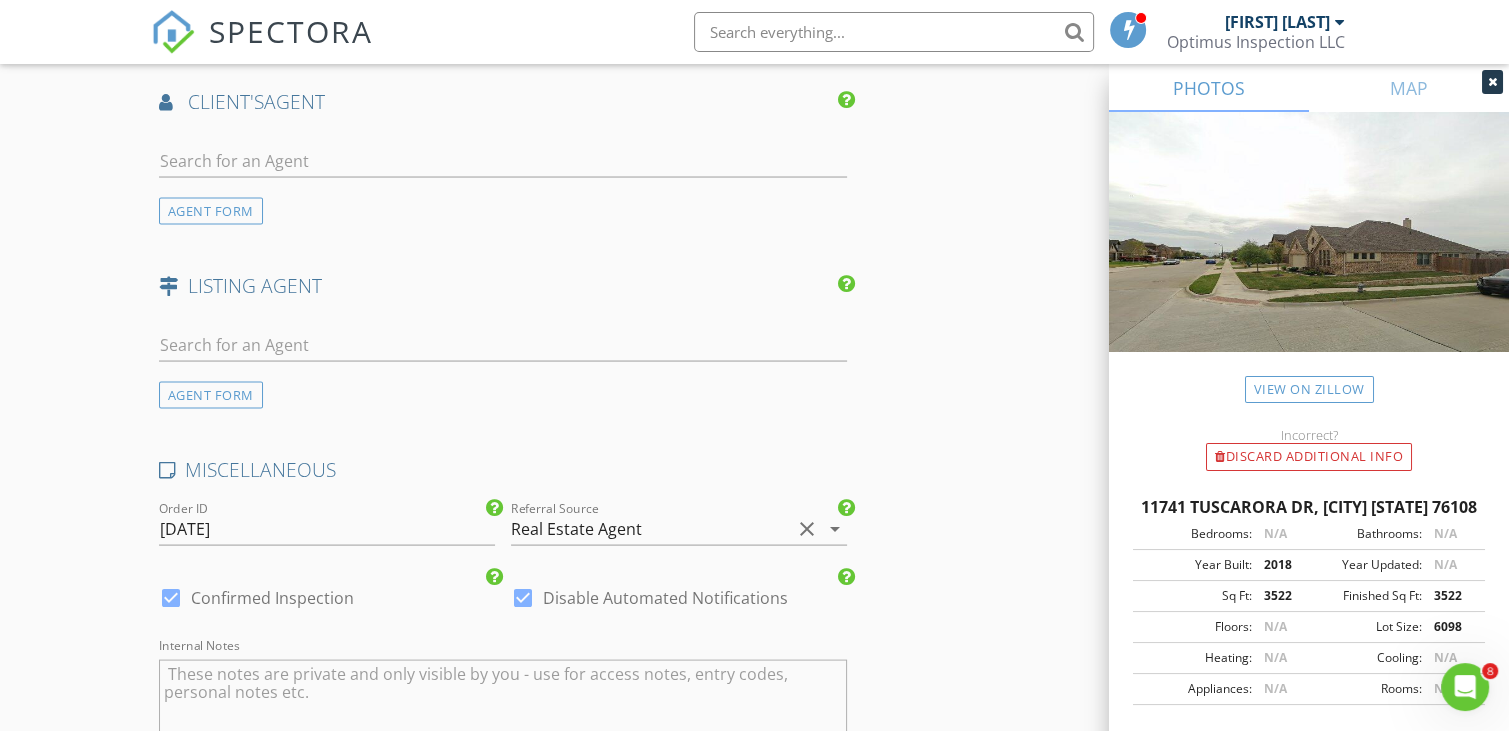 click on "INSPECTOR(S)
check_box   John Pham   PRIMARY   John Pham arrow_drop_down   check_box_outline_blank John Pham specifically requested
Date/Time
08/03/2025 8:00 AM
Location
Address Search       Address 11741 Tuscarora Dr   Unit   City Fort Worth   State TX   Zip 76108   County Tarrant     Square Feet 3522   Year Built 2018   Foundation Slab arrow_drop_down     John Pham     66.5 miles     (an hour)
client
check_box Enable Client CC email for this inspection   Client Search     check_box_outline_blank Client is a Company/Organization     First Name Hoang   Last Name Pham   Email Martinphamhoang@gmail.com   CC Email   Phone 469-810-1692           Notes   Private Notes
ADD ADDITIONAL client
SERVICES
check_box   Residential Inspection   check_box   WDI (Termite)   check_box" at bounding box center (754, -1233) 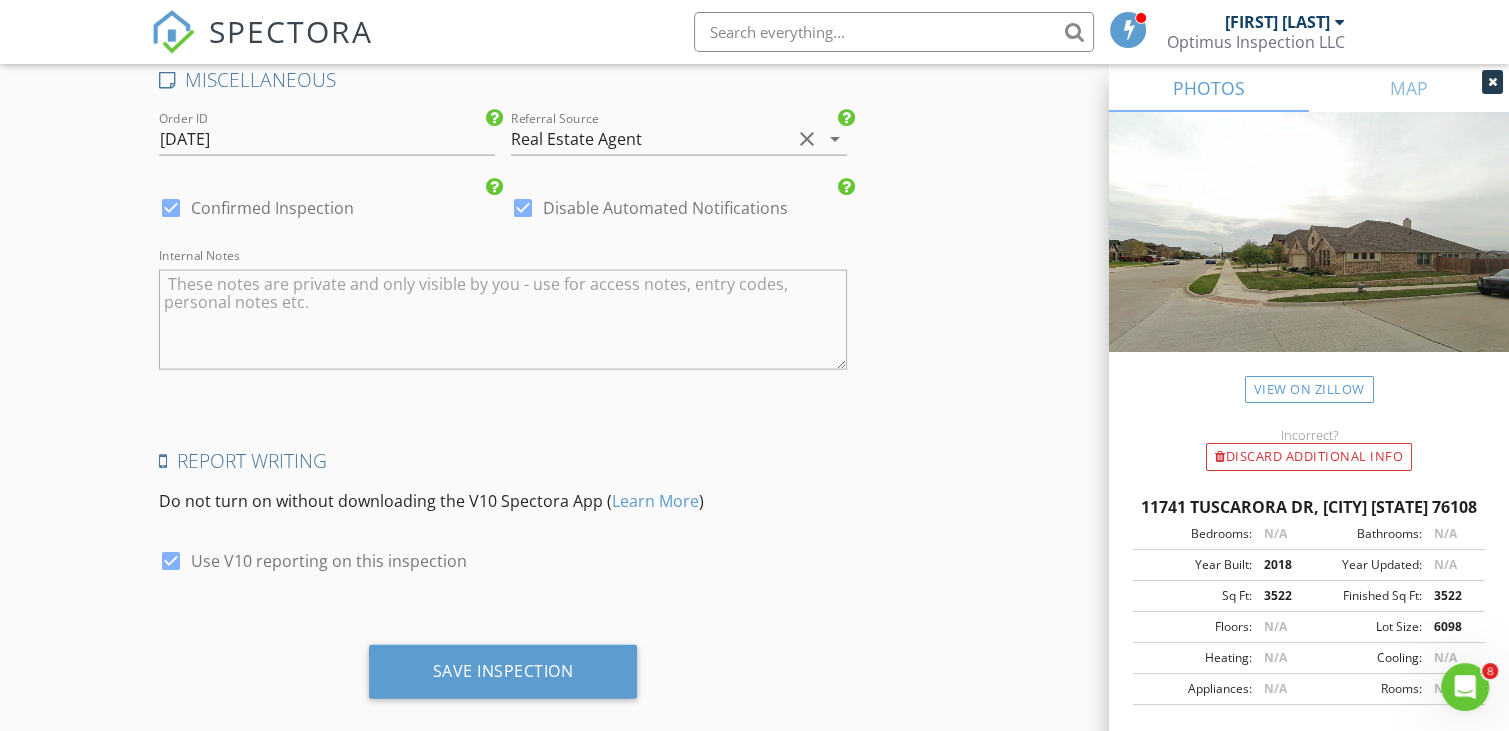 scroll, scrollTop: 4215, scrollLeft: 0, axis: vertical 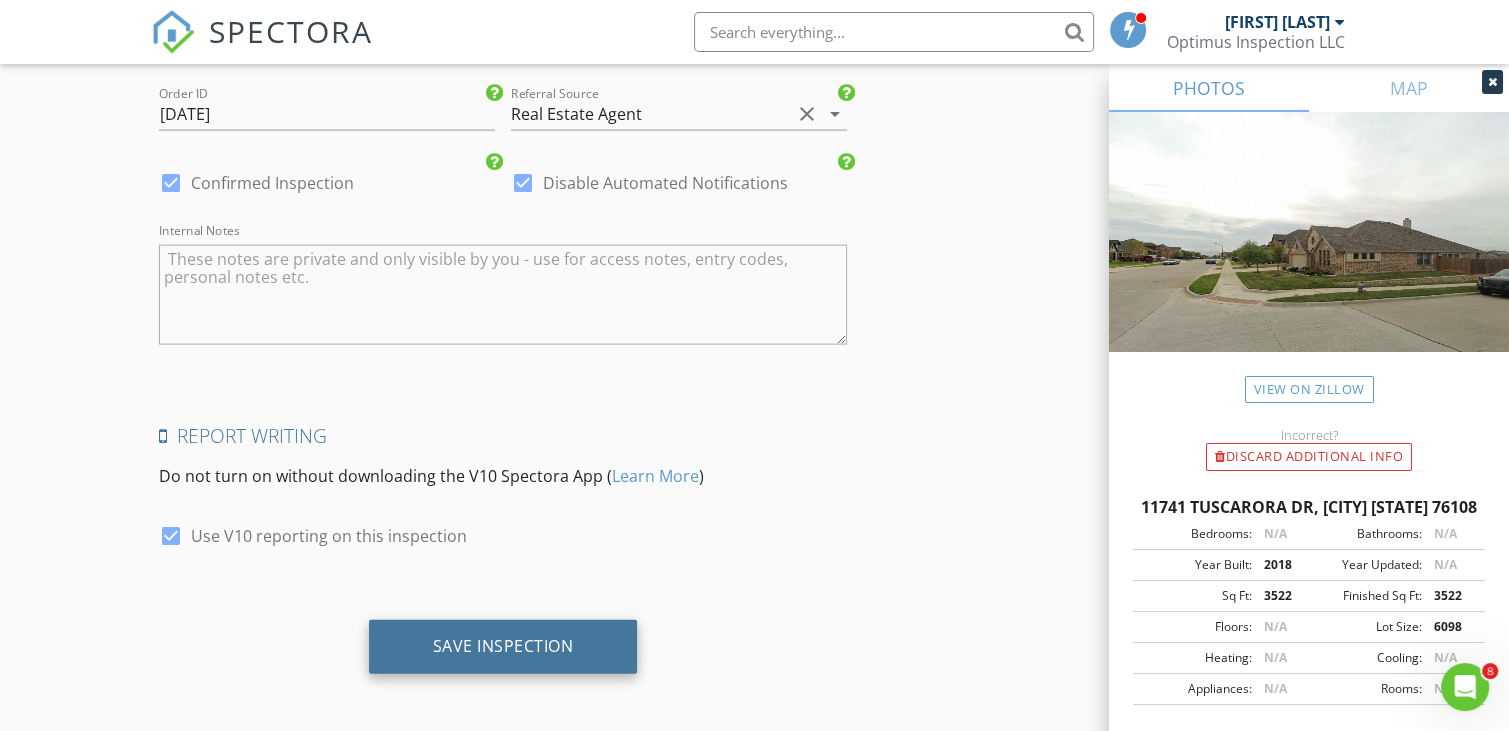 click on "Save Inspection" at bounding box center [503, 647] 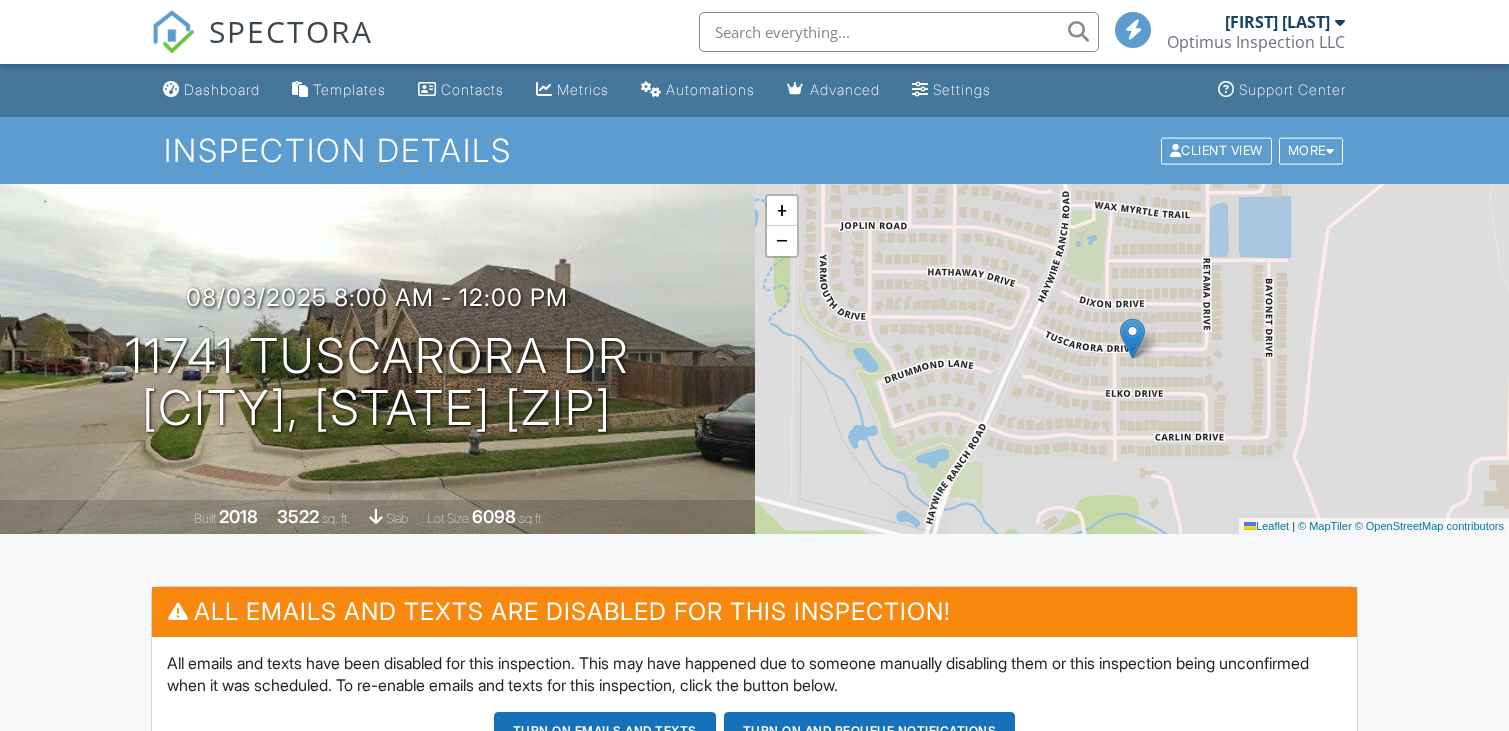 scroll, scrollTop: 0, scrollLeft: 0, axis: both 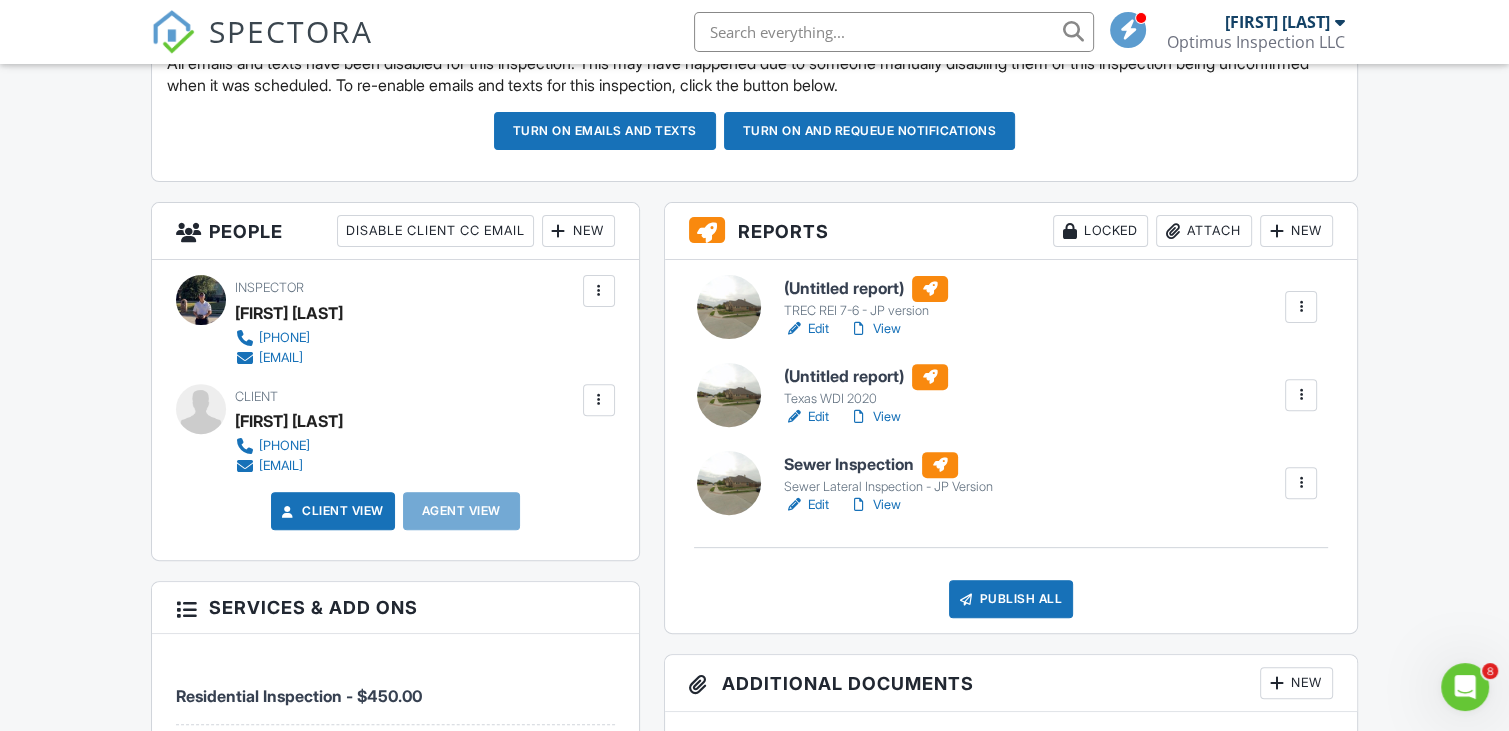 click on "Edit" at bounding box center (806, 329) 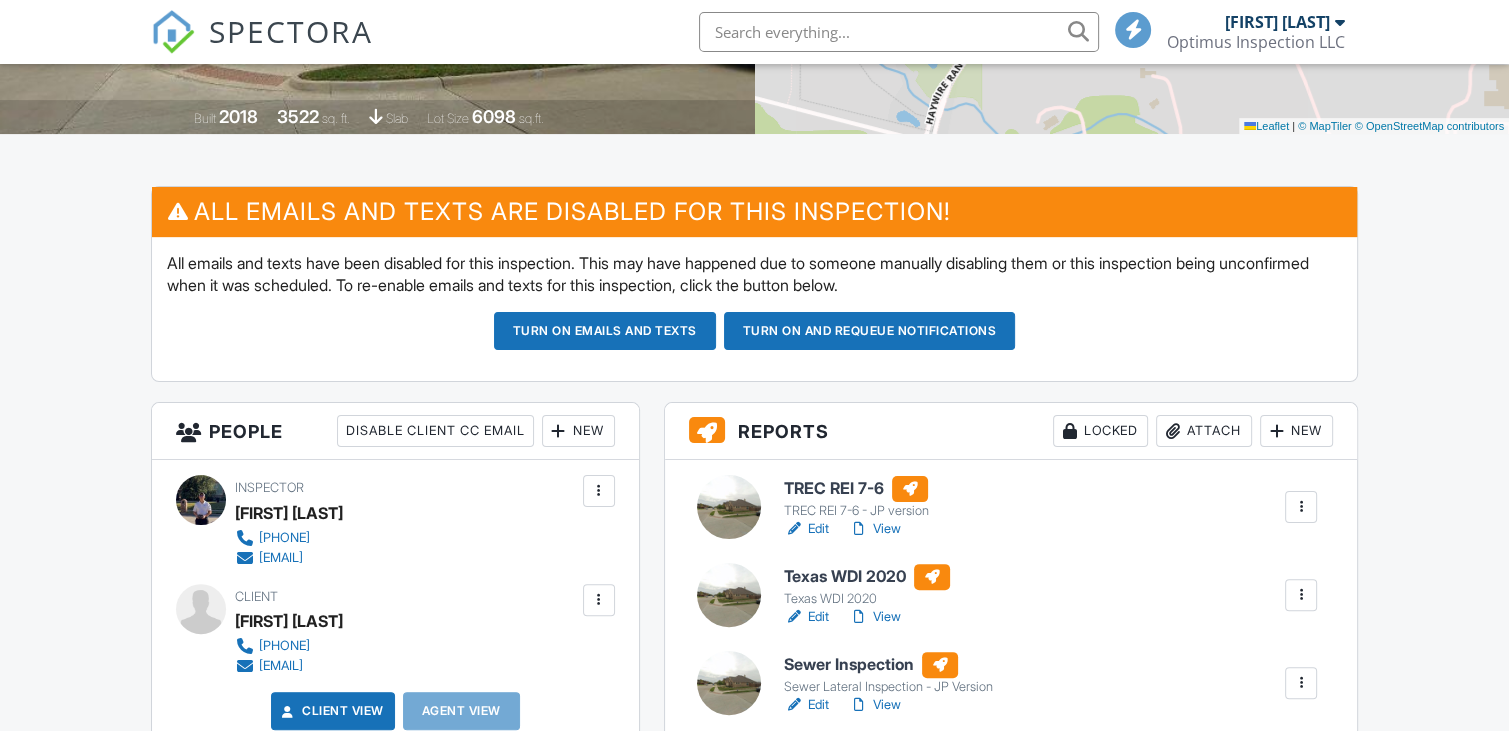 scroll, scrollTop: 800, scrollLeft: 0, axis: vertical 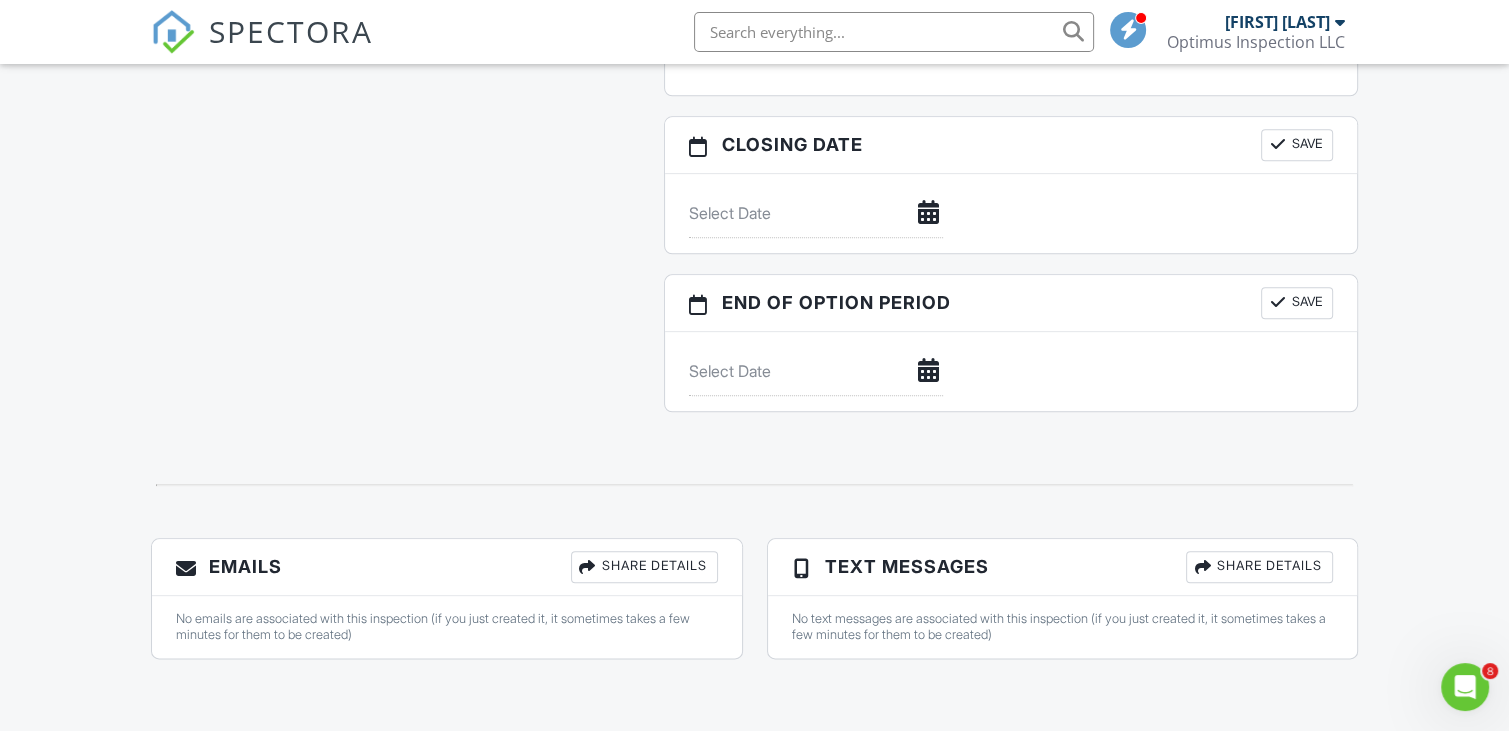 click on "Share Details" at bounding box center [644, 567] 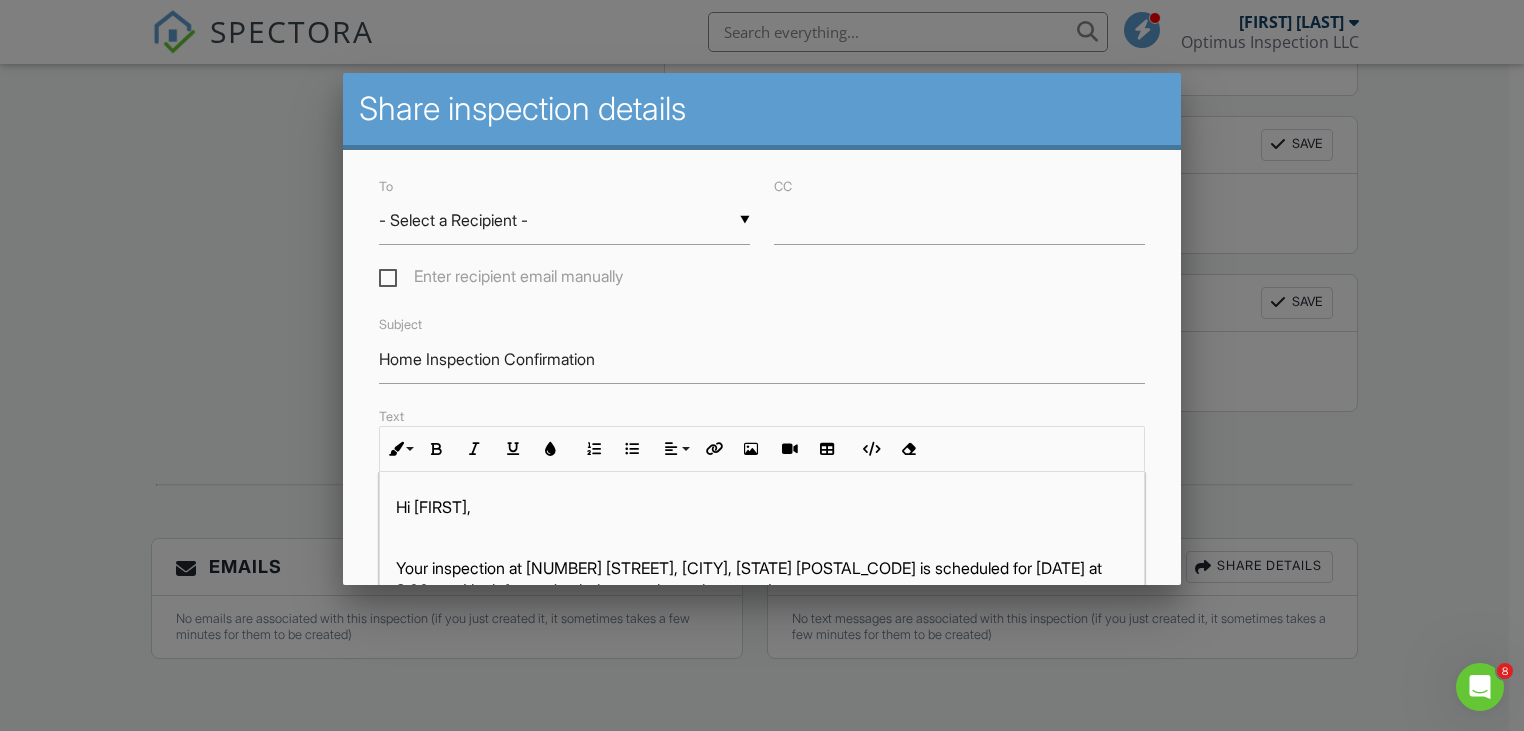 click on "▼ - Select a Recipient - - Select a Recipient - [FIRST] [LAST] (Client) - Select a Recipient - [FIRST] [LAST] (Client)" at bounding box center (564, 220) 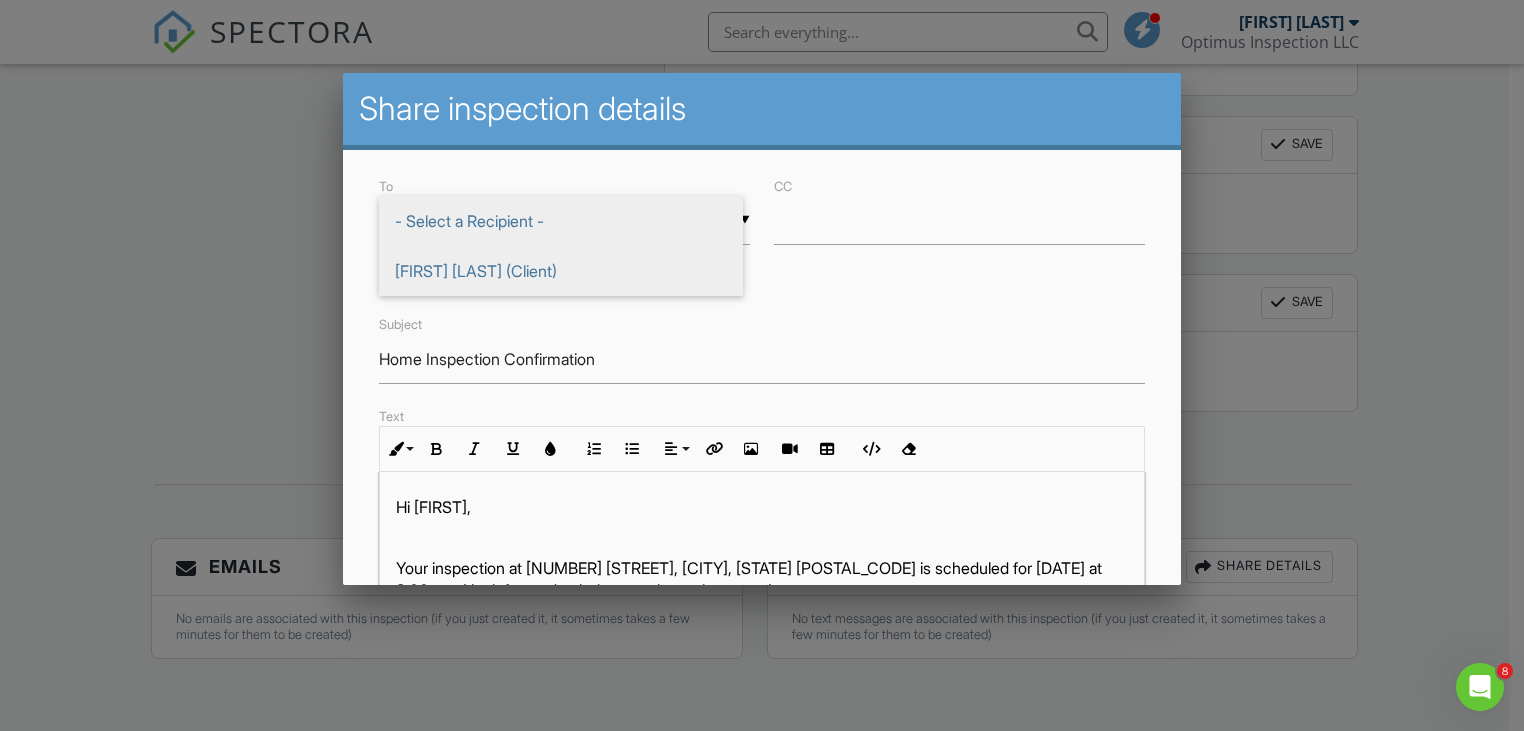 click on "[FIRST] [LAST] (Client)" at bounding box center [561, 271] 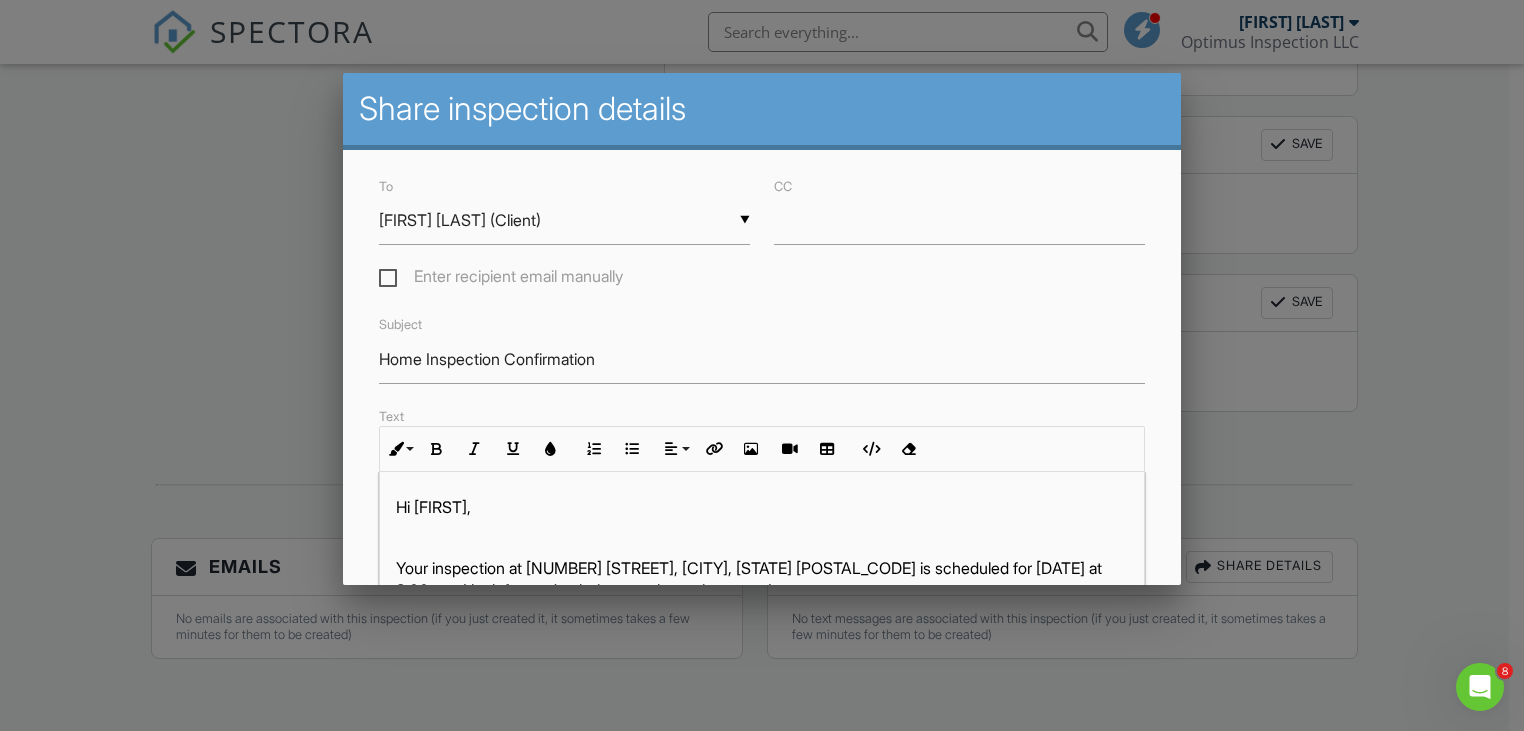 scroll, scrollTop: 200, scrollLeft: 0, axis: vertical 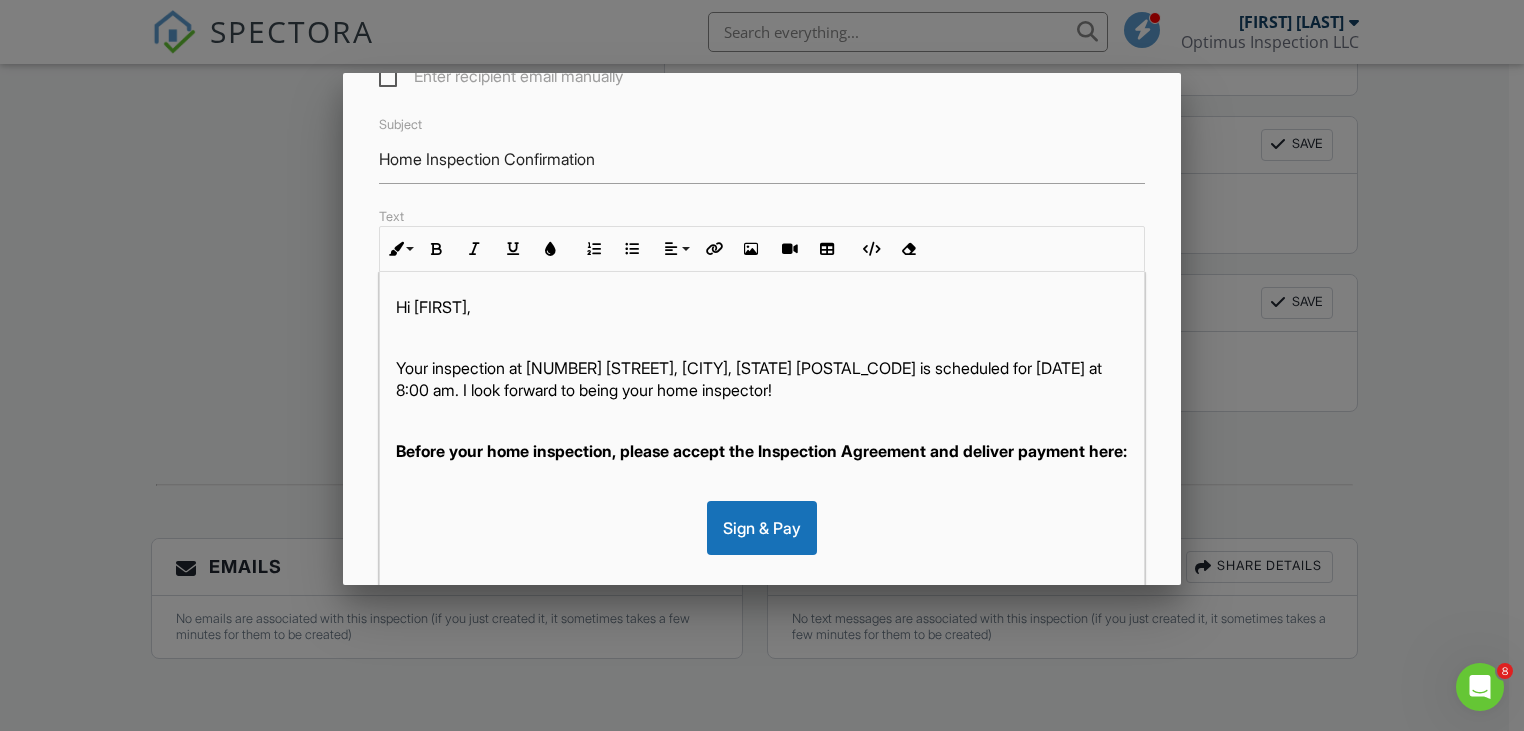 click on "Your inspection at 11741 Tuscarora Dr, Fort Worth, TX 76108 is scheduled for 08/03/2025 at 8:00 am. I look forward to being your home inspector!" at bounding box center (762, 379) 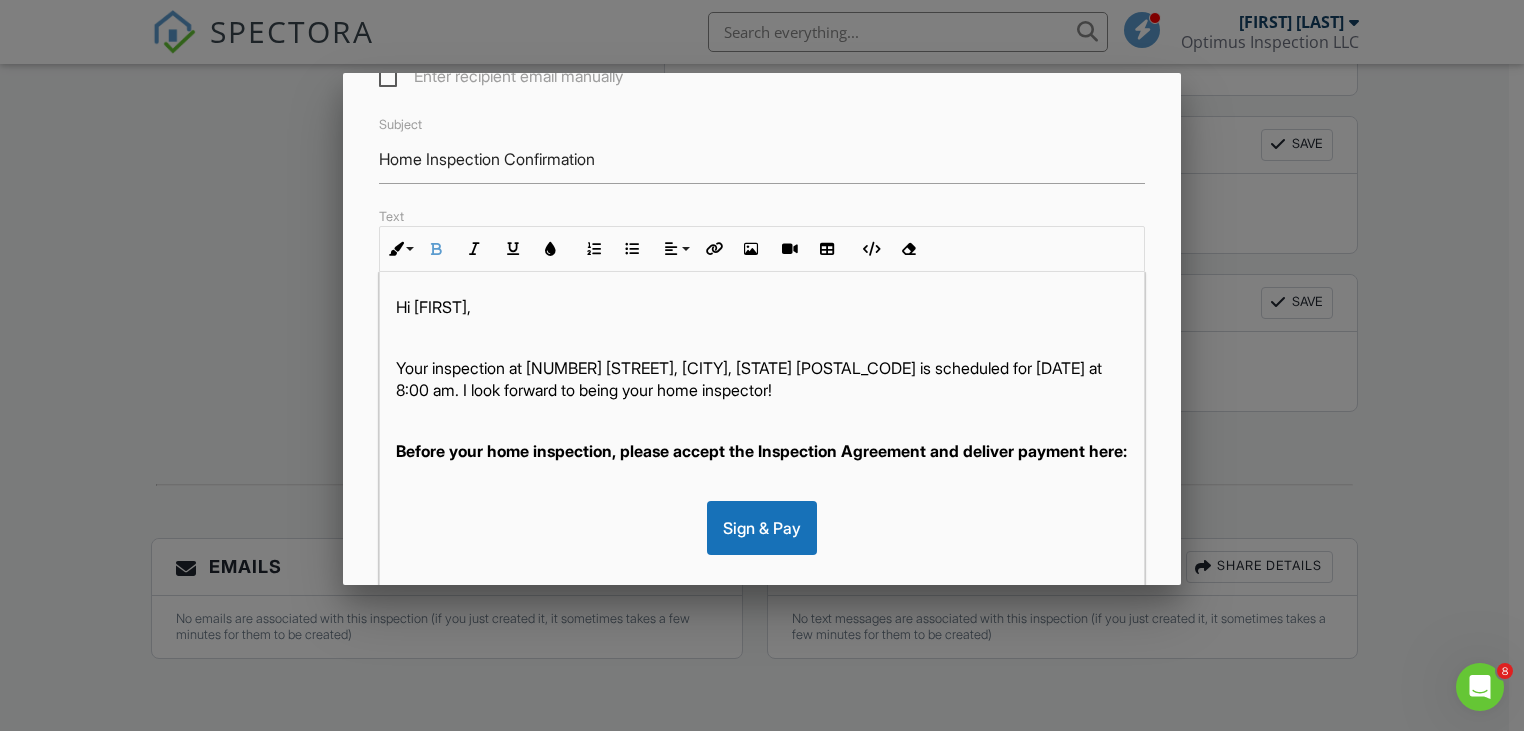 type 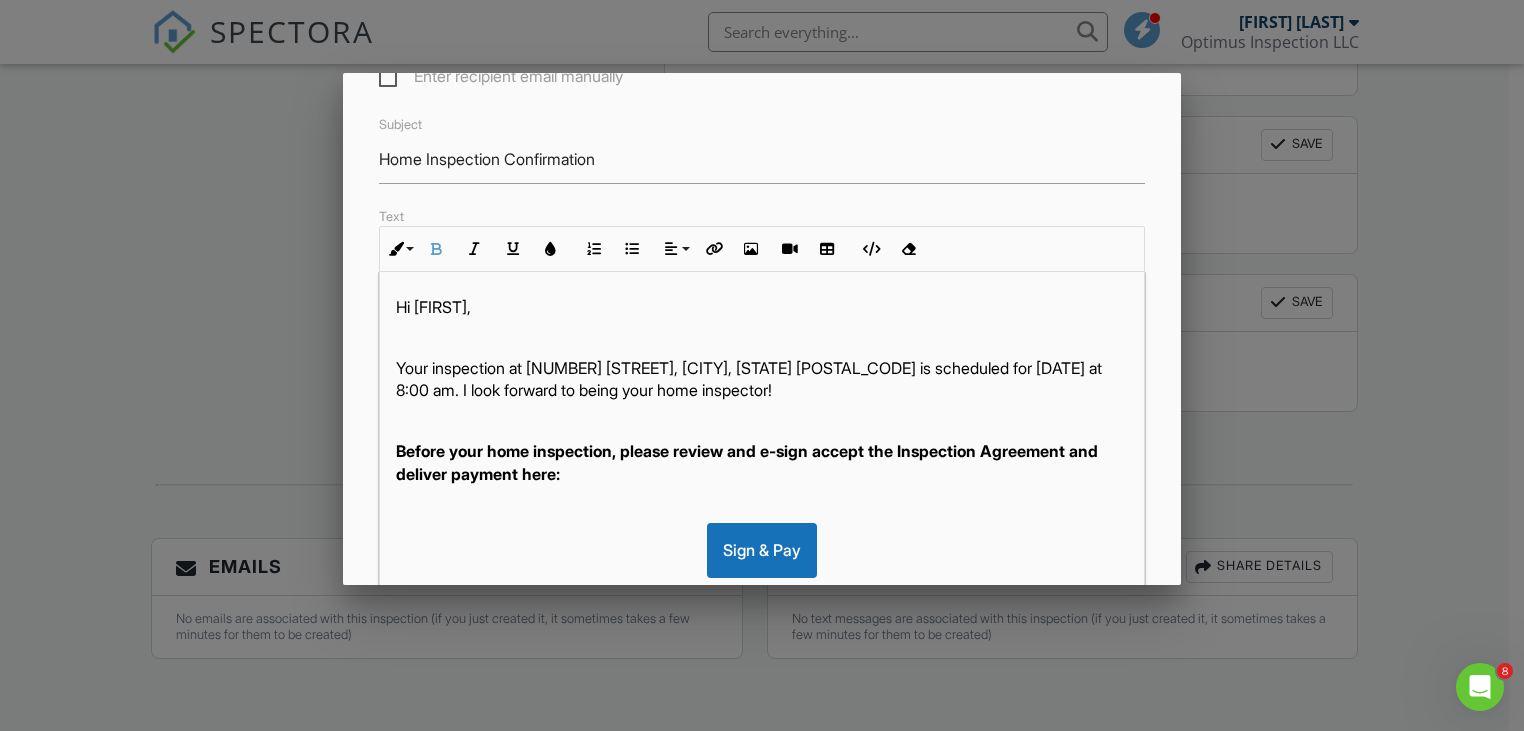 click on "Before your home inspection, please review and e-sign accept the Inspection Agreement and deliver payment here:" at bounding box center (747, 462) 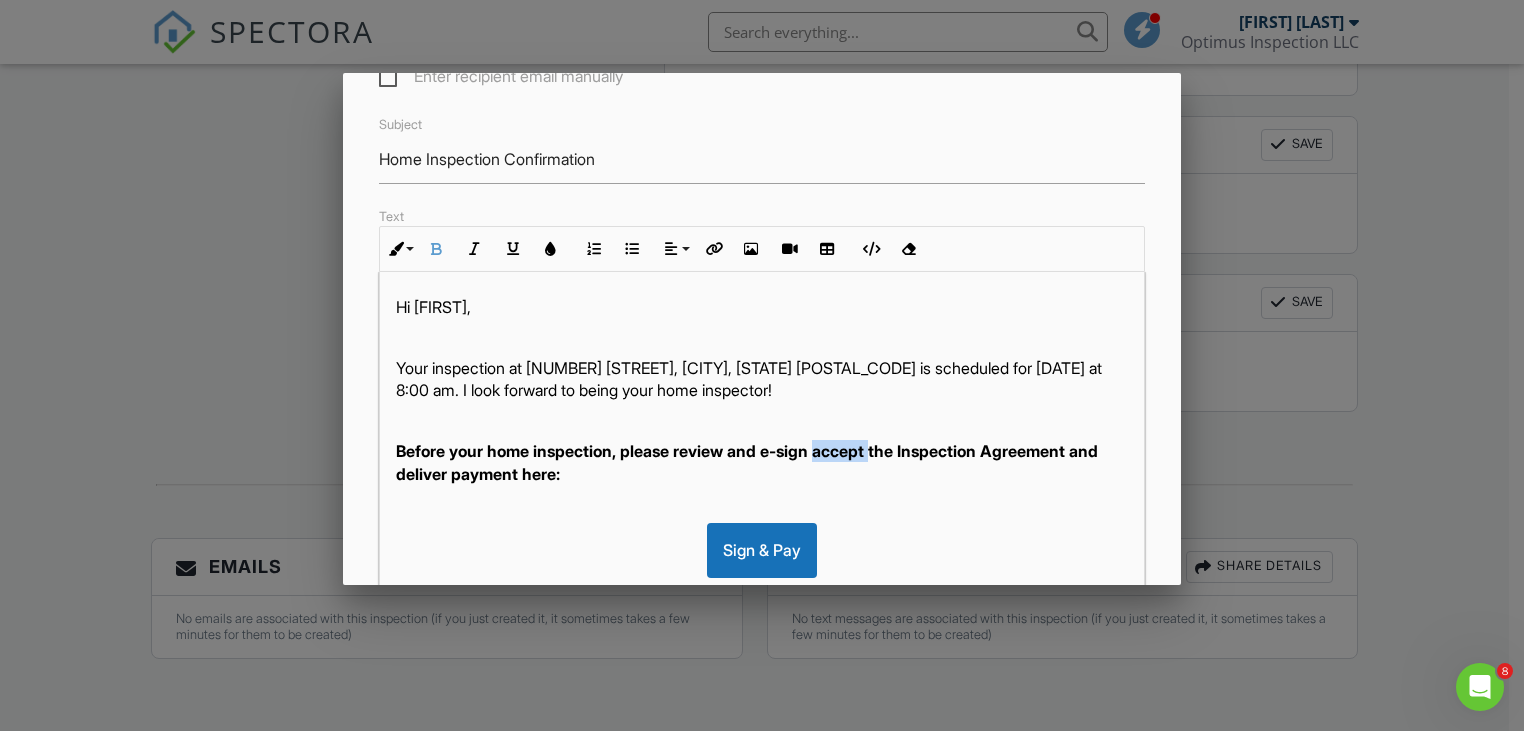 click on "Before your home inspection, please review and e-sign accept the Inspection Agreement and deliver payment here:" at bounding box center (747, 462) 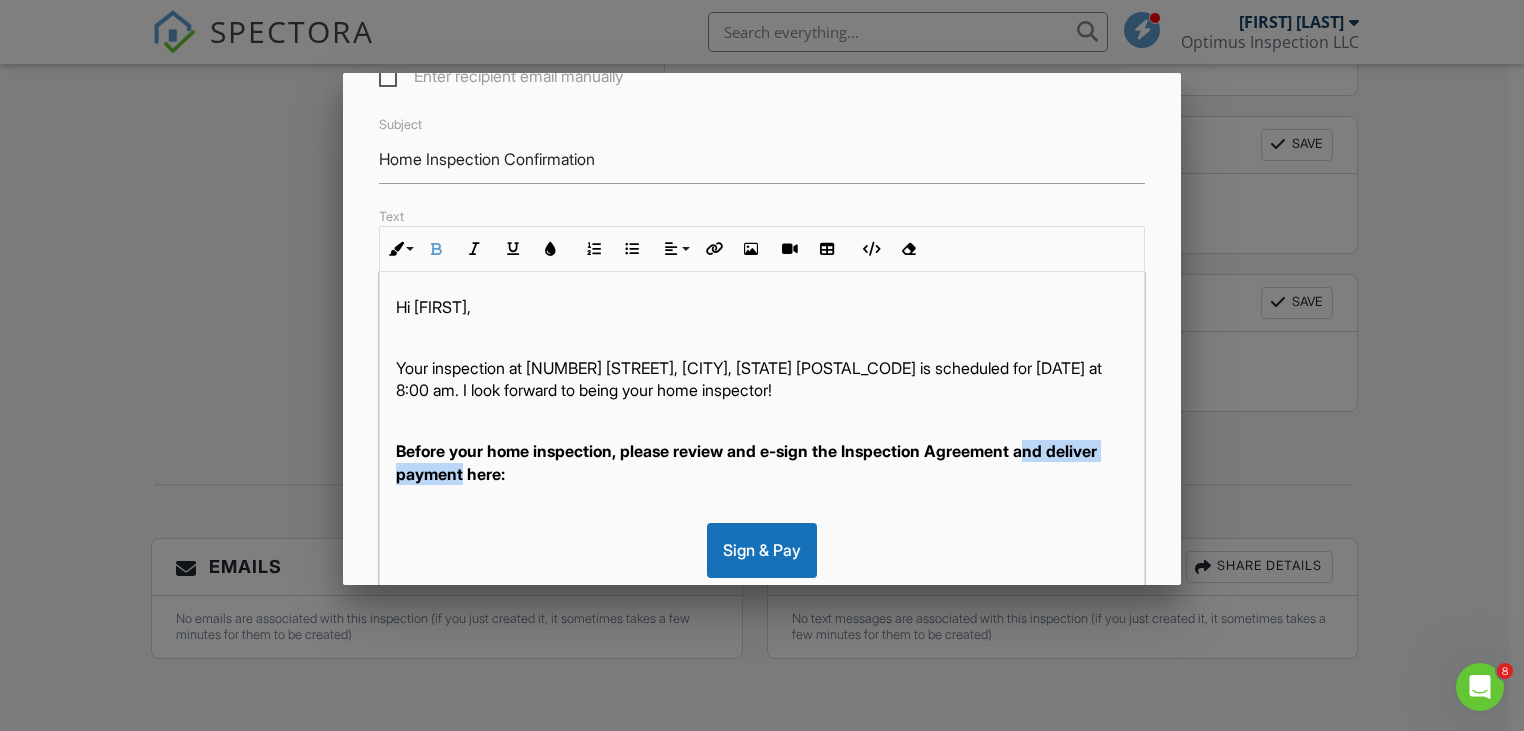 drag, startPoint x: 522, startPoint y: 470, endPoint x: 1036, endPoint y: 449, distance: 514.42883 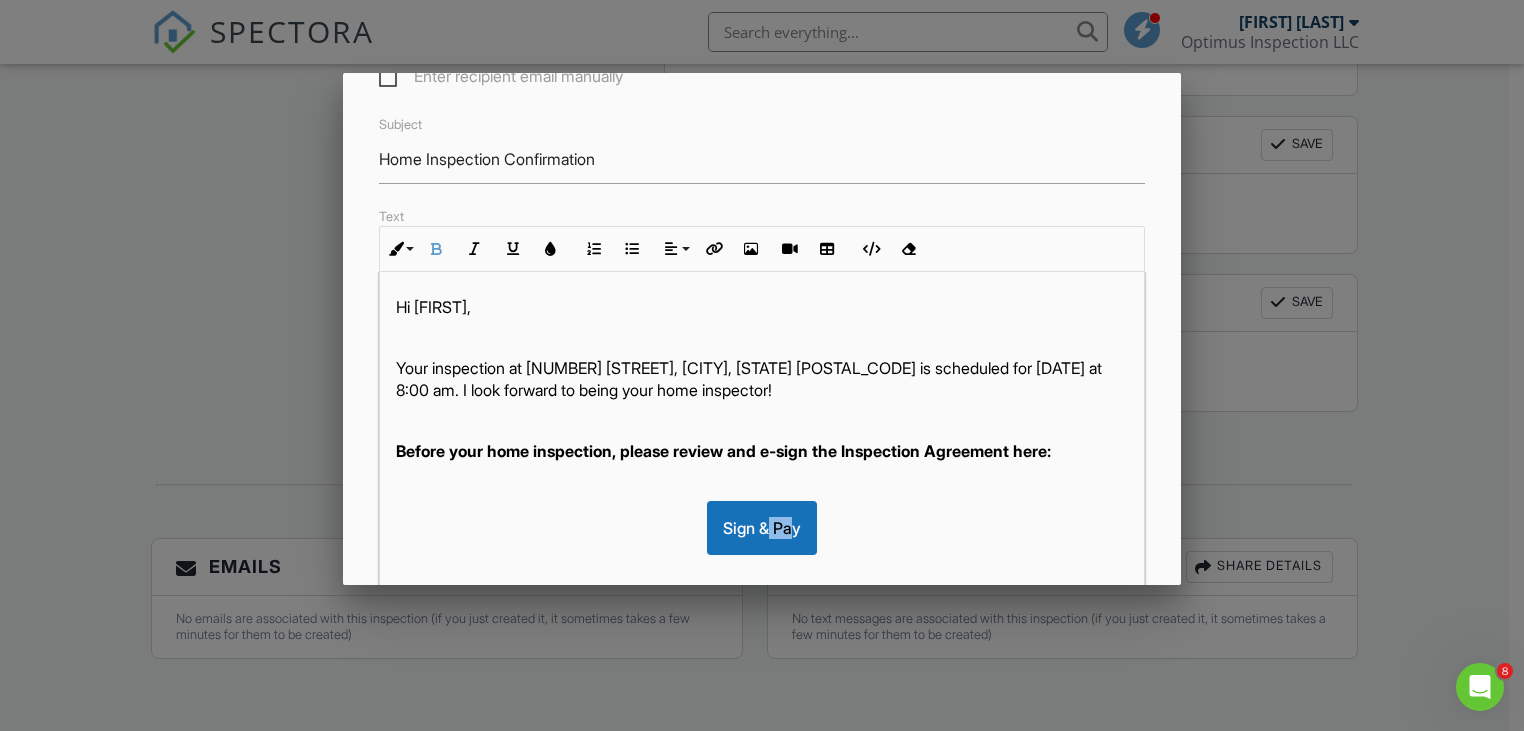 drag, startPoint x: 755, startPoint y: 527, endPoint x: 780, endPoint y: 526, distance: 25.019993 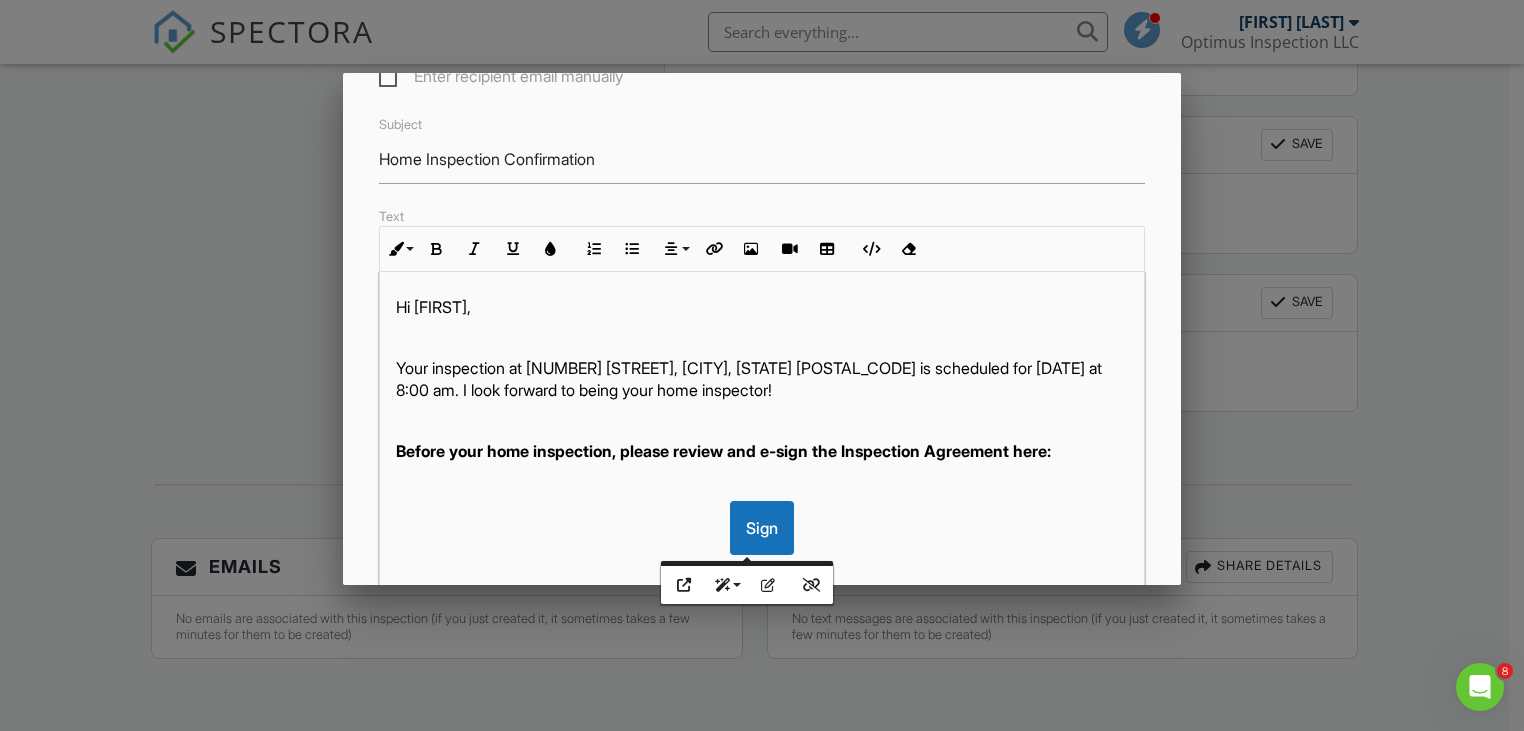 click on "Before your home inspection, please review and e-sign the Inspection Agreement here:" at bounding box center [723, 451] 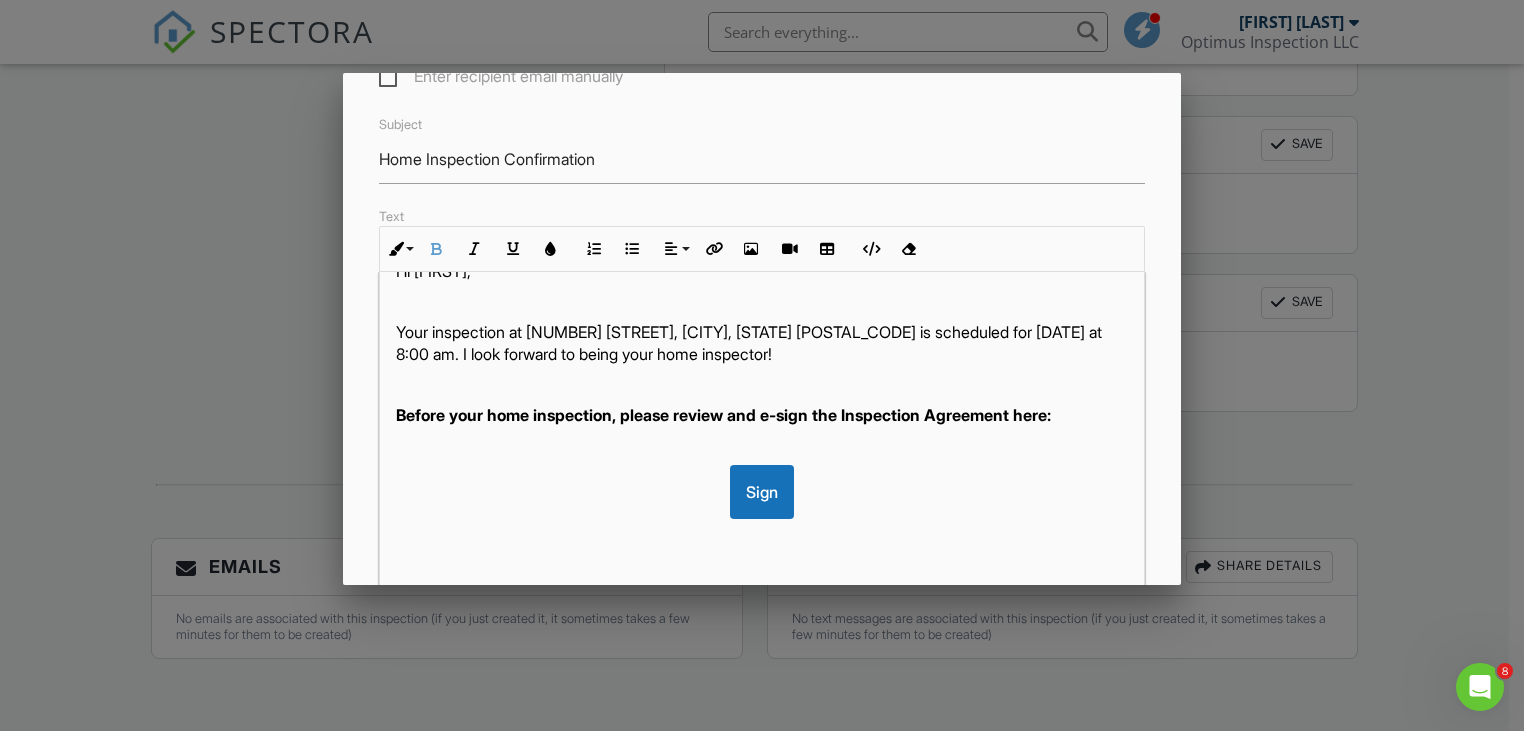 scroll, scrollTop: 51, scrollLeft: 0, axis: vertical 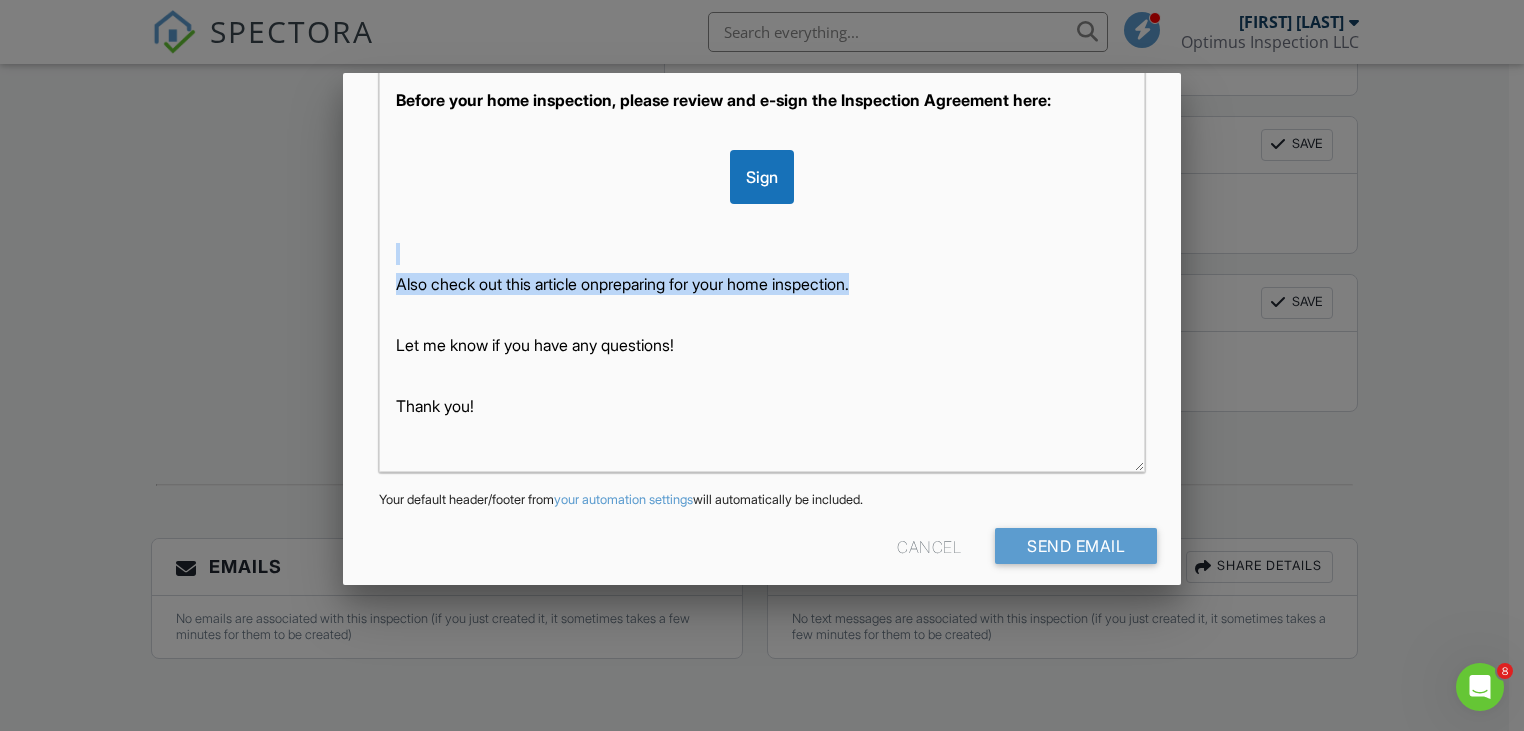 drag, startPoint x: 910, startPoint y: 288, endPoint x: 348, endPoint y: 261, distance: 562.6482 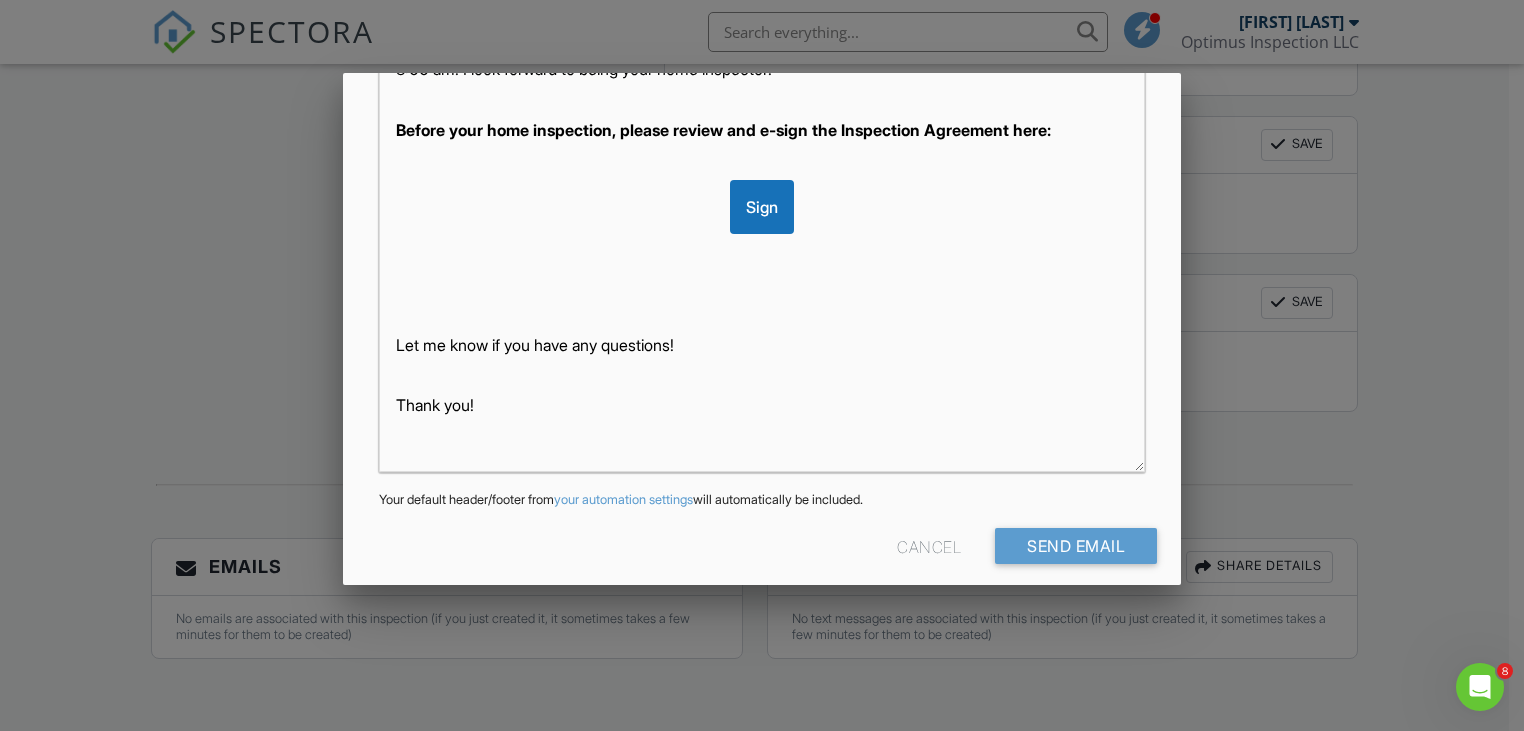scroll, scrollTop: 20, scrollLeft: 0, axis: vertical 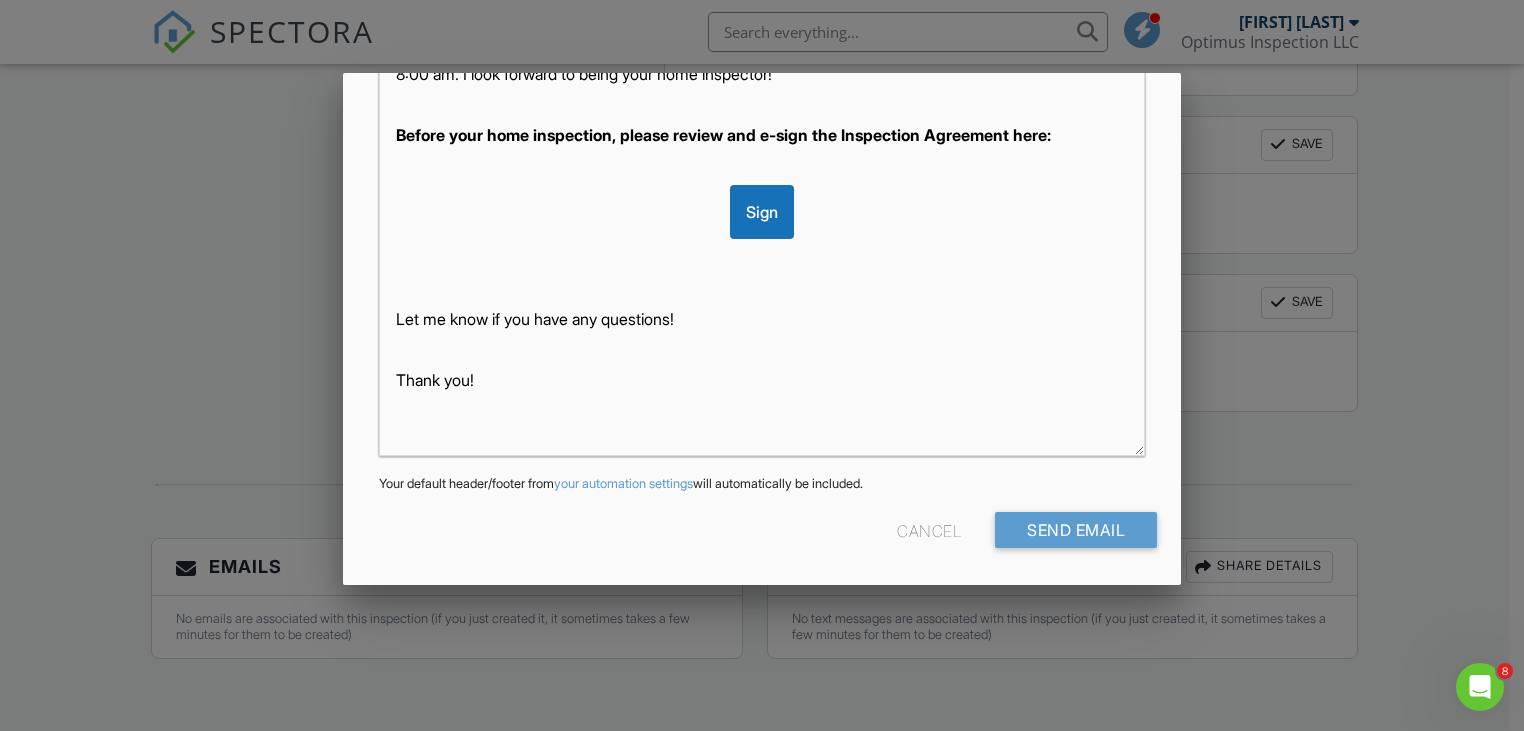 click on "Let me know if you have any questions!" at bounding box center [762, 319] 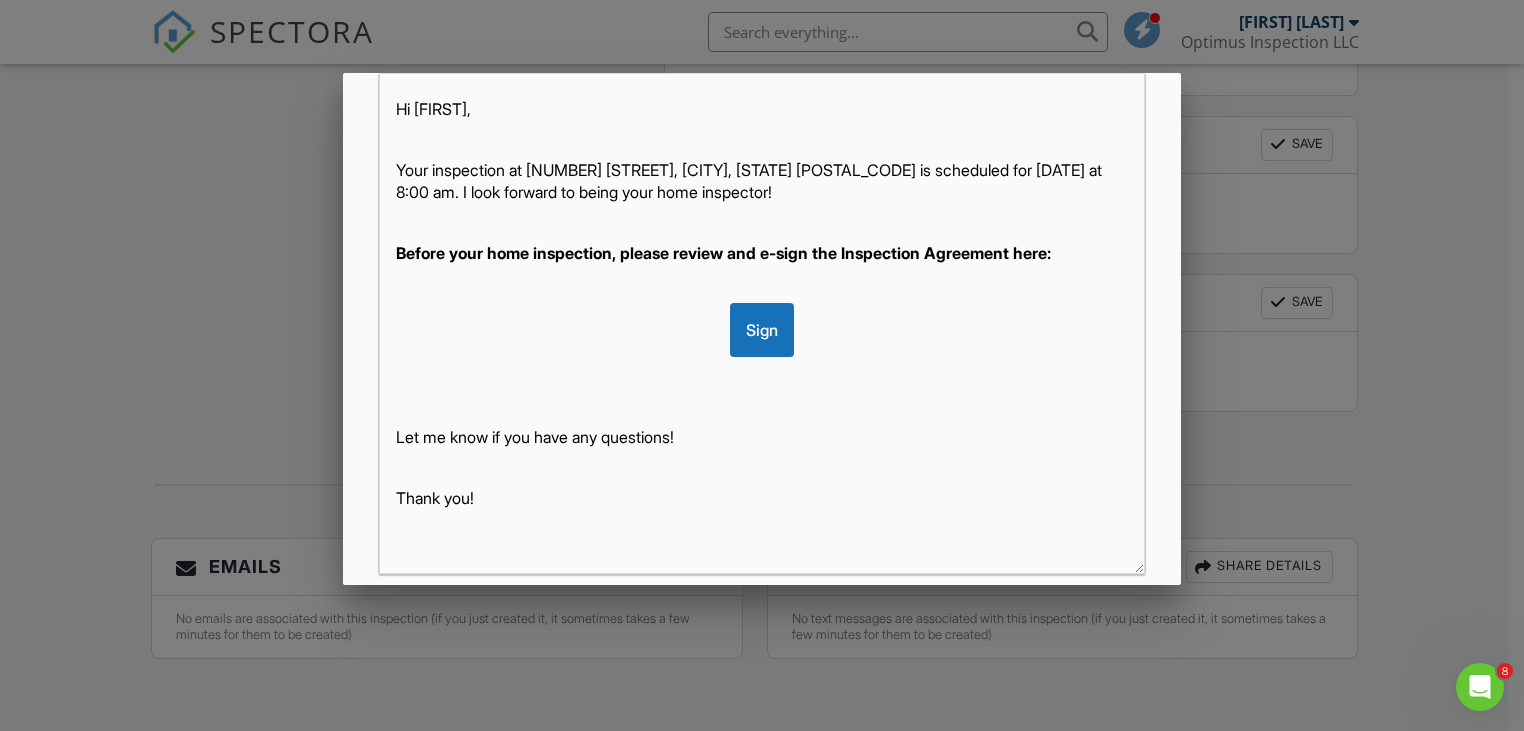 scroll, scrollTop: 316, scrollLeft: 0, axis: vertical 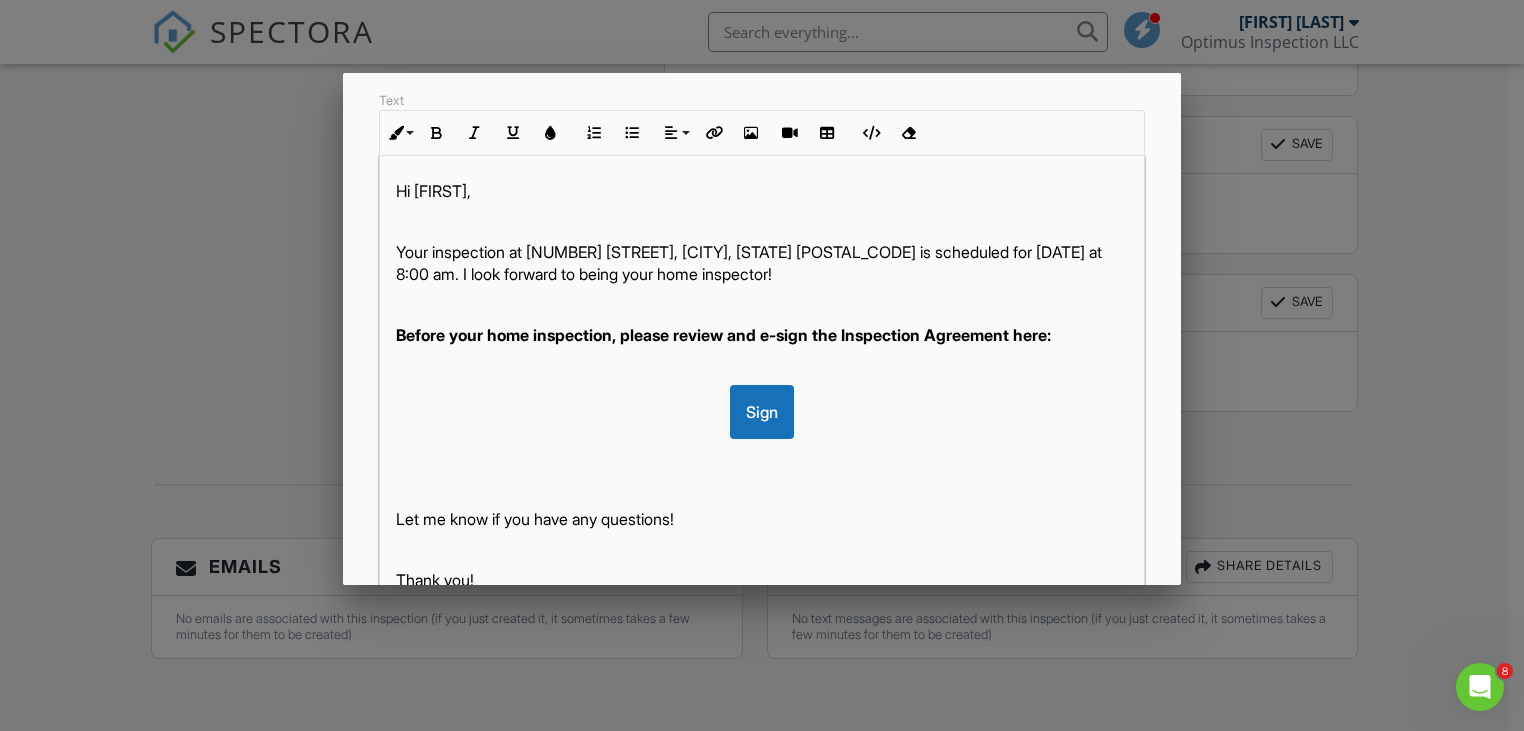 click on "Your inspection at 11741 Tuscarora Dr, Fort Worth, TX 76108 is scheduled for 08/03/2025 at 8:00 am. I look forward to being your home inspector!" at bounding box center [762, 263] 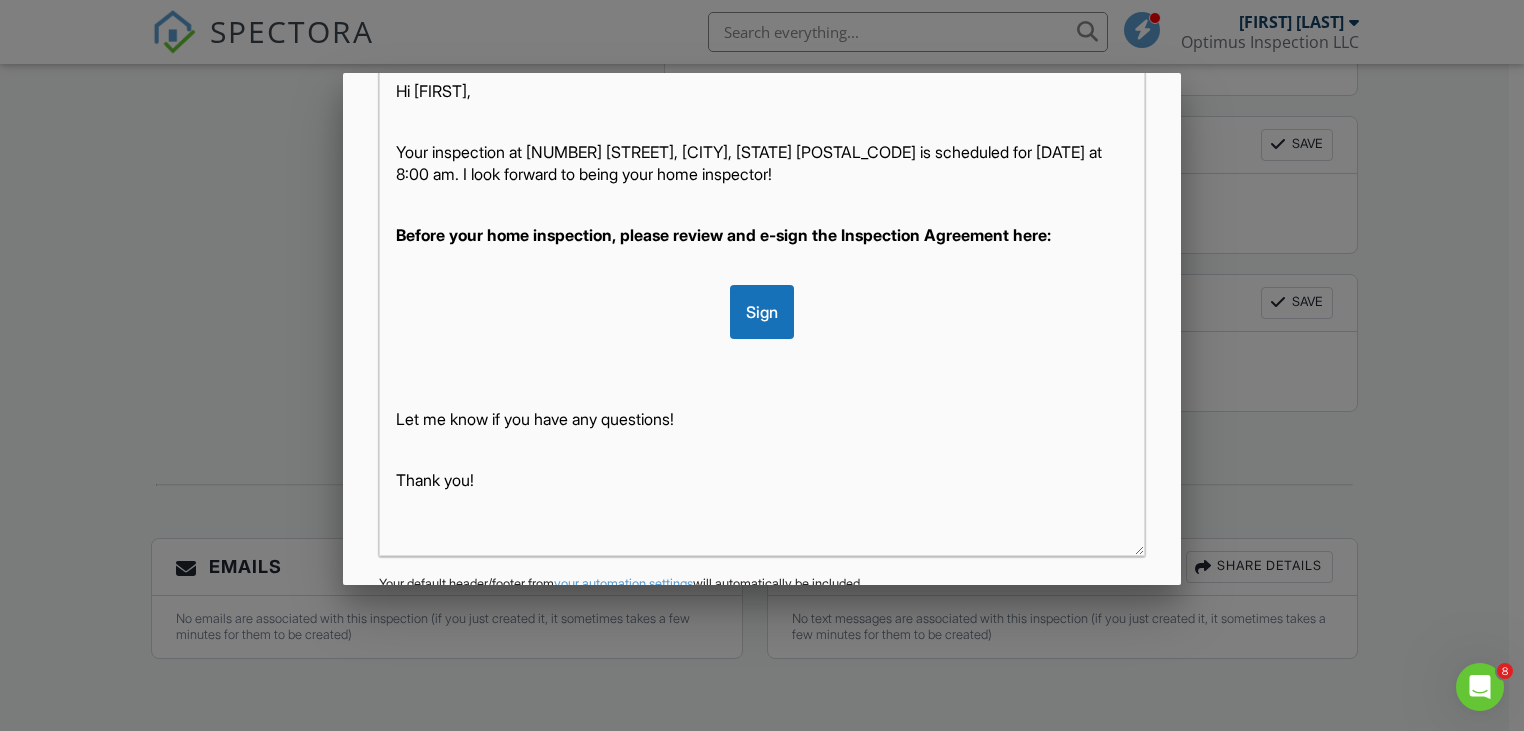 scroll, scrollTop: 516, scrollLeft: 0, axis: vertical 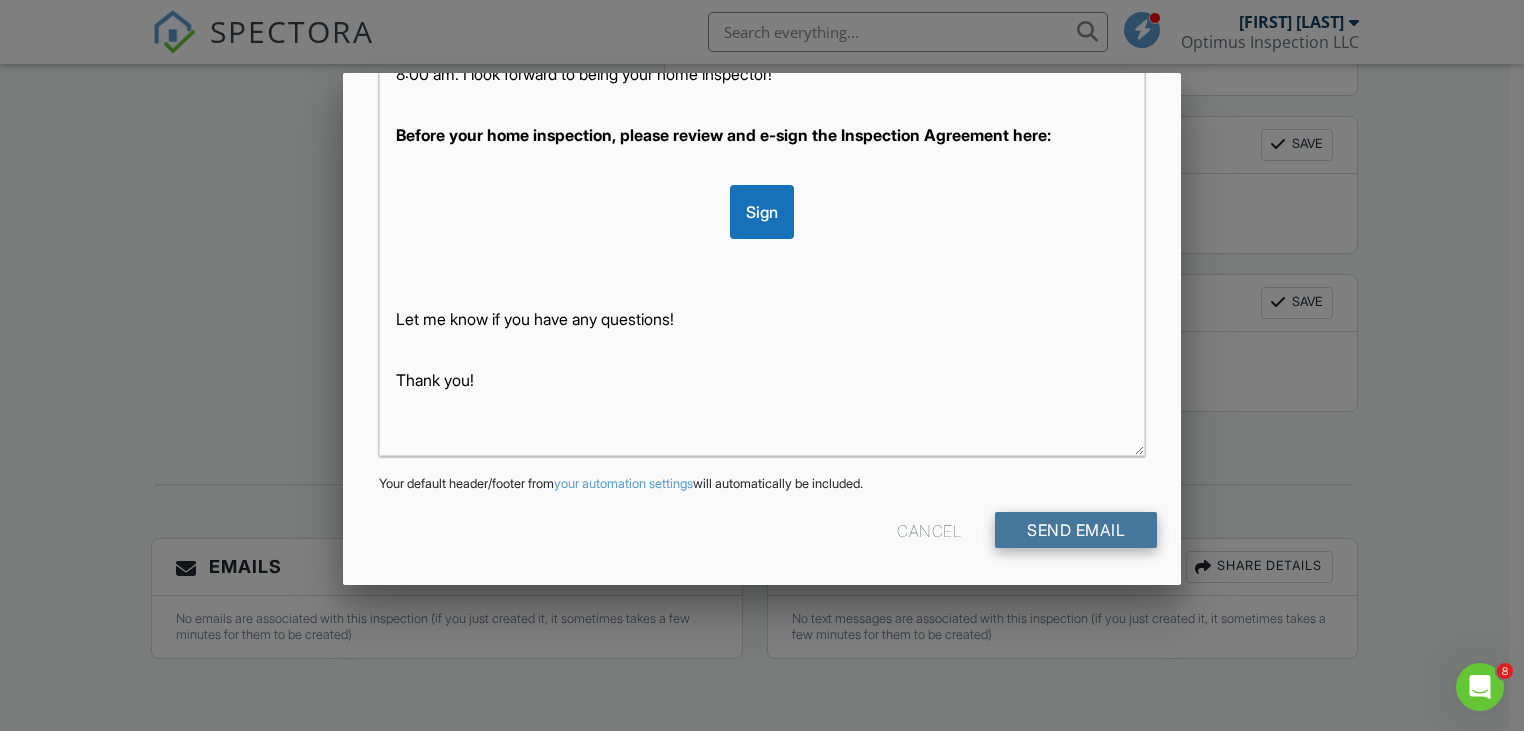 click on "Send Email" at bounding box center [1076, 530] 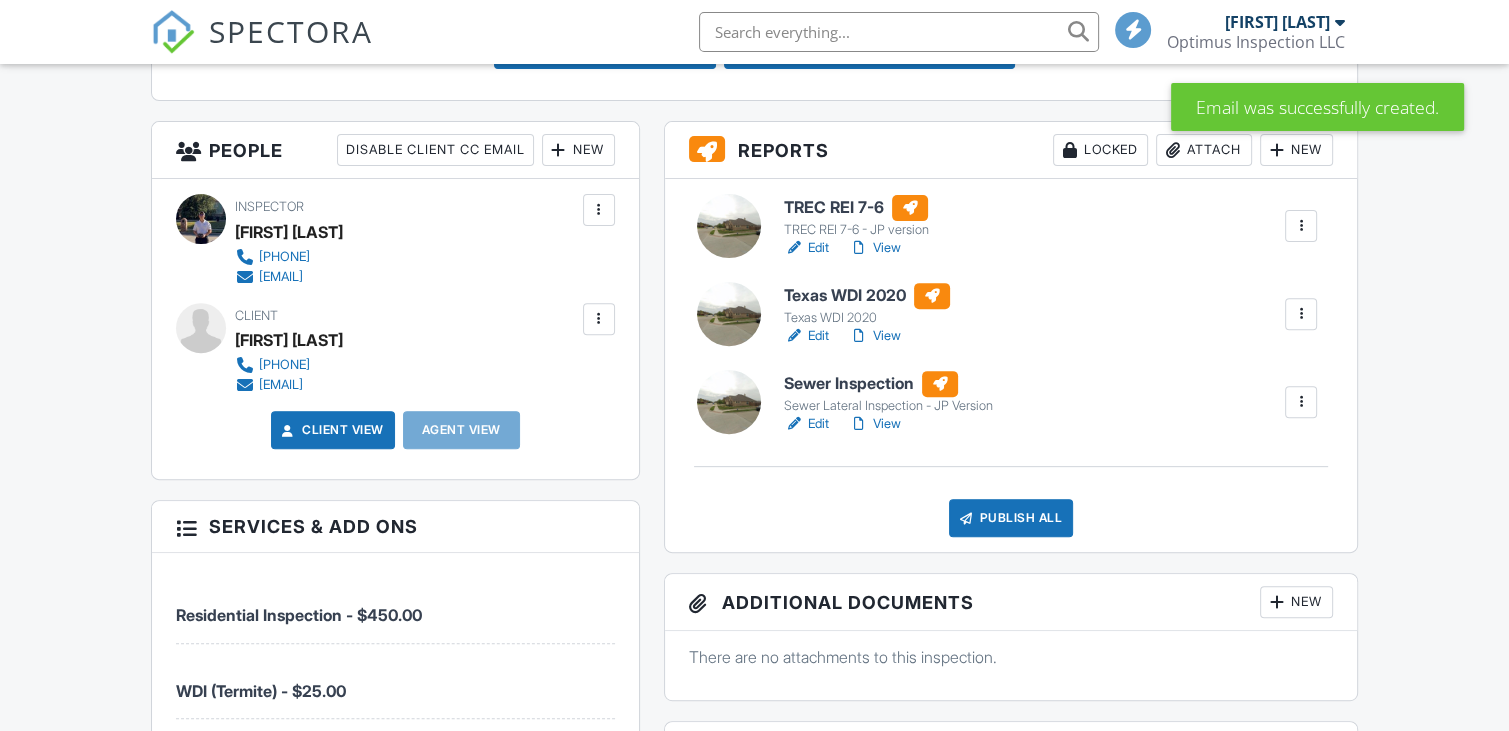 scroll, scrollTop: 600, scrollLeft: 0, axis: vertical 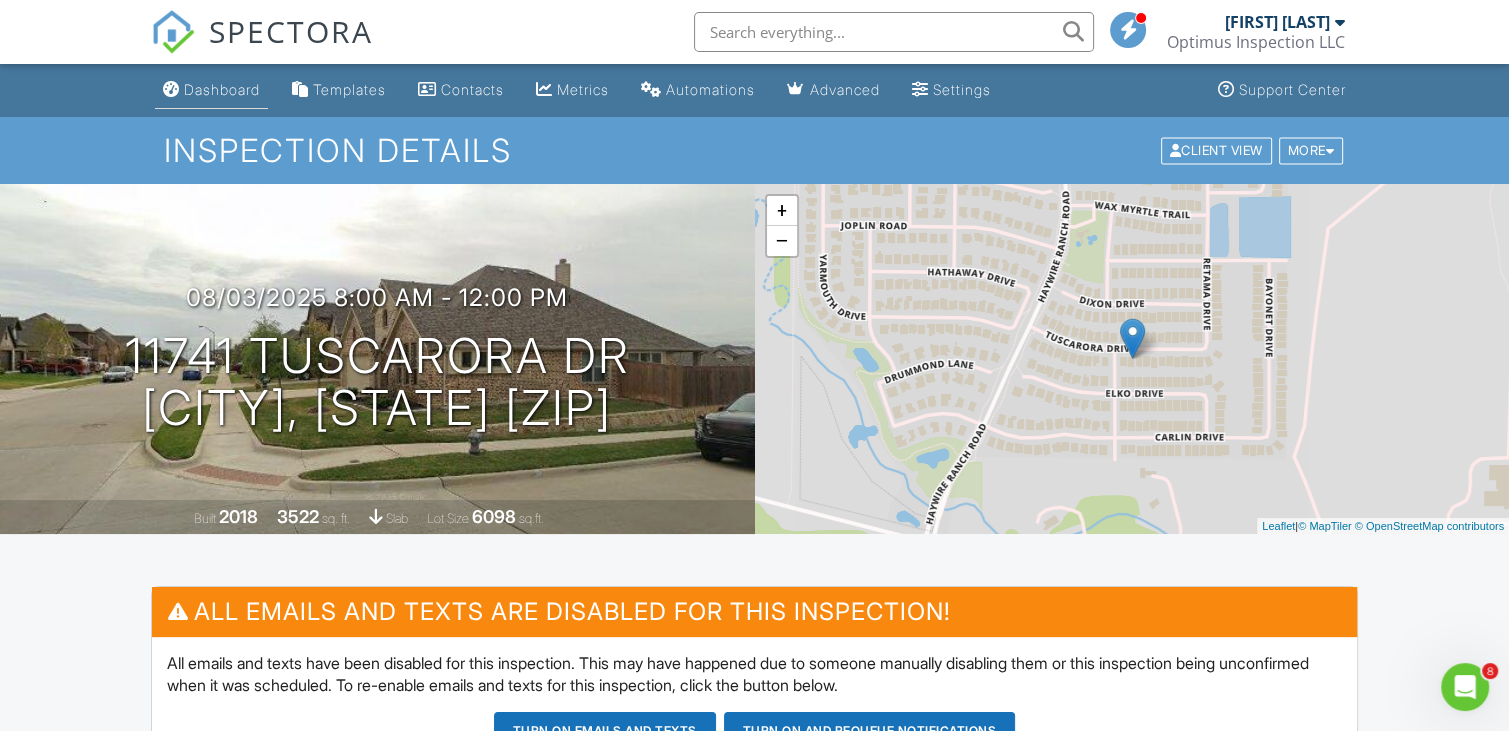 click on "Dashboard" at bounding box center (222, 89) 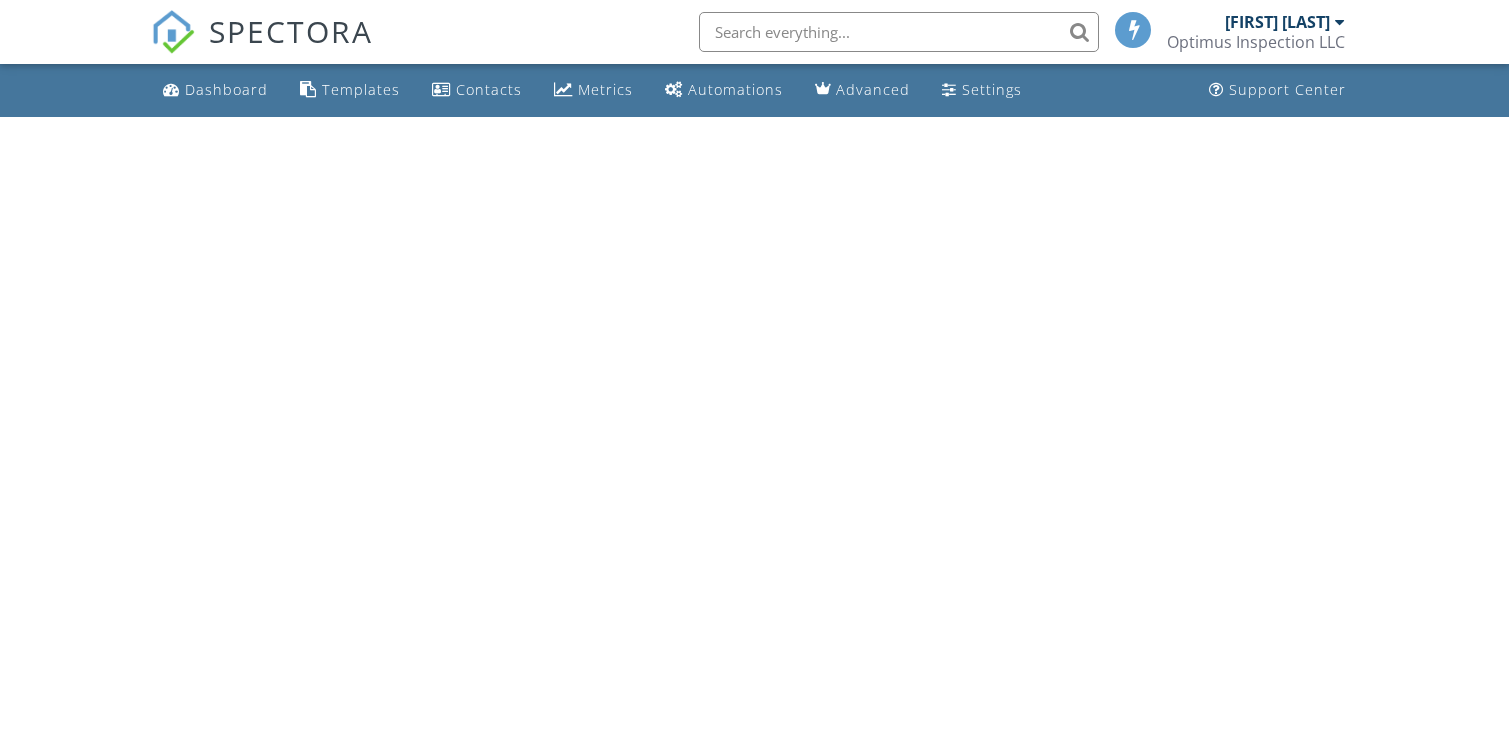 scroll, scrollTop: 0, scrollLeft: 0, axis: both 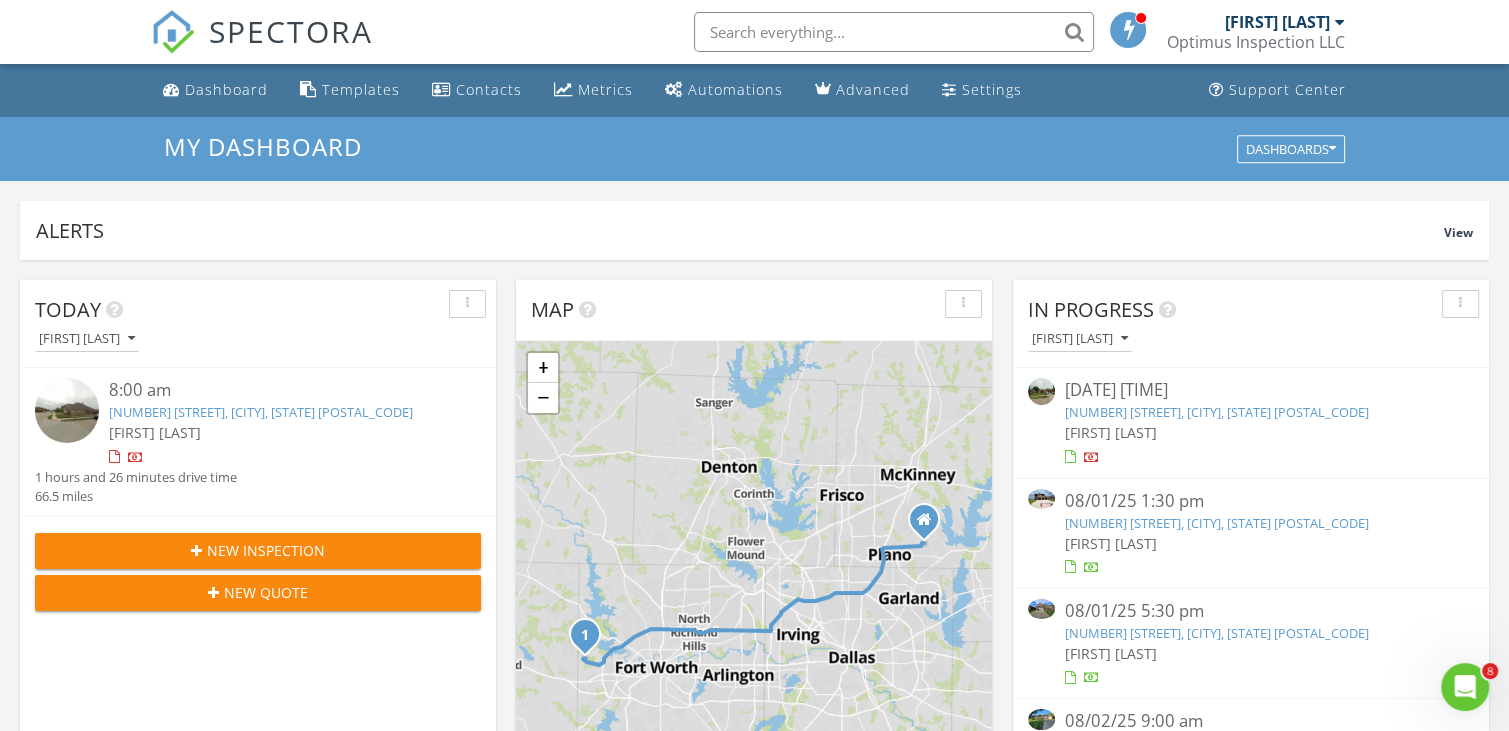 click on "New Inspection" at bounding box center (258, 550) 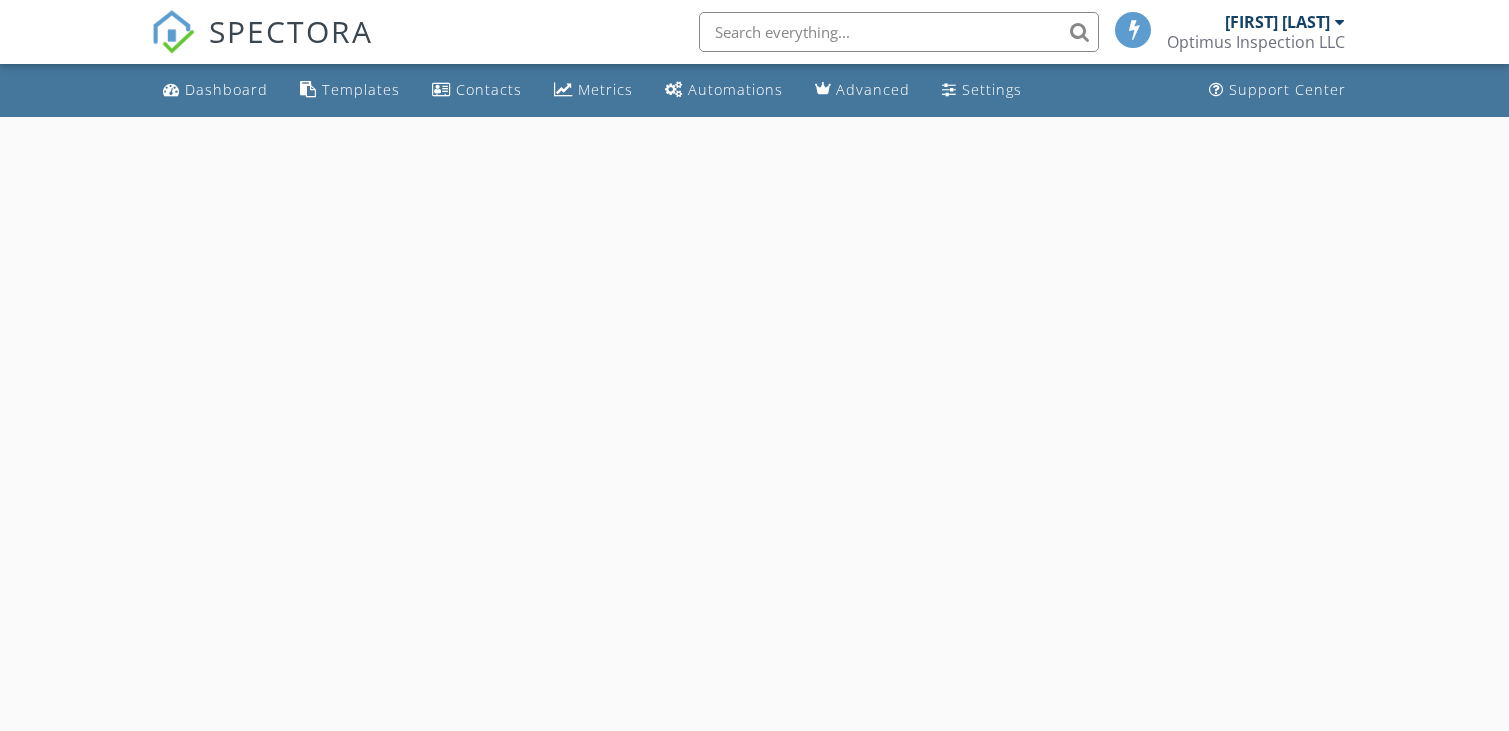 scroll, scrollTop: 0, scrollLeft: 0, axis: both 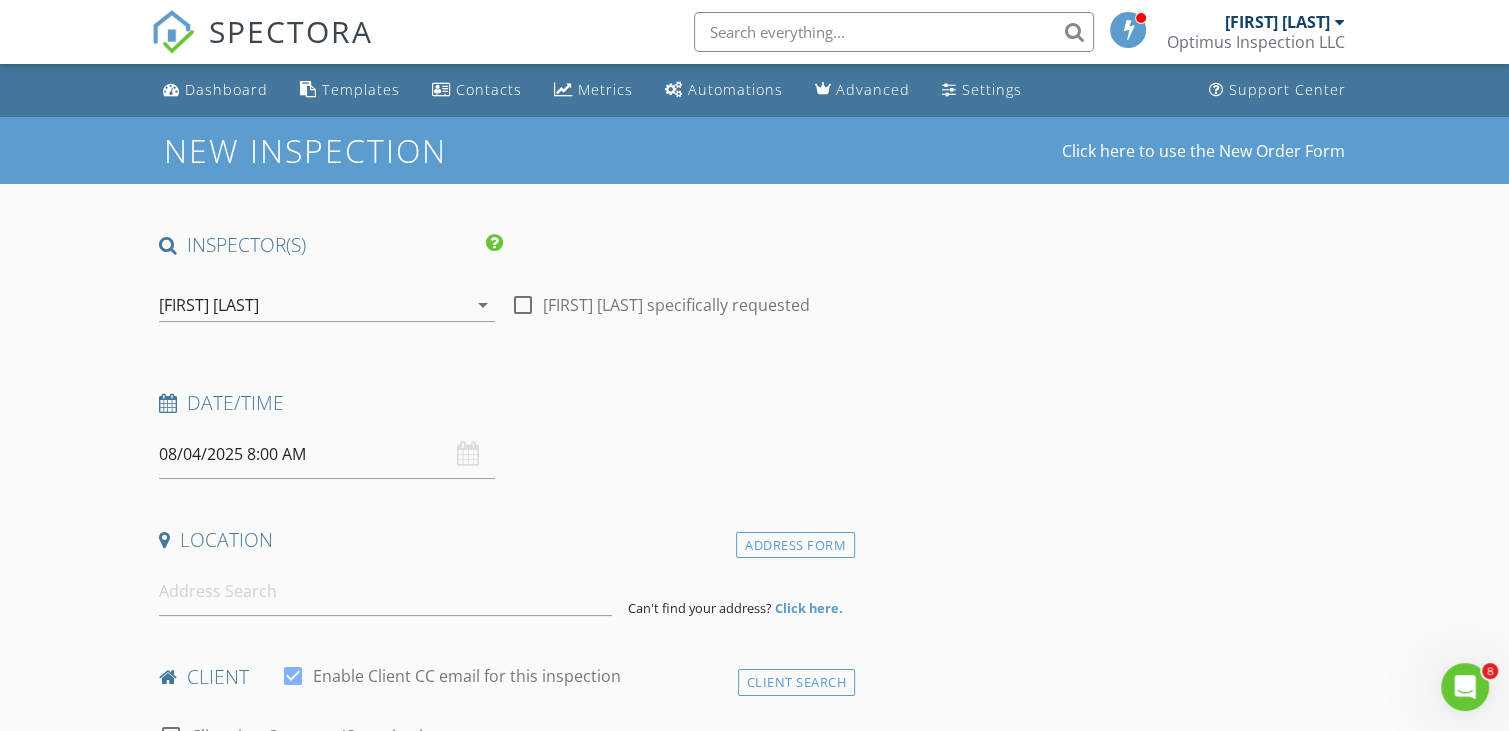 click on "08/04/2025 8:00 AM" at bounding box center (327, 454) 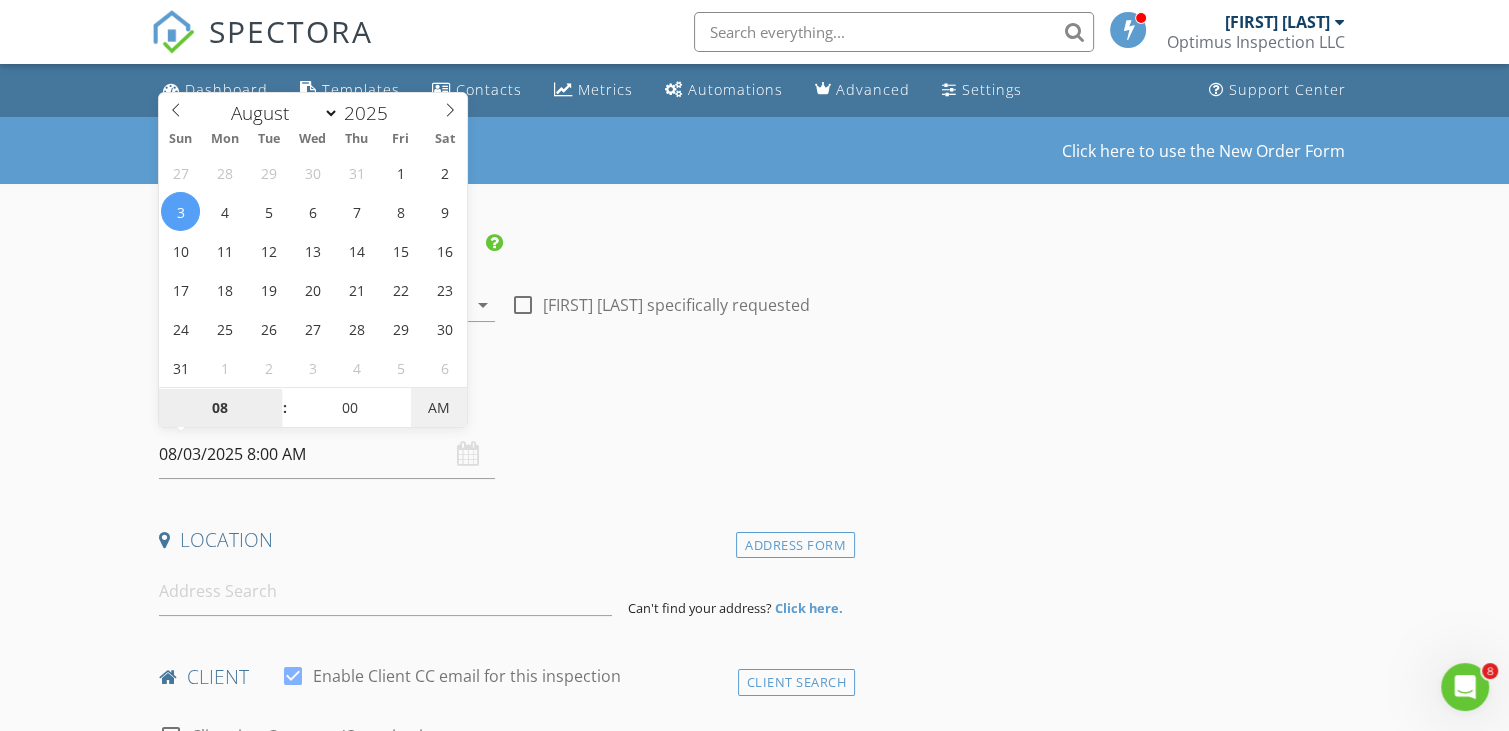 type on "08/03/2025 8:00 PM" 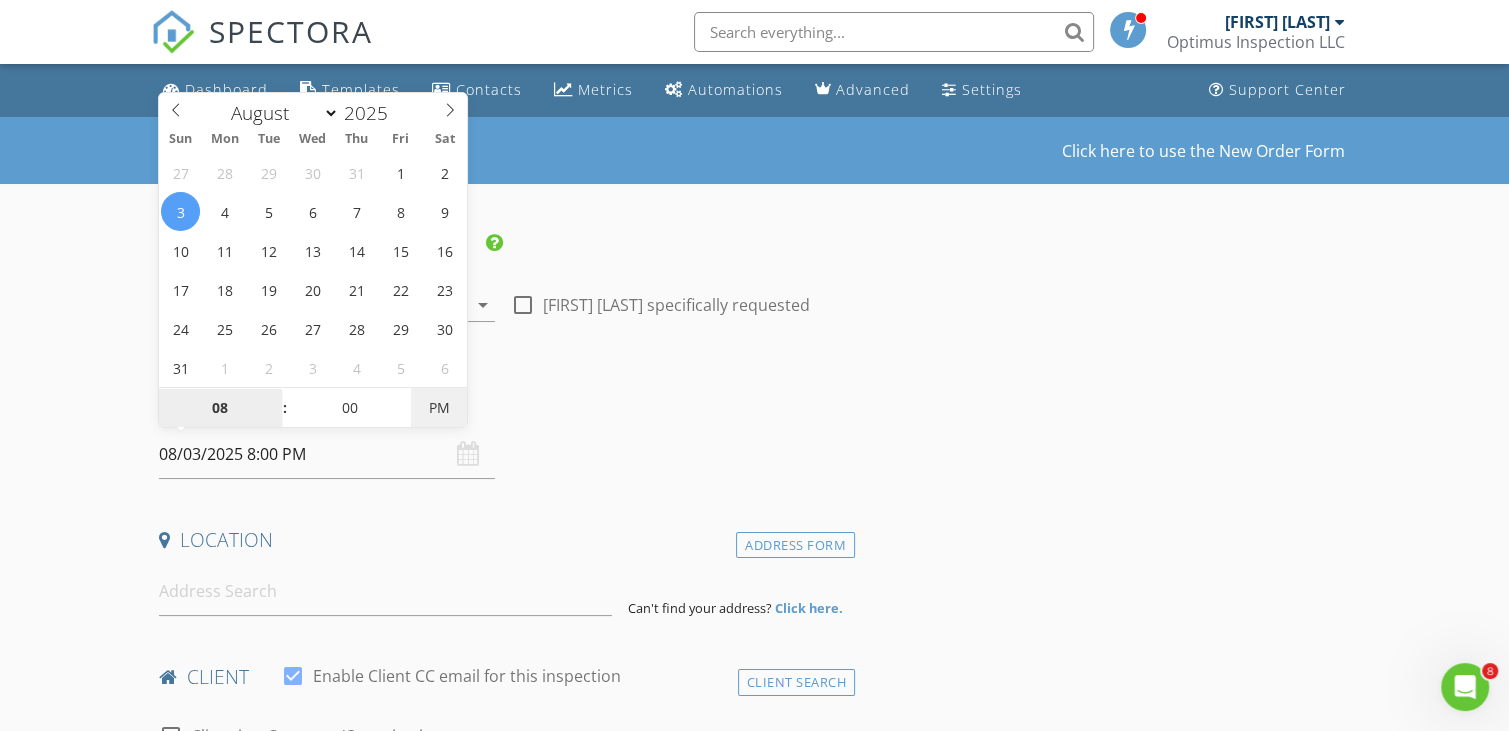 click on "PM" at bounding box center [438, 408] 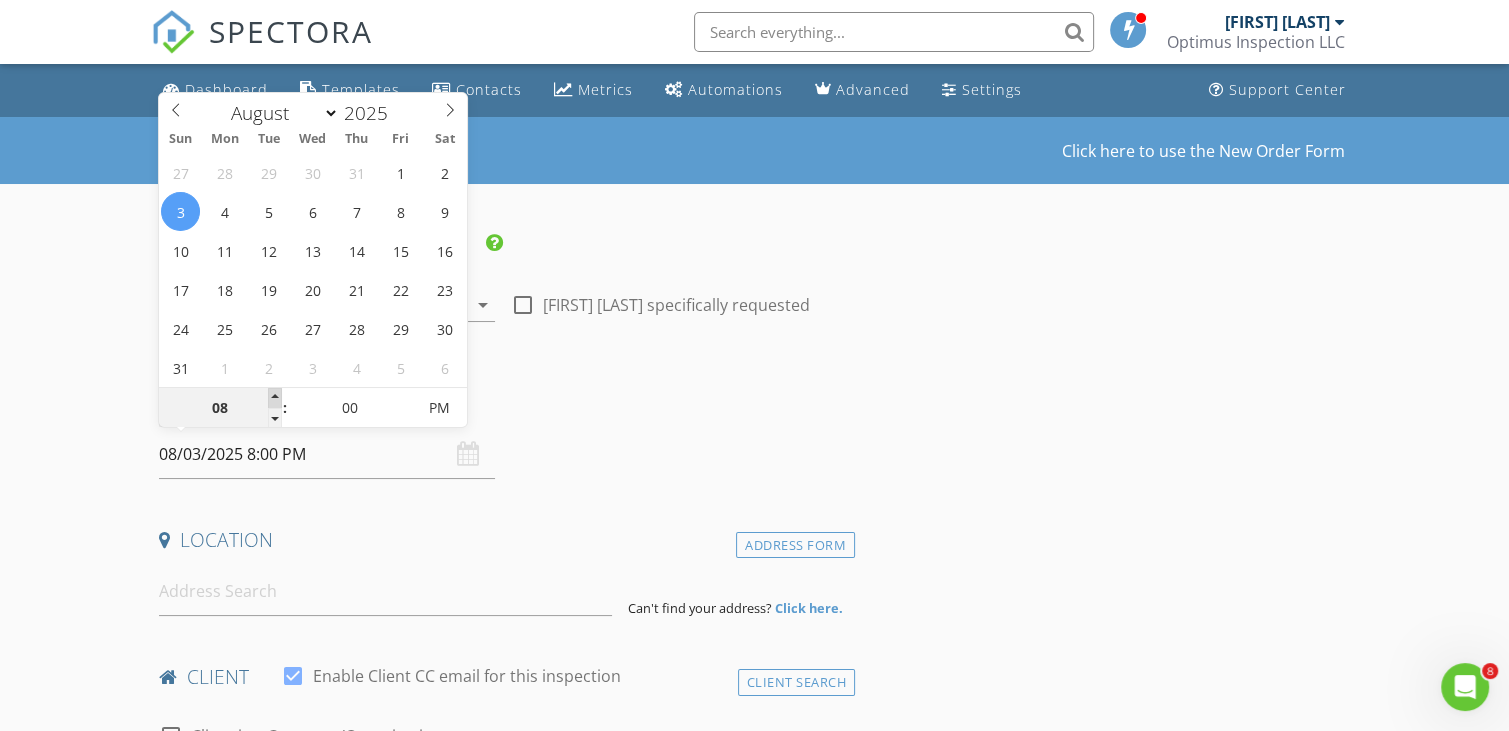 type on "09" 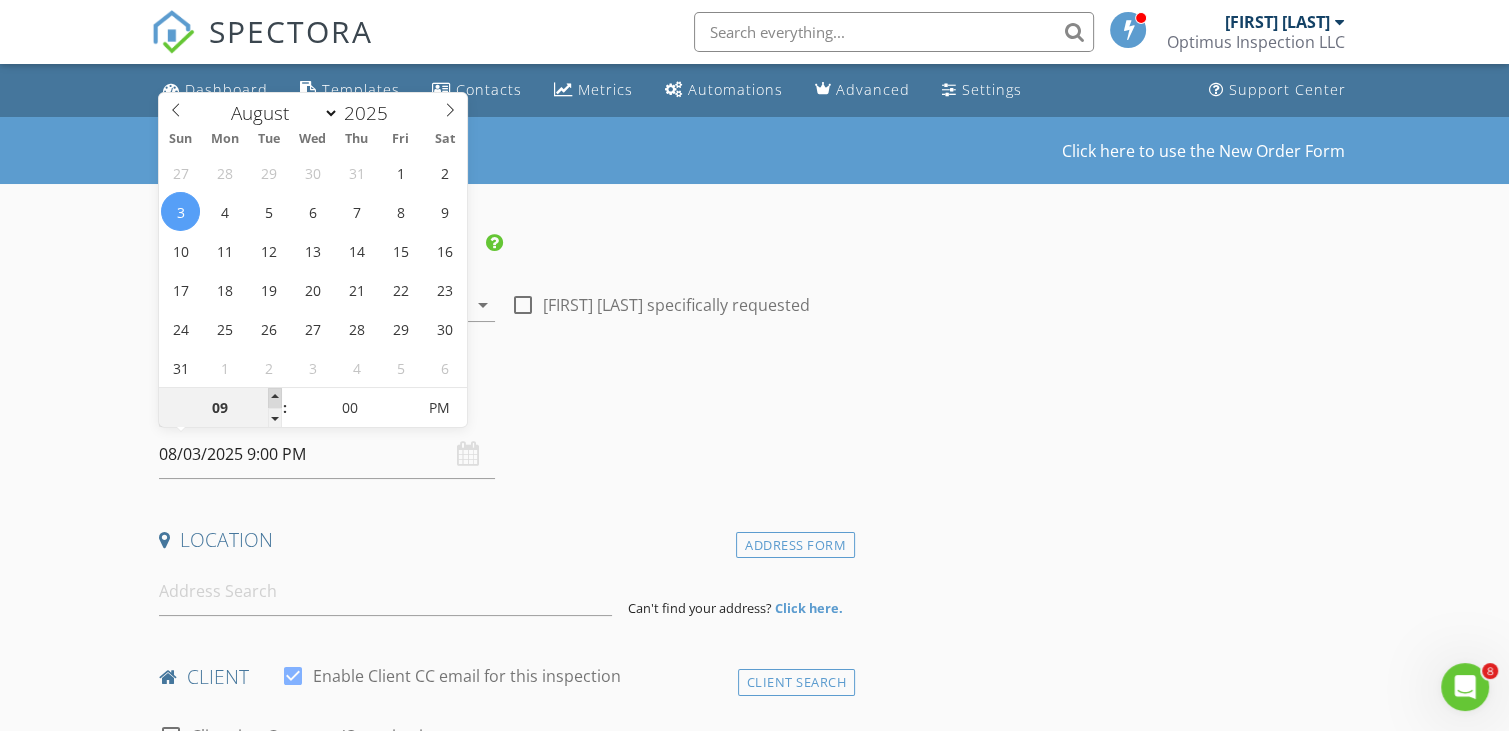 click at bounding box center (275, 398) 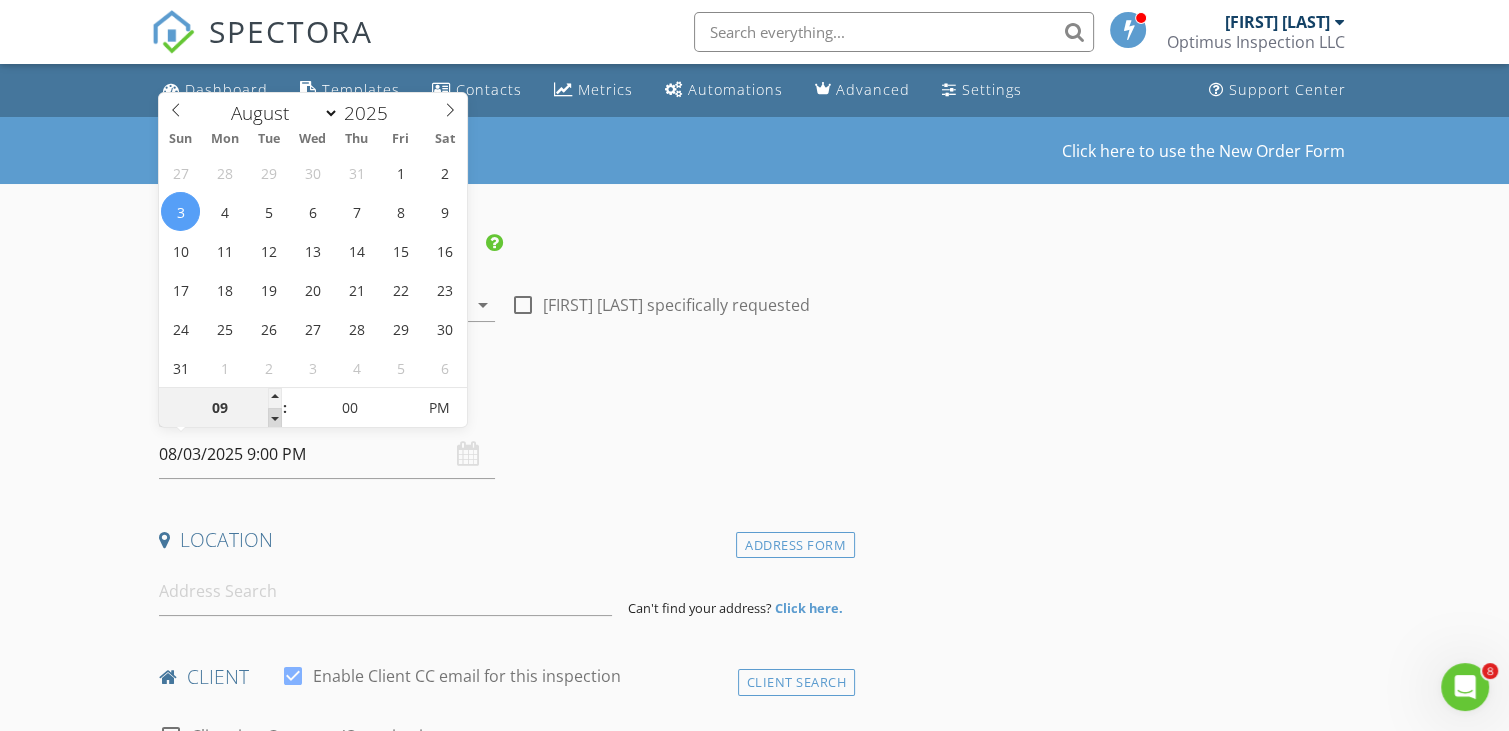 type on "08" 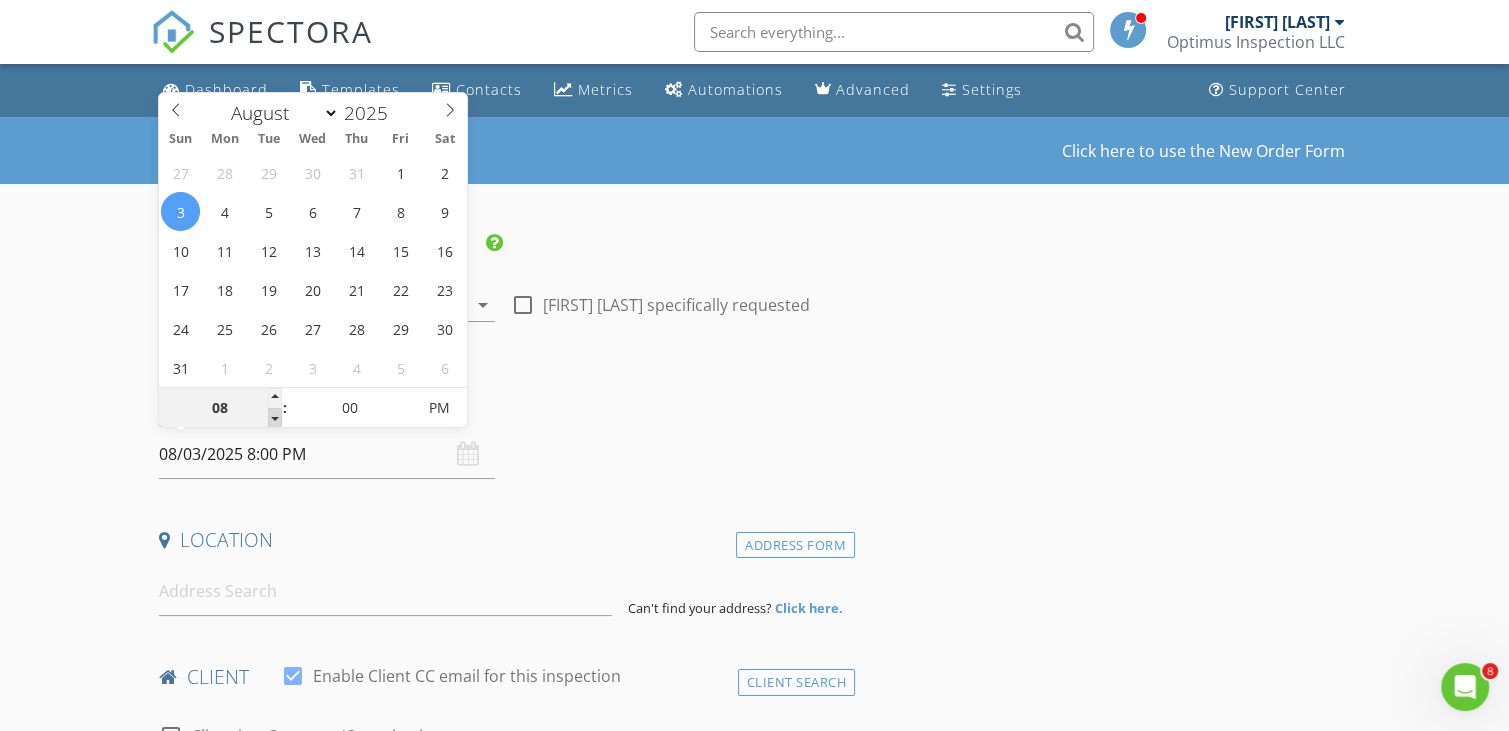 click at bounding box center (275, 418) 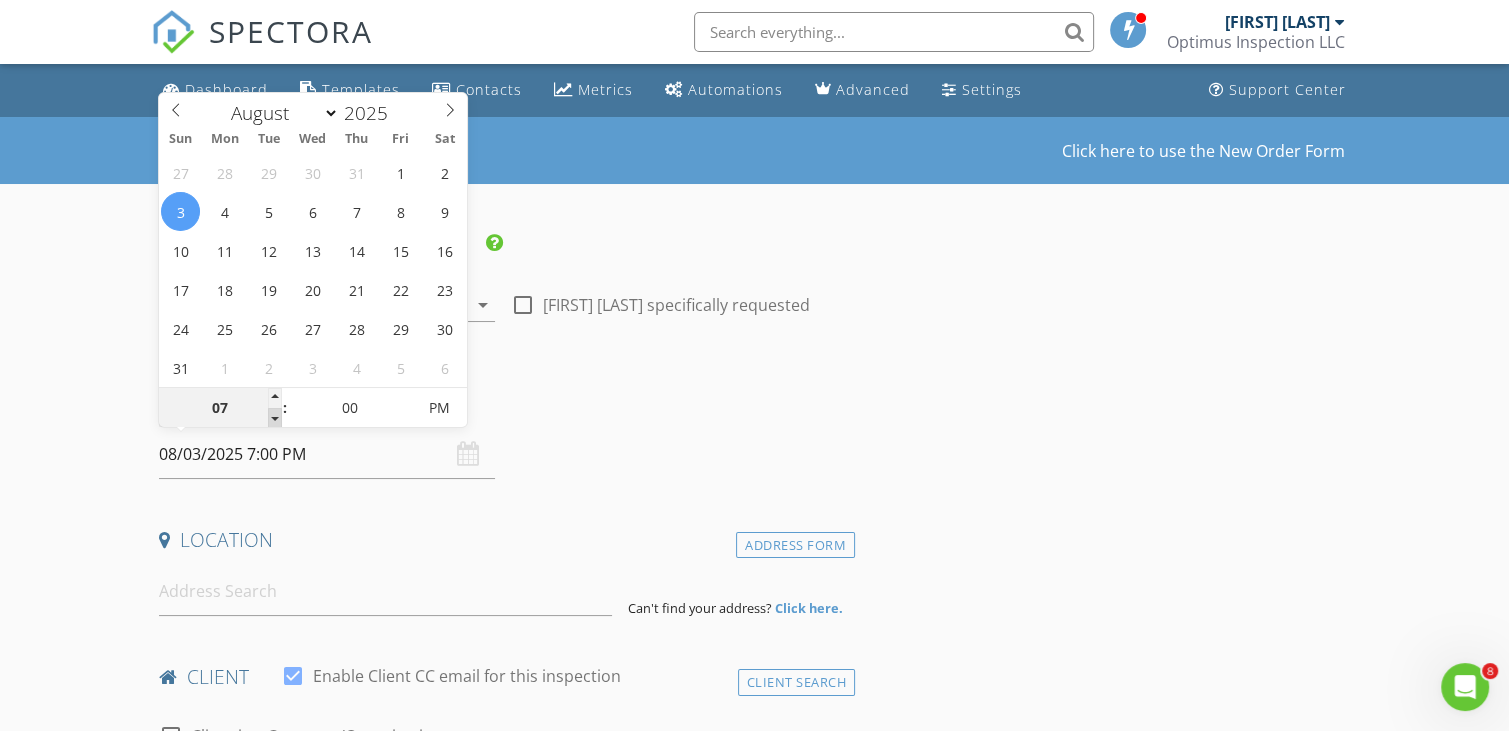 click at bounding box center (275, 418) 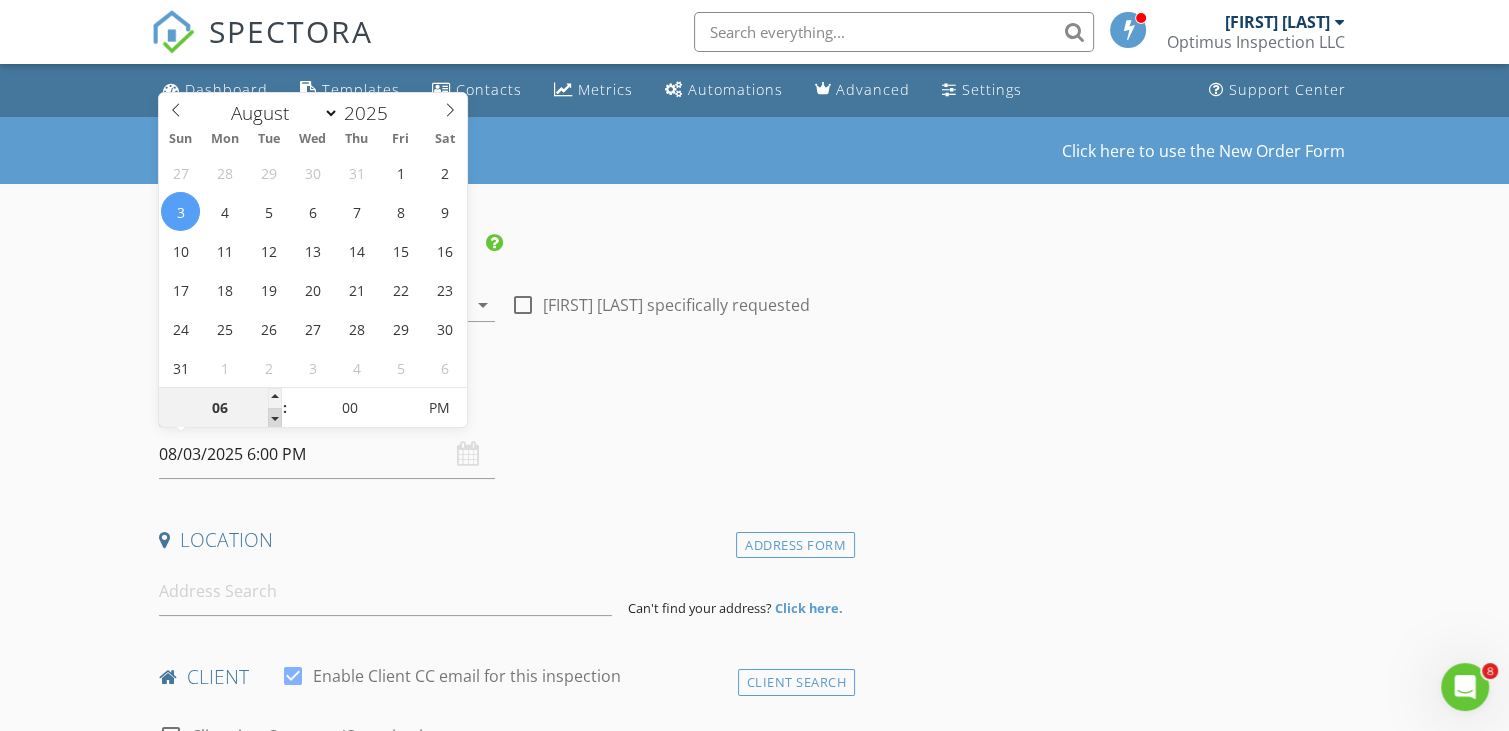 click at bounding box center [275, 418] 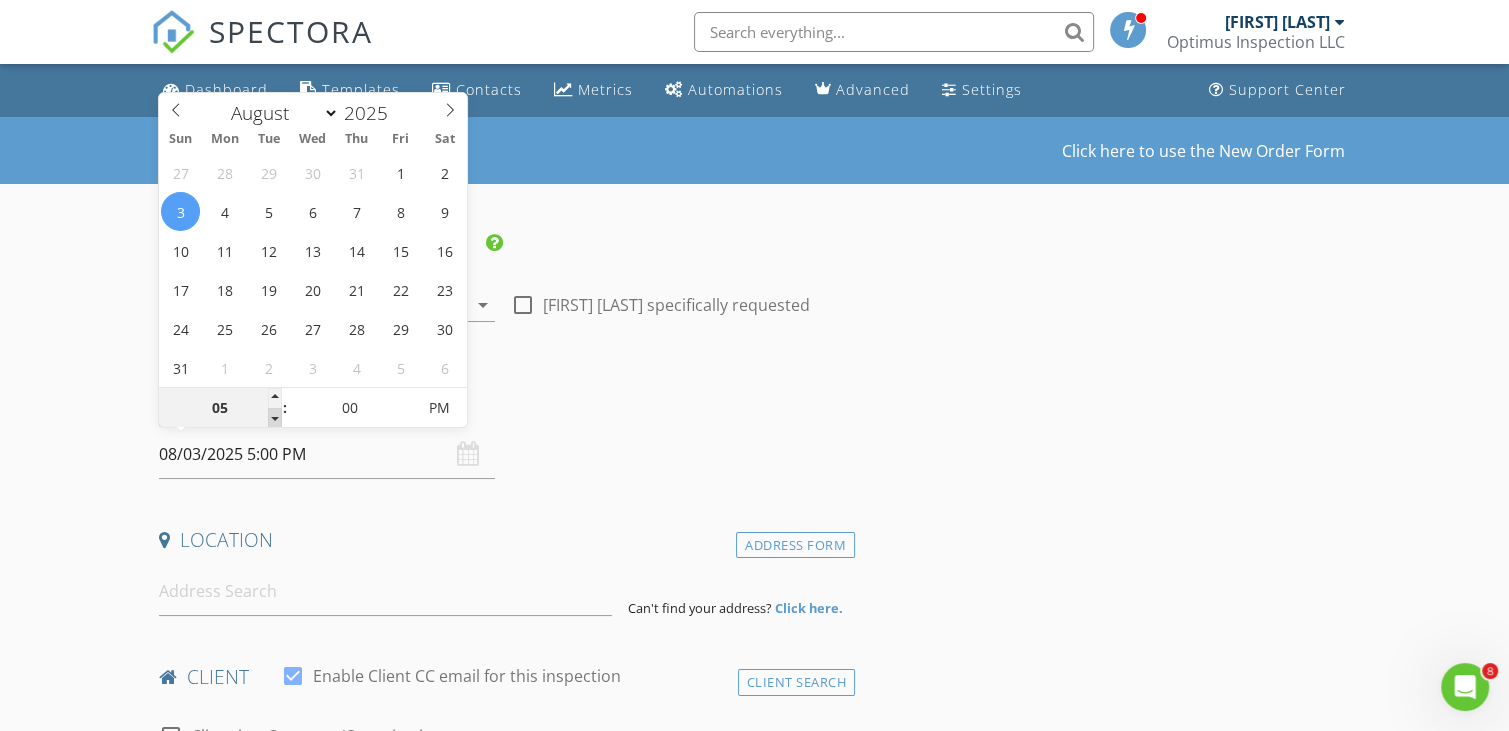 click at bounding box center [275, 418] 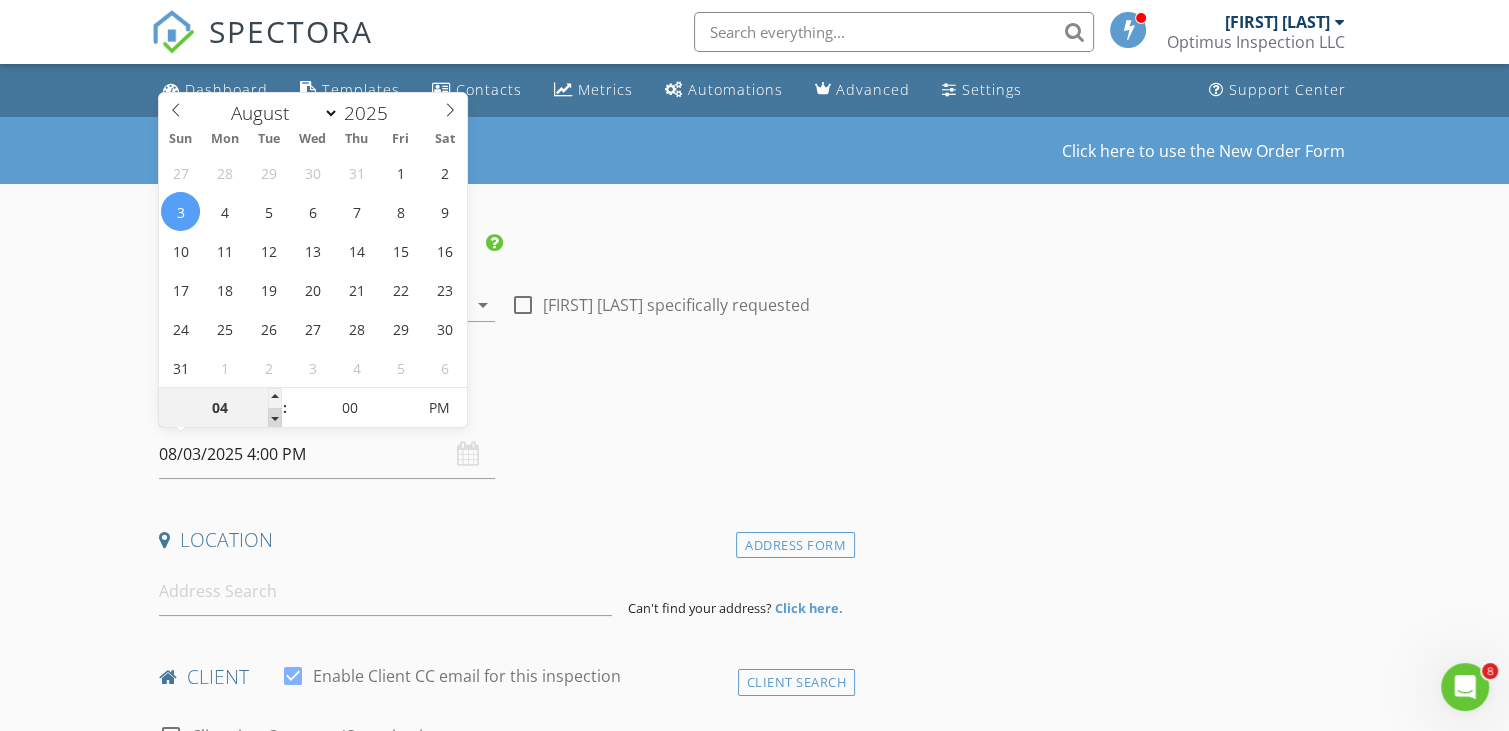 click at bounding box center [275, 418] 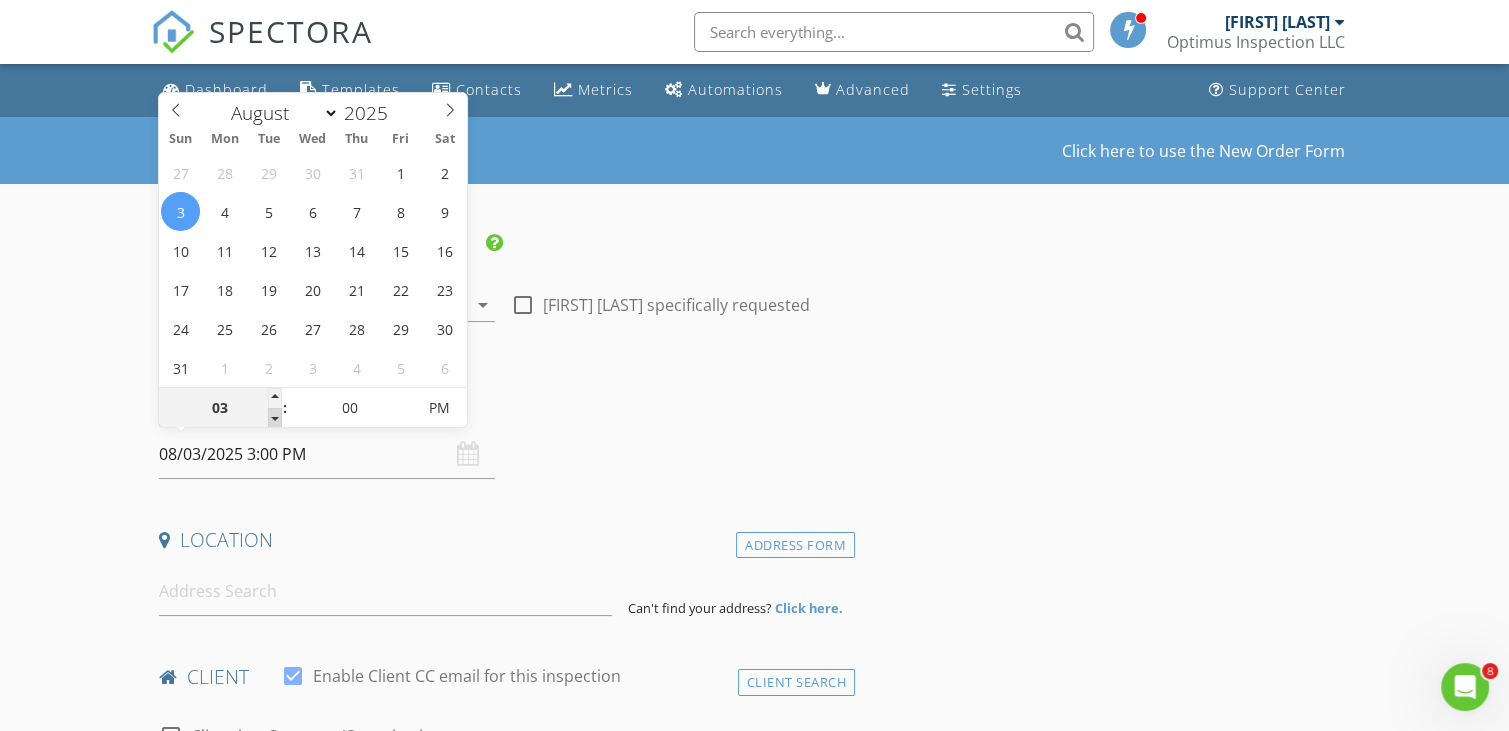 click at bounding box center [275, 418] 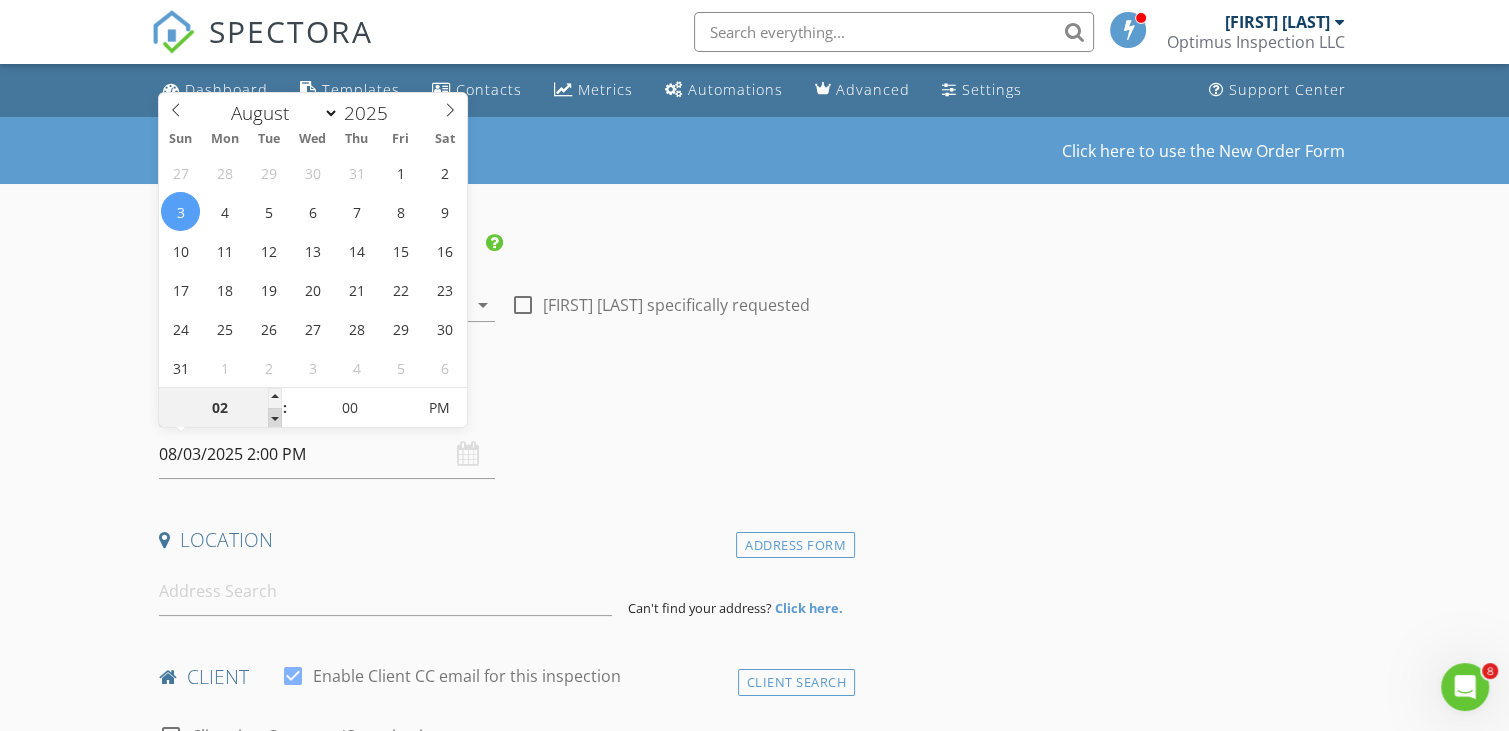 click at bounding box center [275, 418] 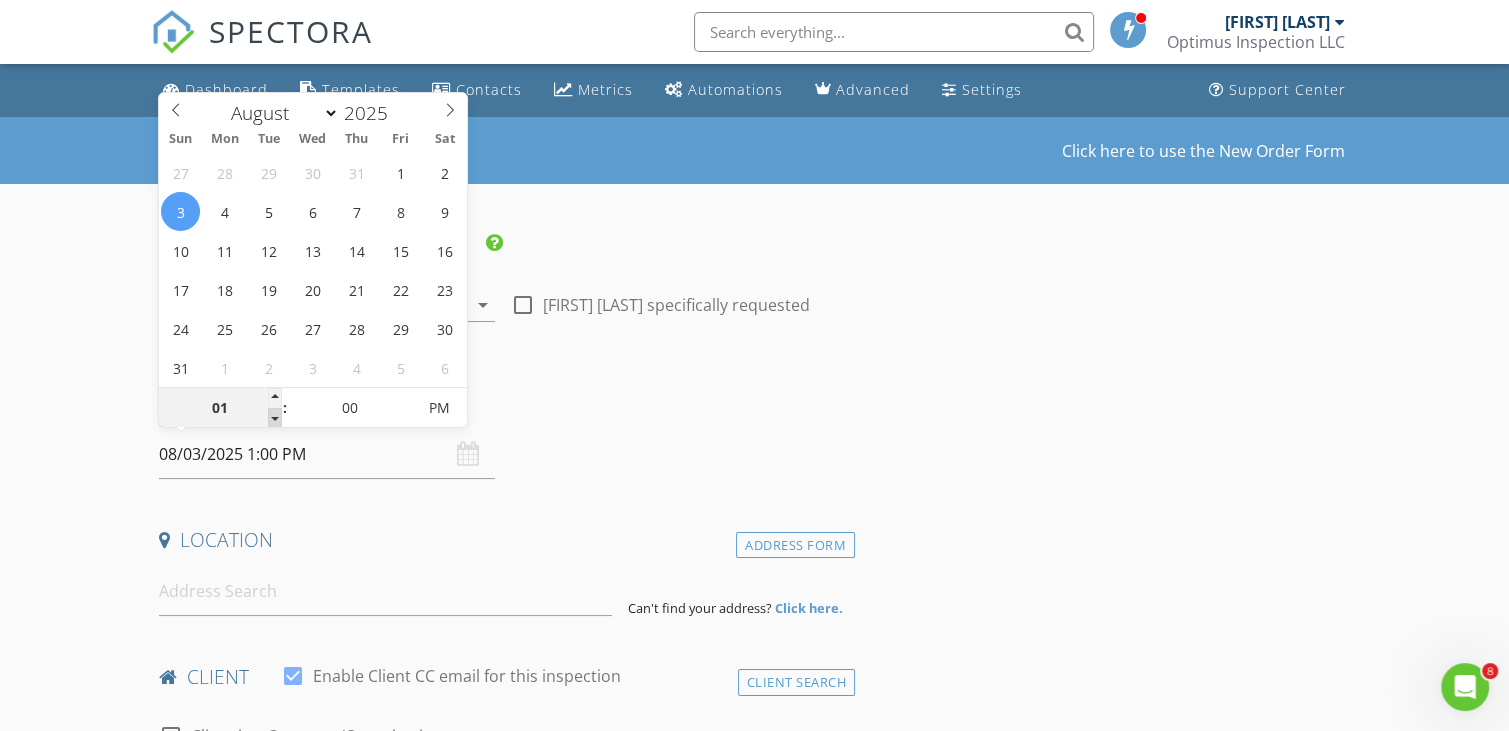 click at bounding box center [275, 418] 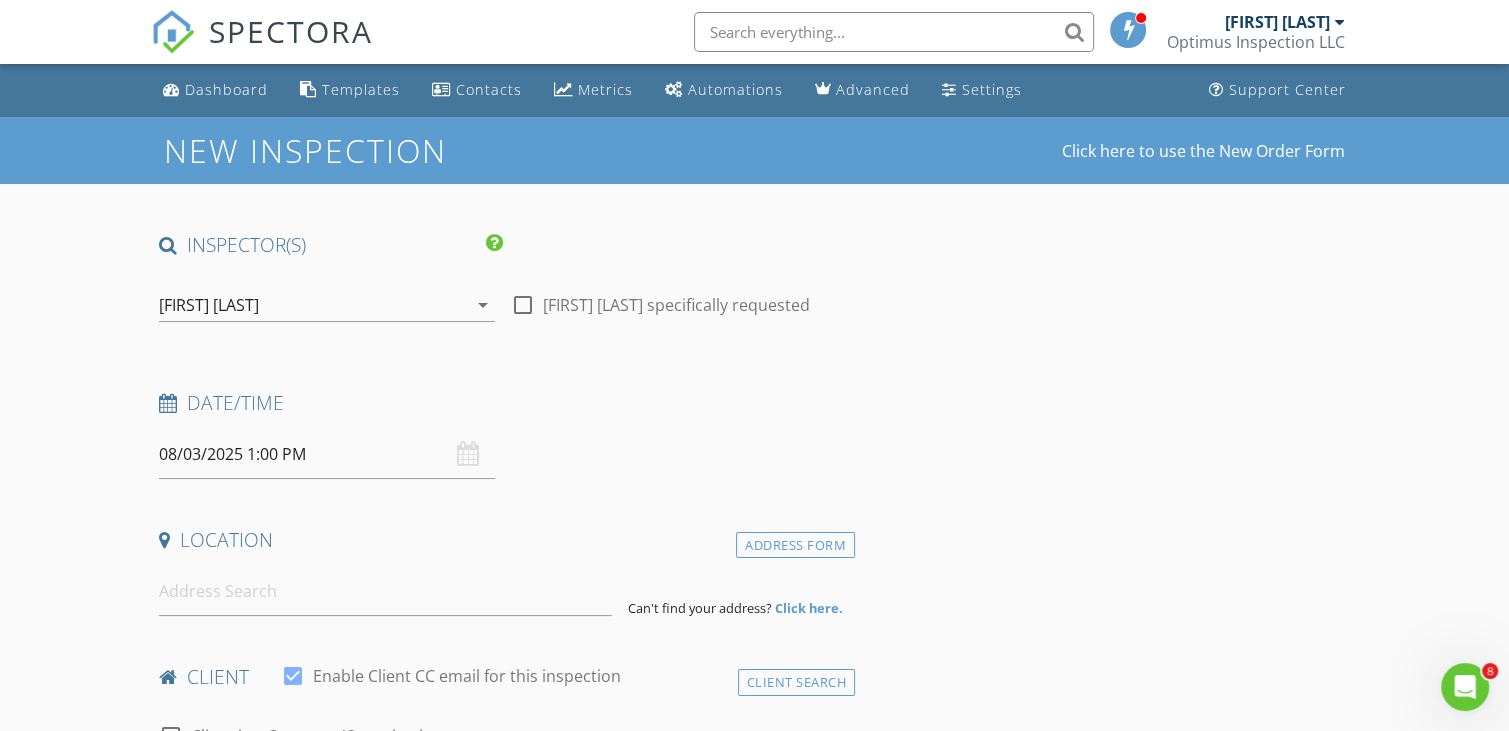 click on "INSPECTOR(S)
check_box   [FIRST] [LAST]   PRIMARY   [FIRST] [LAST] arrow_drop_down   check_box_outline_blank [FIRST] [LAST] specifically requested
Date/Time
[DATE] [TIME]
Location
Address Form       Can't find your address?   Click here.
client
check_box Enable Client CC email for this inspection   Client Search     check_box_outline_blank Client is a Company/Organization     First Name   Last Name   Email   CC Email   Phone           Notes   Private Notes
ADDITIONAL client
SERVICES
check_box_outline_blank   Residential Inspection   check_box_outline_blank   WDI (Termite)   check_box_outline_blank   Sewer Scan   check_box_outline_blank   Pool Inspection   check_box_outline_blank   New Service   check_box_outline_blank   Total Discounts" at bounding box center (754, 1666) 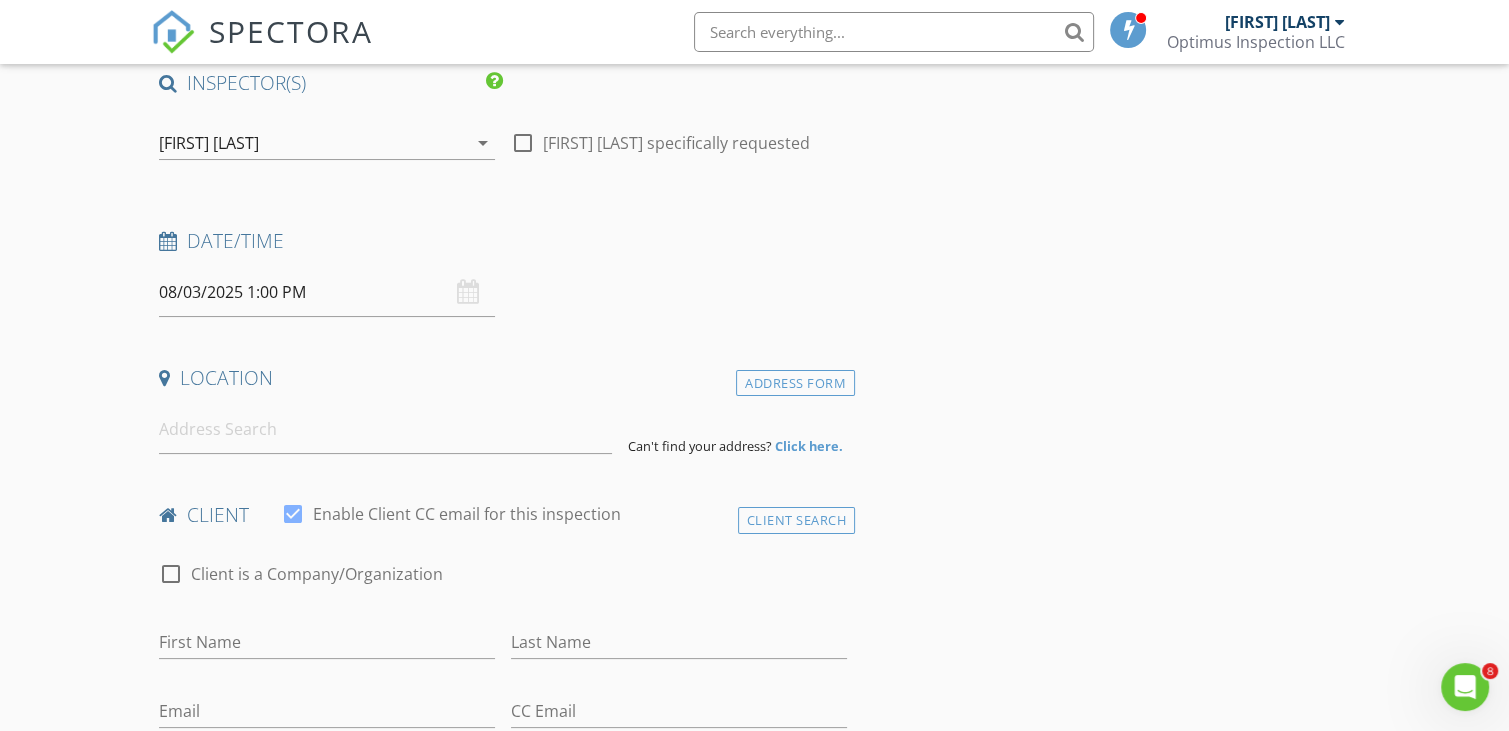 scroll, scrollTop: 134, scrollLeft: 0, axis: vertical 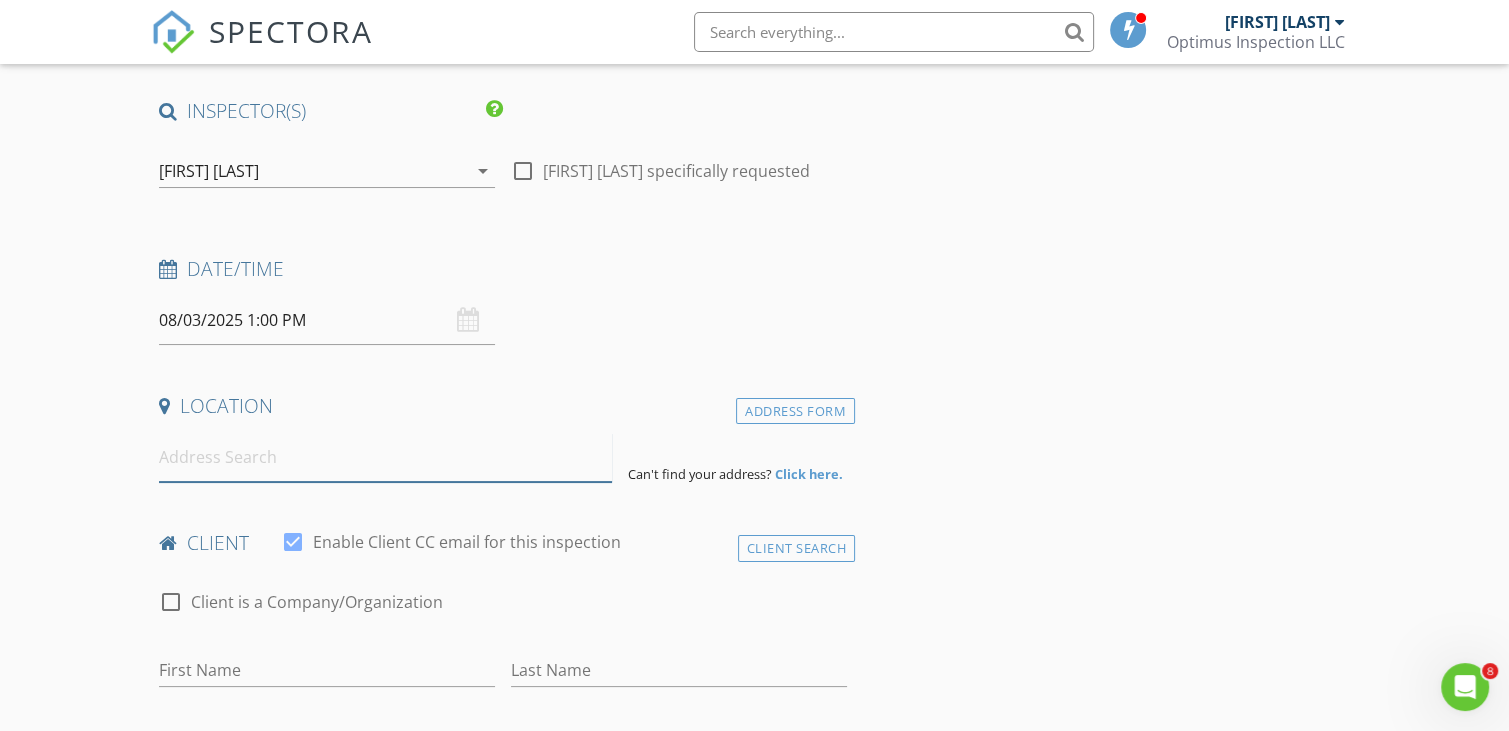 click at bounding box center [385, 457] 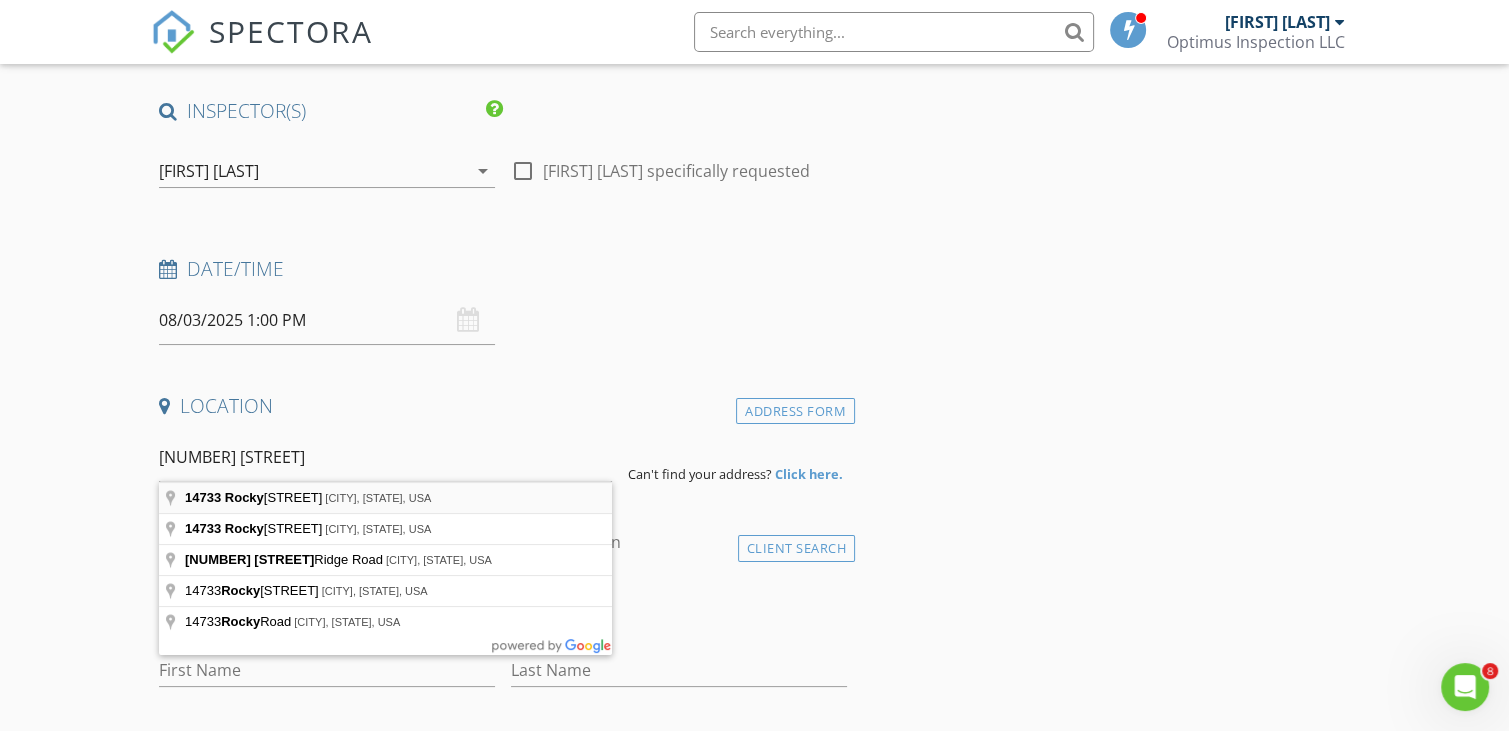 type on "14733 Rocky Face Lane, Haslet, TX, USA" 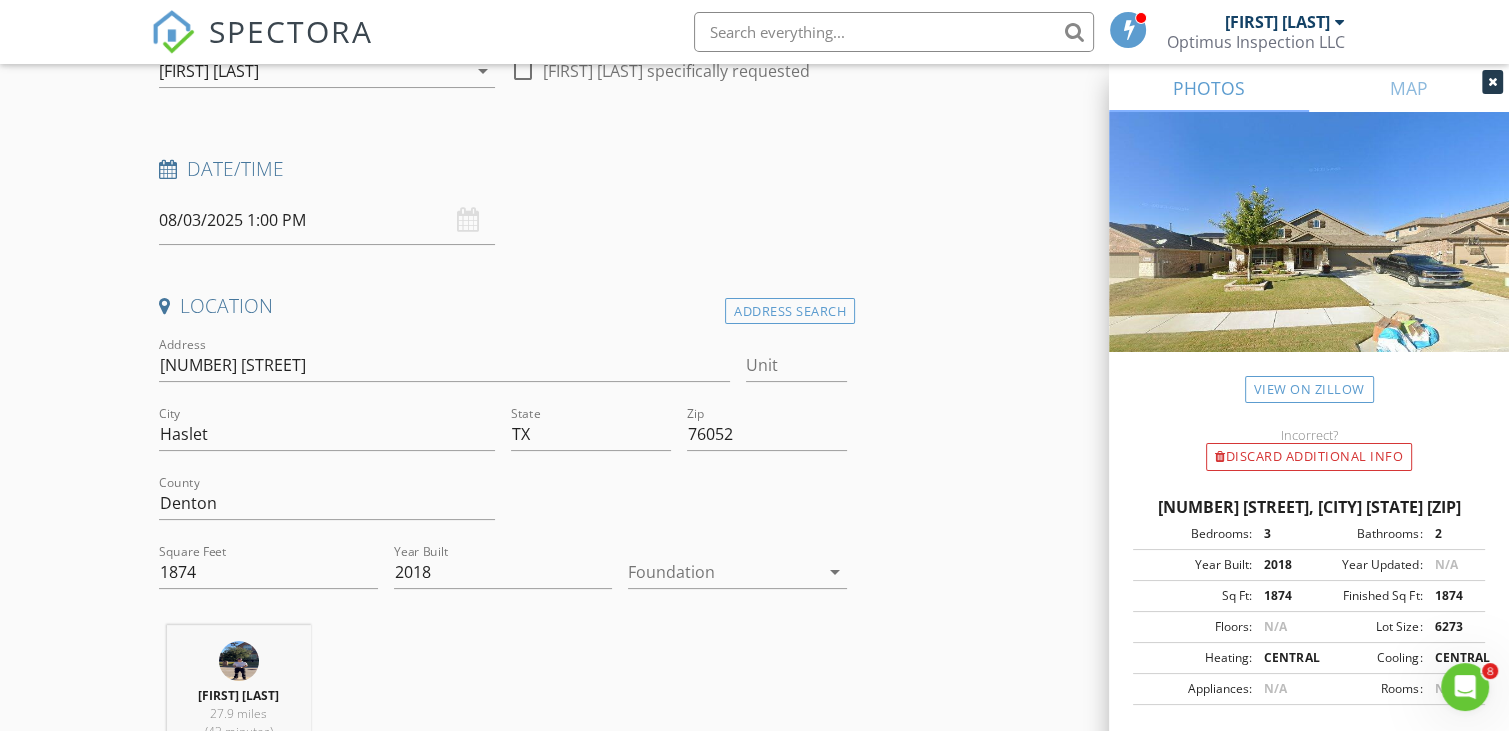 scroll, scrollTop: 434, scrollLeft: 0, axis: vertical 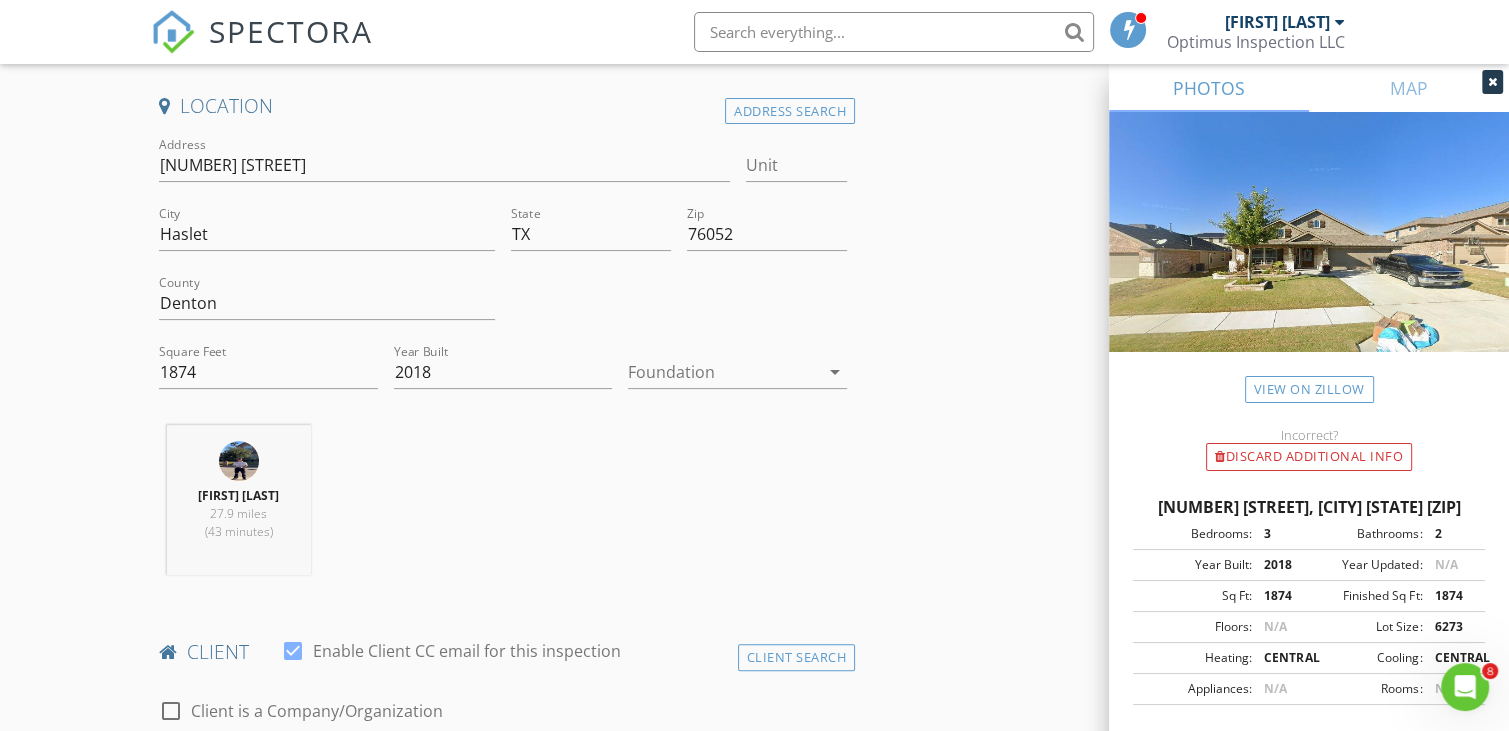 click at bounding box center (723, 372) 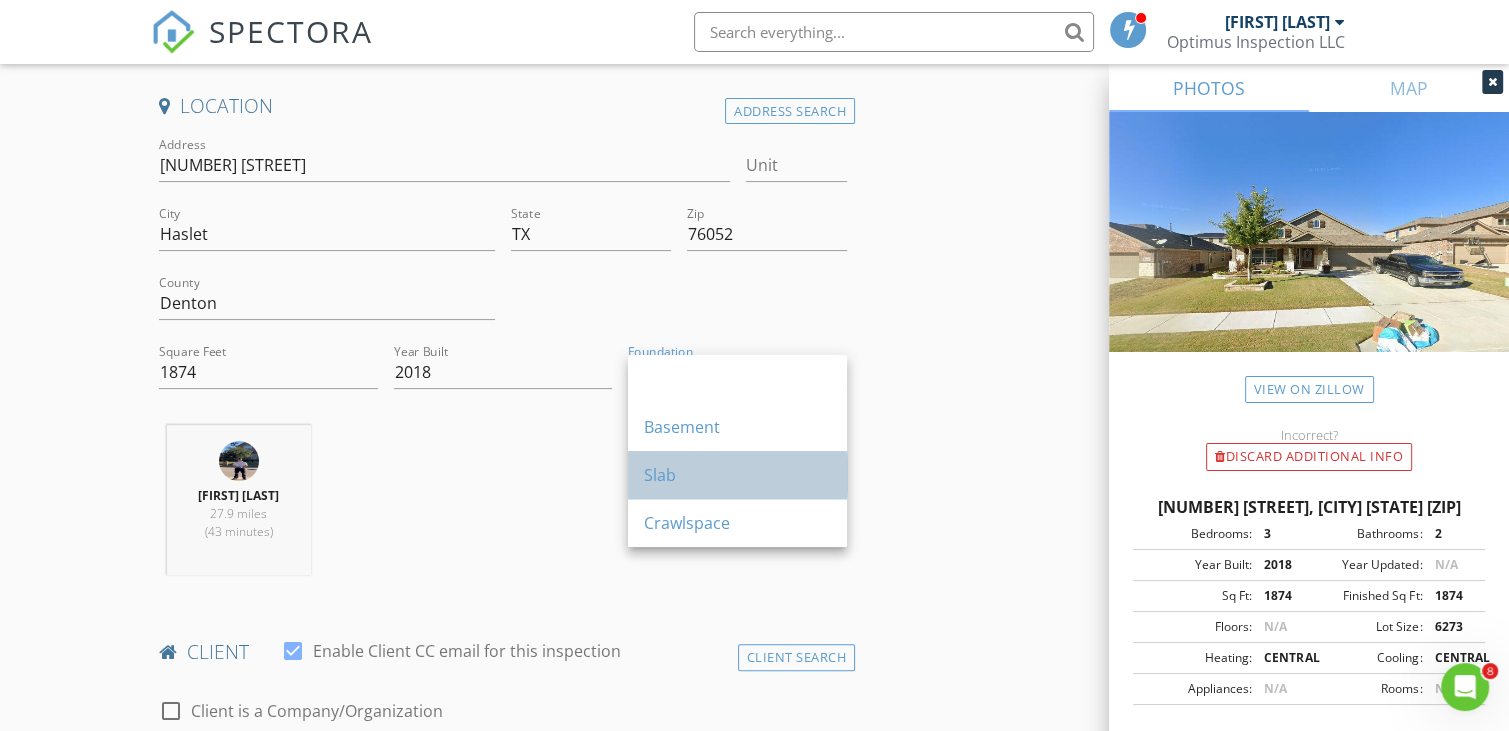 click on "Slab" at bounding box center [737, 475] 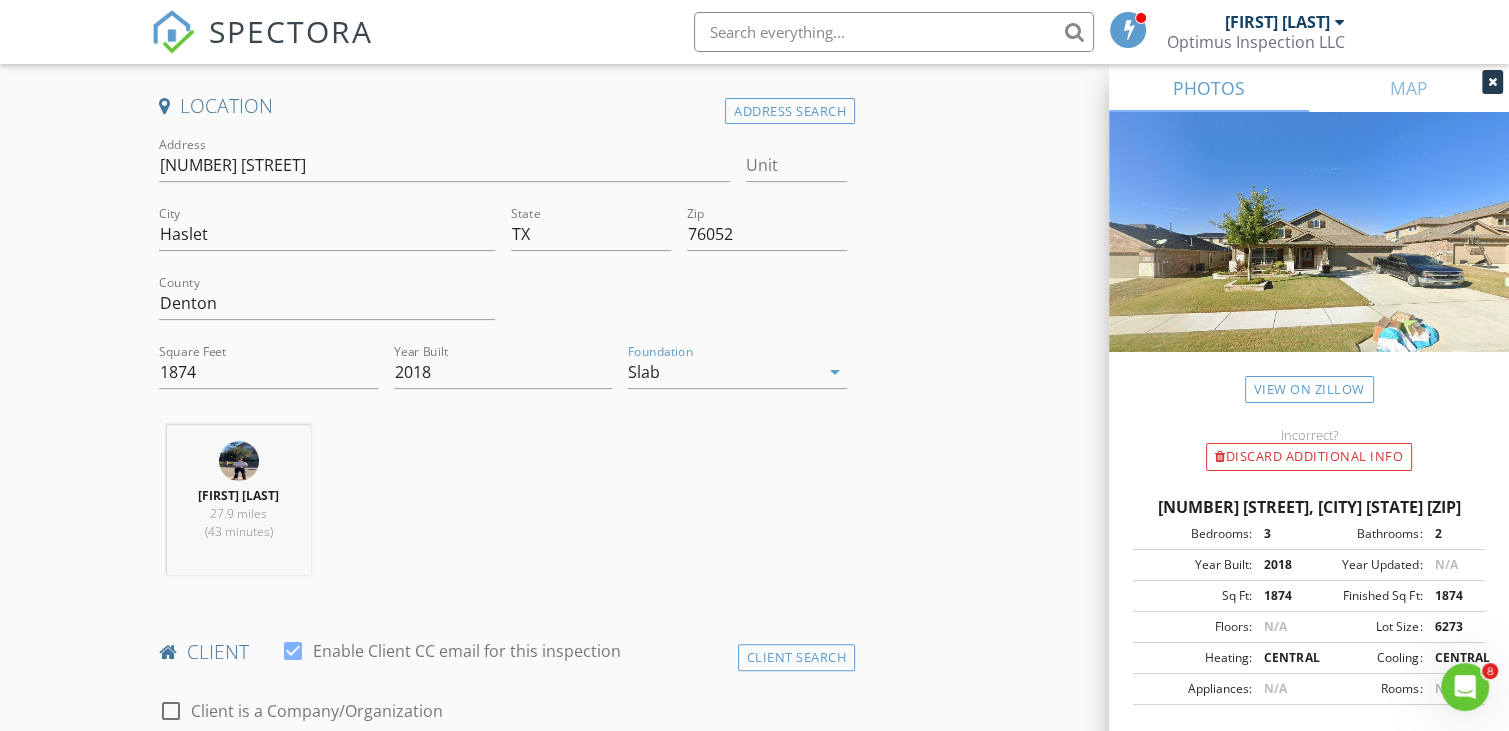 click on "INSPECTOR(S)
check_box   John Pham   PRIMARY   John Pham arrow_drop_down   check_box_outline_blank John Pham specifically requested
Date/Time
08/03/2025 1:00 PM
Location
Address Search       Address 14733 Rocky Face Ln   Unit   City Haslet   State TX   Zip 76052   County Denton     Square Feet 1874   Year Built 2018   Foundation Slab arrow_drop_down     John Pham     27.9 miles     (43 minutes)
client
check_box Enable Client CC email for this inspection   Client Search     check_box_outline_blank Client is a Company/Organization     First Name   Last Name   Email   CC Email   Phone           Notes   Private Notes
ADD ADDITIONAL client
SERVICES
check_box_outline_blank   Residential Inspection   check_box_outline_blank   WDI (Termite)   check_box_outline_blank" at bounding box center (754, 1437) 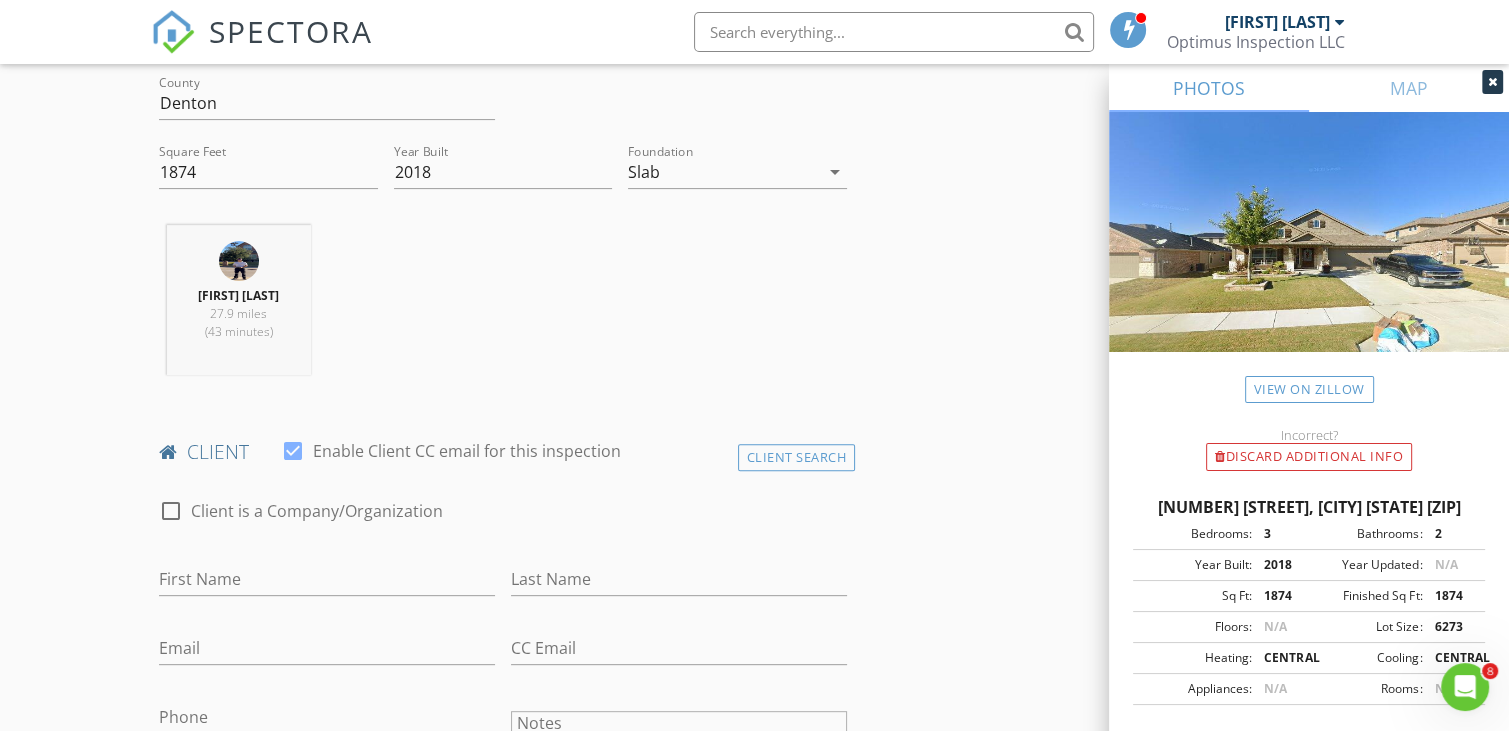 scroll, scrollTop: 834, scrollLeft: 0, axis: vertical 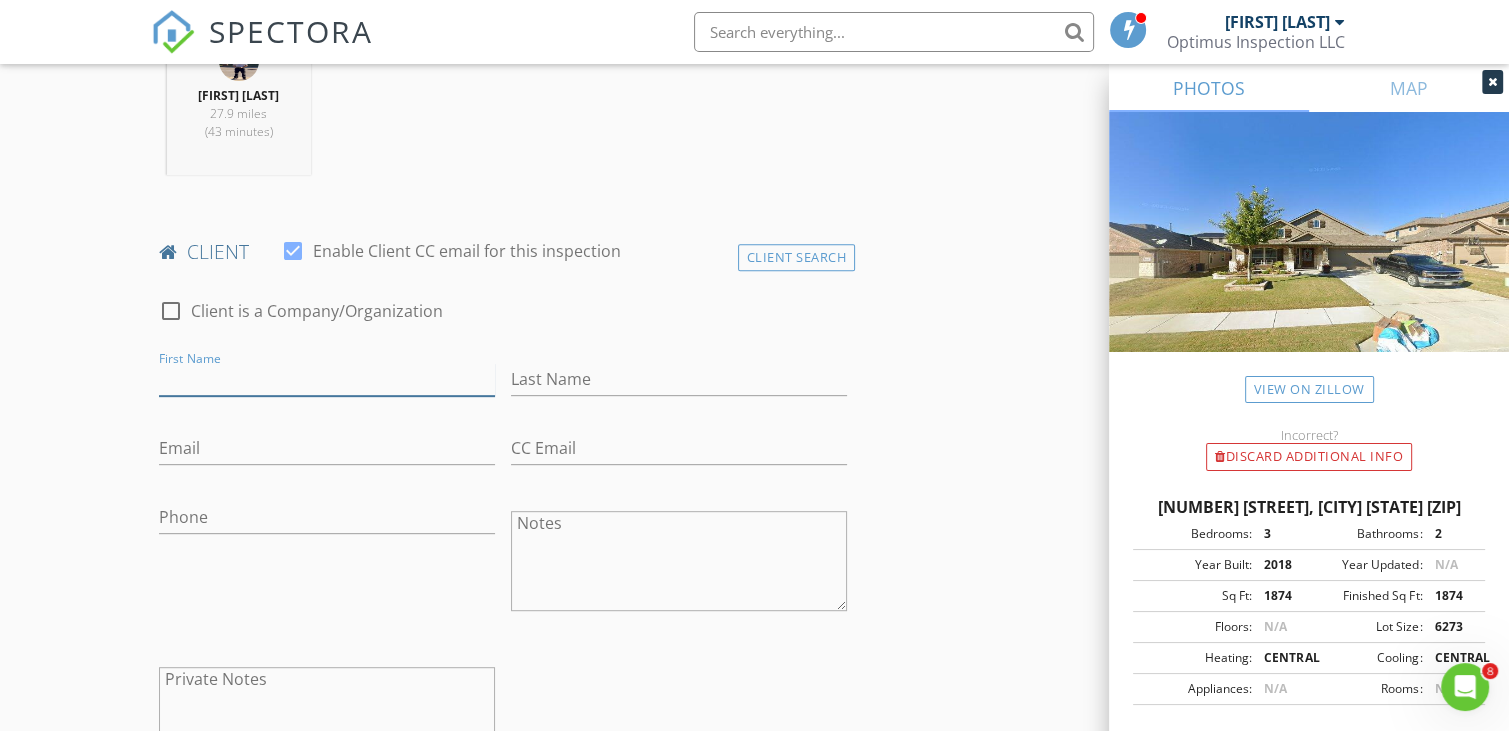 click on "First Name" at bounding box center (327, 379) 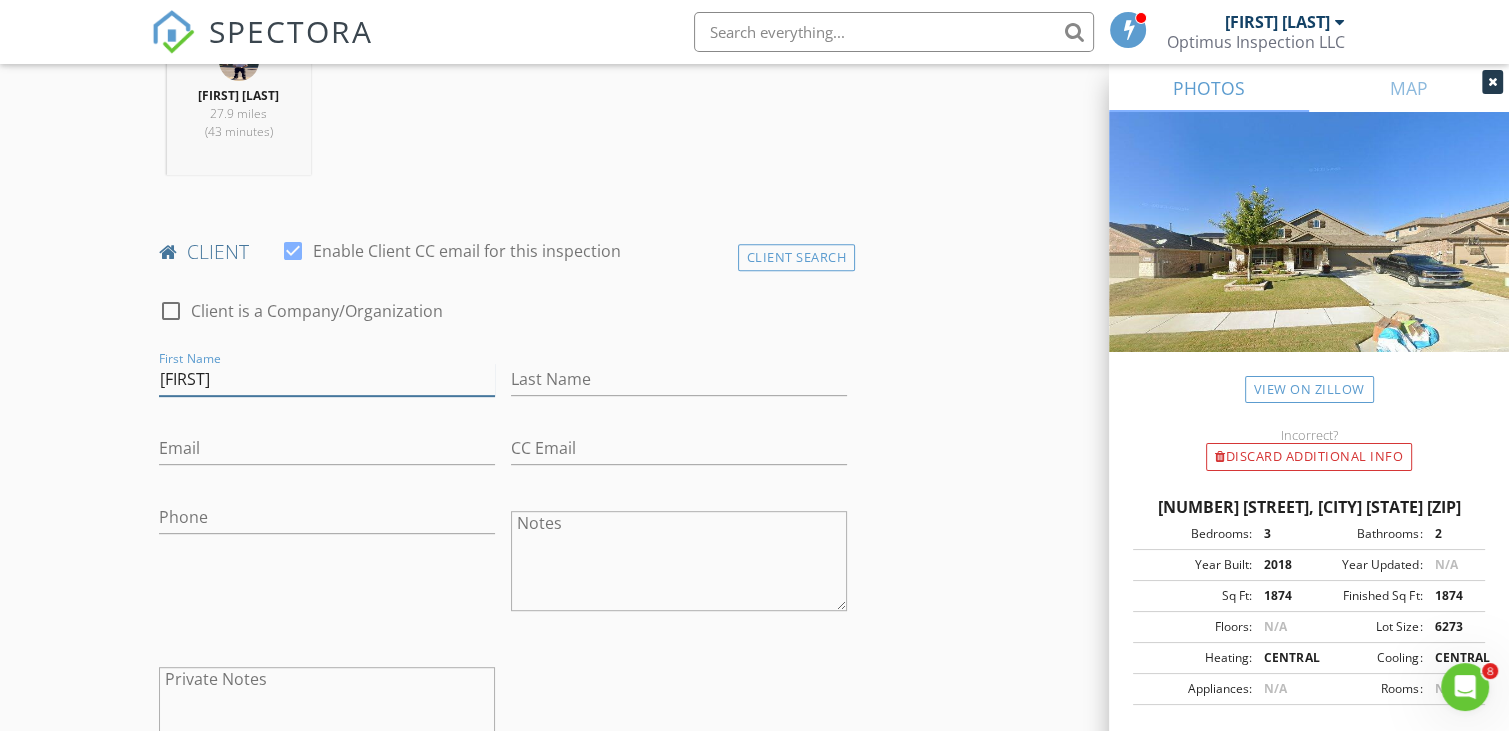 type on "[FIRST]" 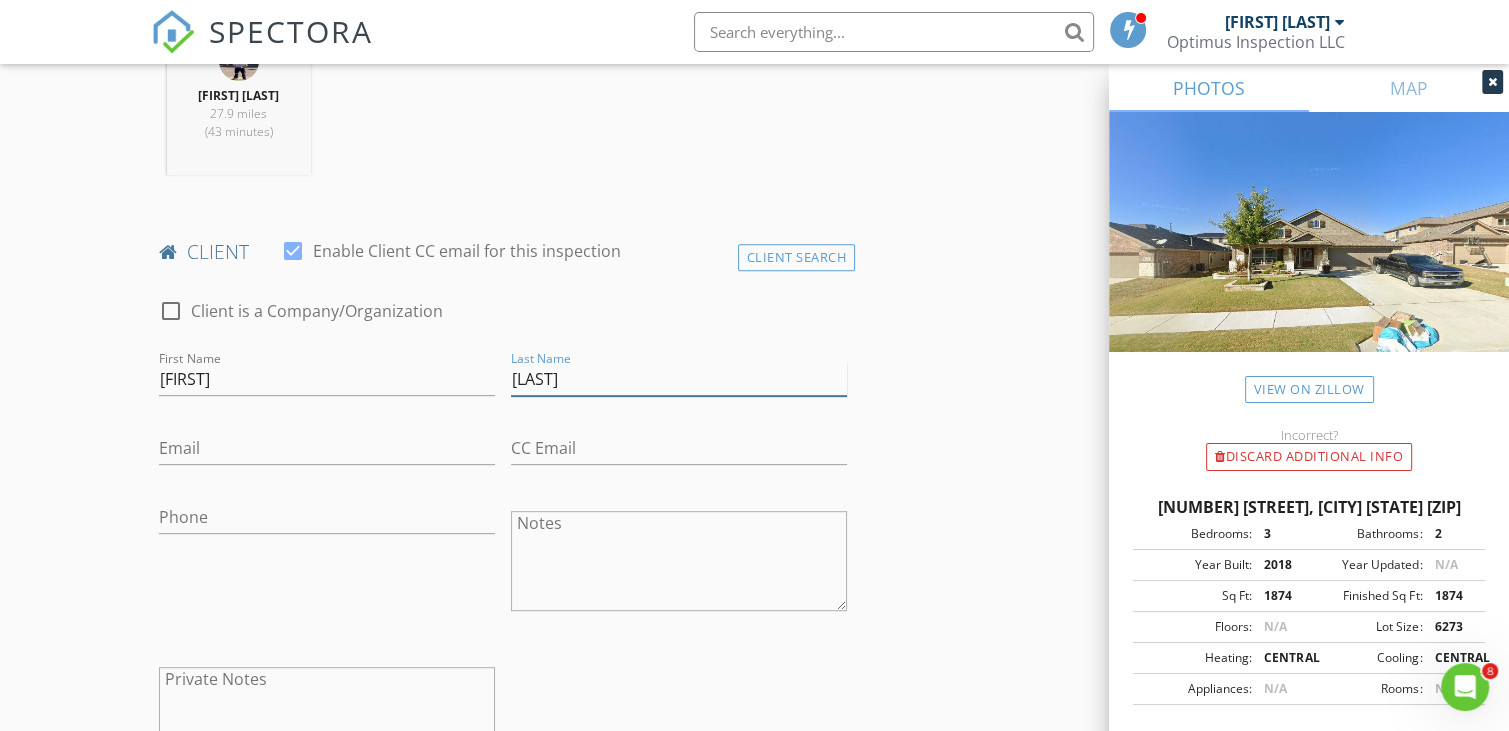 type on "Danh" 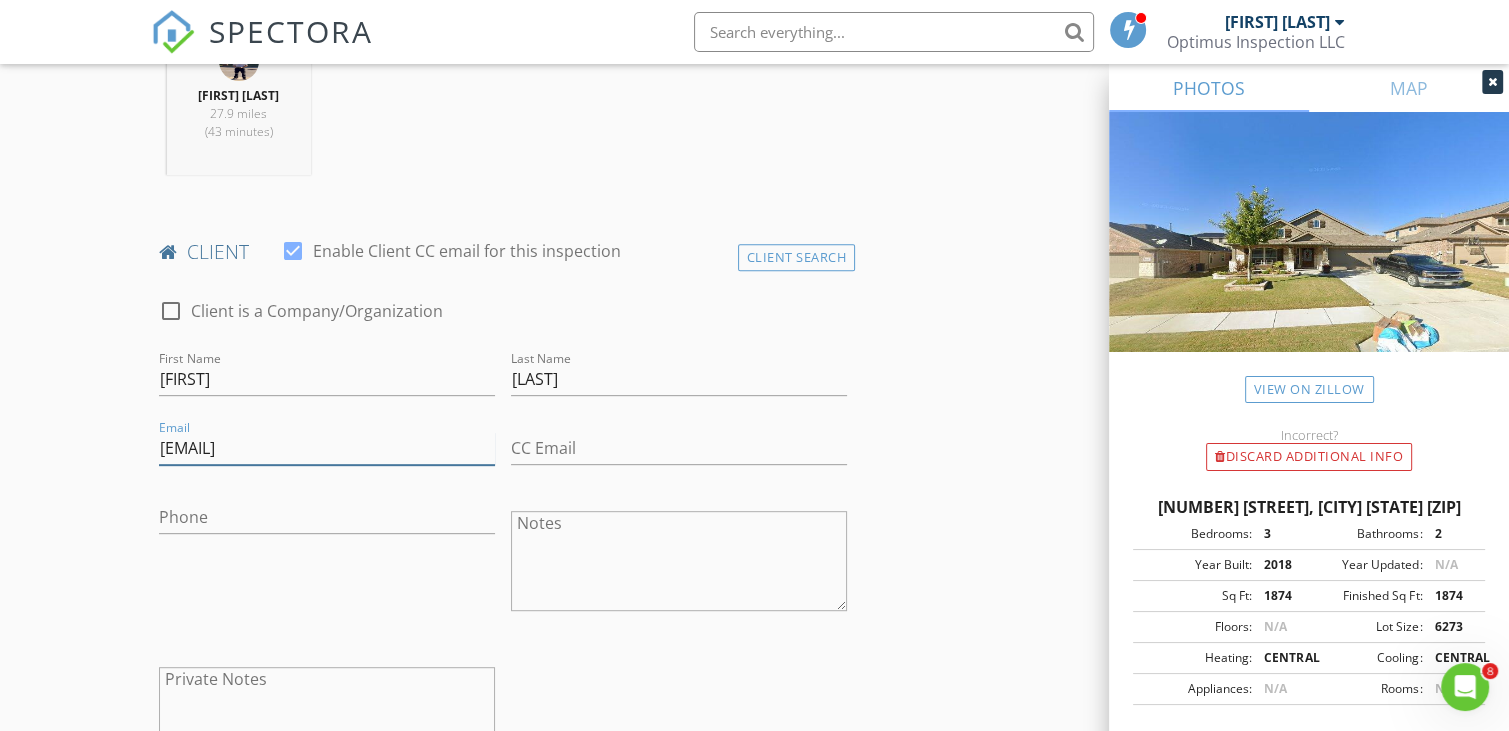 type on "hhdanh22@gmail.com" 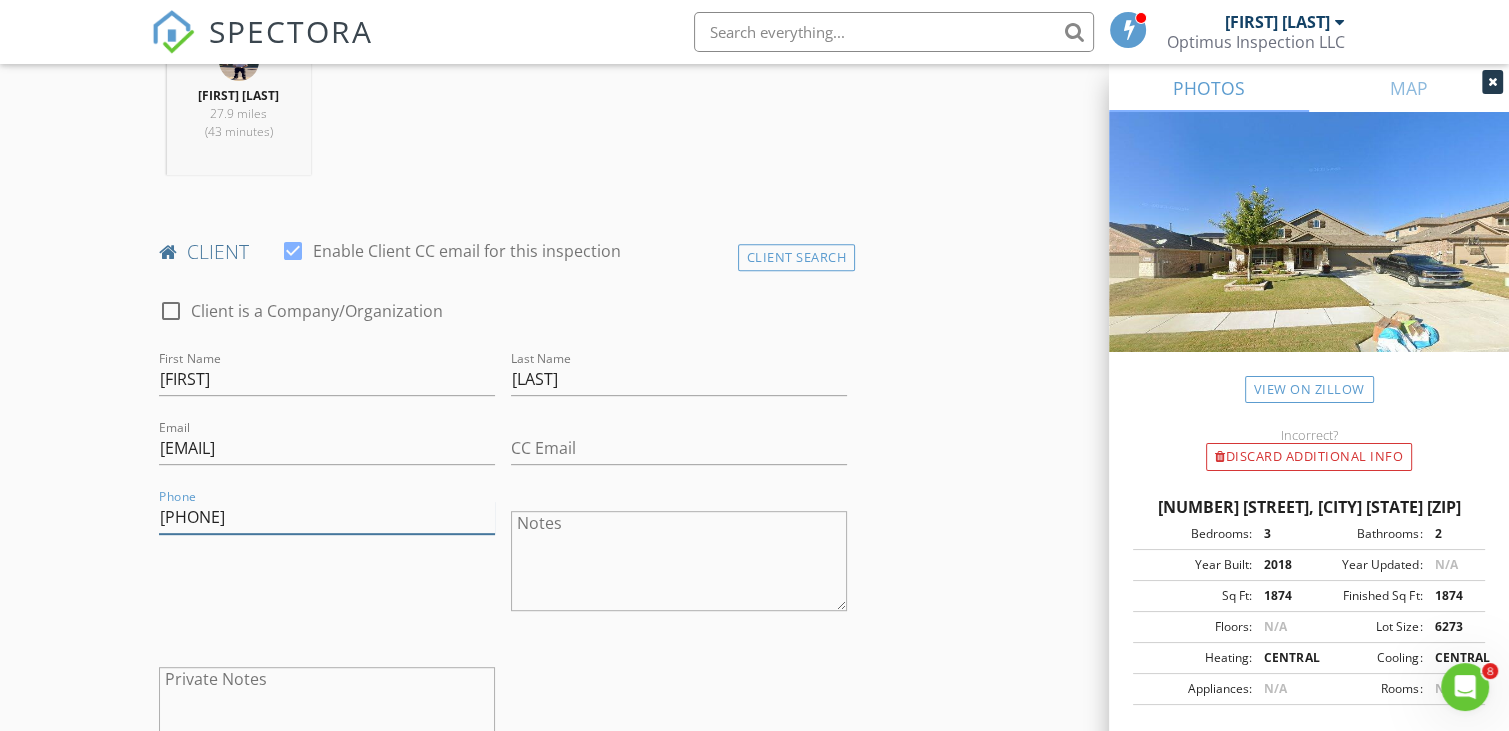 type on "617-416-4817" 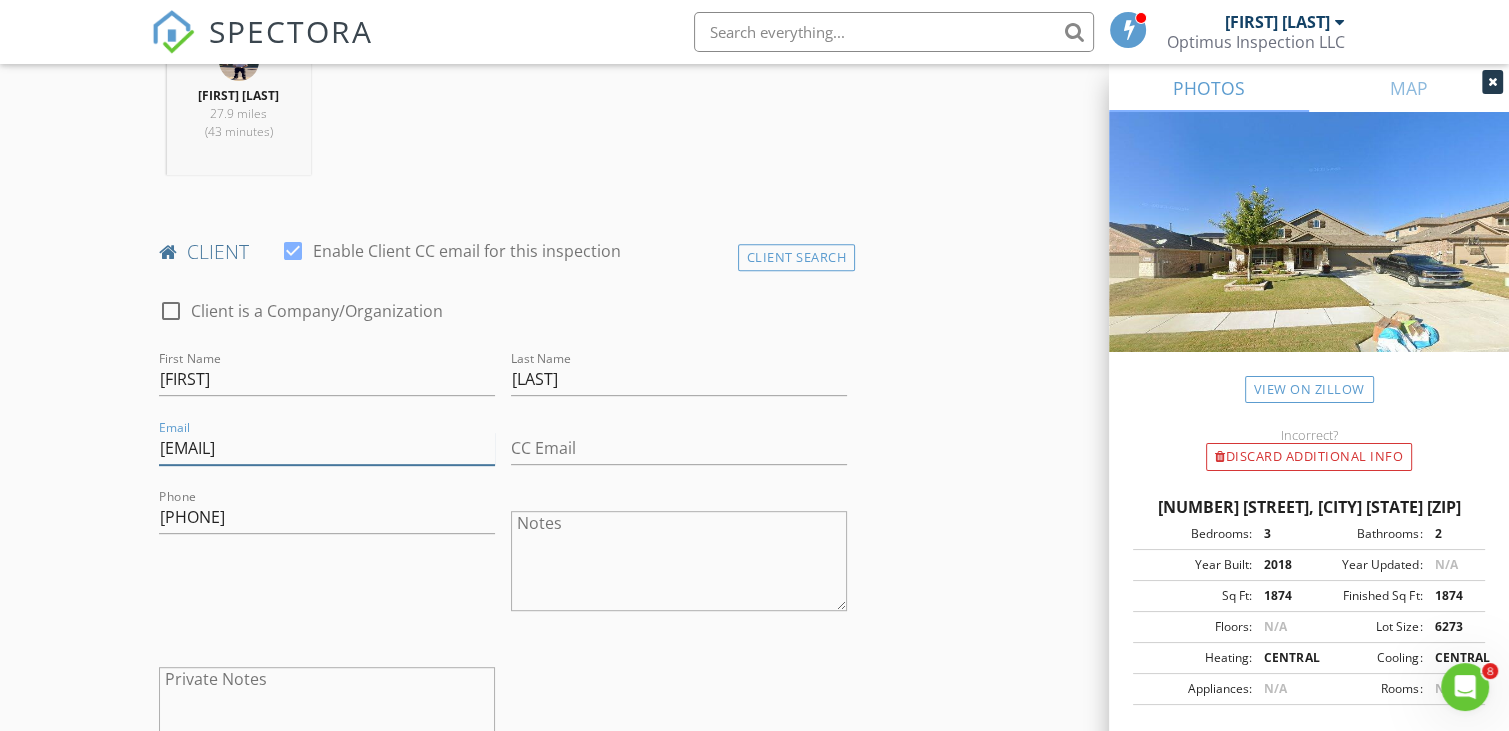 click on "hhdanh22@gmail.com" at bounding box center (327, 448) 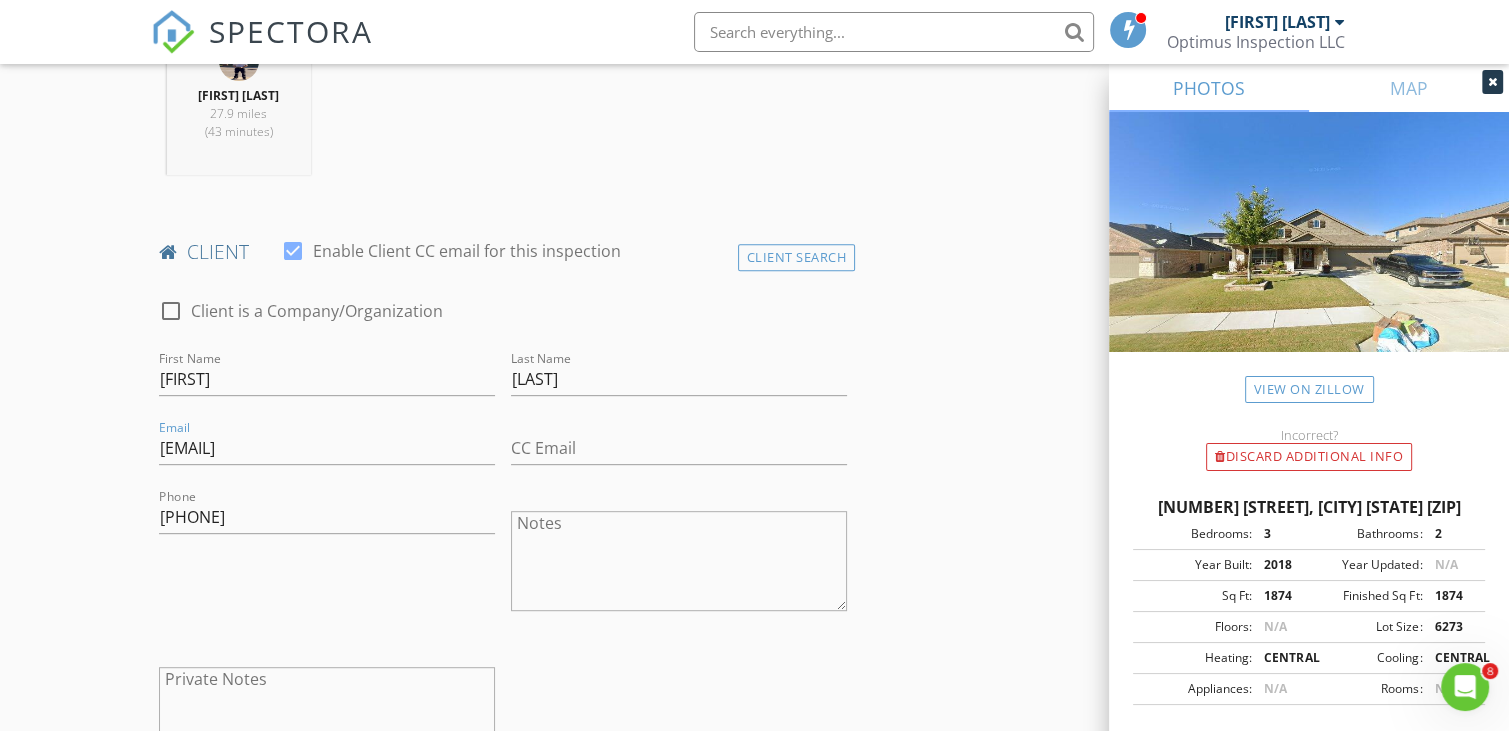 click on "INSPECTOR(S)
check_box   John Pham   PRIMARY   John Pham arrow_drop_down   check_box_outline_blank John Pham specifically requested
Date/Time
08/03/2025 1:00 PM
Location
Address Search       Address 14733 Rocky Face Ln   Unit   City Haslet   State TX   Zip 76052   County Denton     Square Feet 1874   Year Built 2018   Foundation Slab arrow_drop_down     John Pham     27.9 miles     (43 minutes)
client
check_box Enable Client CC email for this inspection   Client Search     check_box_outline_blank Client is a Company/Organization     First Name Hieu   Last Name Danh   Email hhdanh22@gmail.com   CC Email   Phone 617-416-4817           Notes   Private Notes
ADD ADDITIONAL client
SERVICES
check_box_outline_blank   Residential Inspection   check_box_outline_blank   WDI (Termite)" at bounding box center (754, 1037) 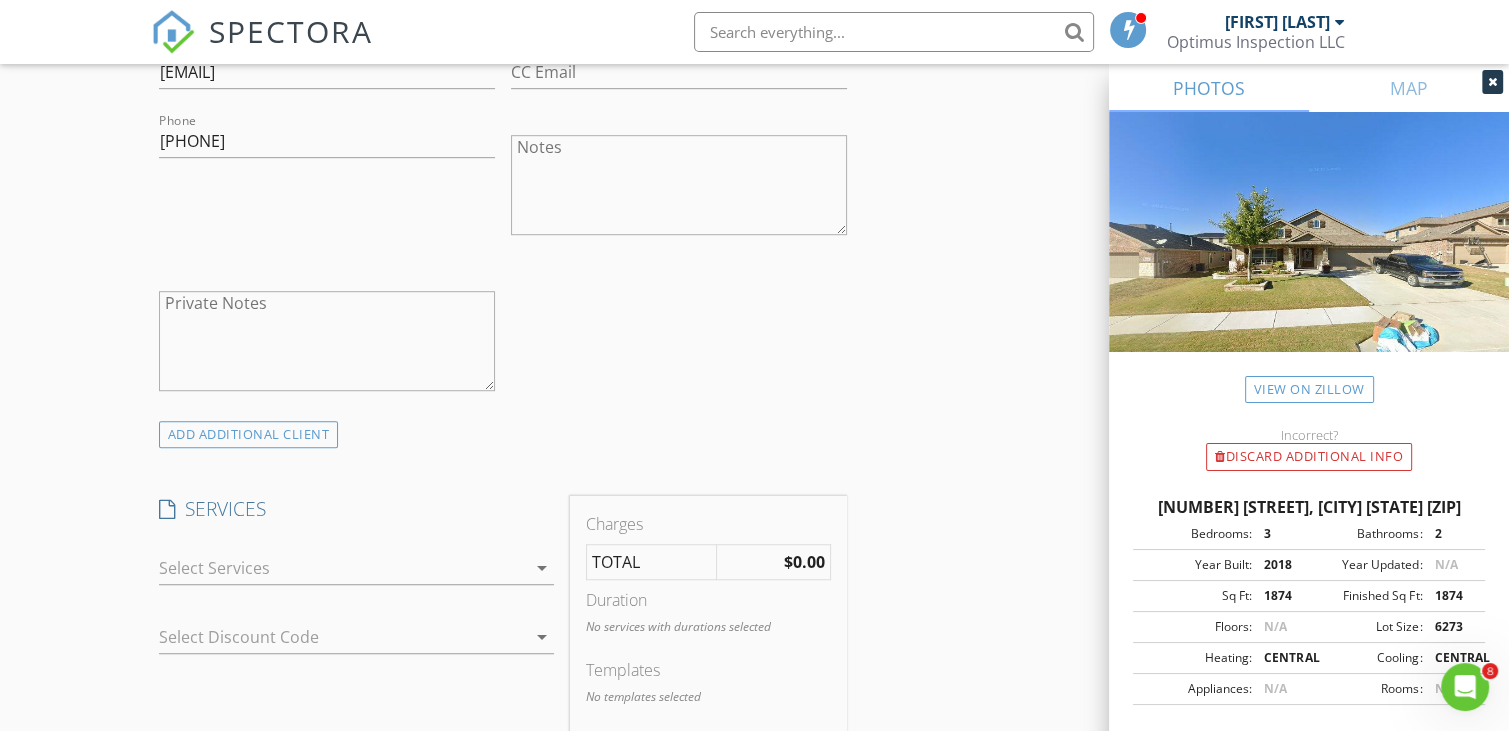 scroll, scrollTop: 1234, scrollLeft: 0, axis: vertical 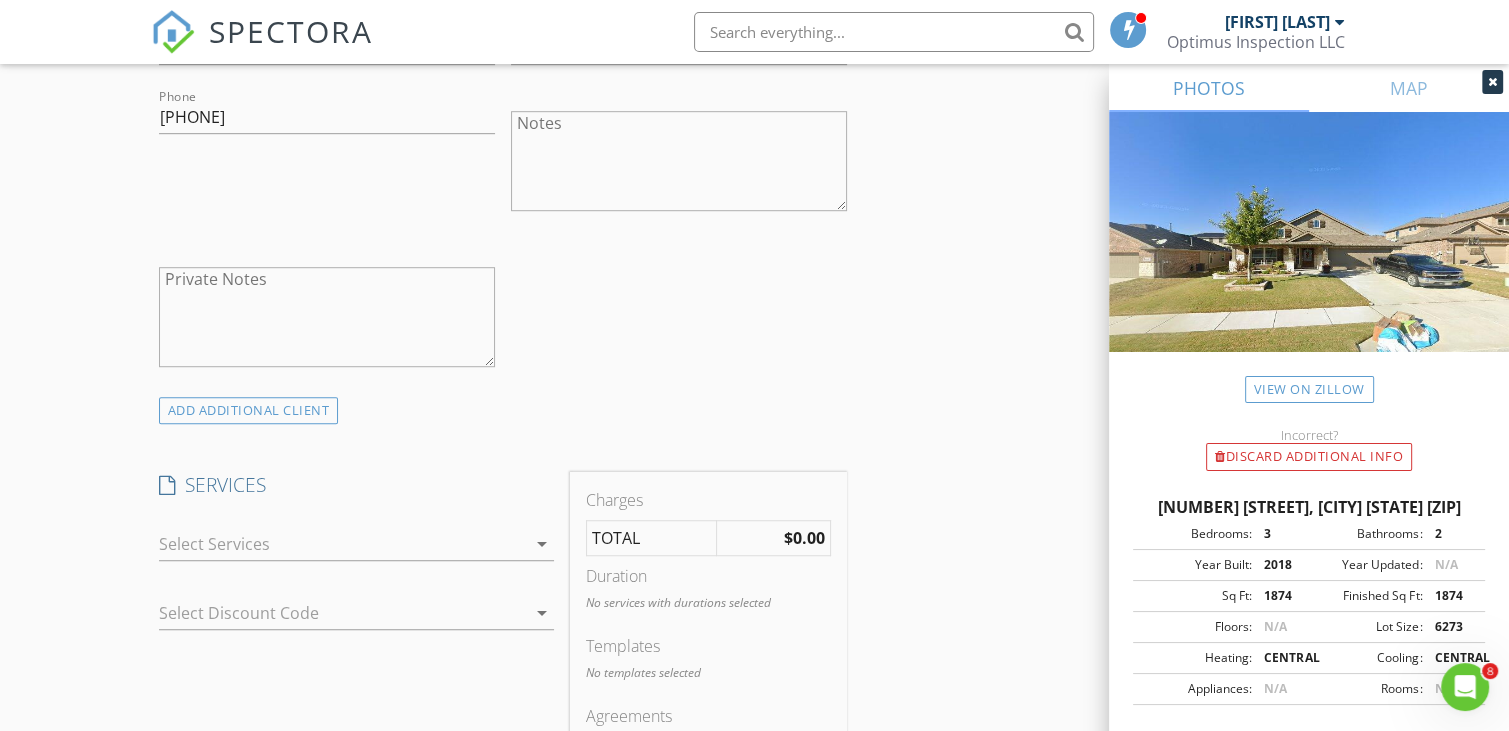 click at bounding box center [342, 544] 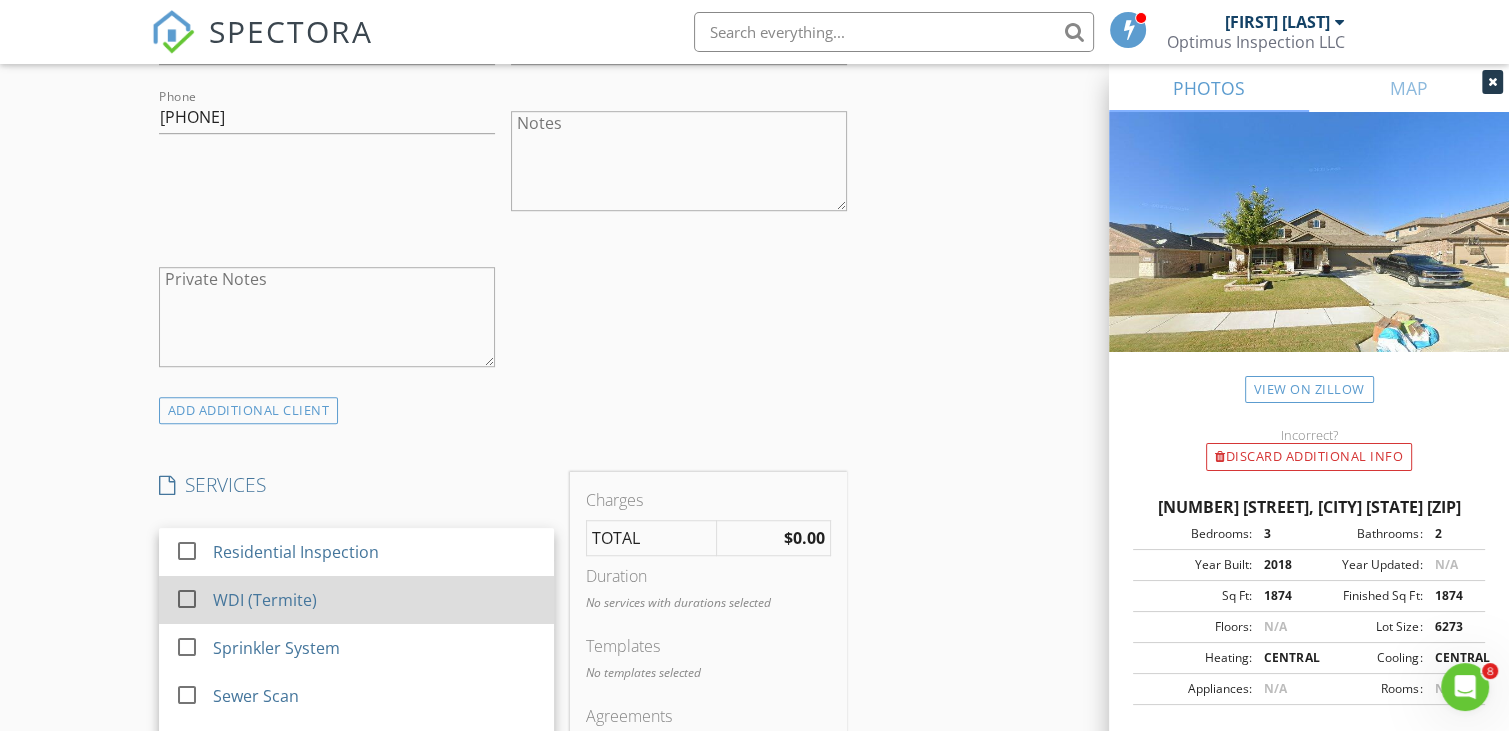 click on "Residential Inspection" at bounding box center [296, 552] 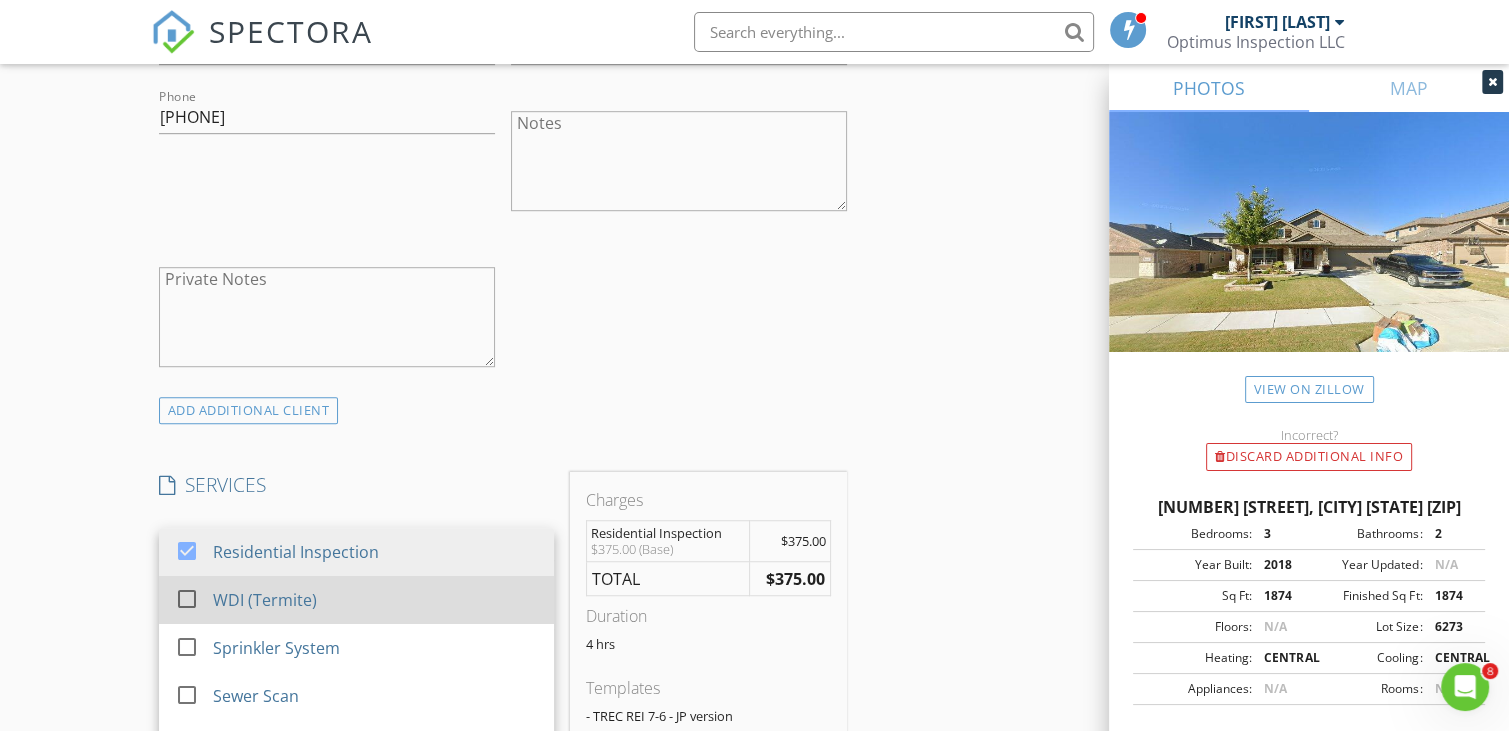 click at bounding box center (187, 599) 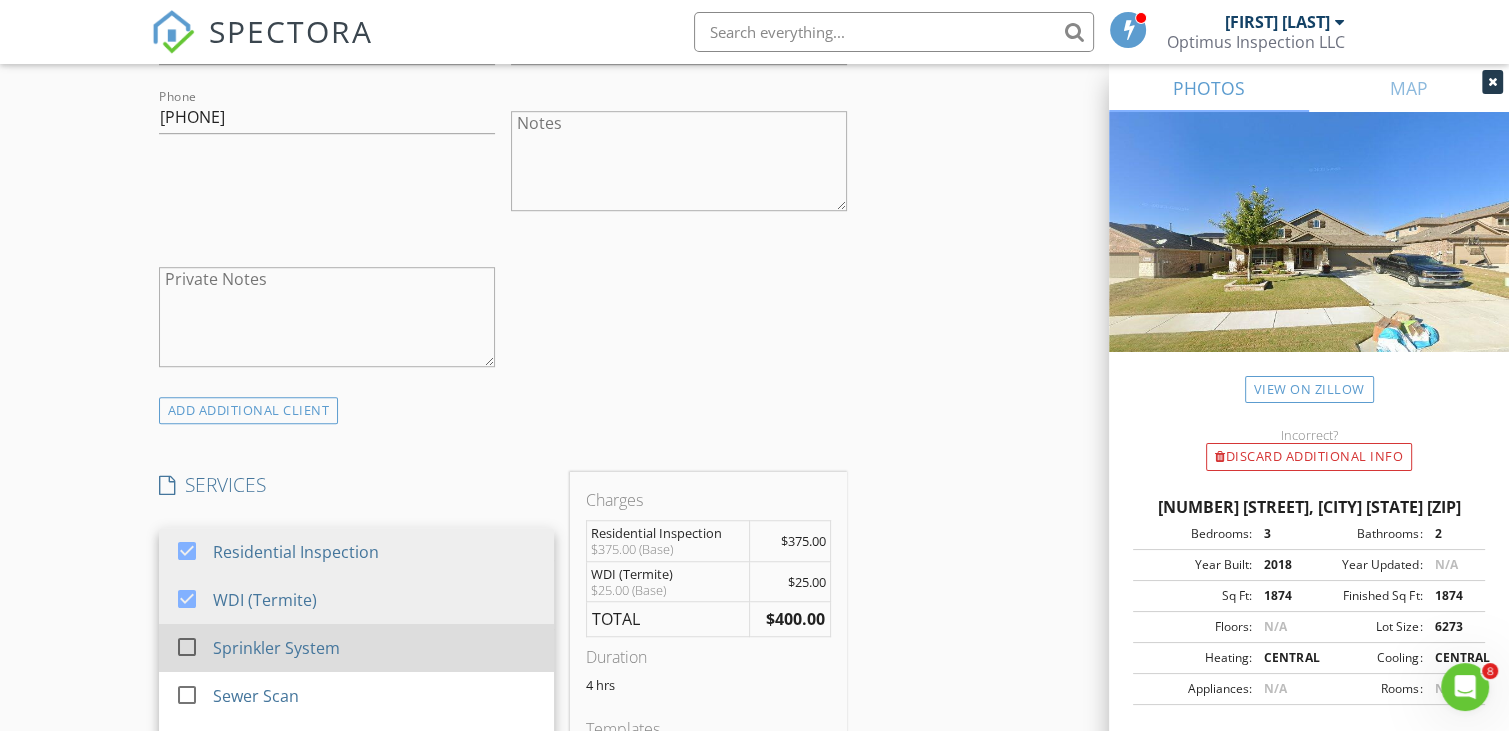 click on "Sprinkler System" at bounding box center (276, 648) 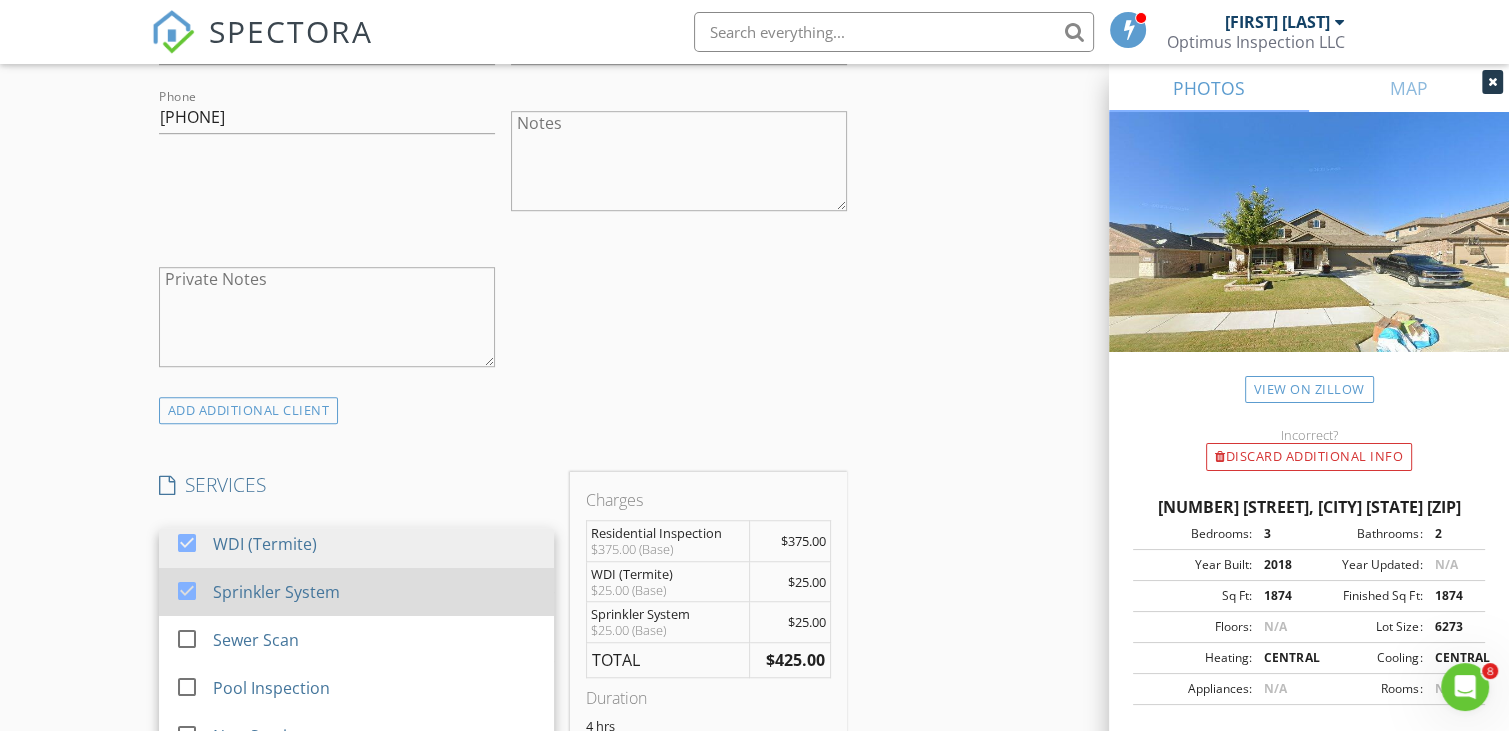 scroll, scrollTop: 84, scrollLeft: 0, axis: vertical 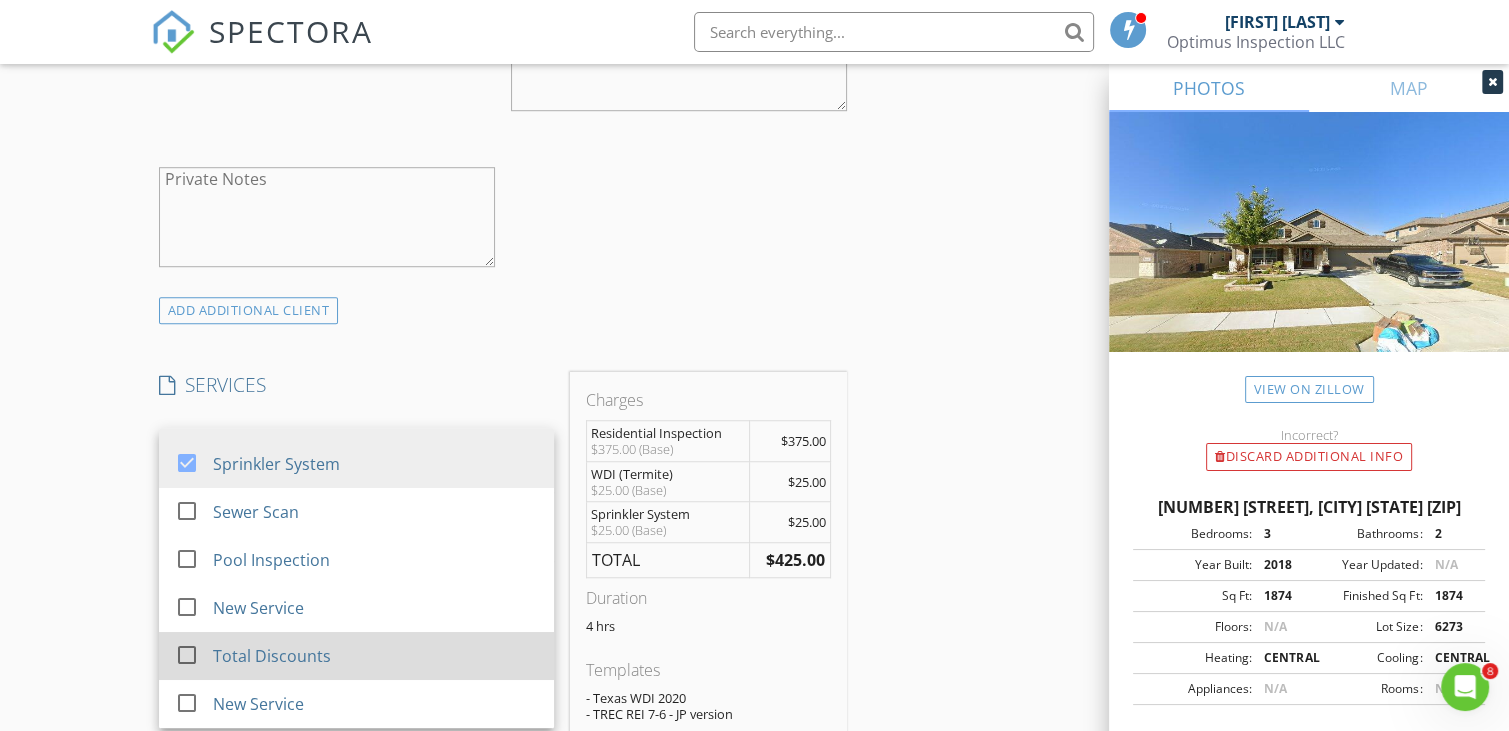 click on "check_box_outline_blank" at bounding box center [191, 655] 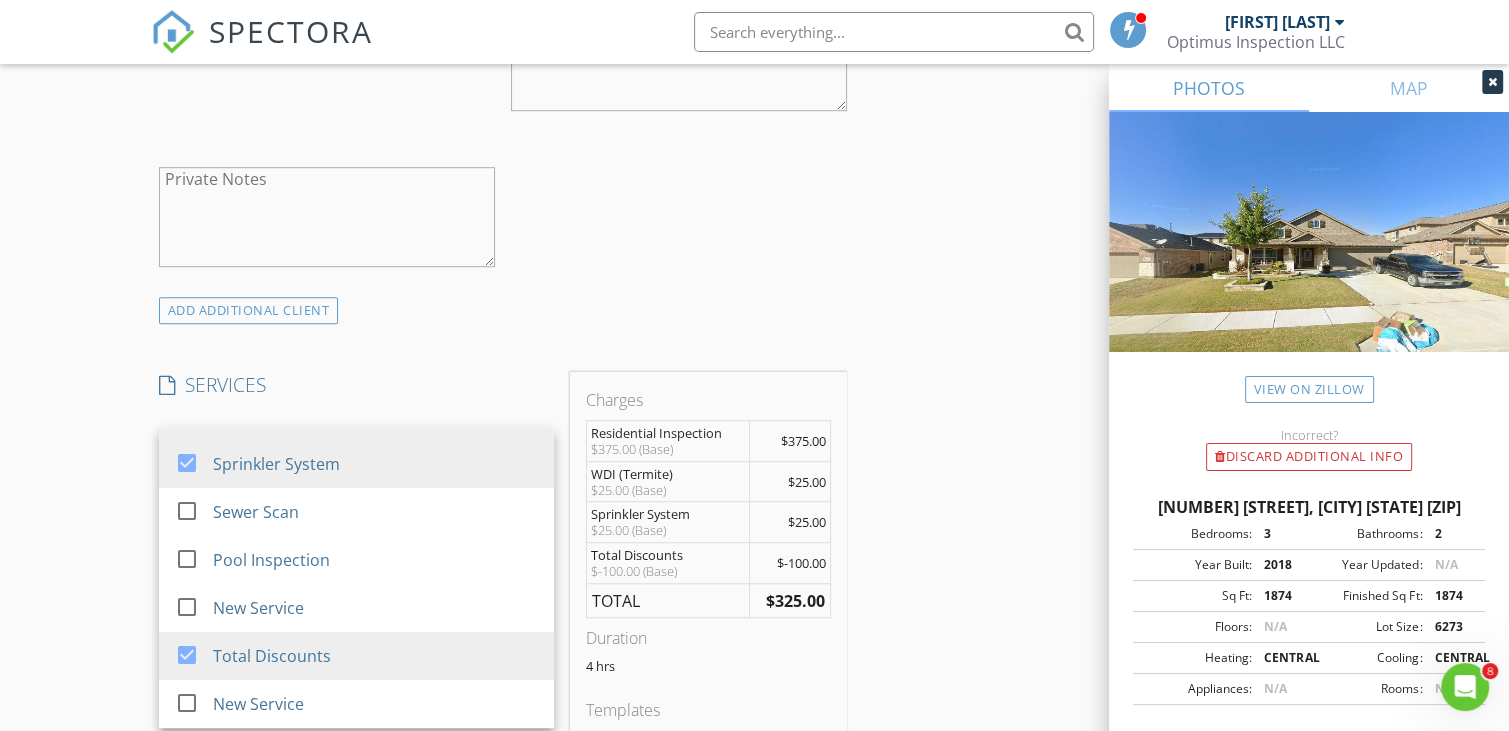 scroll, scrollTop: 1434, scrollLeft: 0, axis: vertical 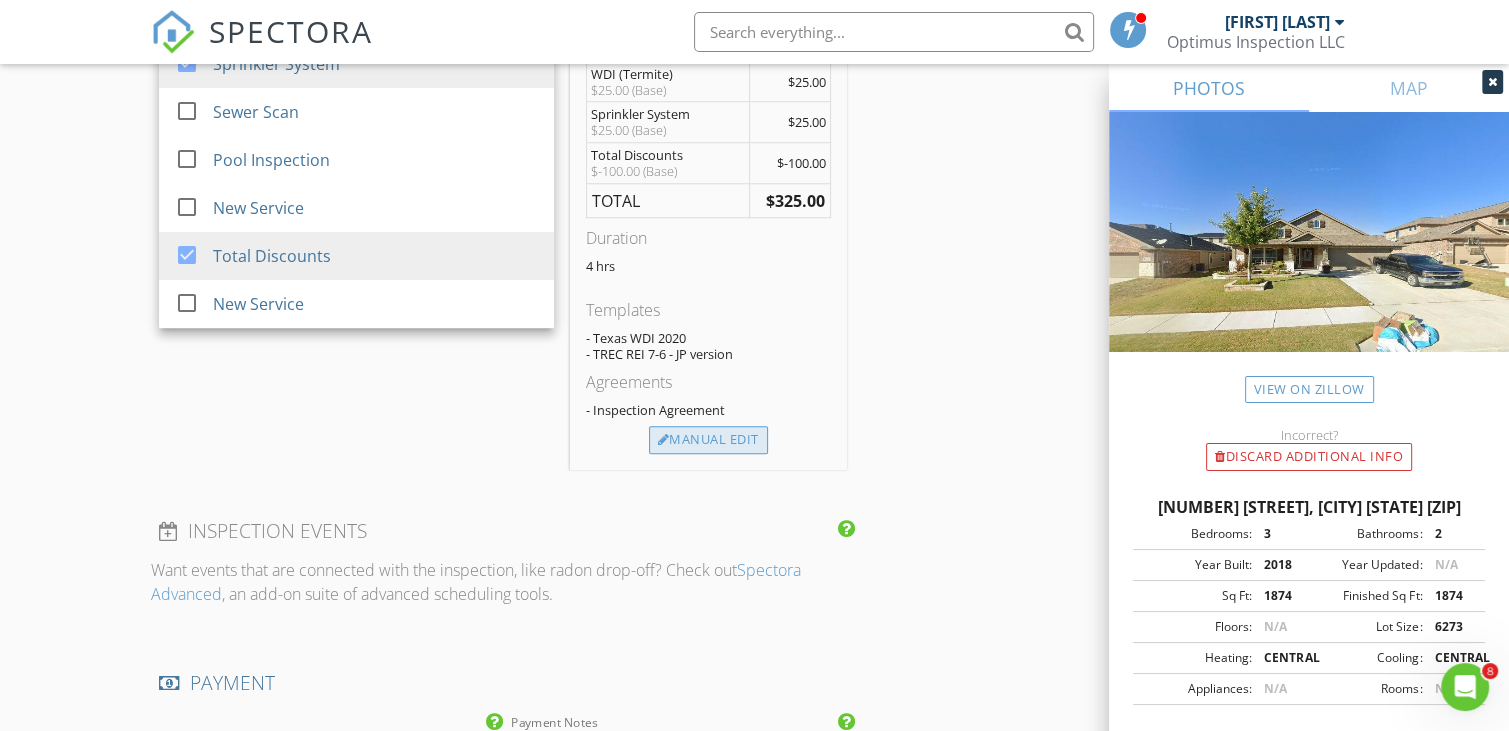 click on "Manual Edit" at bounding box center (708, 440) 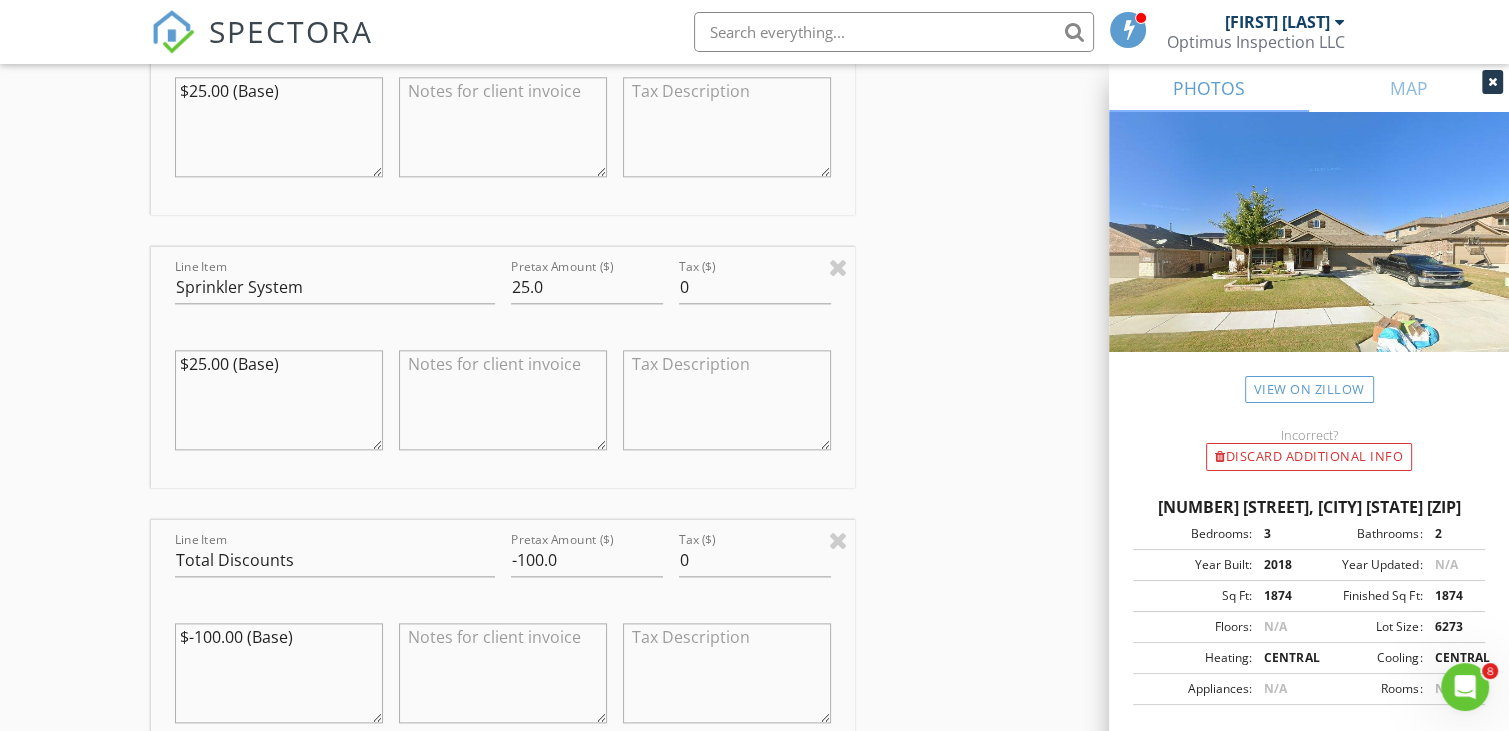 scroll, scrollTop: 2334, scrollLeft: 0, axis: vertical 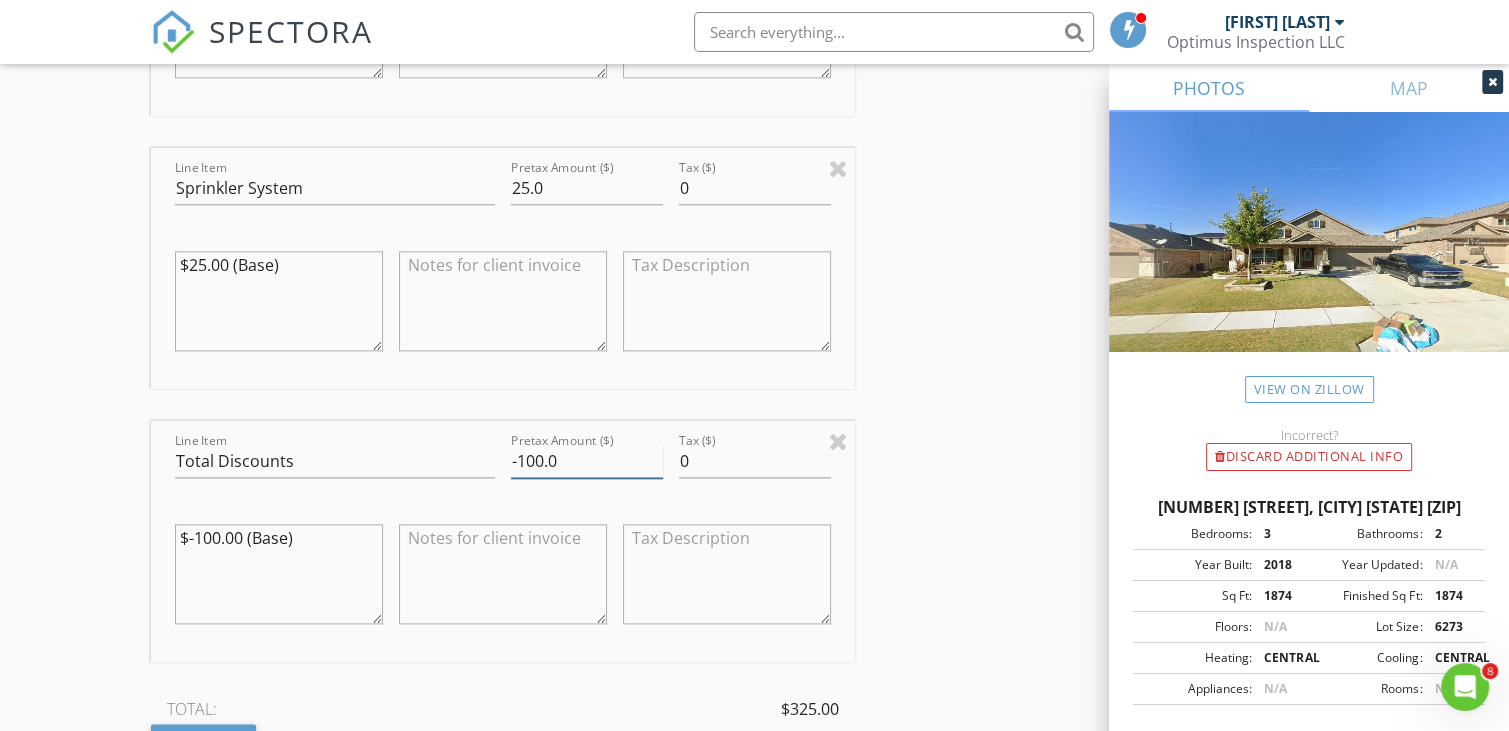 click on "-100.0" at bounding box center (587, 461) 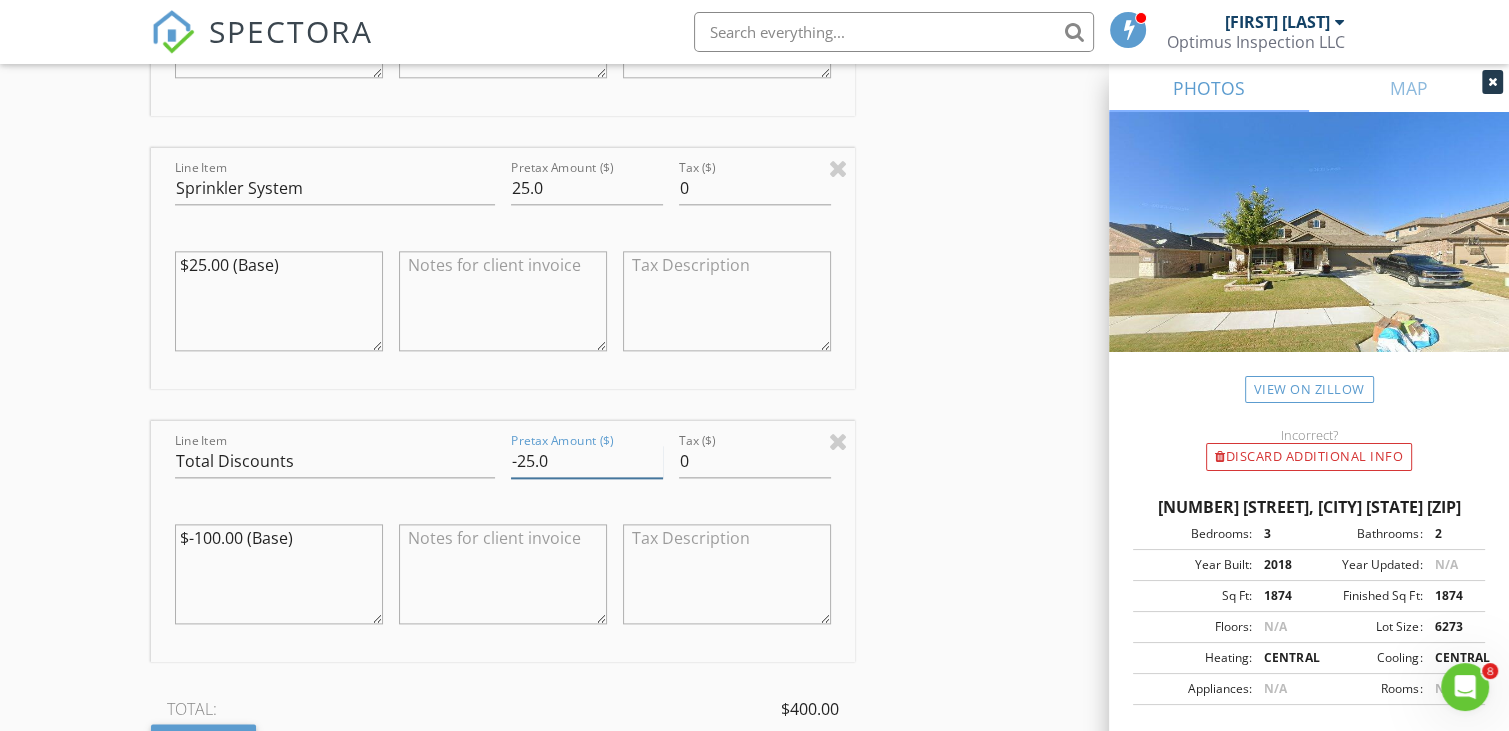 type on "-25.0" 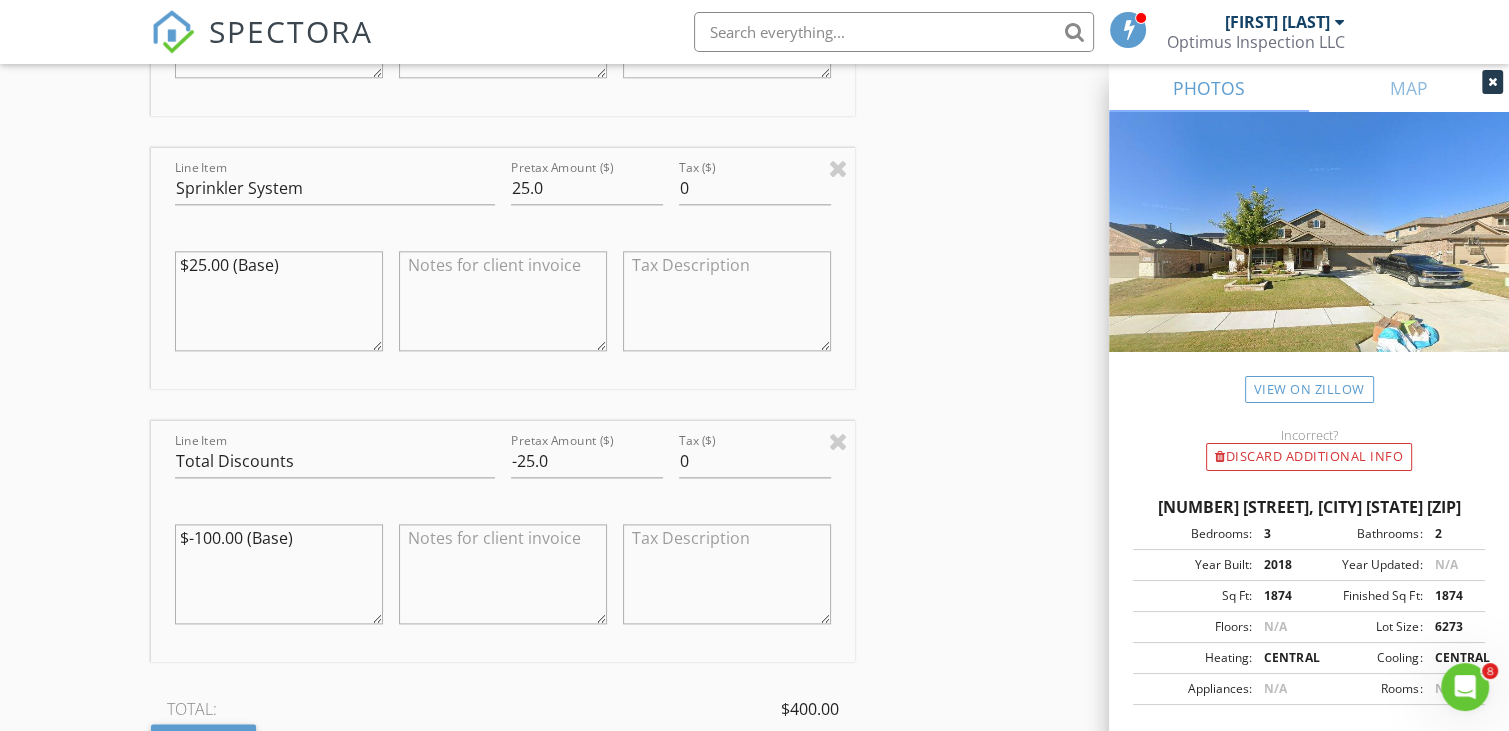 drag, startPoint x: 286, startPoint y: 533, endPoint x: 121, endPoint y: 519, distance: 165.59288 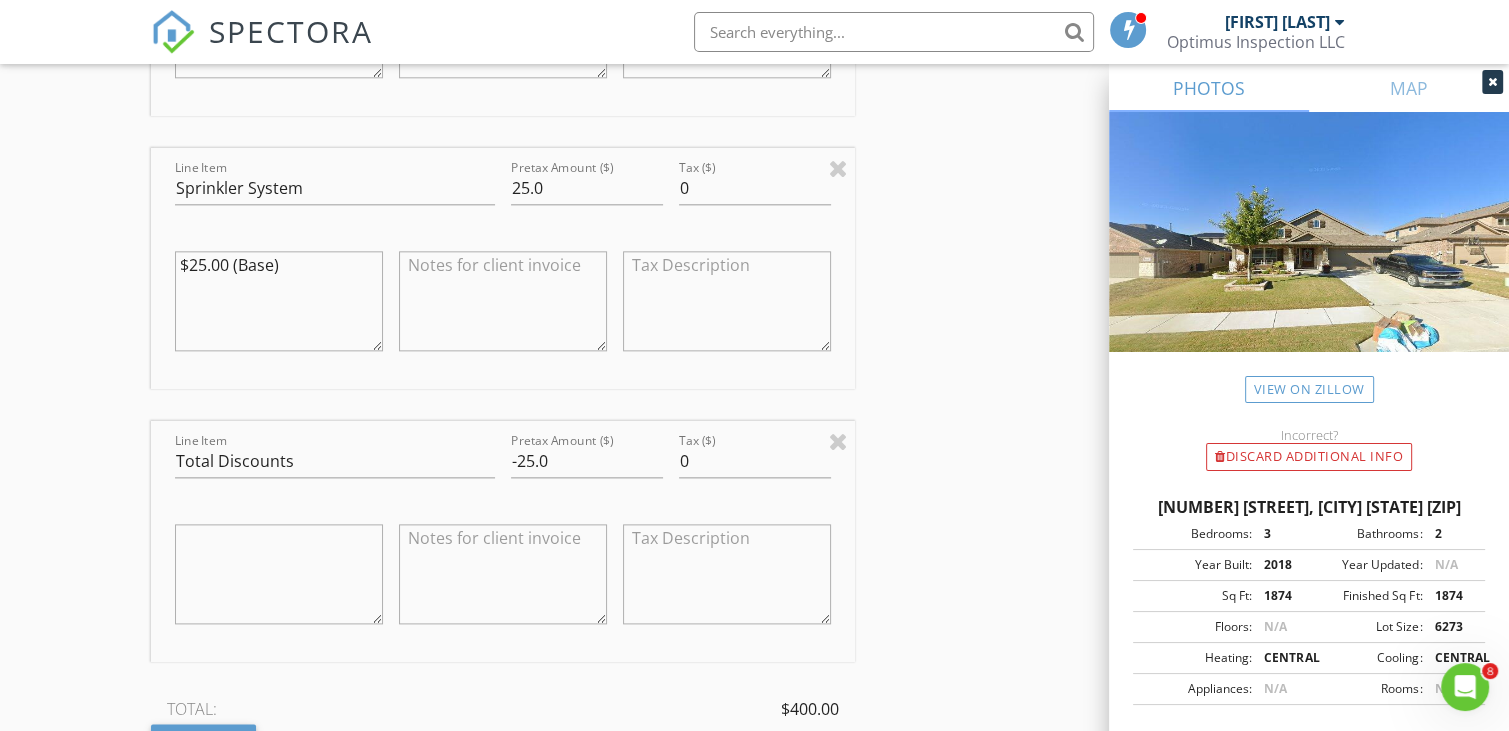 type 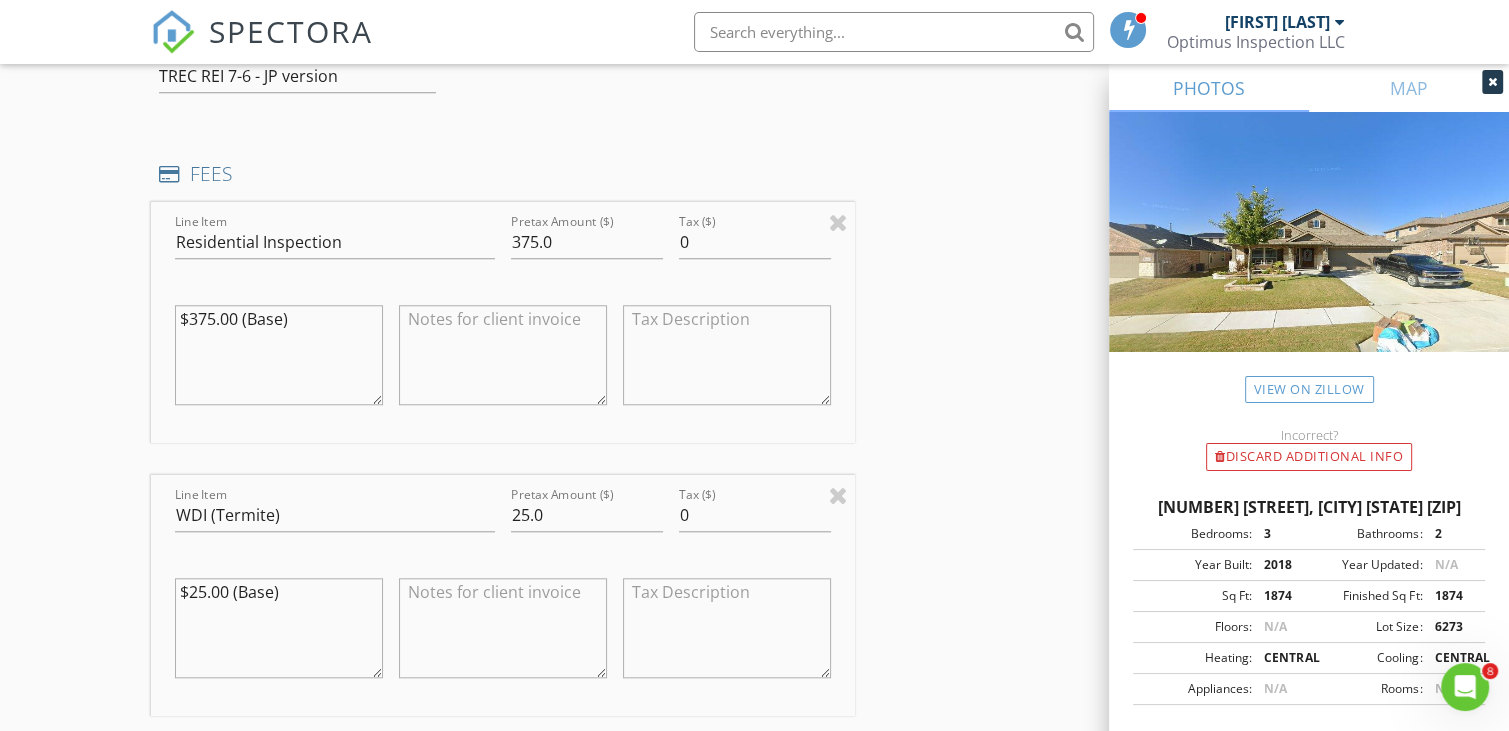 scroll, scrollTop: 1634, scrollLeft: 0, axis: vertical 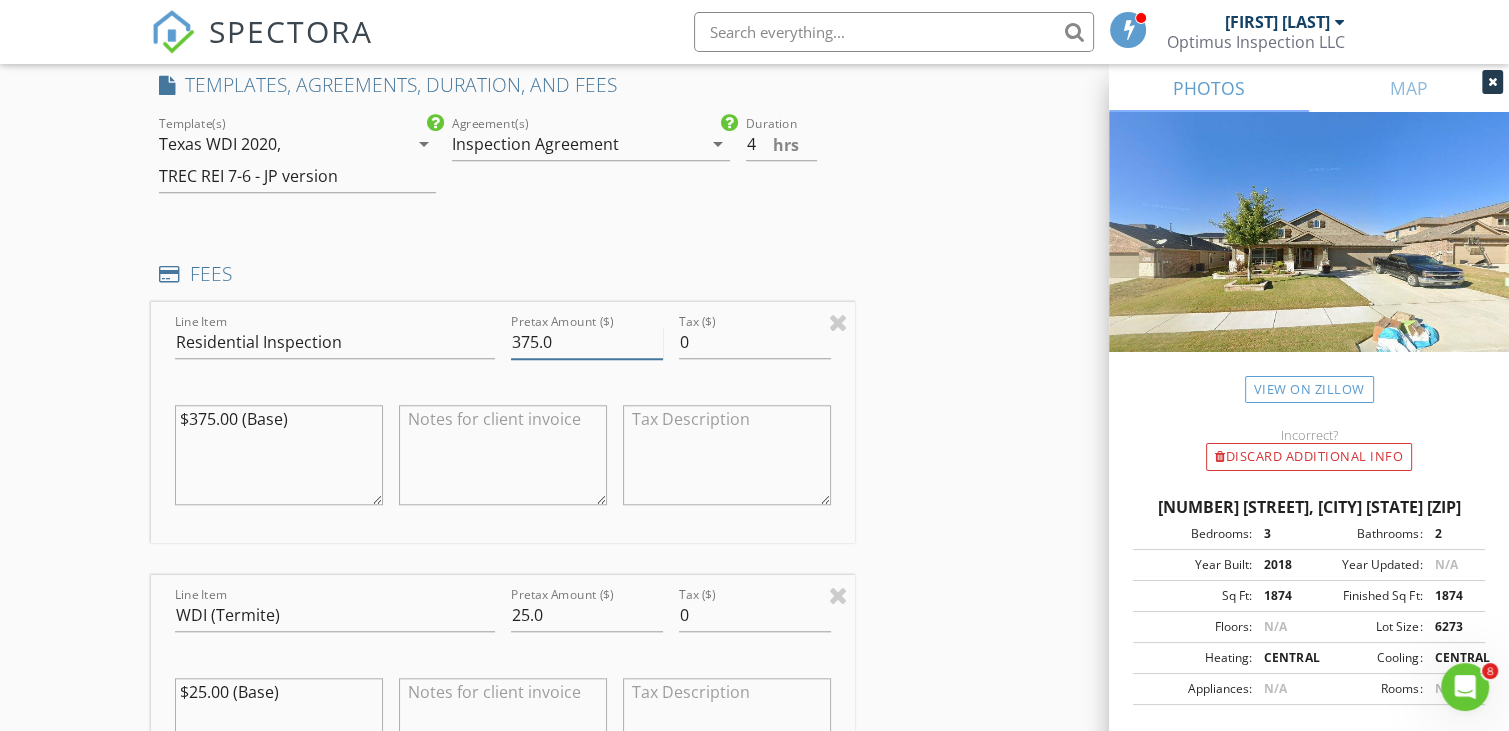 click on "375.0" at bounding box center (587, 342) 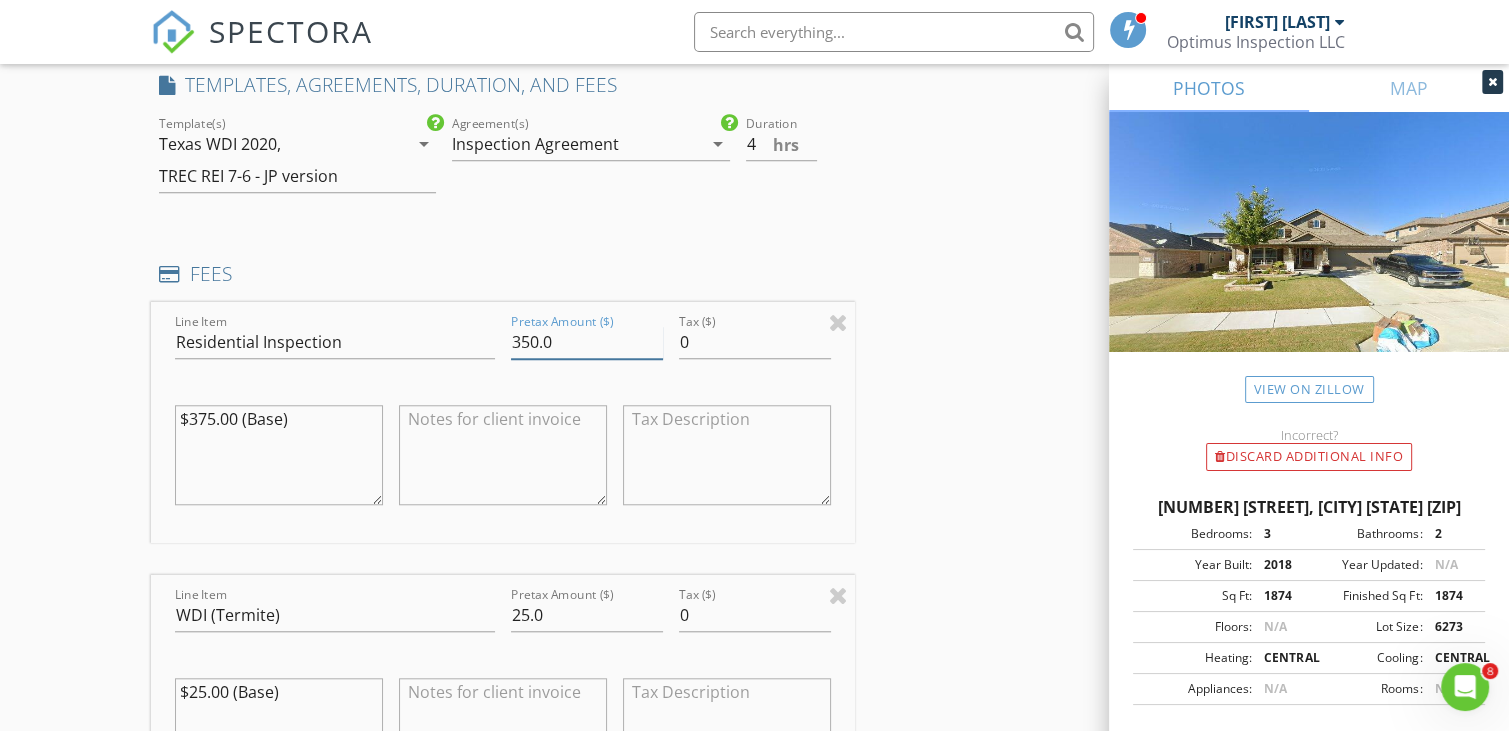 type on "350.0" 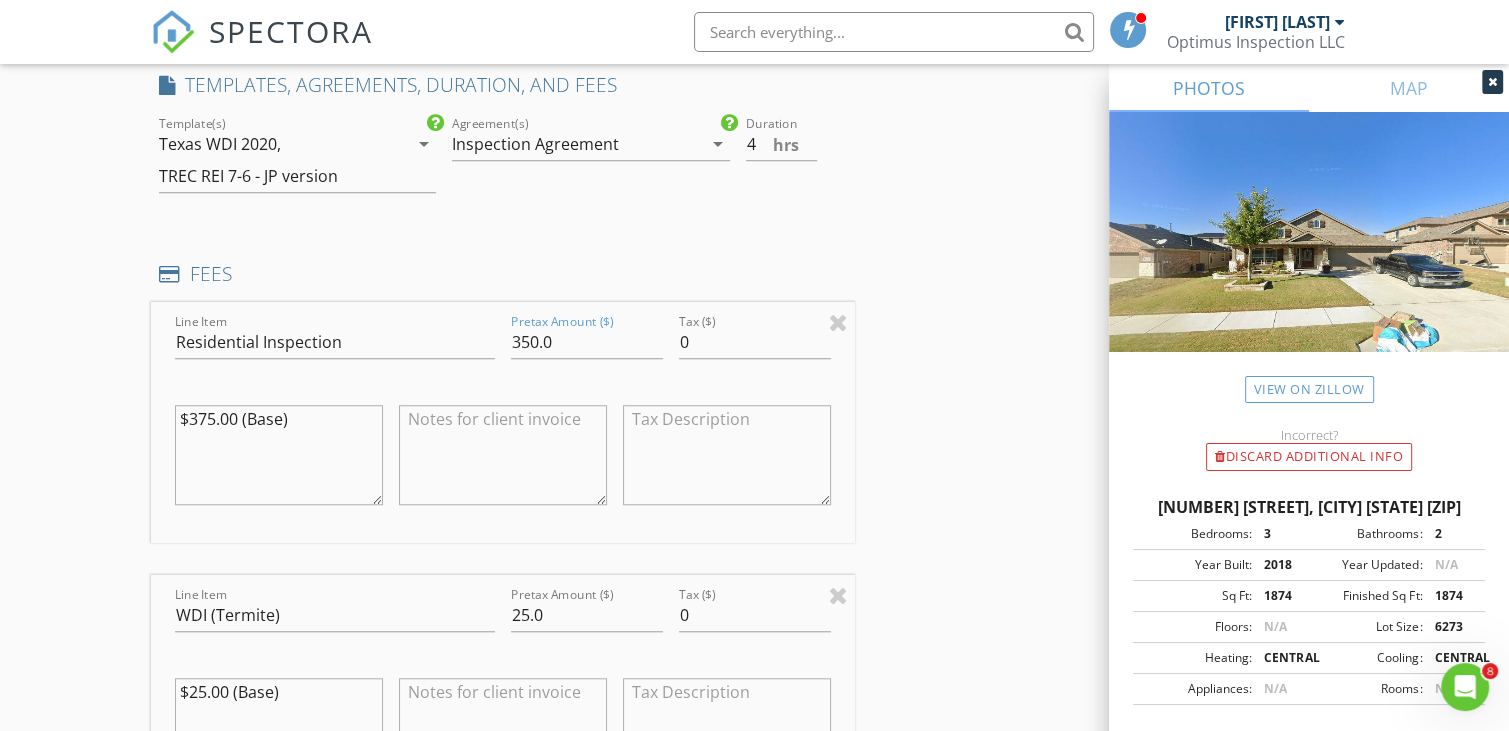 click on "$375.00 (Base)" at bounding box center (279, 455) 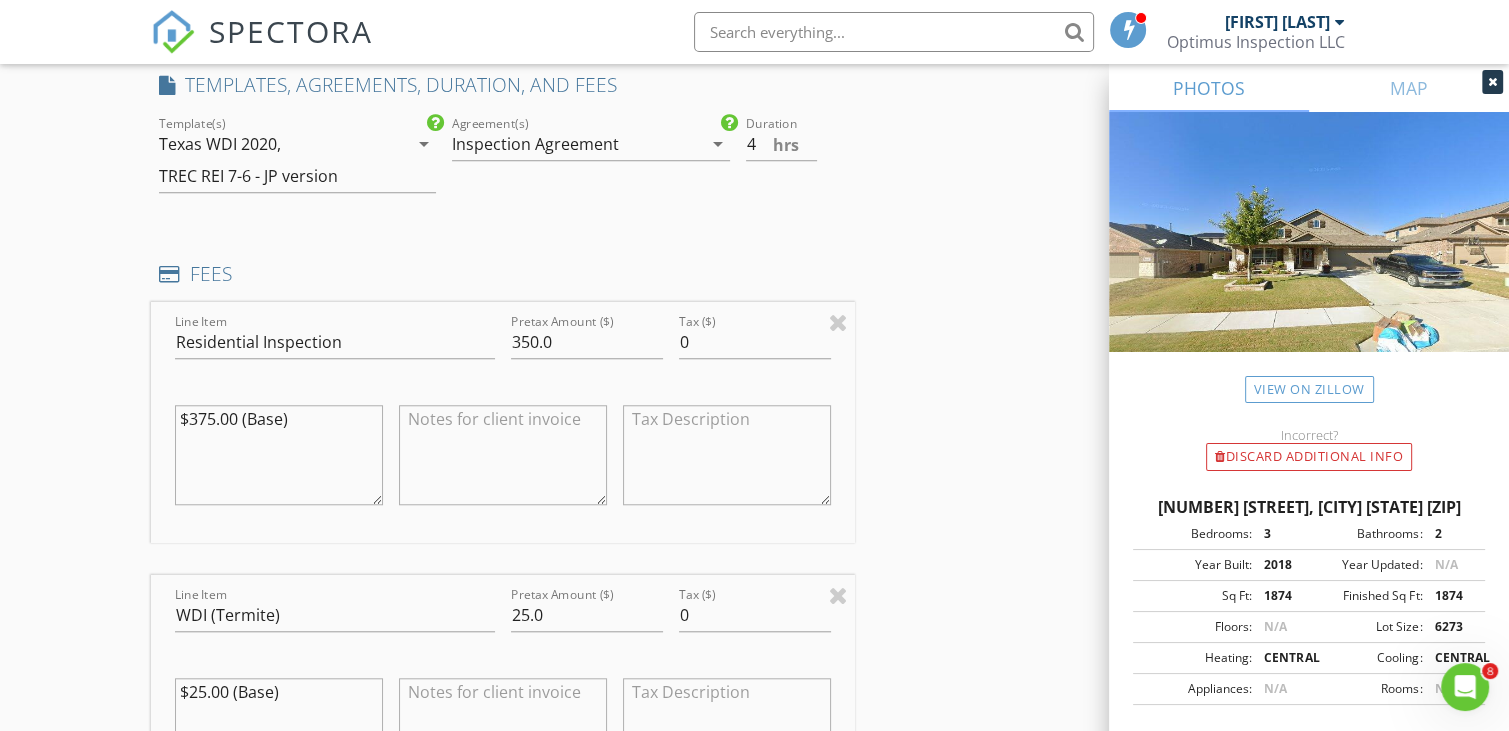 drag, startPoint x: 278, startPoint y: 414, endPoint x: 30, endPoint y: 425, distance: 248.24384 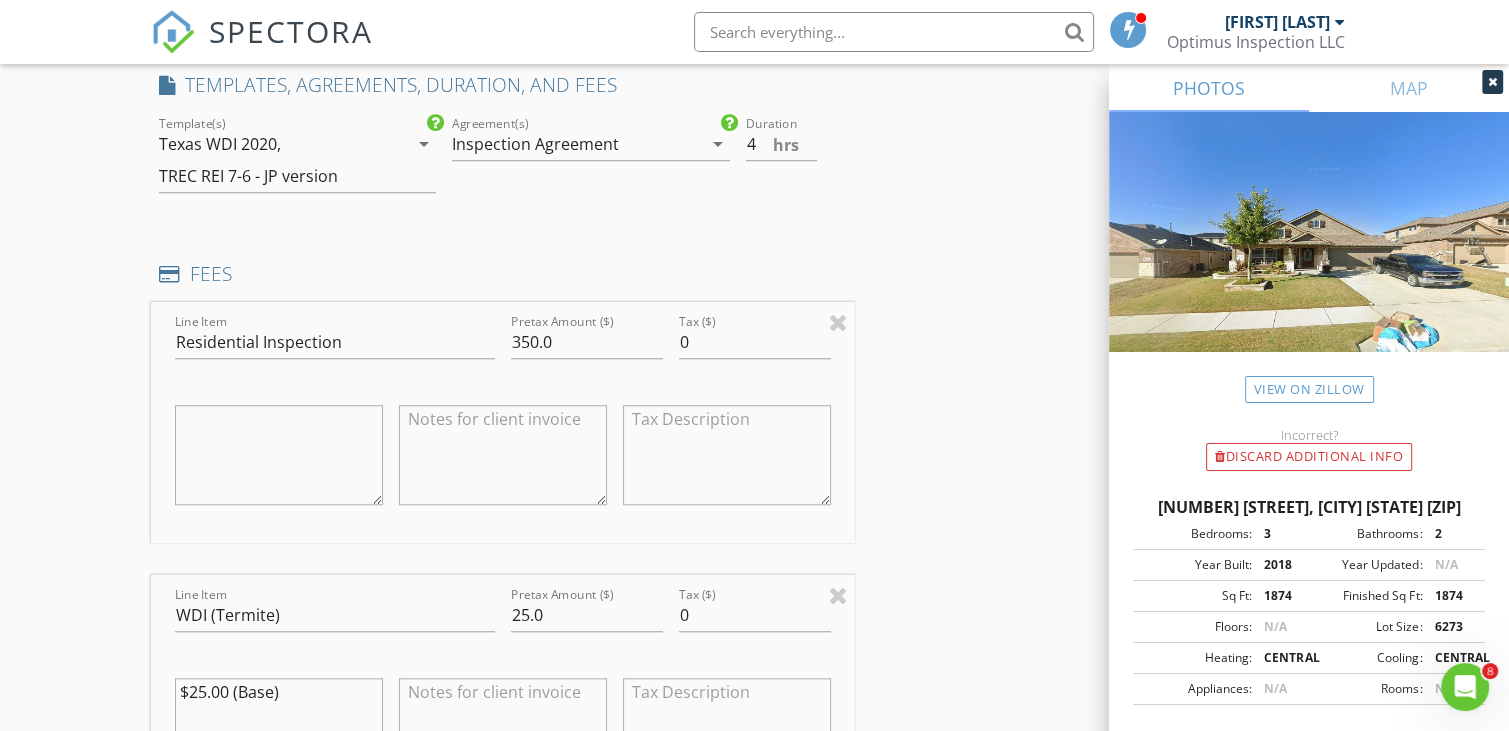 type 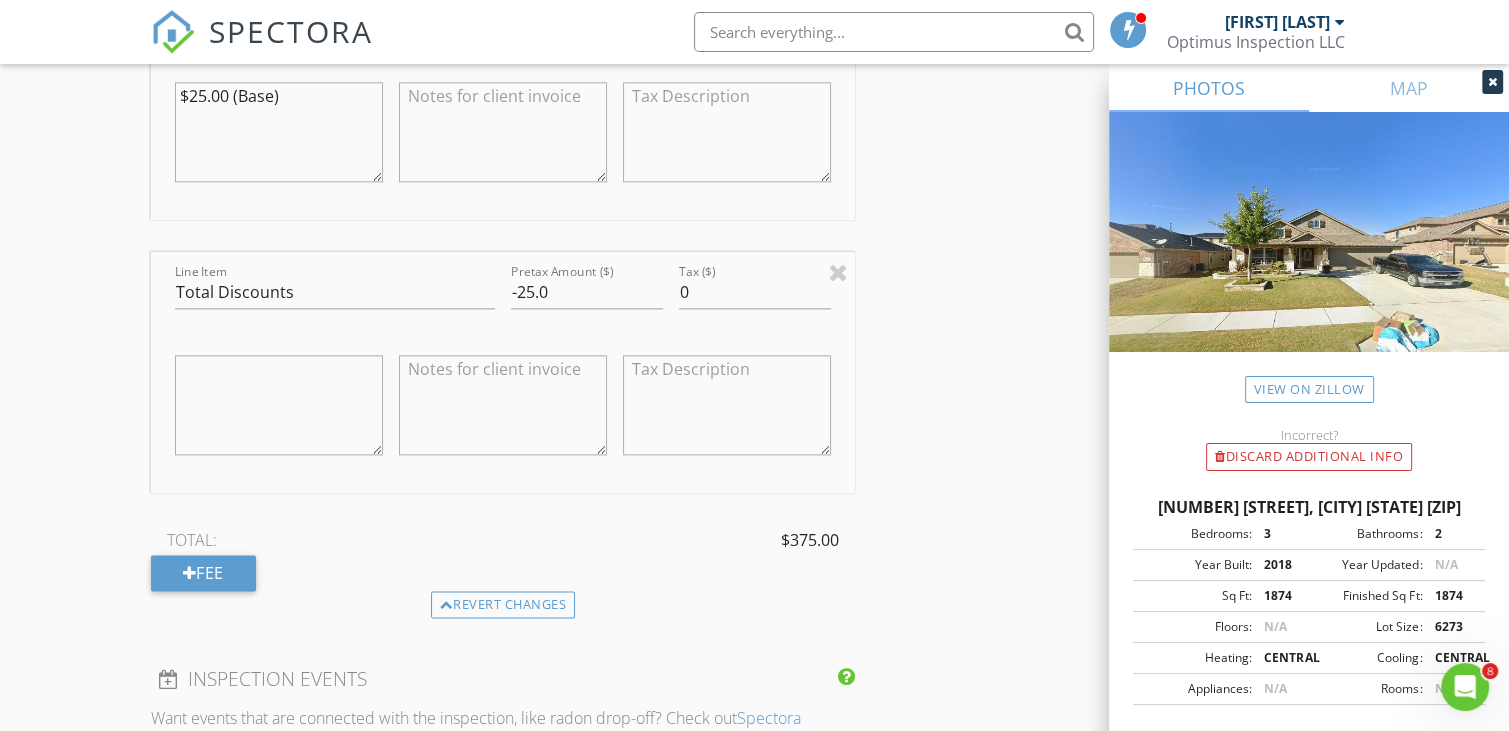 scroll, scrollTop: 2534, scrollLeft: 0, axis: vertical 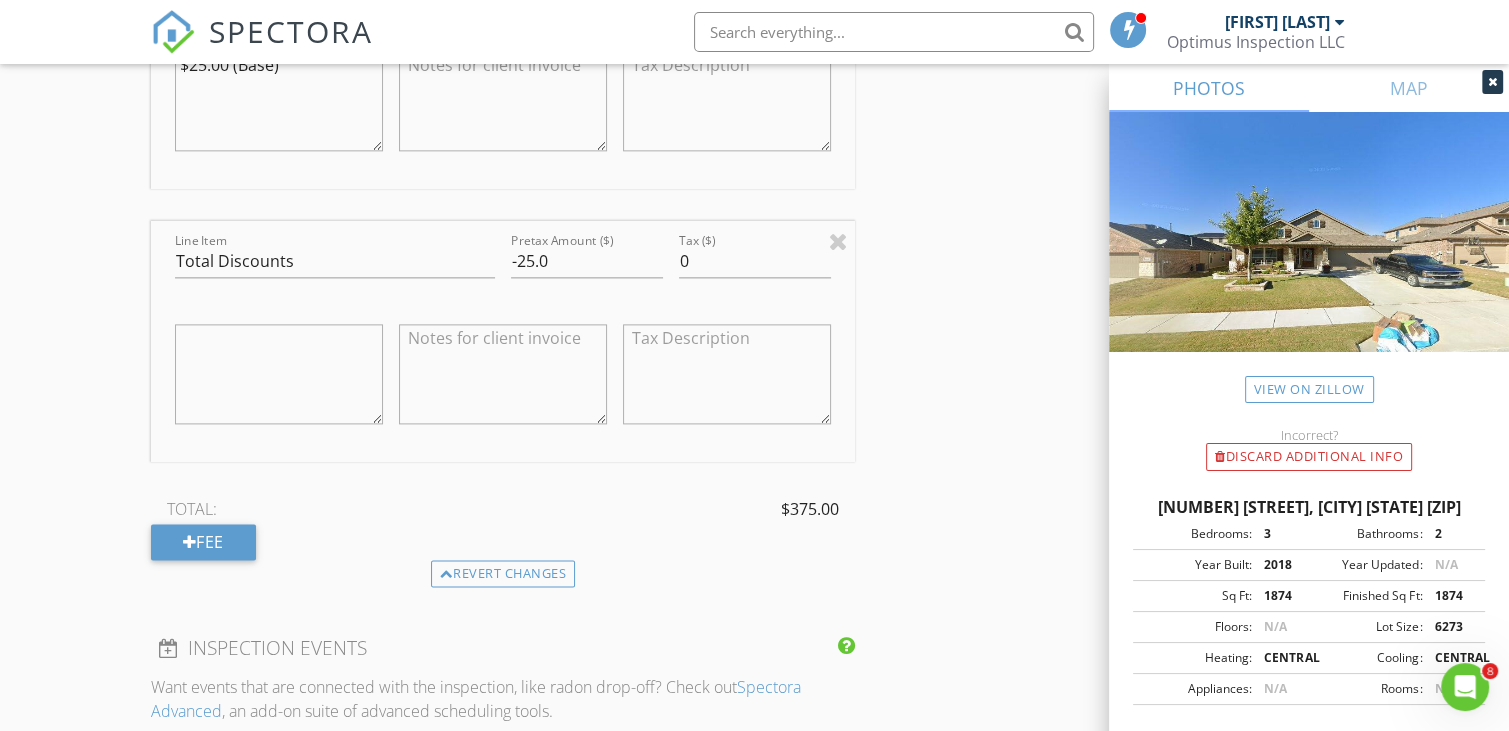 drag, startPoint x: 975, startPoint y: 534, endPoint x: 959, endPoint y: 540, distance: 17.088007 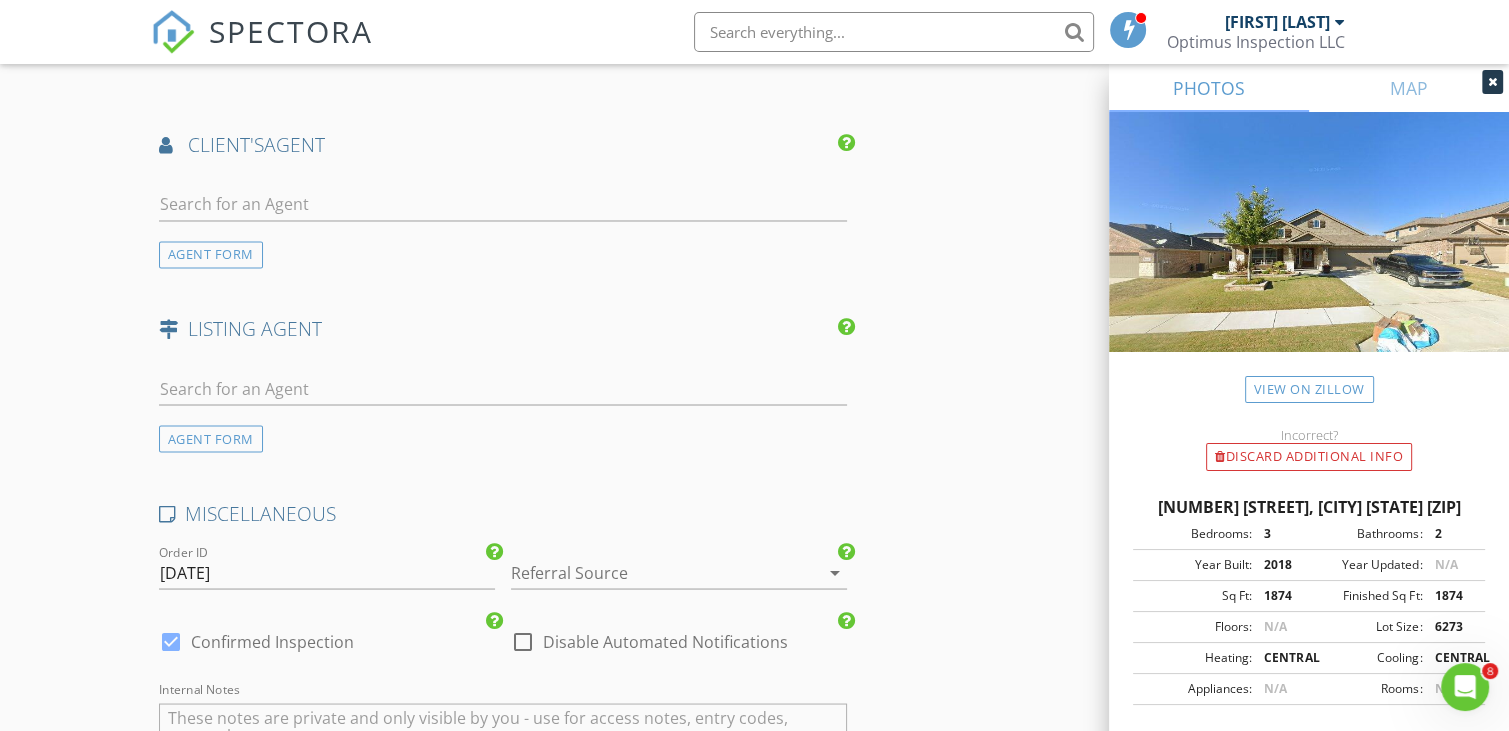 scroll, scrollTop: 3134, scrollLeft: 0, axis: vertical 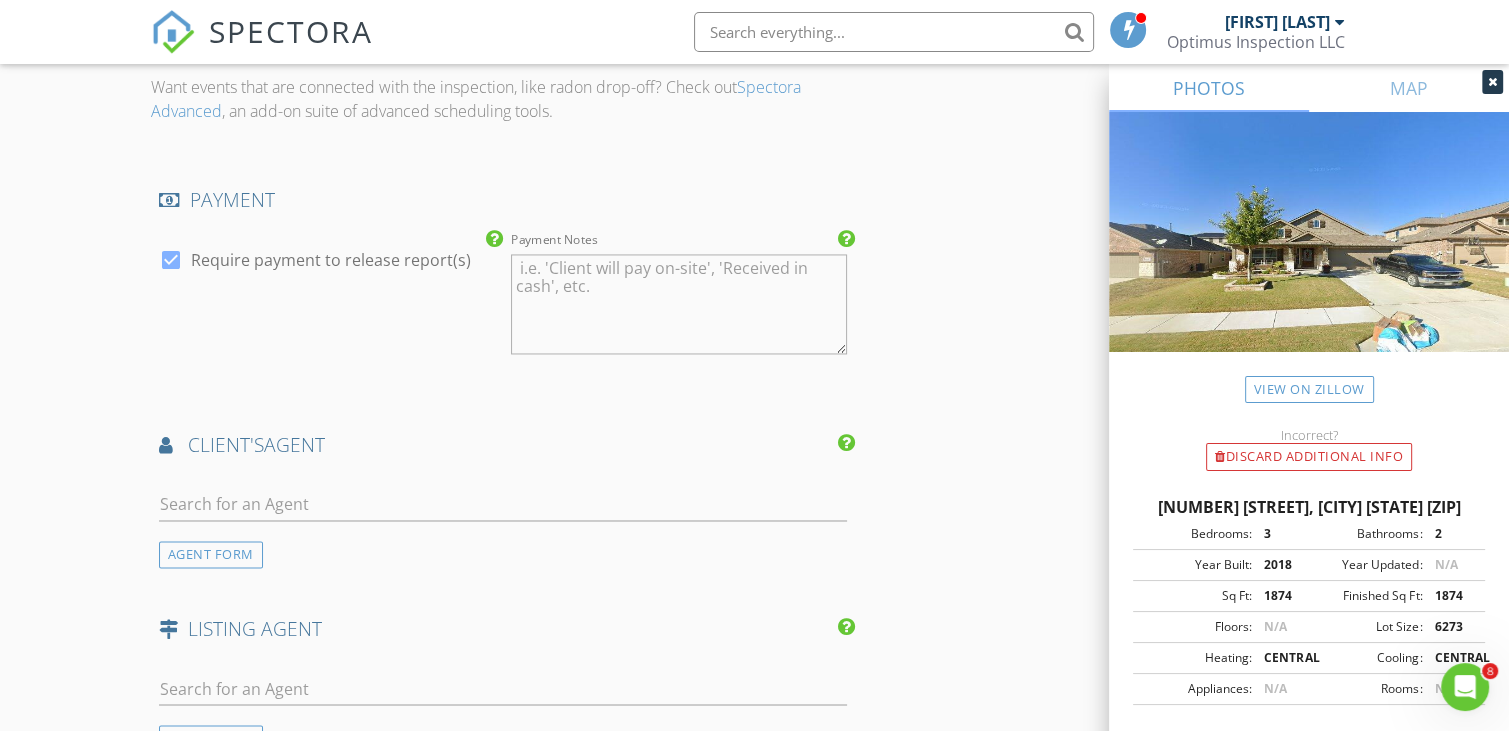 click at bounding box center [171, 260] 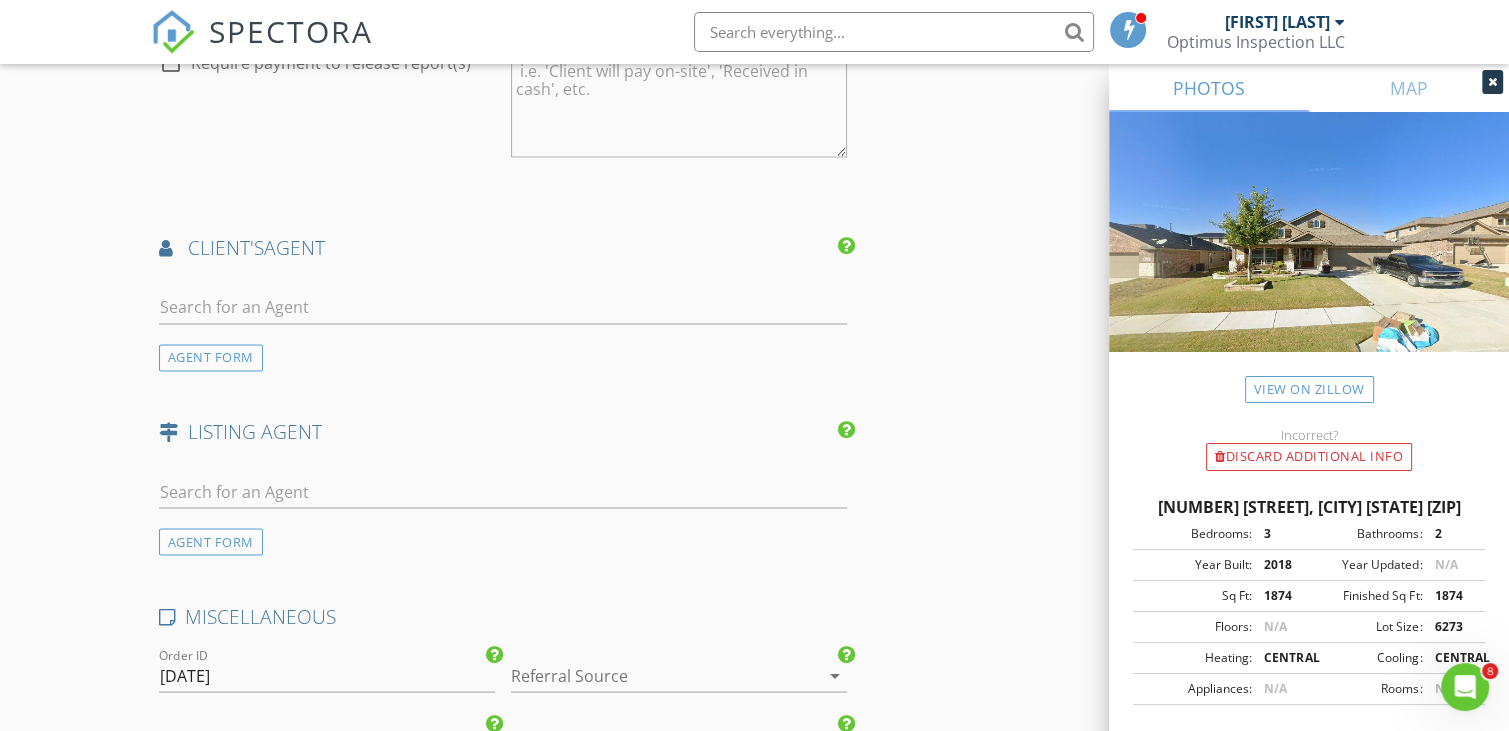 scroll, scrollTop: 3434, scrollLeft: 0, axis: vertical 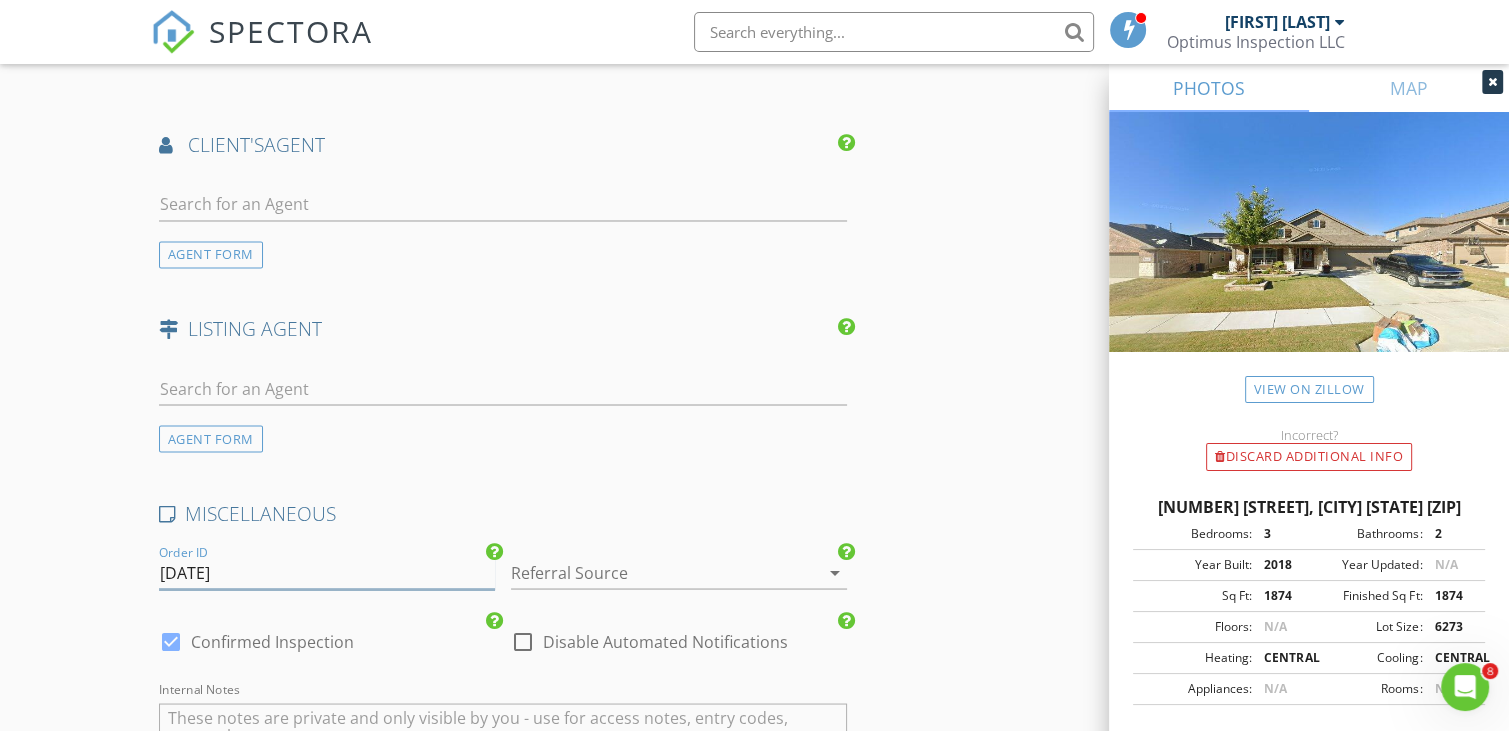 click on "20250804" at bounding box center (327, 572) 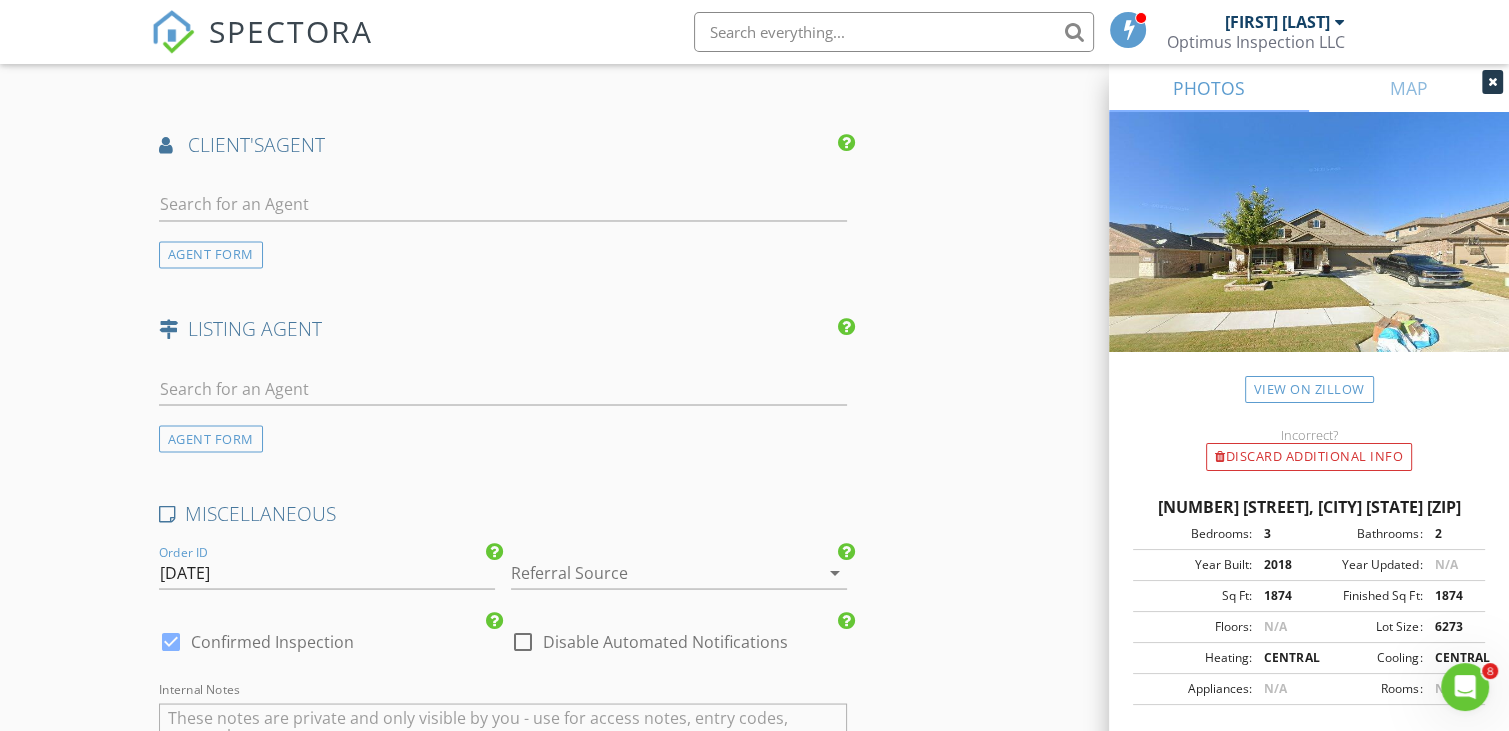 click at bounding box center (651, 572) 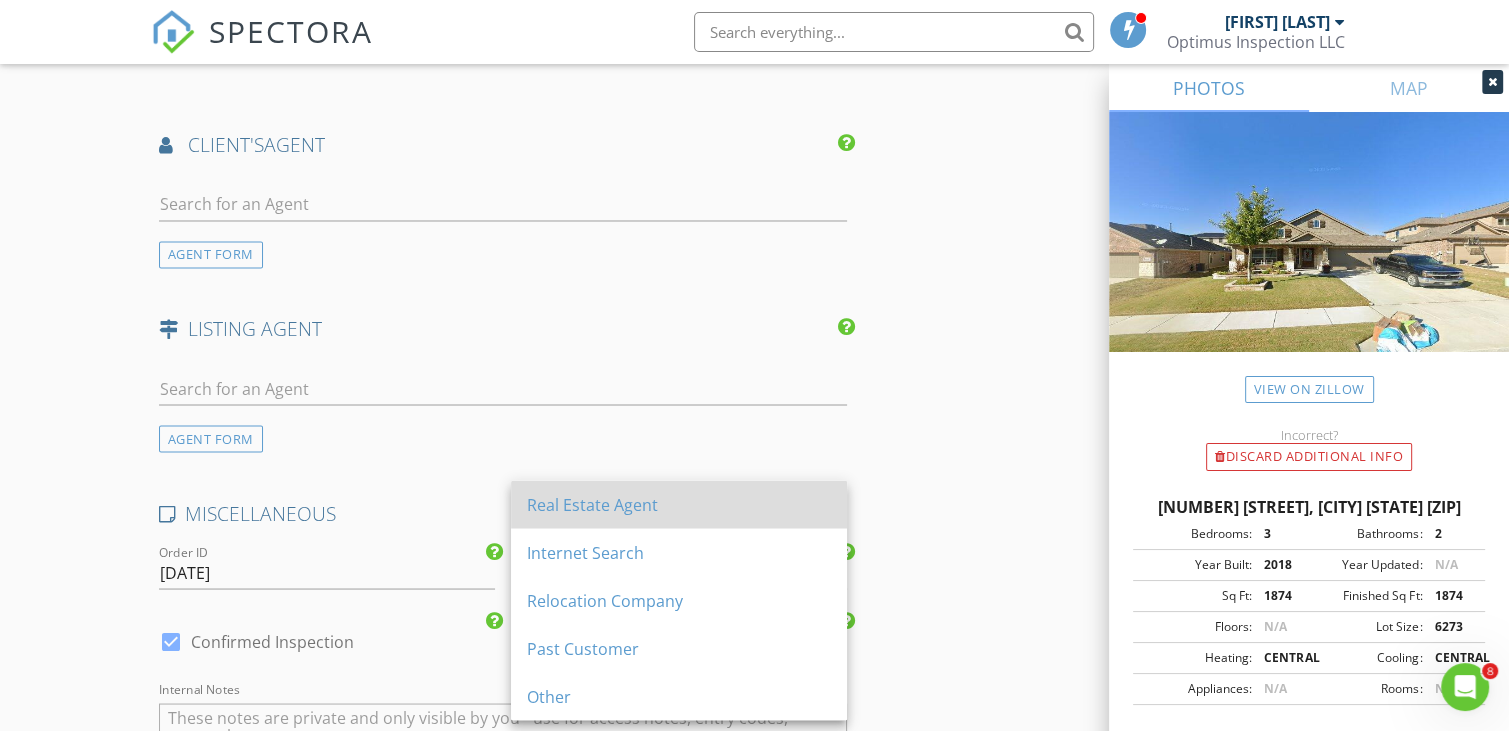 click on "Real Estate Agent" at bounding box center [679, 504] 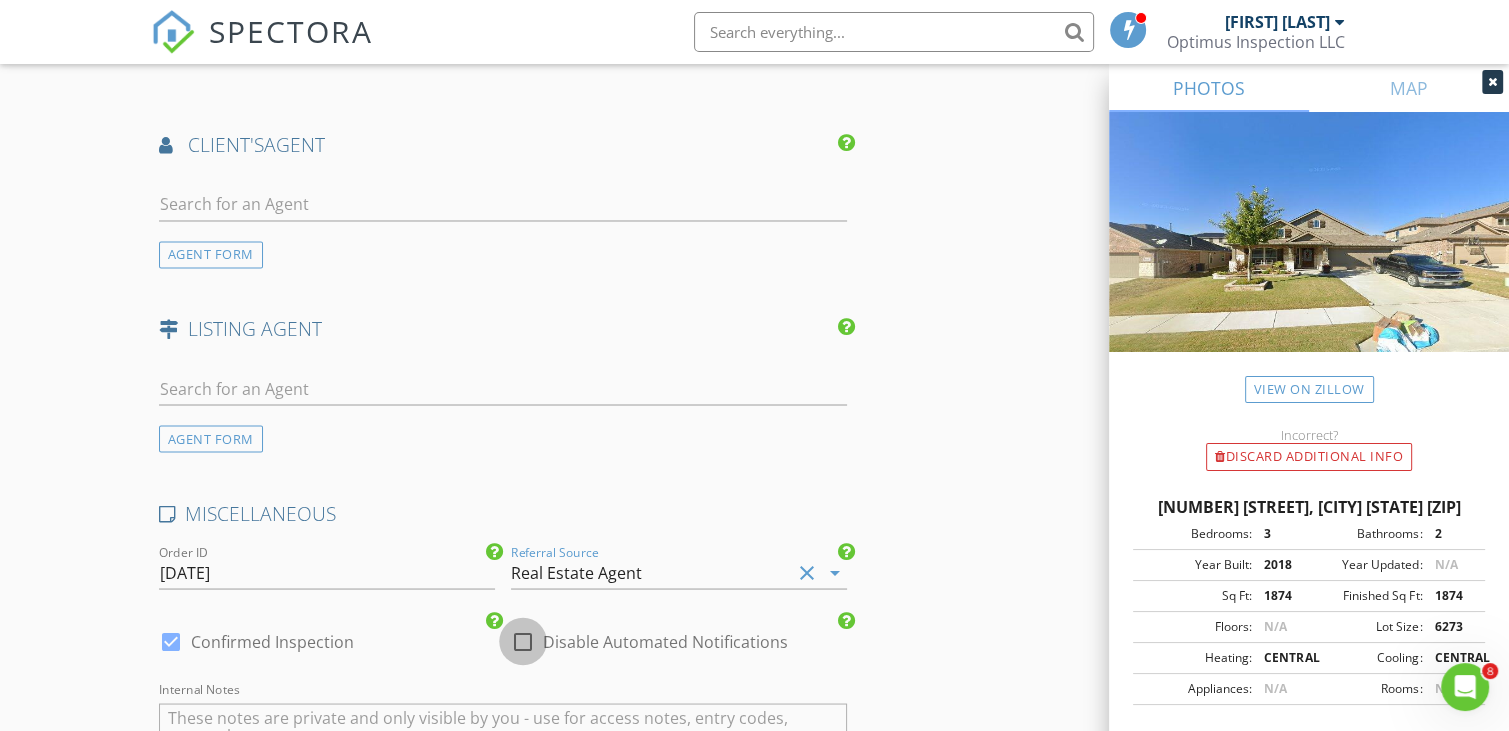 click at bounding box center (523, 641) 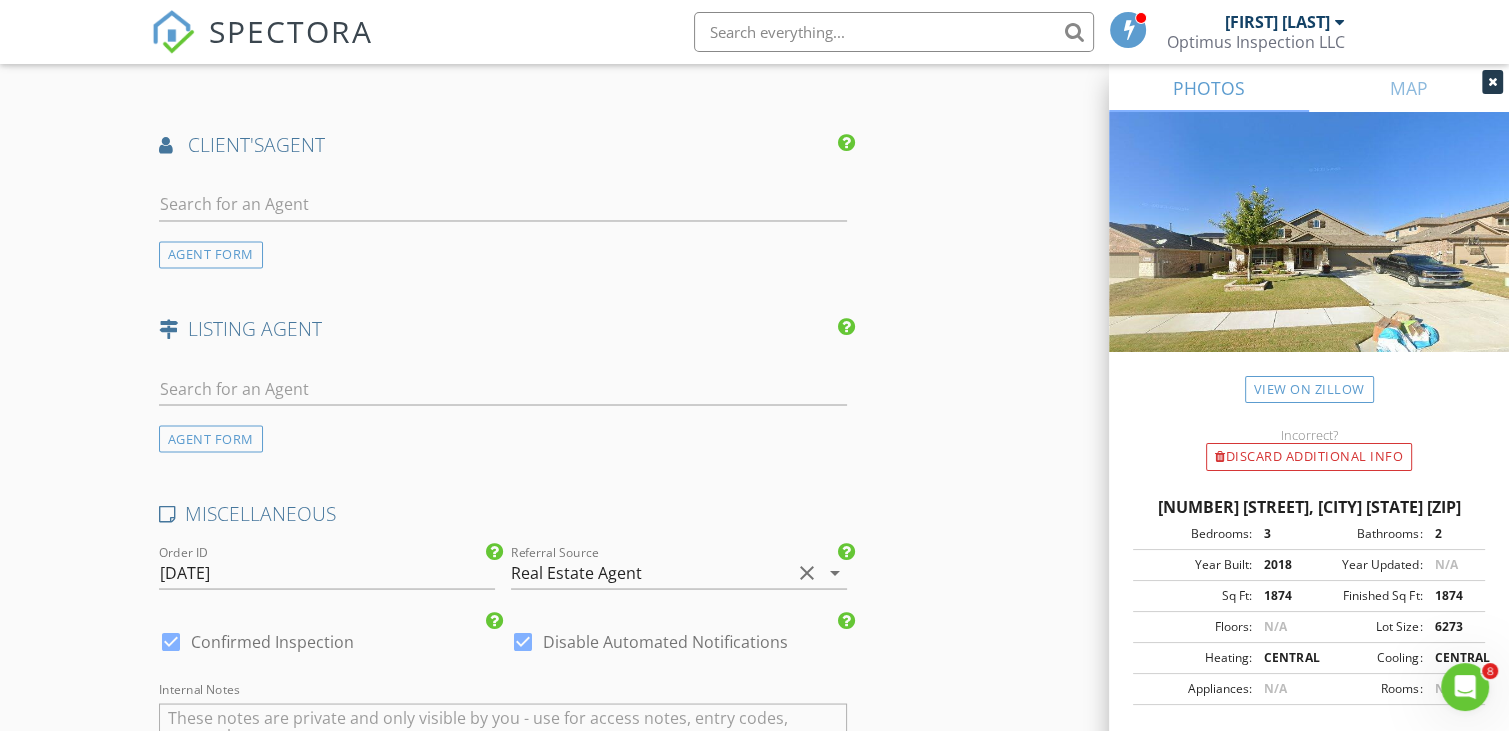 click on "INSPECTOR(S)
check_box   John Pham   PRIMARY   John Pham arrow_drop_down   check_box_outline_blank John Pham specifically requested
Date/Time
08/03/2025 1:00 PM
Location
Address Search       Address 14733 Rocky Face Ln   Unit   City Haslet   State TX   Zip 76052   County Denton     Square Feet 1874   Year Built 2018   Foundation Slab arrow_drop_down     John Pham     27.9 miles     (43 minutes)
client
check_box Enable Client CC email for this inspection   Client Search     check_box_outline_blank Client is a Company/Organization     First Name Hieu   Last Name Danh   Email hhdanh22@gmail.com   CC Email   Phone 617-416-4817           Notes   Private Notes
ADD ADDITIONAL client
SERVICES
check_box   Residential Inspection   check_box   WDI (Termite)   check_box" at bounding box center (754, -1028) 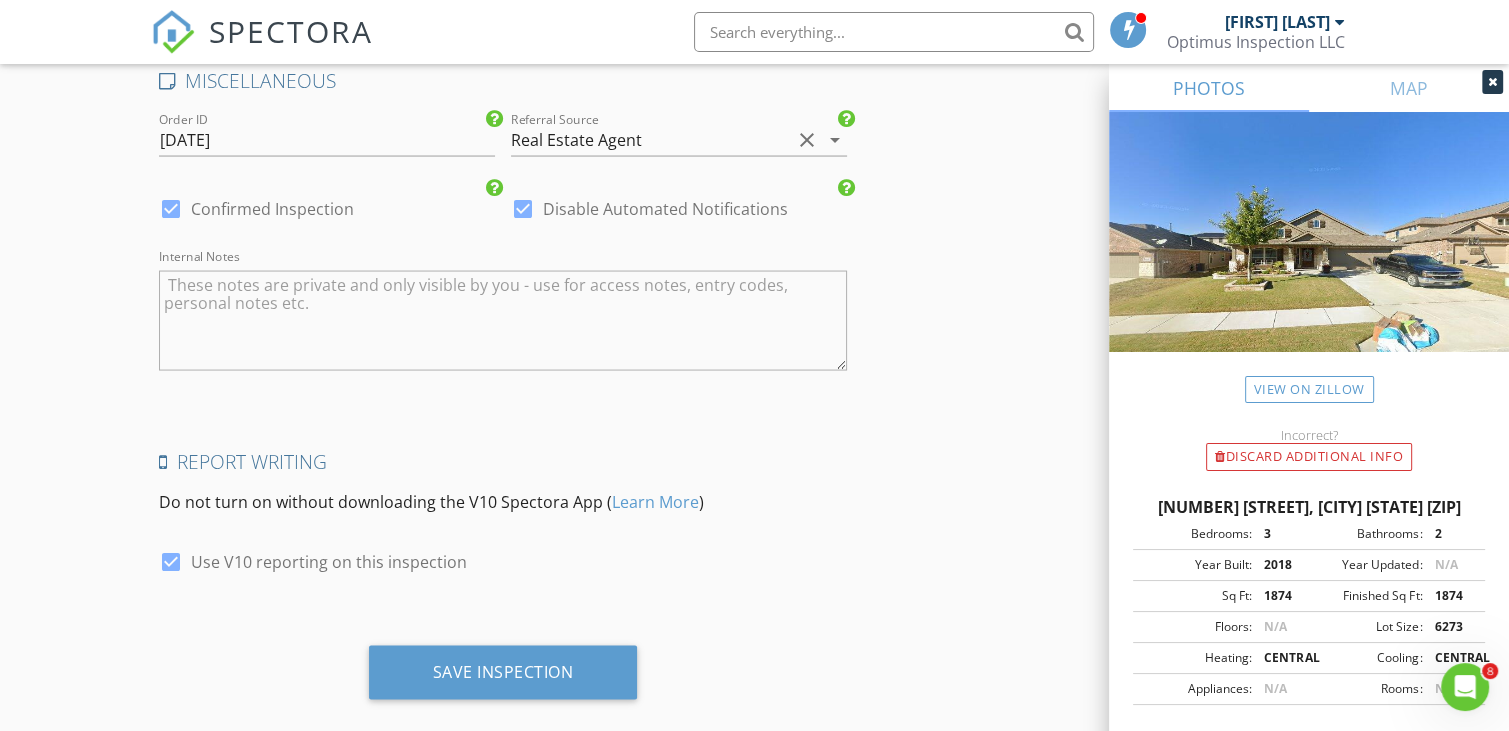 scroll, scrollTop: 3892, scrollLeft: 0, axis: vertical 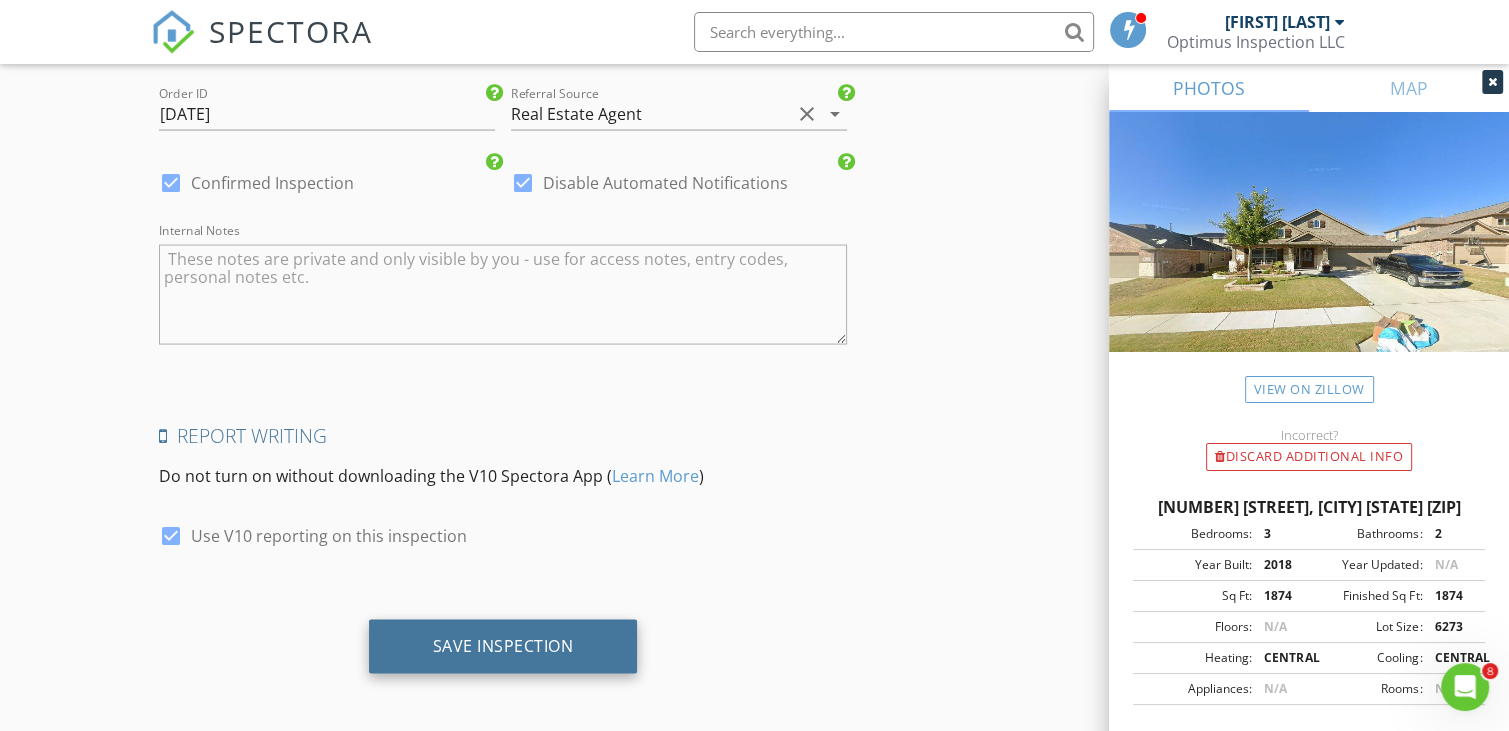 click on "Save Inspection" at bounding box center (503, 646) 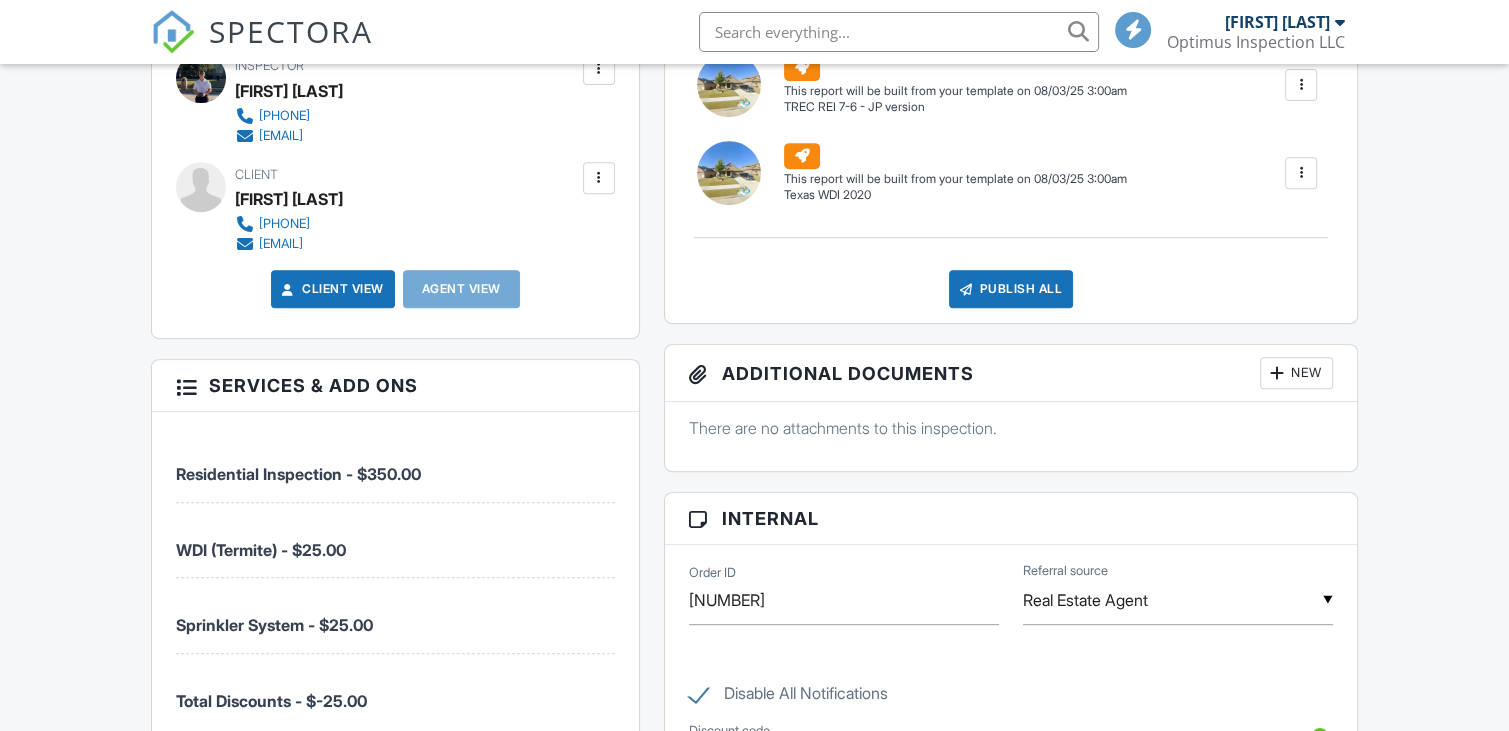 scroll, scrollTop: 1000, scrollLeft: 0, axis: vertical 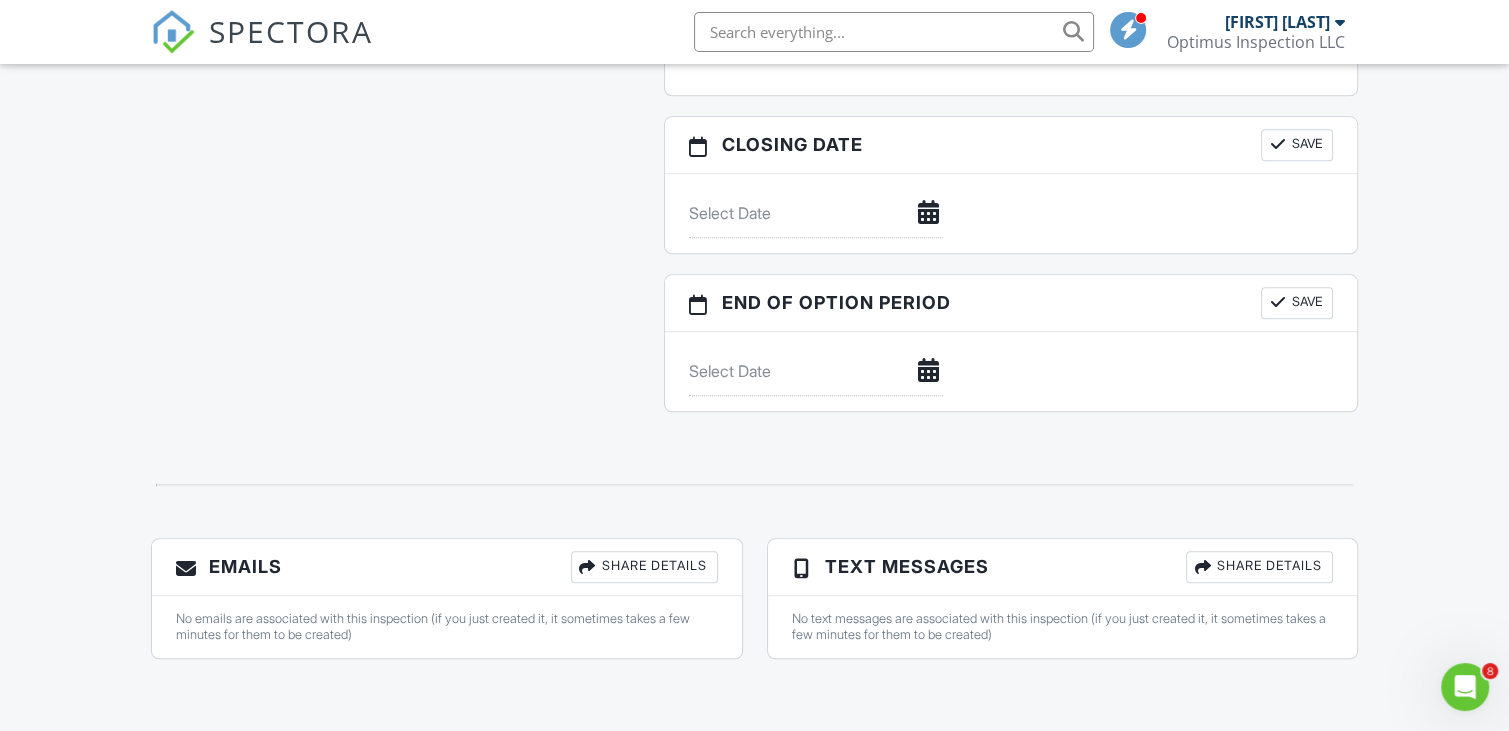 click on "Share Details" at bounding box center [644, 567] 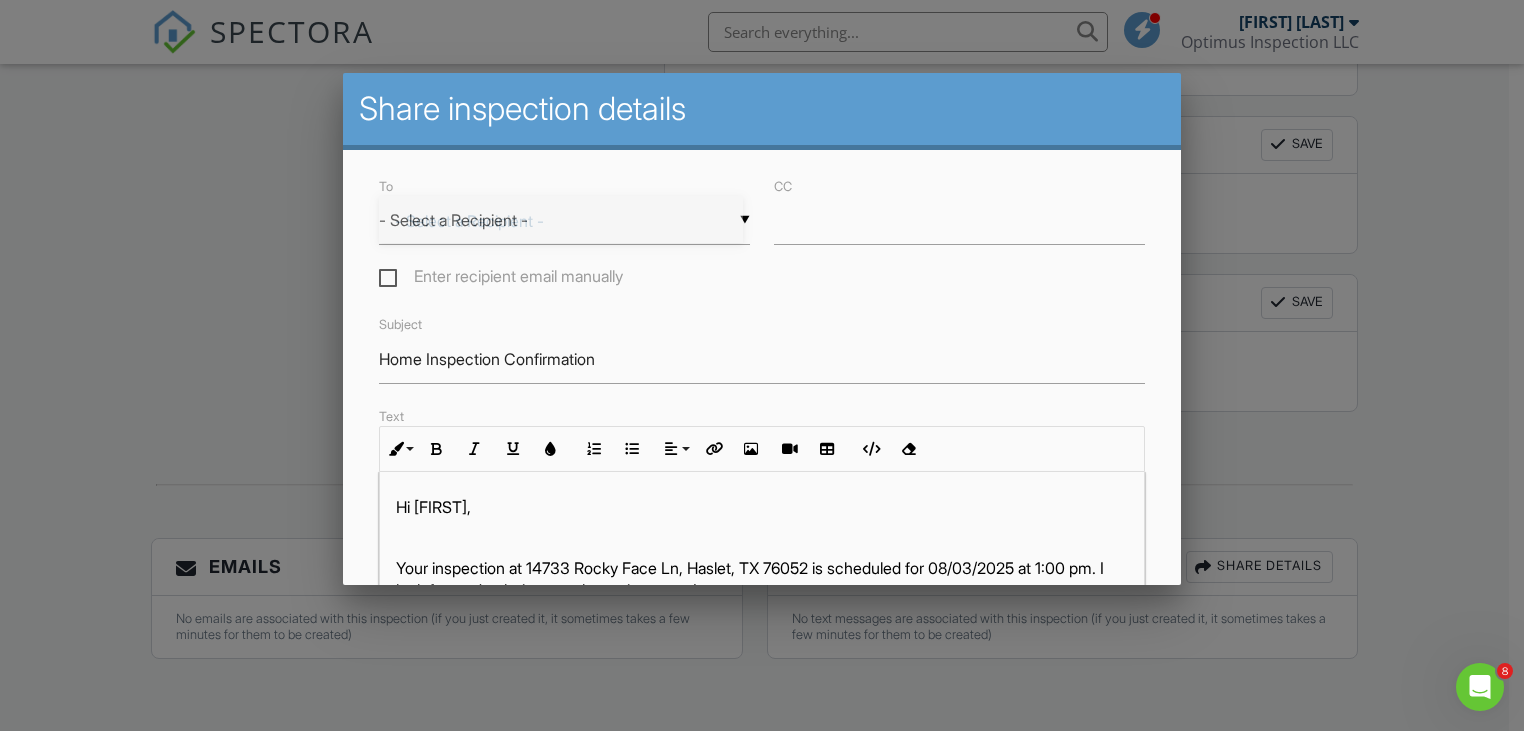 click on "▼ - Select a Recipient - - Select a Recipient - [FIRST] [LAST] (Client) - Select a Recipient - [FIRST] [LAST] (Client)" at bounding box center [564, 220] 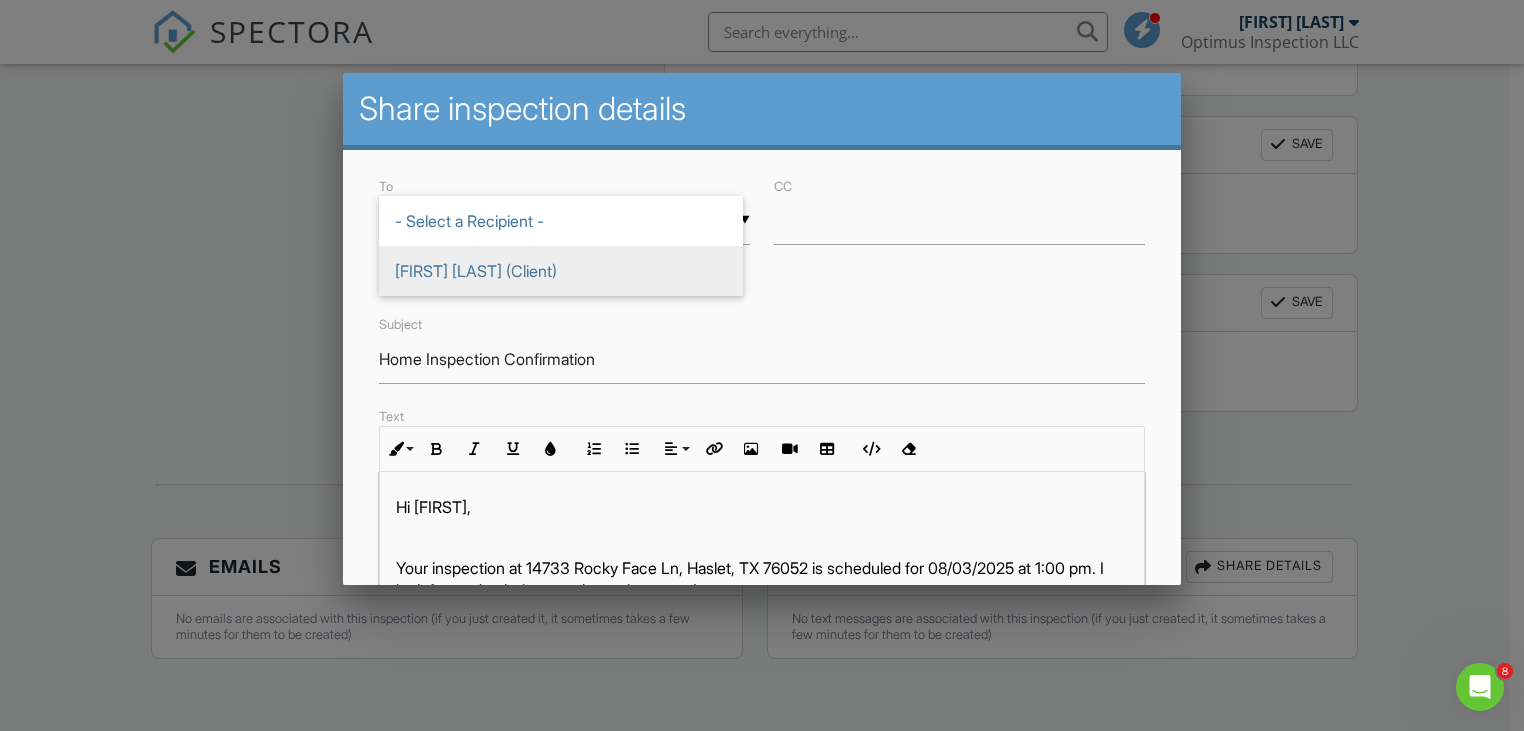 click on "[FIRST] [LAST] (Client)" at bounding box center [561, 271] 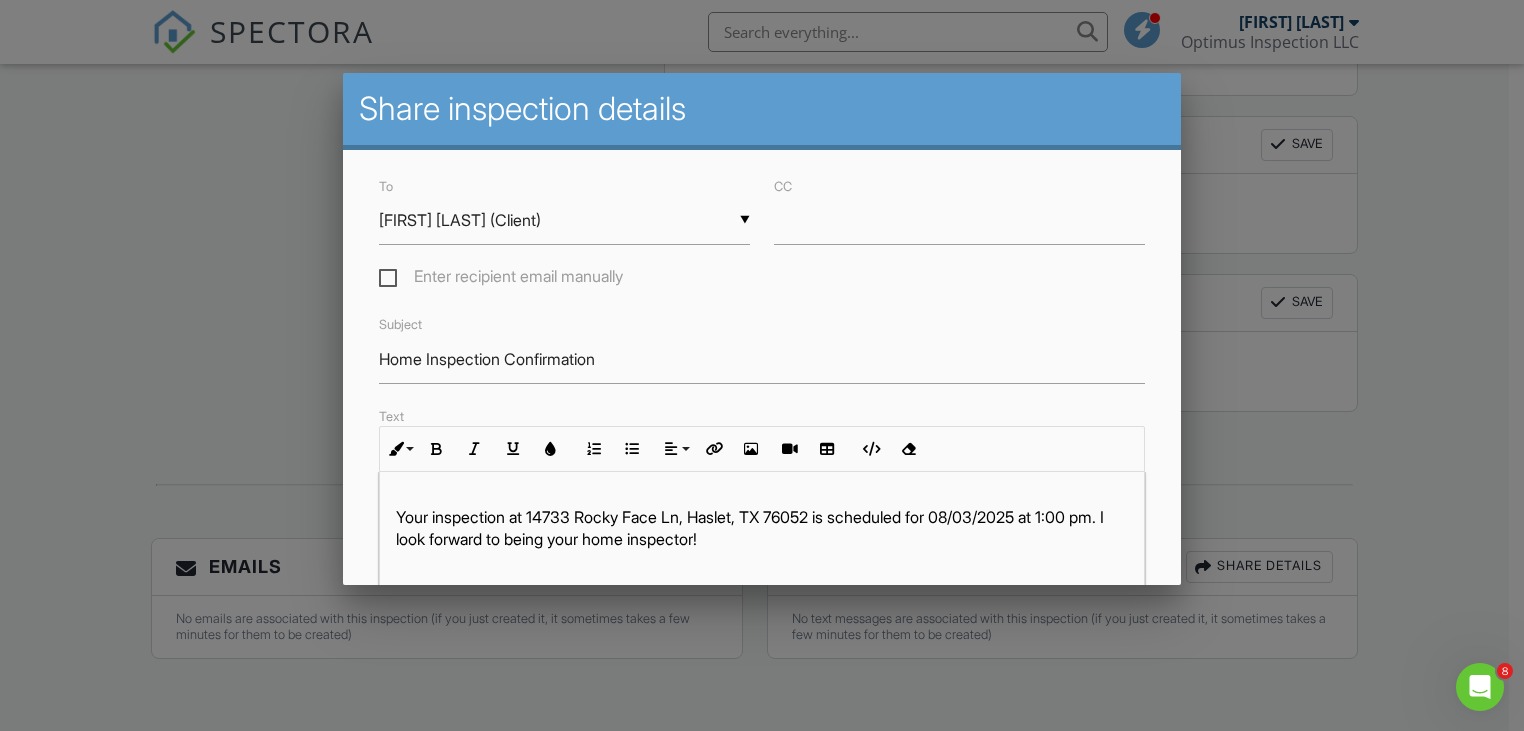 scroll, scrollTop: 73, scrollLeft: 0, axis: vertical 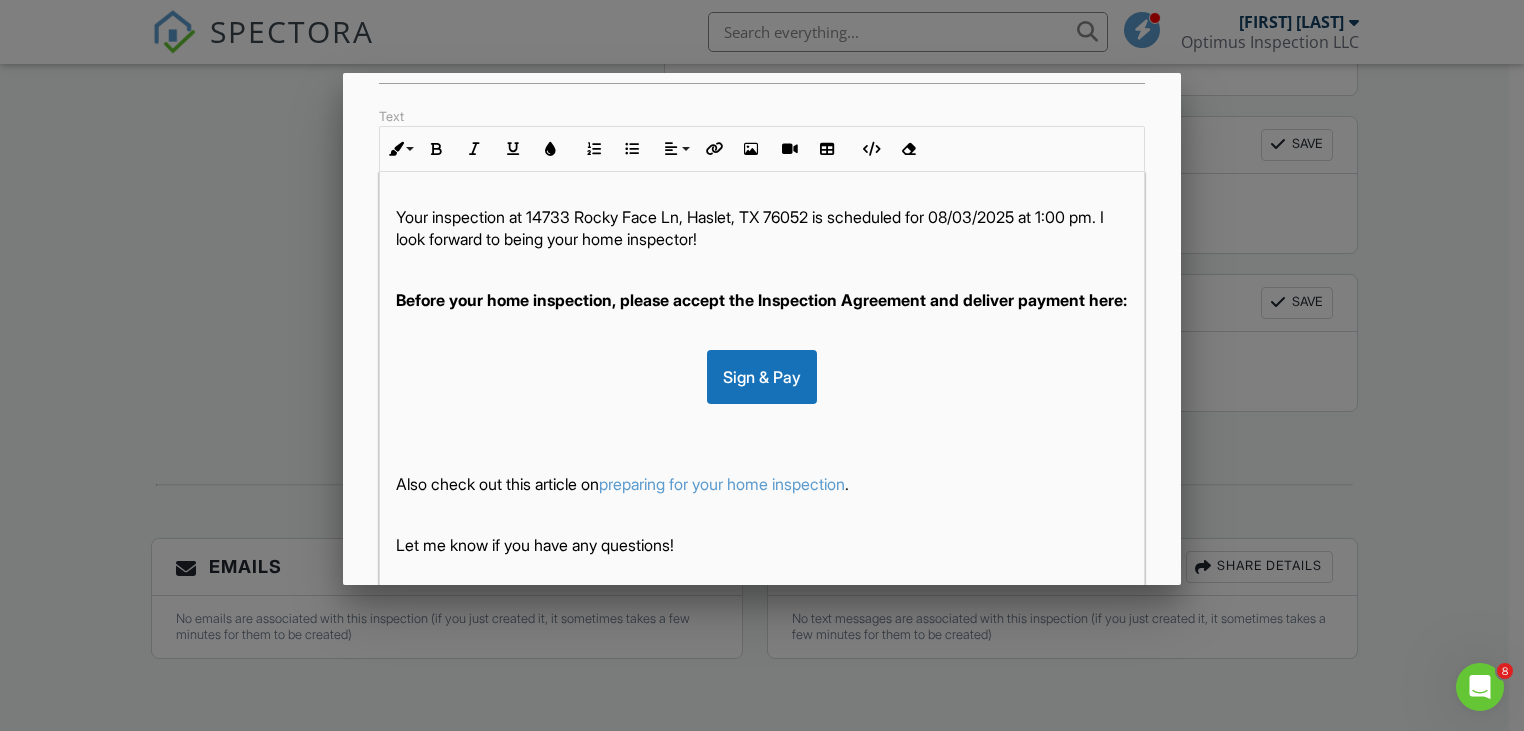 click on "Before your home inspection, please accept the Inspection Agreement and deliver payment here:" at bounding box center (761, 300) 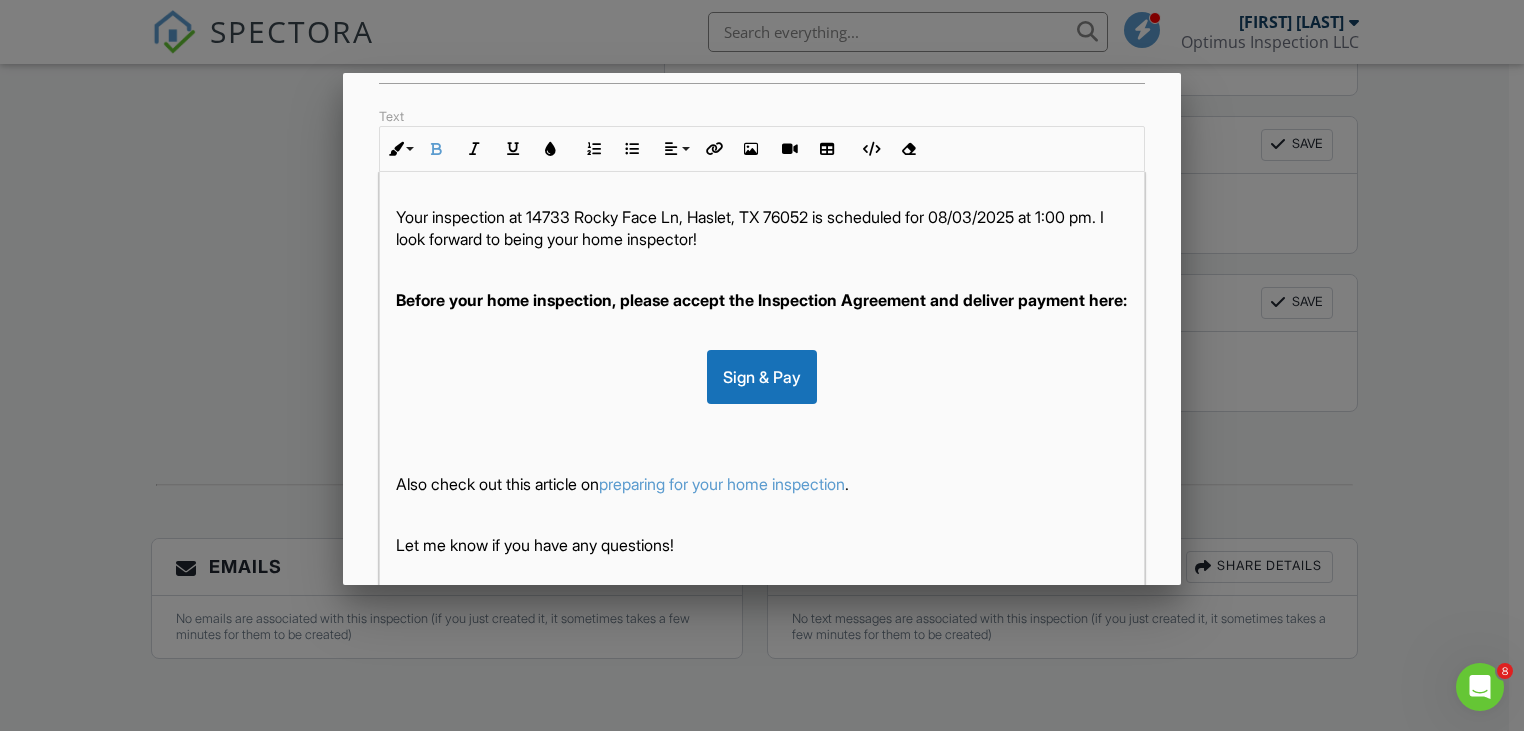 type 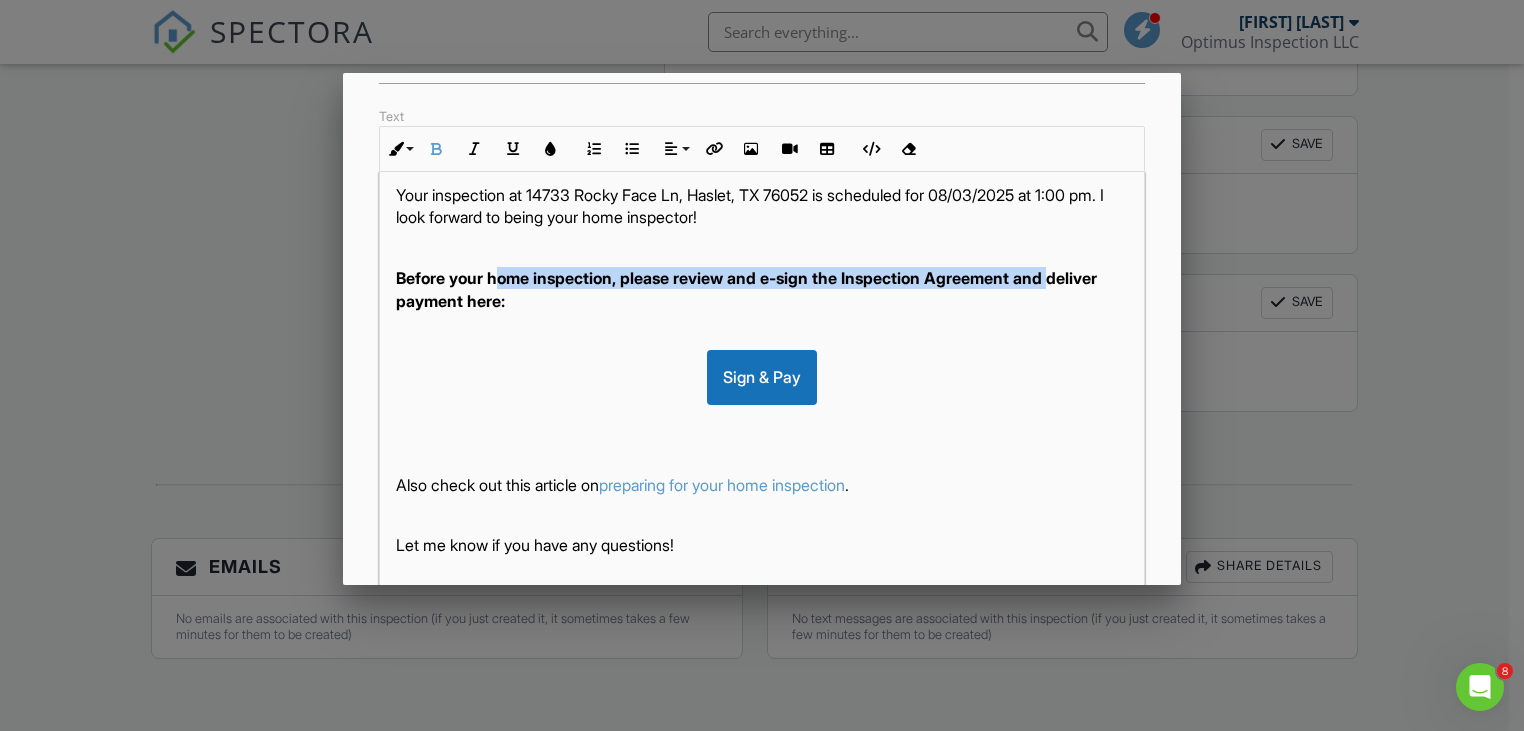 drag, startPoint x: 396, startPoint y: 303, endPoint x: 498, endPoint y: 287, distance: 103.24728 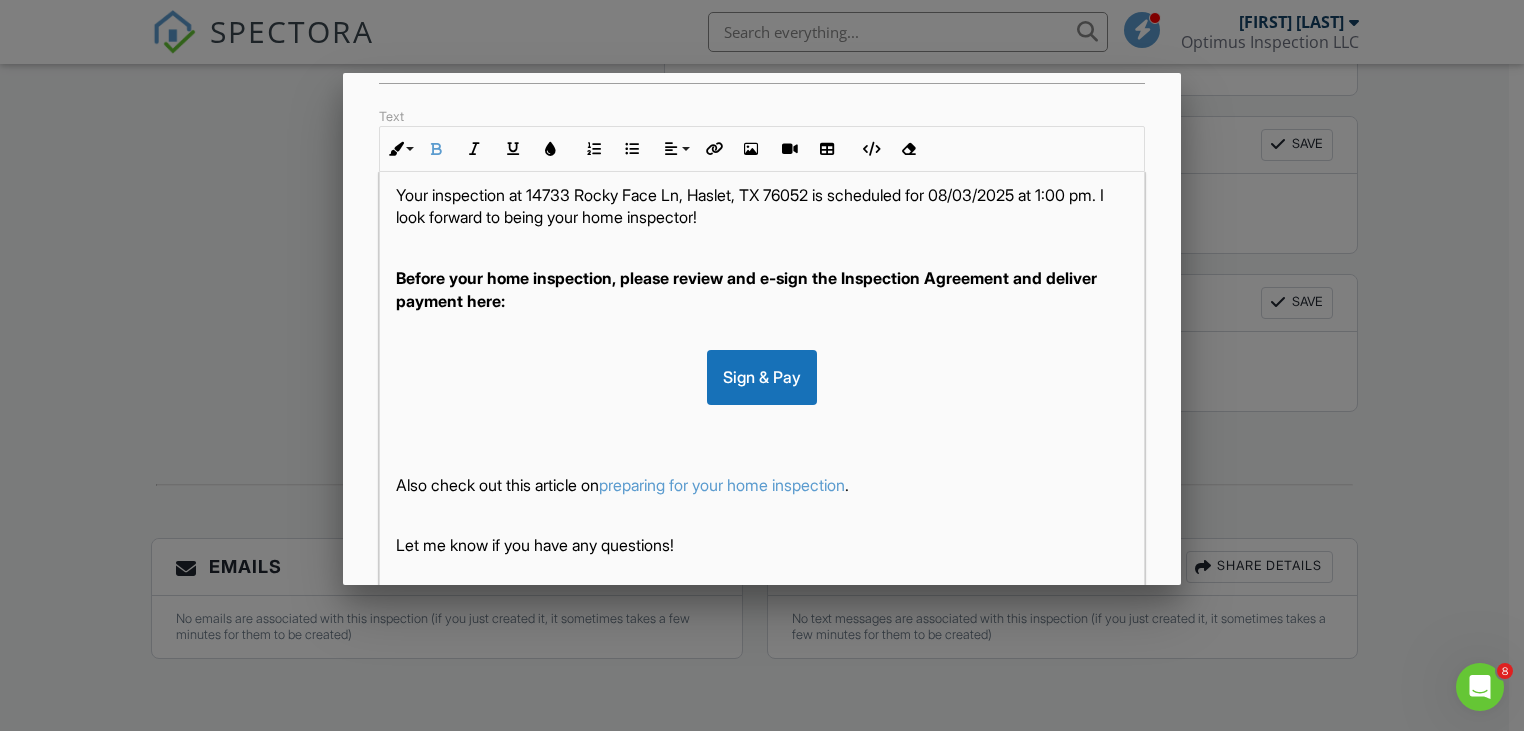 click on "Before your home inspection, please review and e-sign the Inspection Agreement and deliver payment here:" at bounding box center [746, 289] 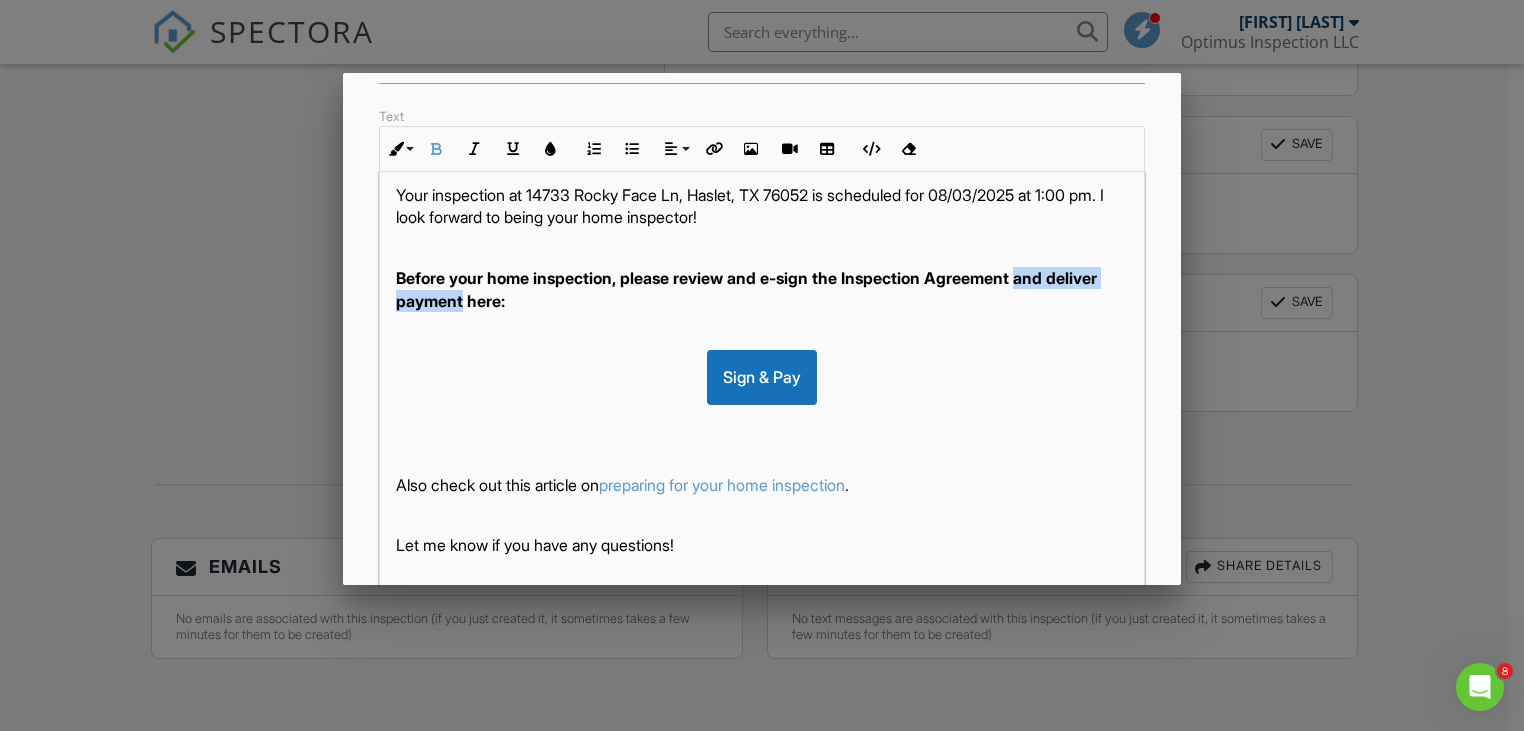 drag, startPoint x: 494, startPoint y: 301, endPoint x: 1031, endPoint y: 273, distance: 537.7295 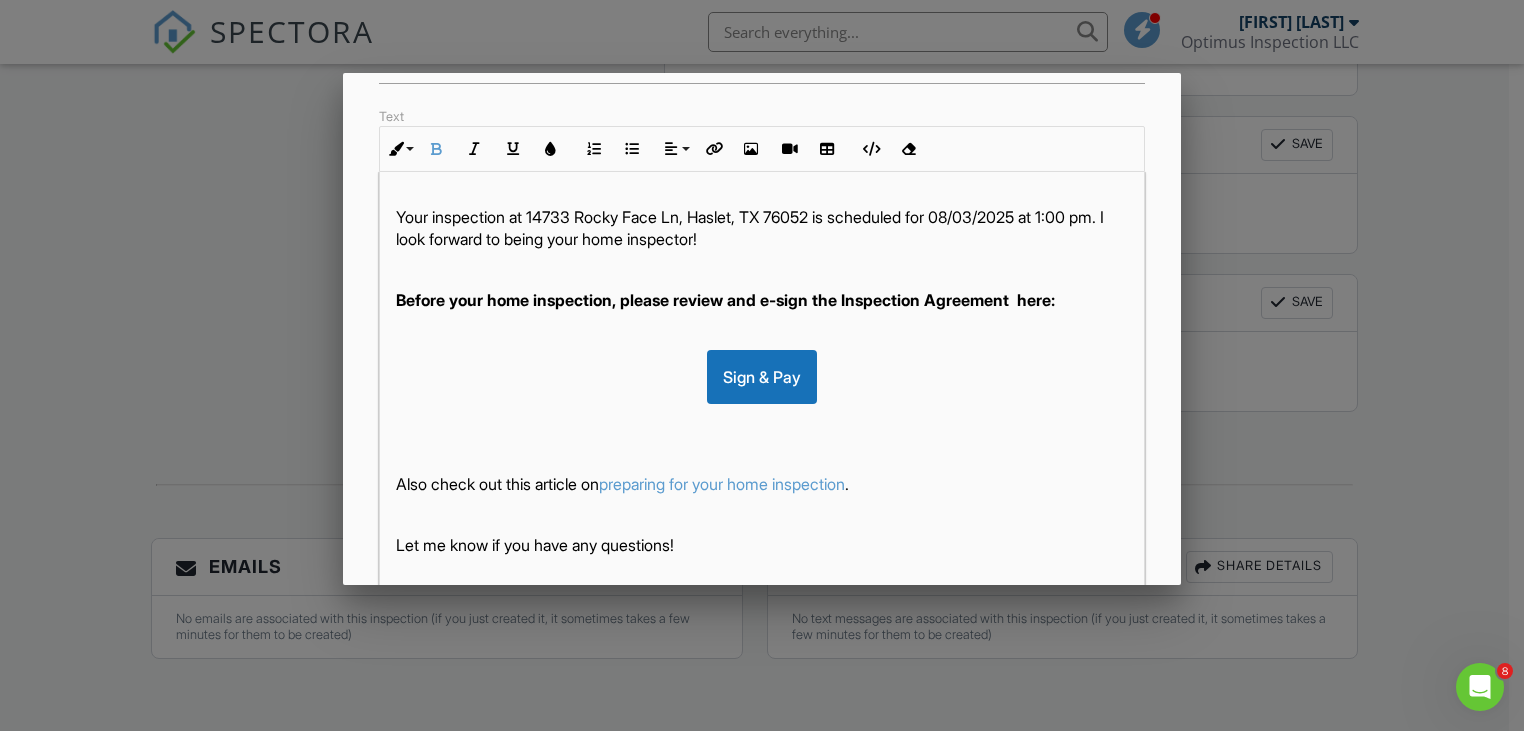 scroll, scrollTop: 51, scrollLeft: 0, axis: vertical 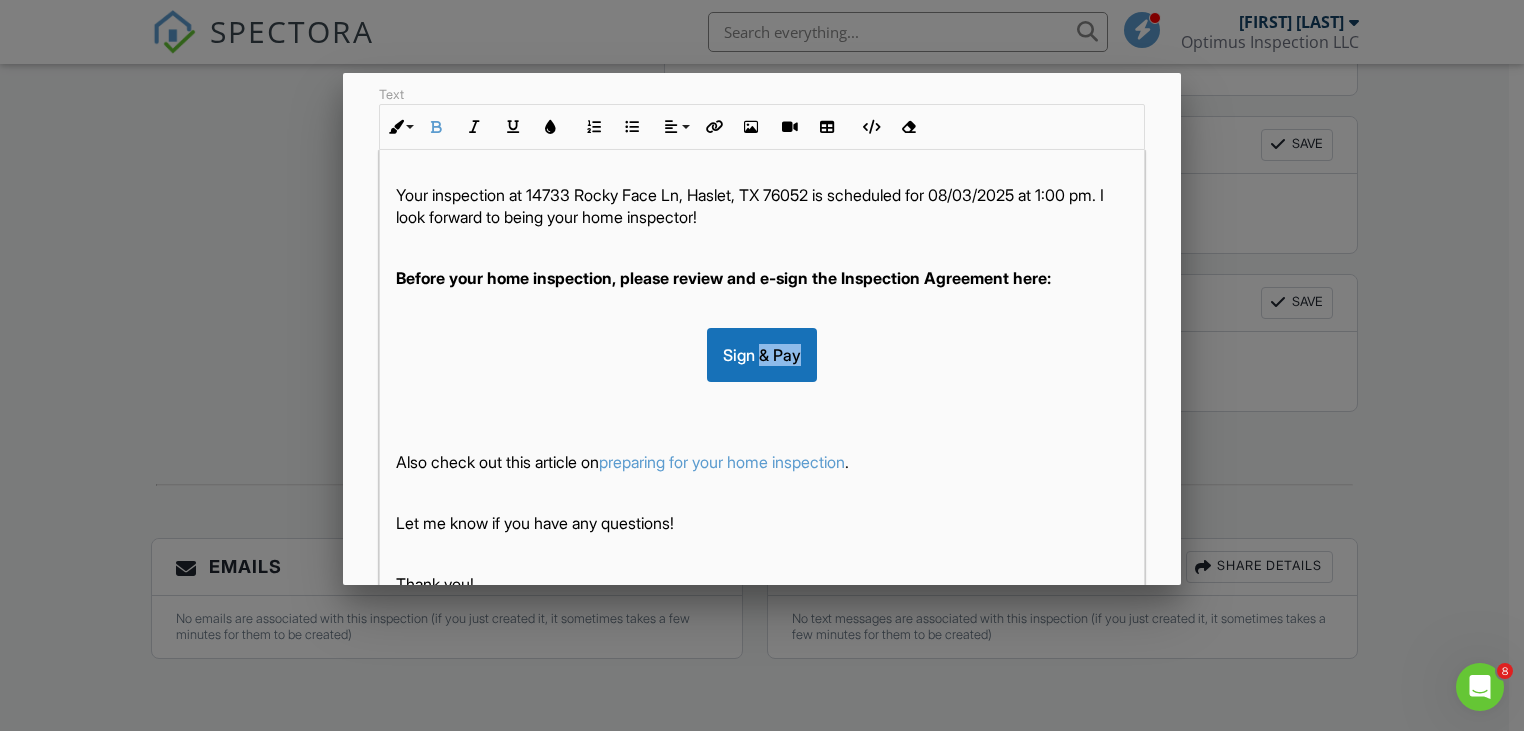 drag, startPoint x: 747, startPoint y: 352, endPoint x: 783, endPoint y: 353, distance: 36.013885 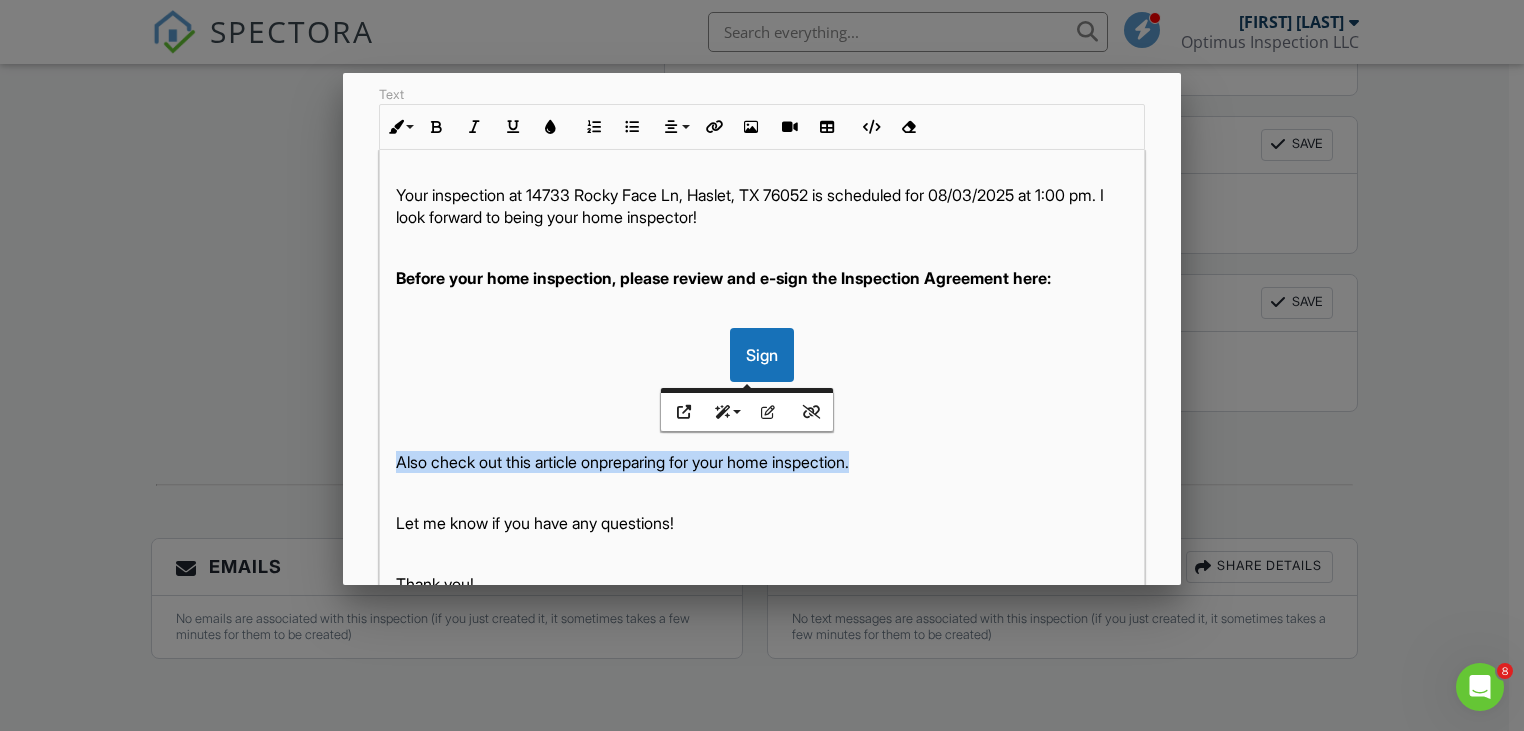 drag, startPoint x: 910, startPoint y: 463, endPoint x: 321, endPoint y: 447, distance: 589.2173 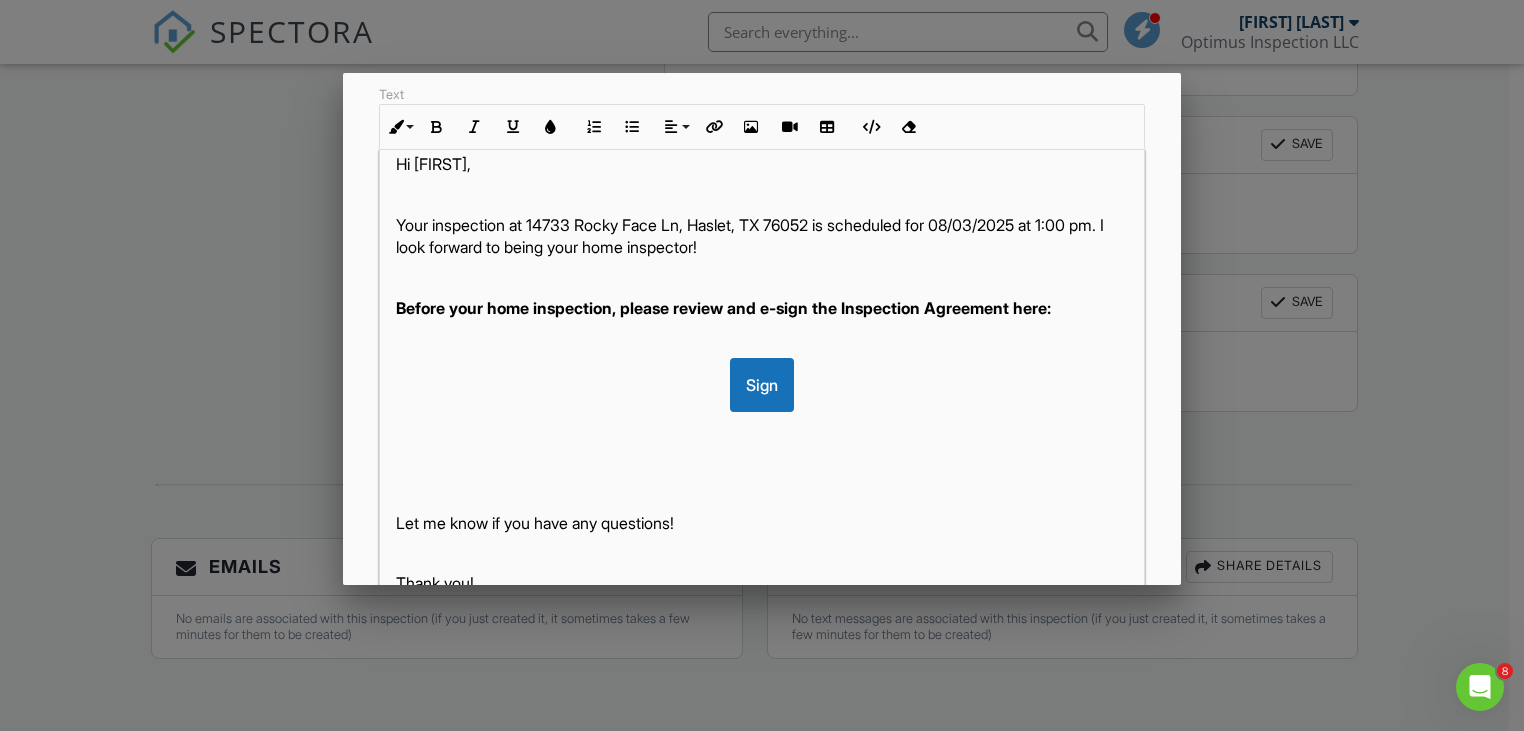 scroll, scrollTop: 20, scrollLeft: 0, axis: vertical 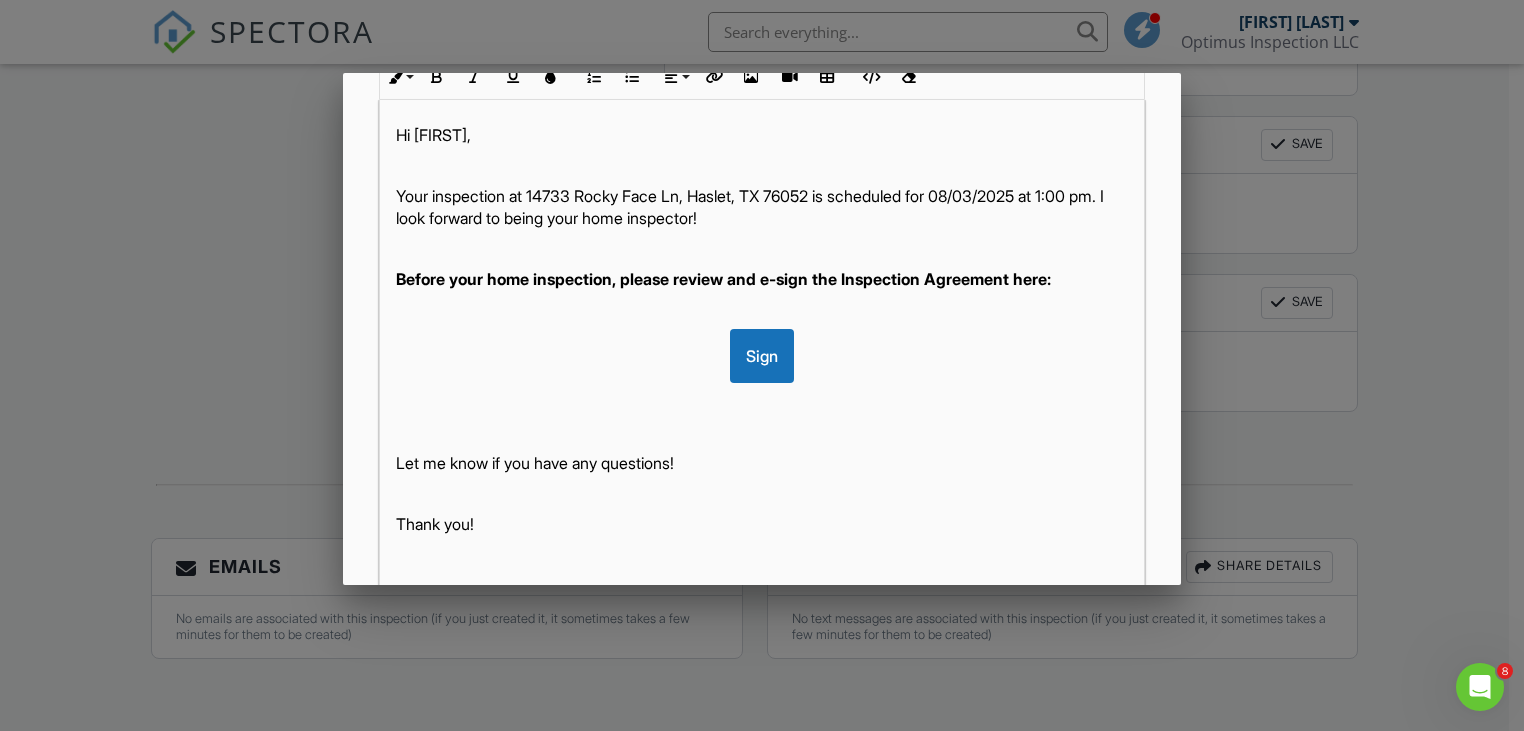 click on "Hi Hieu, Your inspection at 14733 Rocky Face Ln, Haslet, TX 76052 is scheduled for 08/03/2025 at 1:00 pm. I look forward to being your home inspector! Before your home inspection, please review and e-sign the Inspection Agreement here: Sign Let me know if you have any questions! Thank you!" at bounding box center (762, 350) 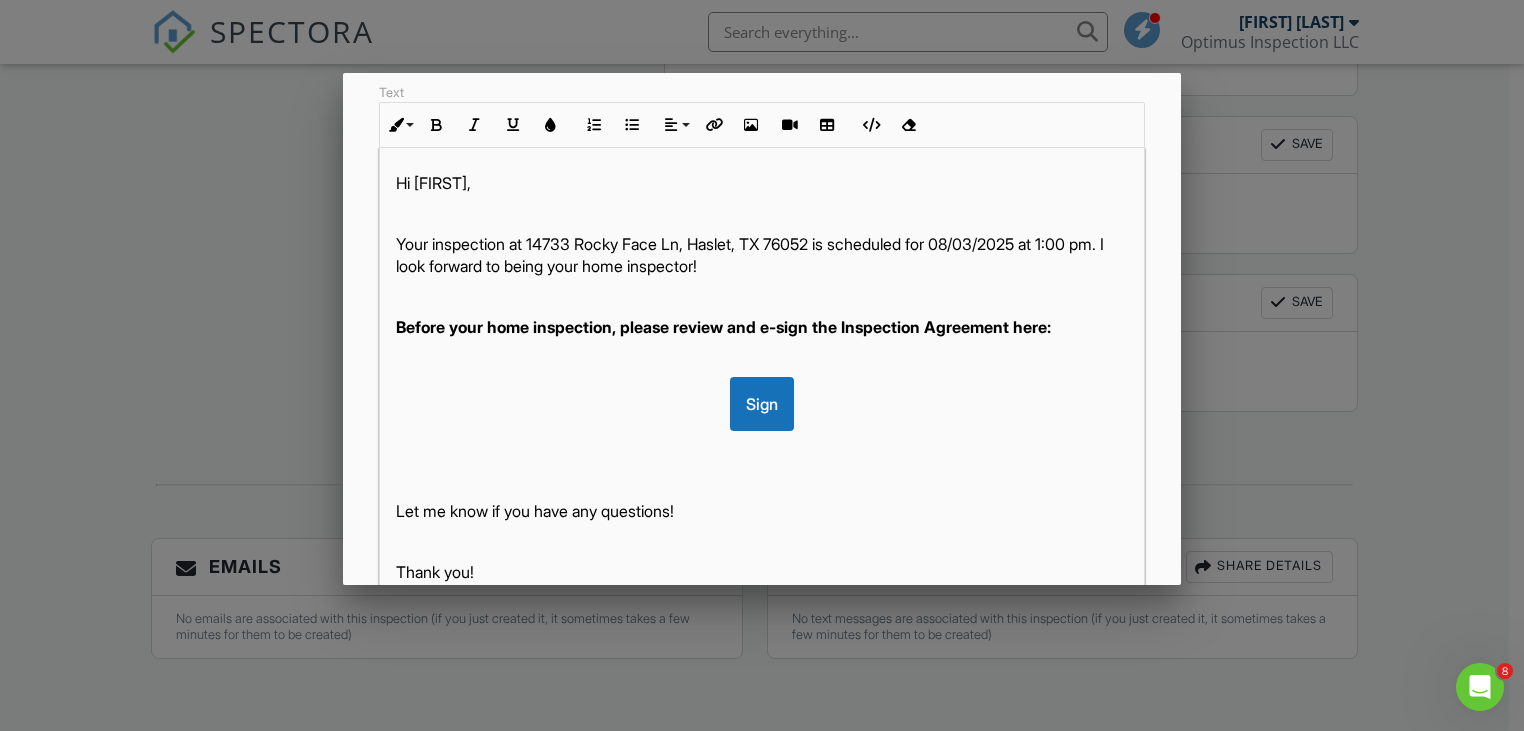 scroll, scrollTop: 317, scrollLeft: 0, axis: vertical 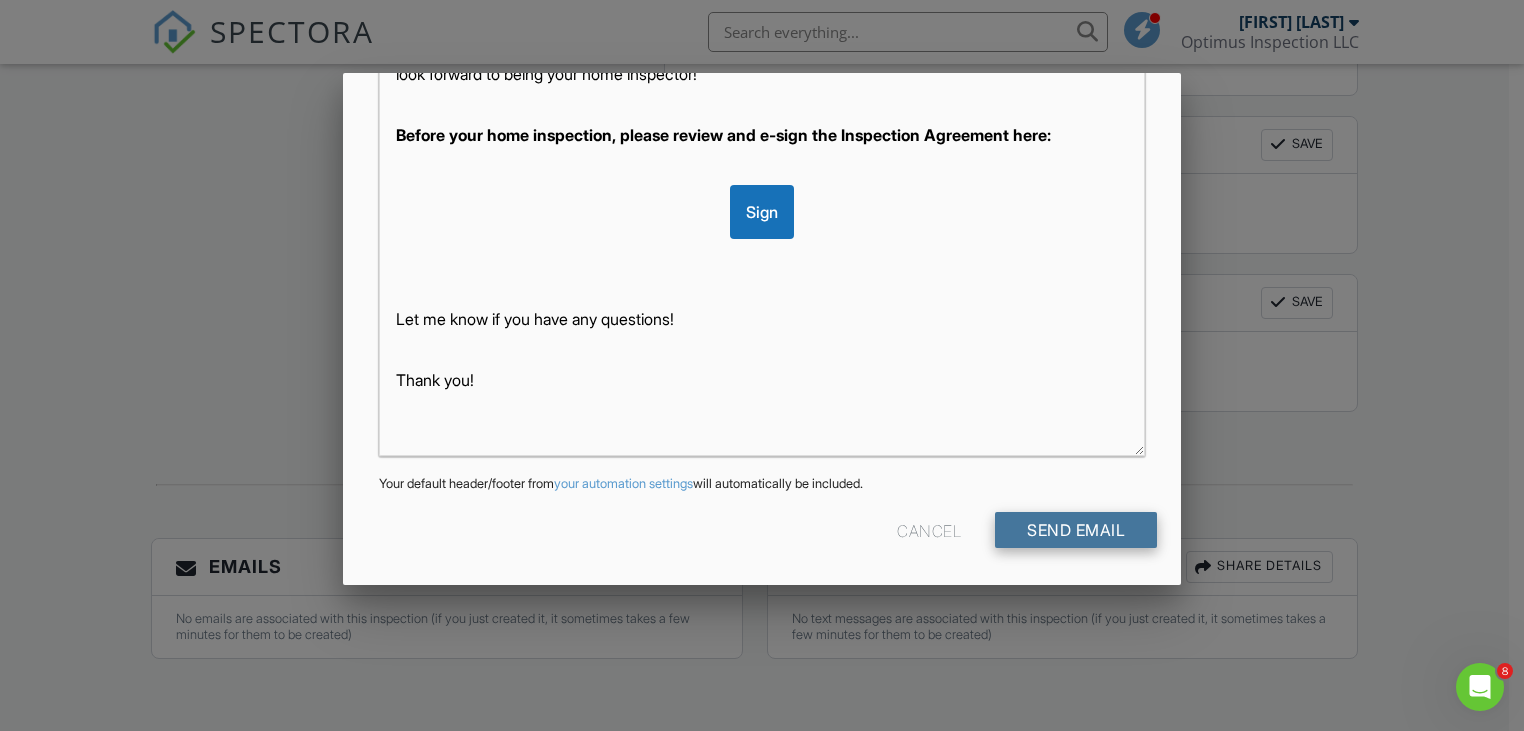 click on "Send Email" at bounding box center (1076, 530) 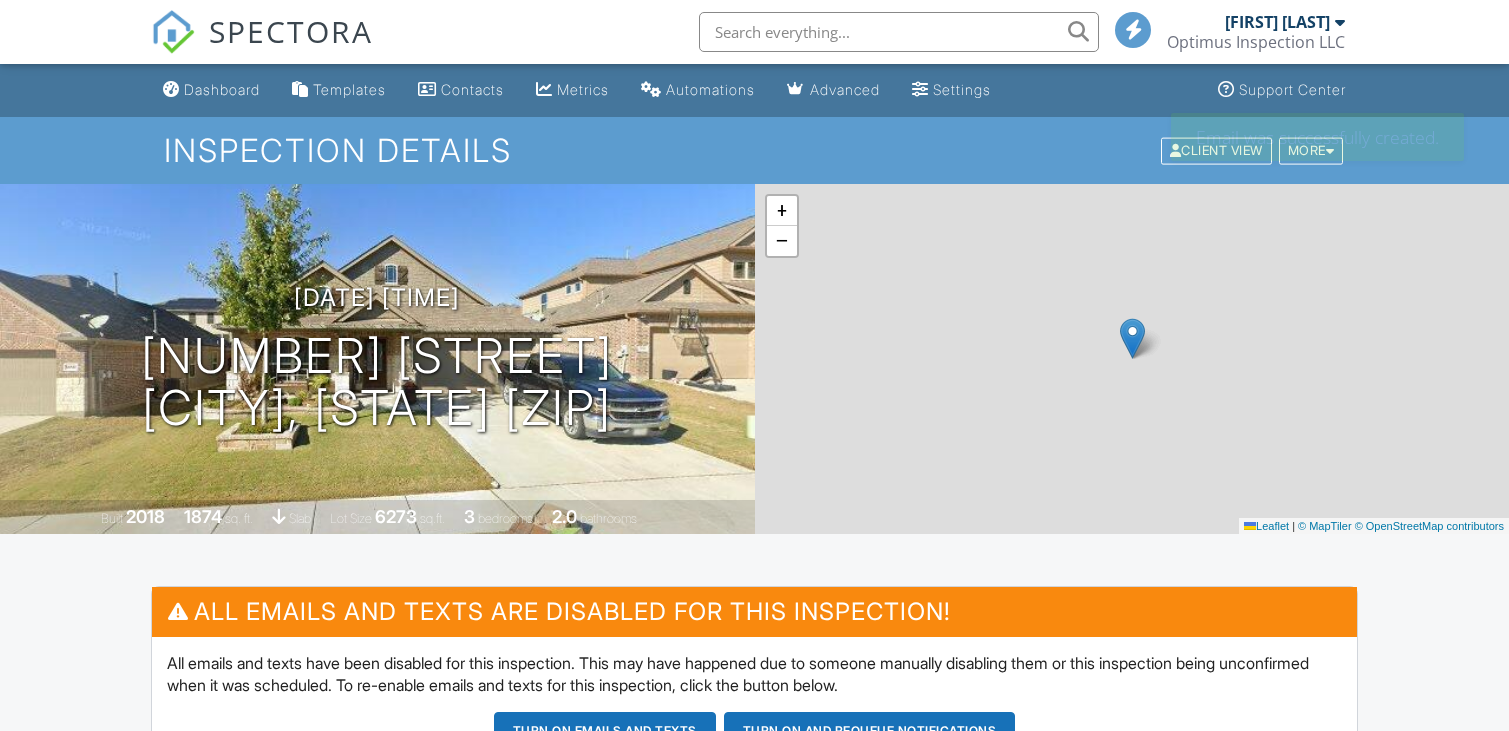 click on "Dashboard" at bounding box center (222, 89) 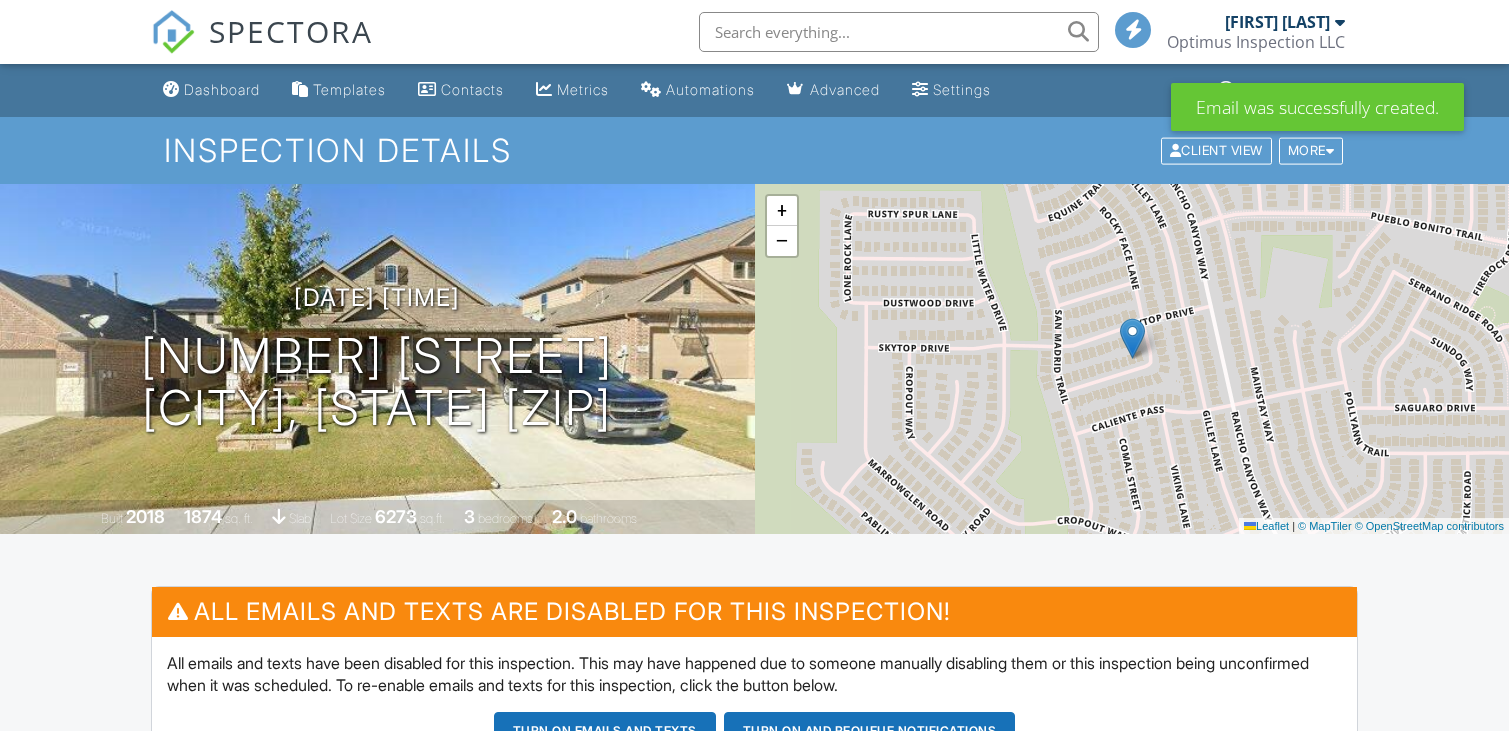 scroll, scrollTop: 0, scrollLeft: 0, axis: both 